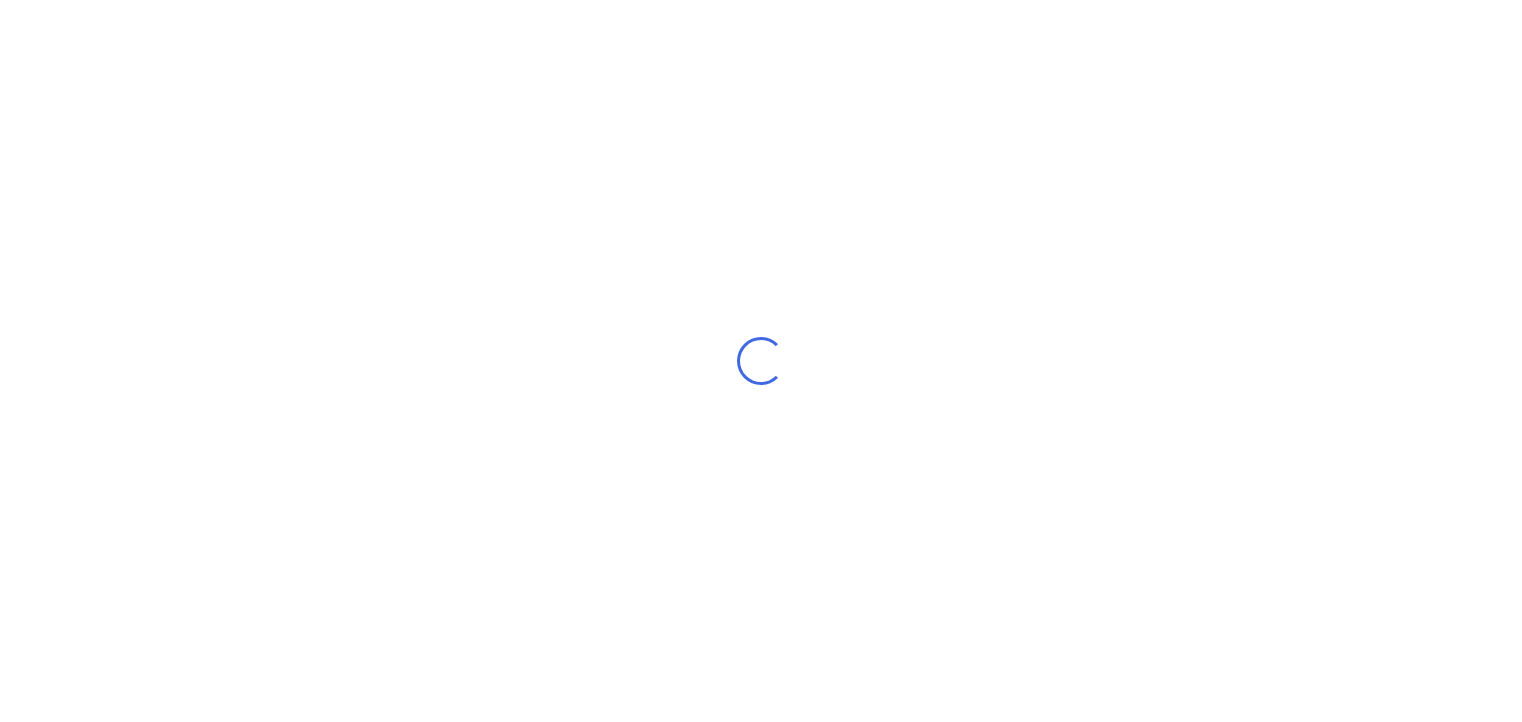 scroll, scrollTop: 0, scrollLeft: 0, axis: both 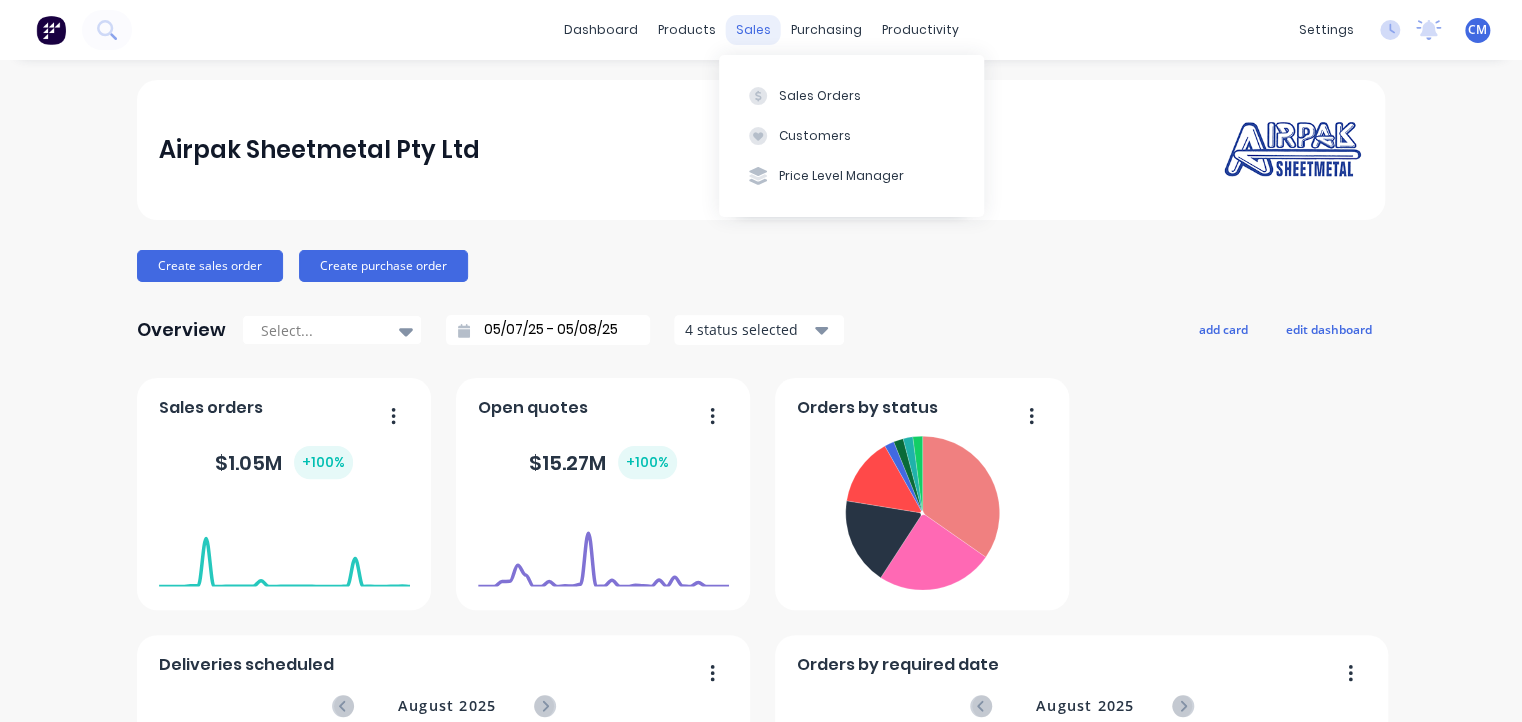 click on "sales" at bounding box center (753, 30) 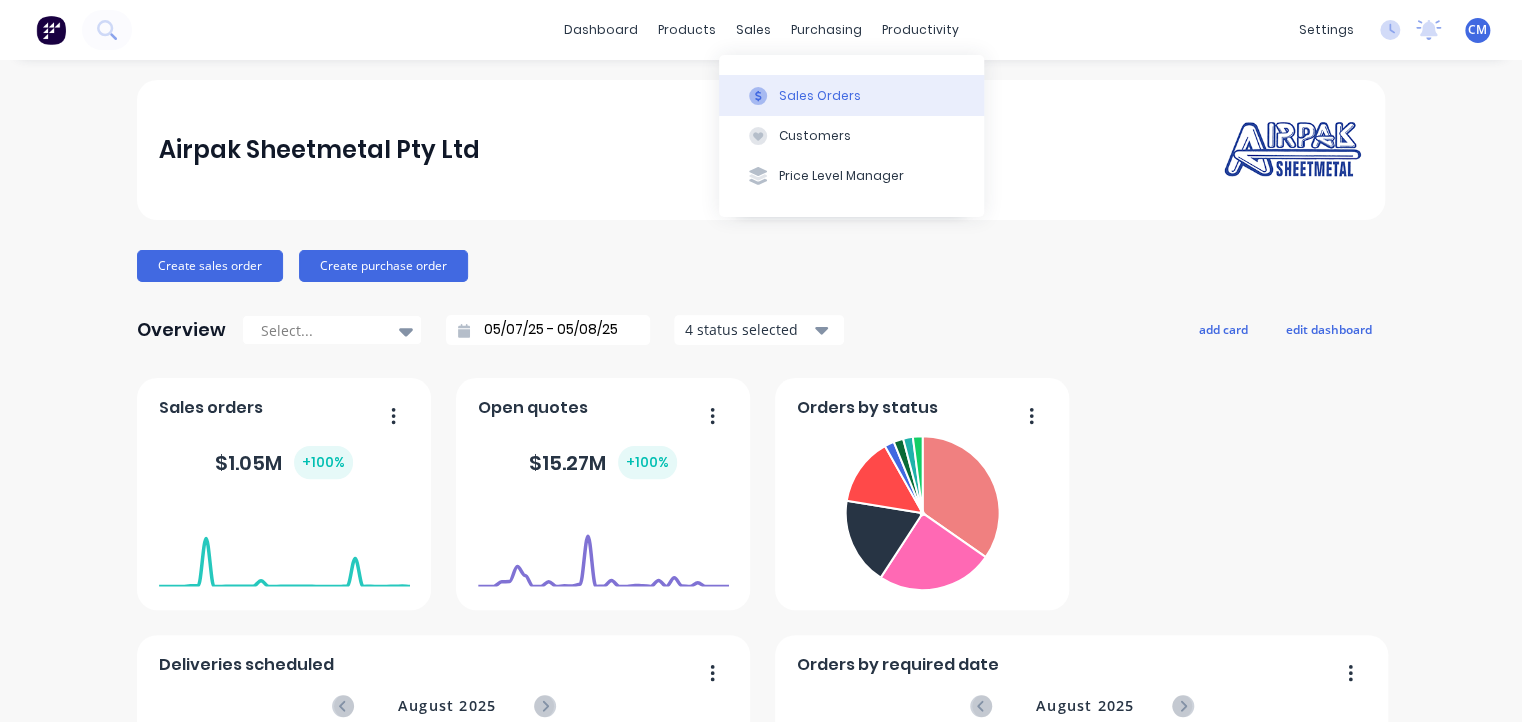 click on "Sales Orders" at bounding box center (820, 96) 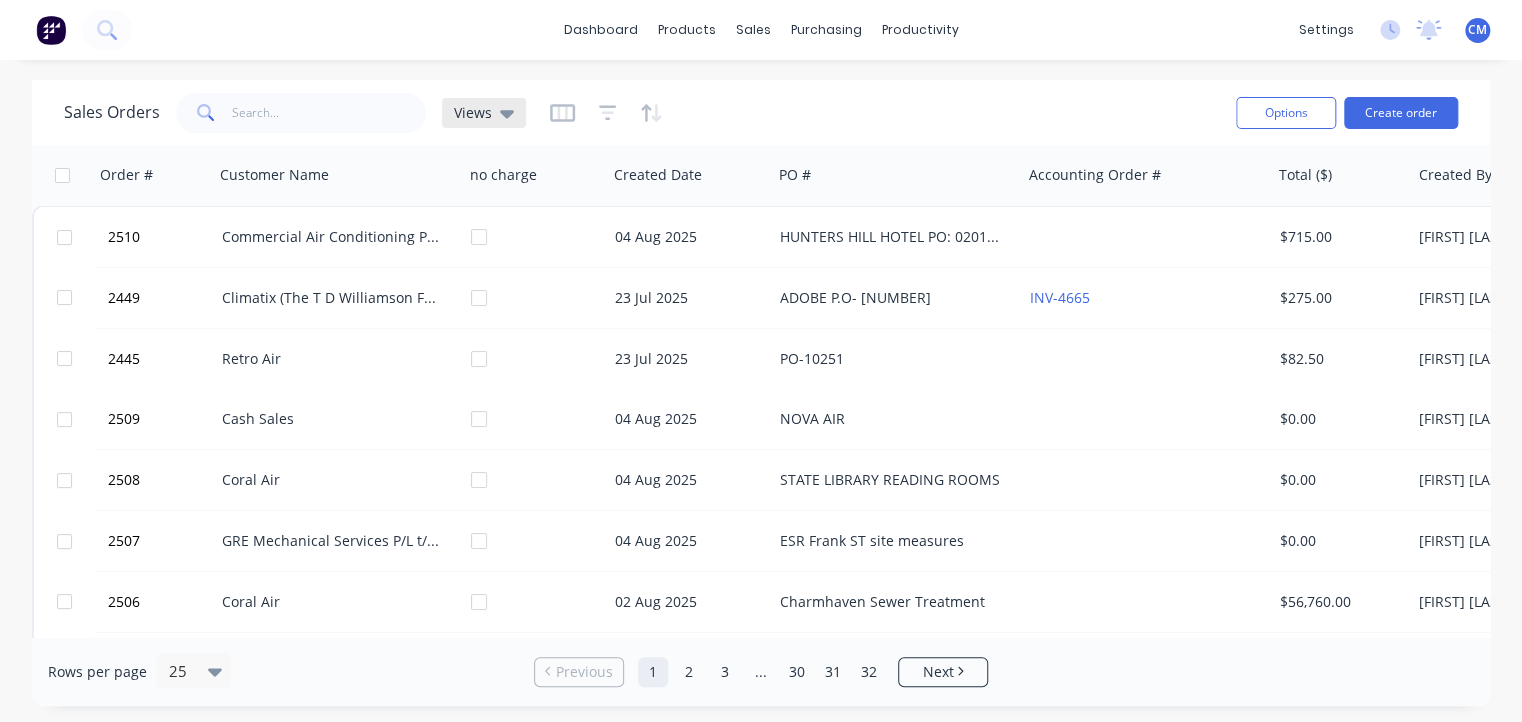 click 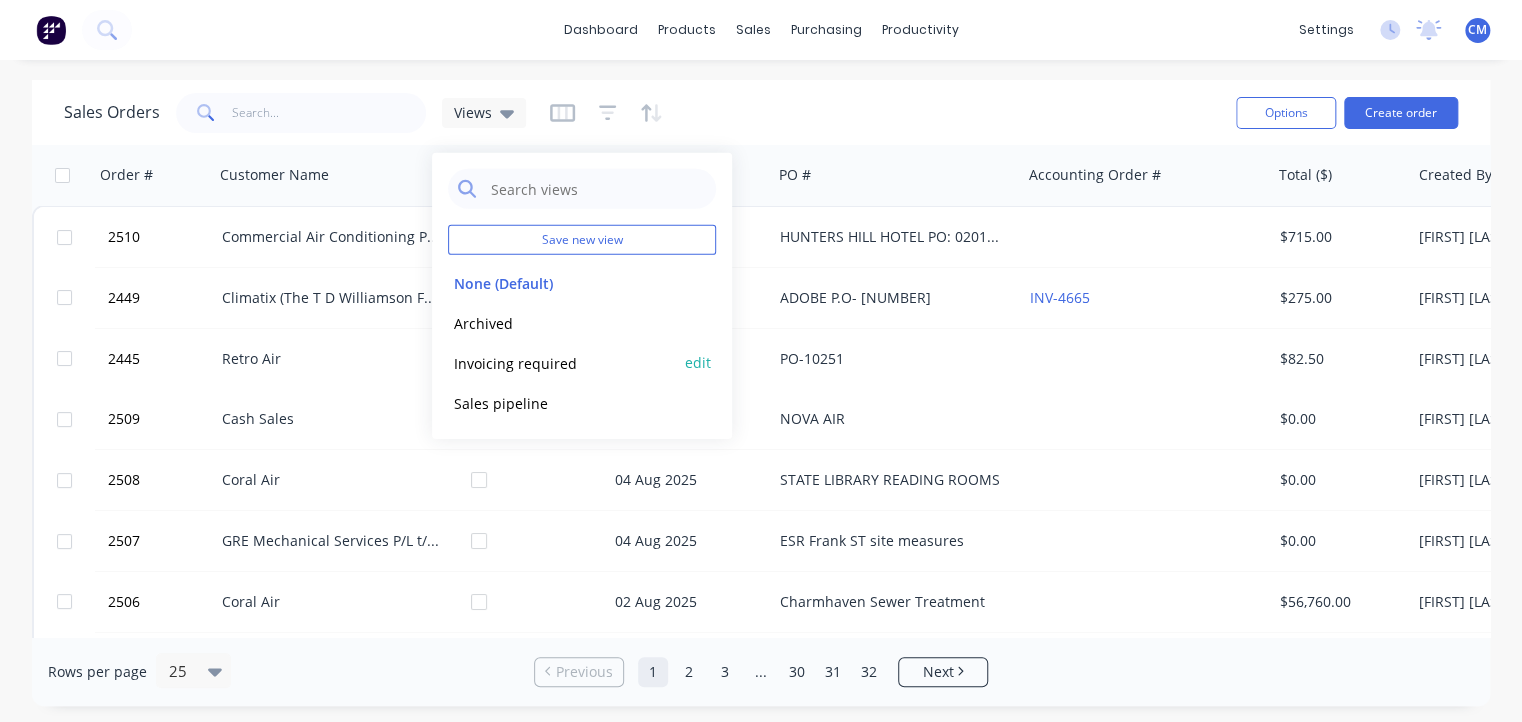 click on "Invoicing required" at bounding box center (562, 362) 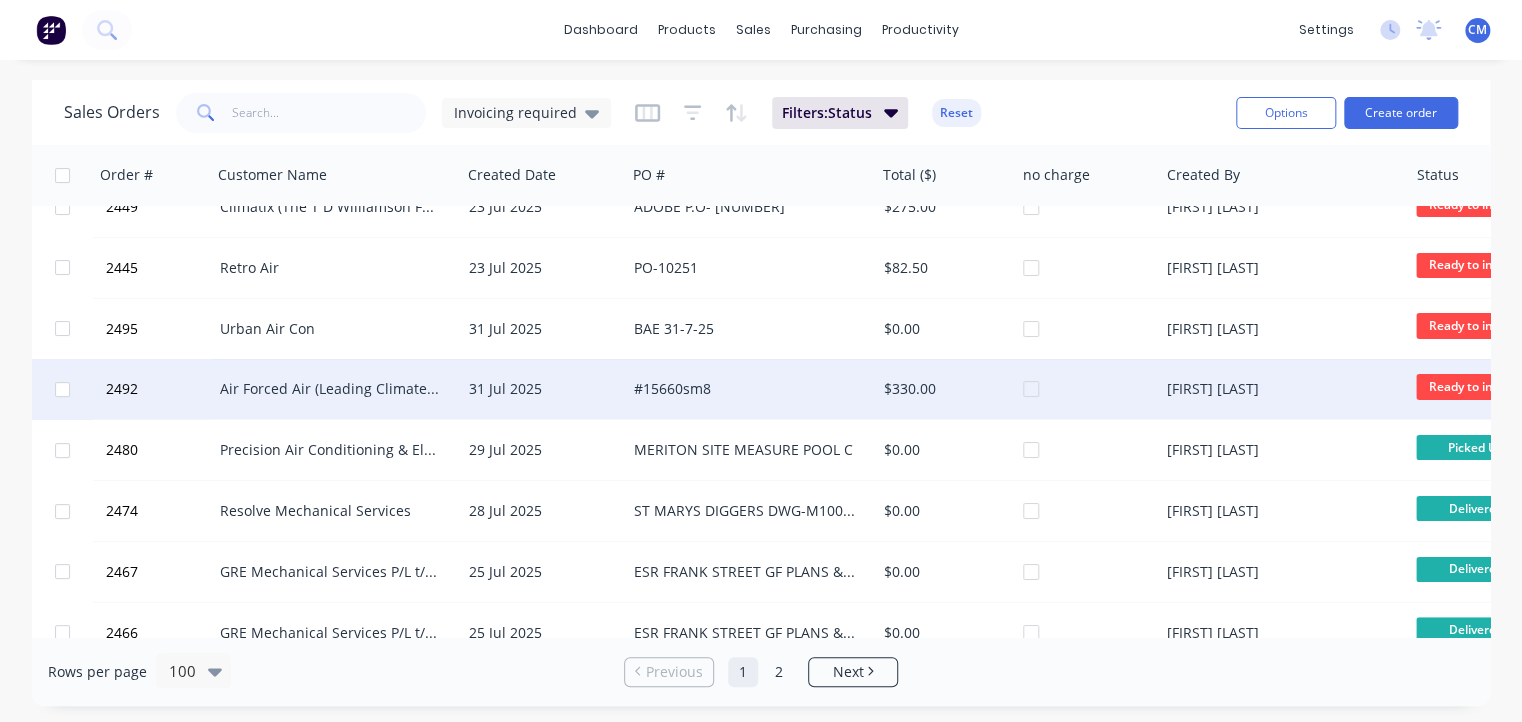 scroll, scrollTop: 0, scrollLeft: 3, axis: horizontal 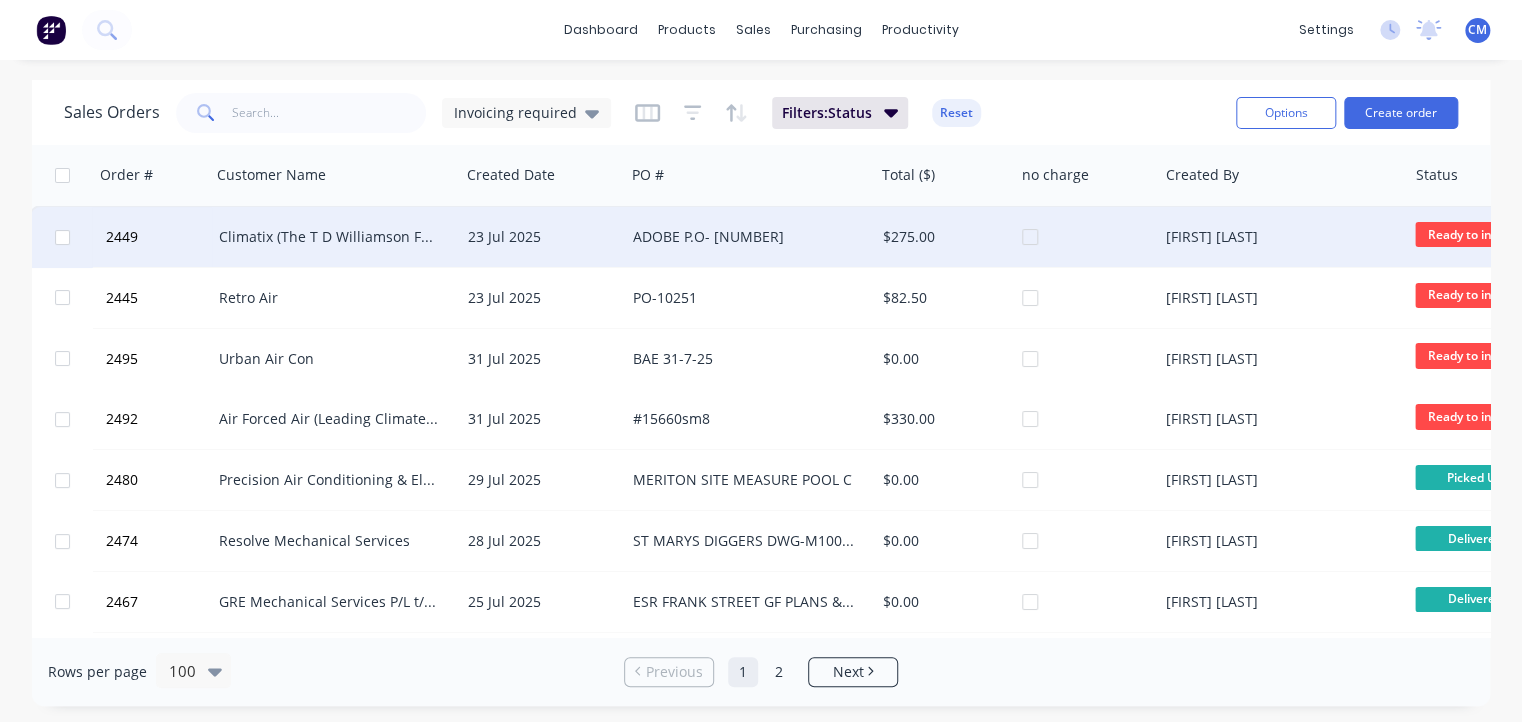 click at bounding box center [62, 237] 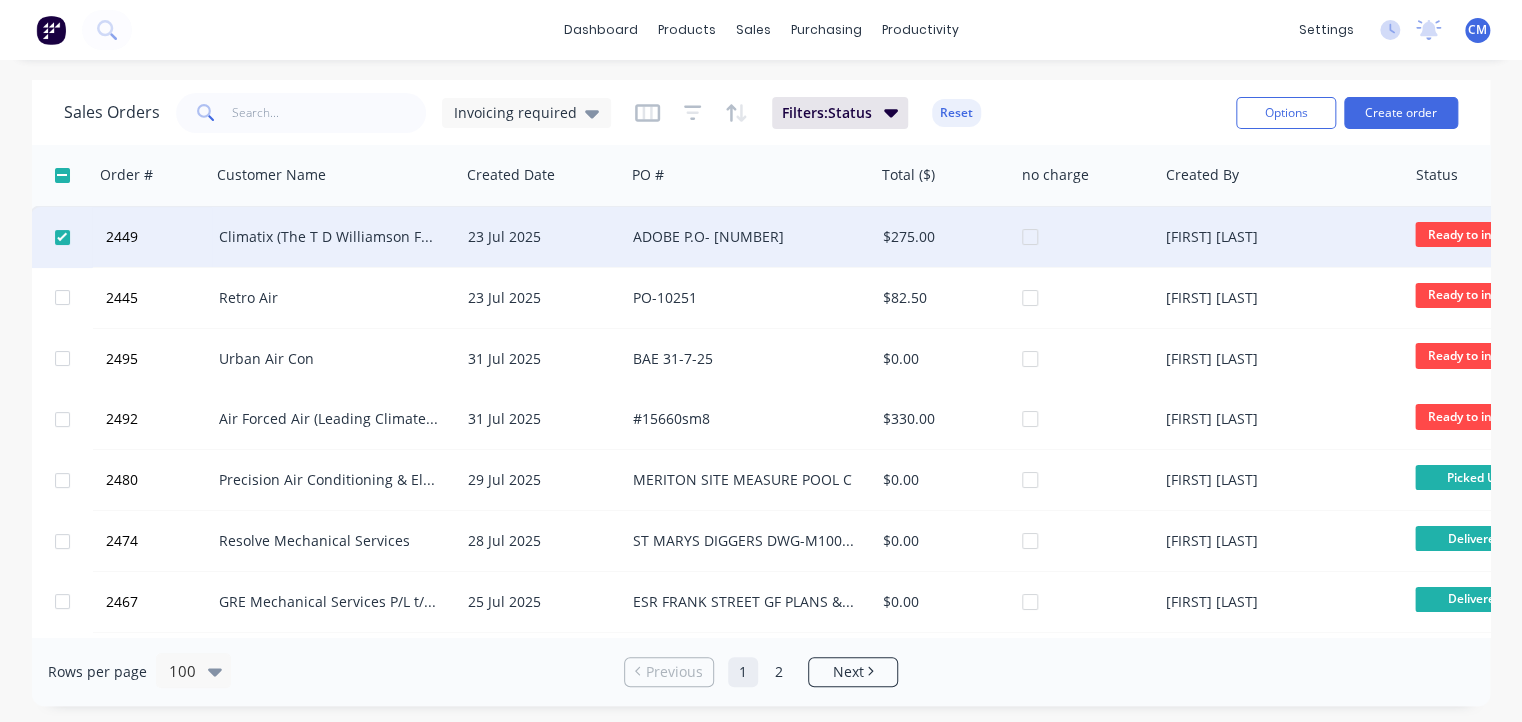 checkbox on "true" 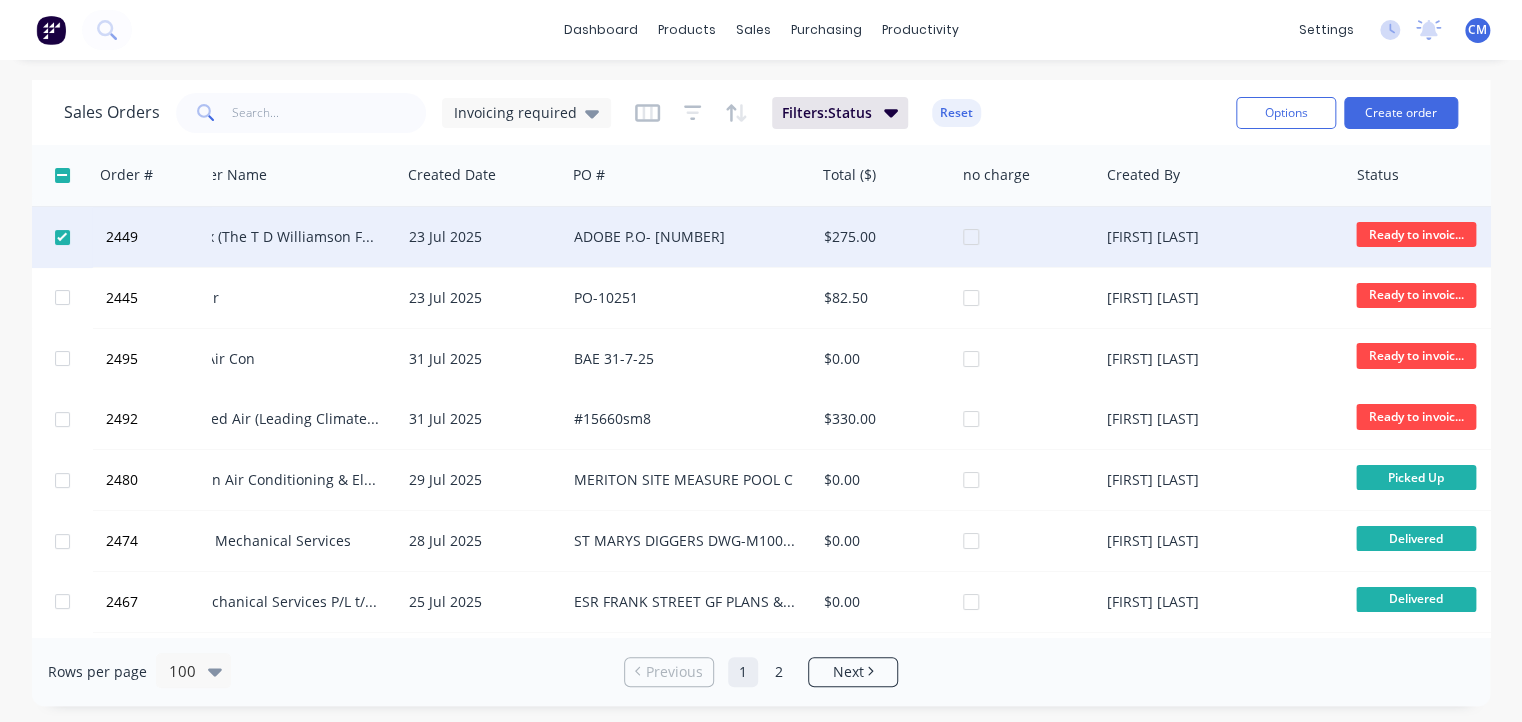 scroll, scrollTop: 0, scrollLeft: 0, axis: both 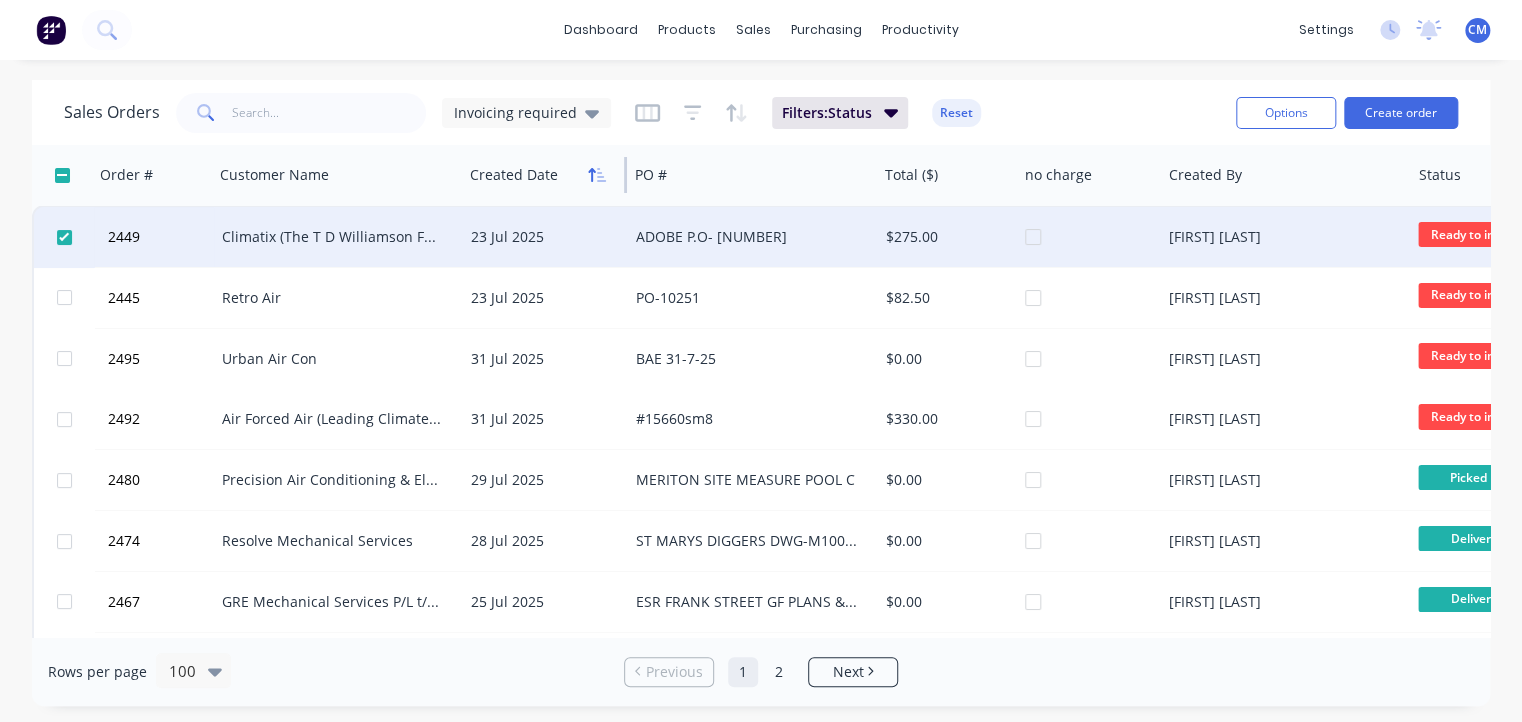 drag, startPoint x: 624, startPoint y: 161, endPoint x: 584, endPoint y: 161, distance: 40 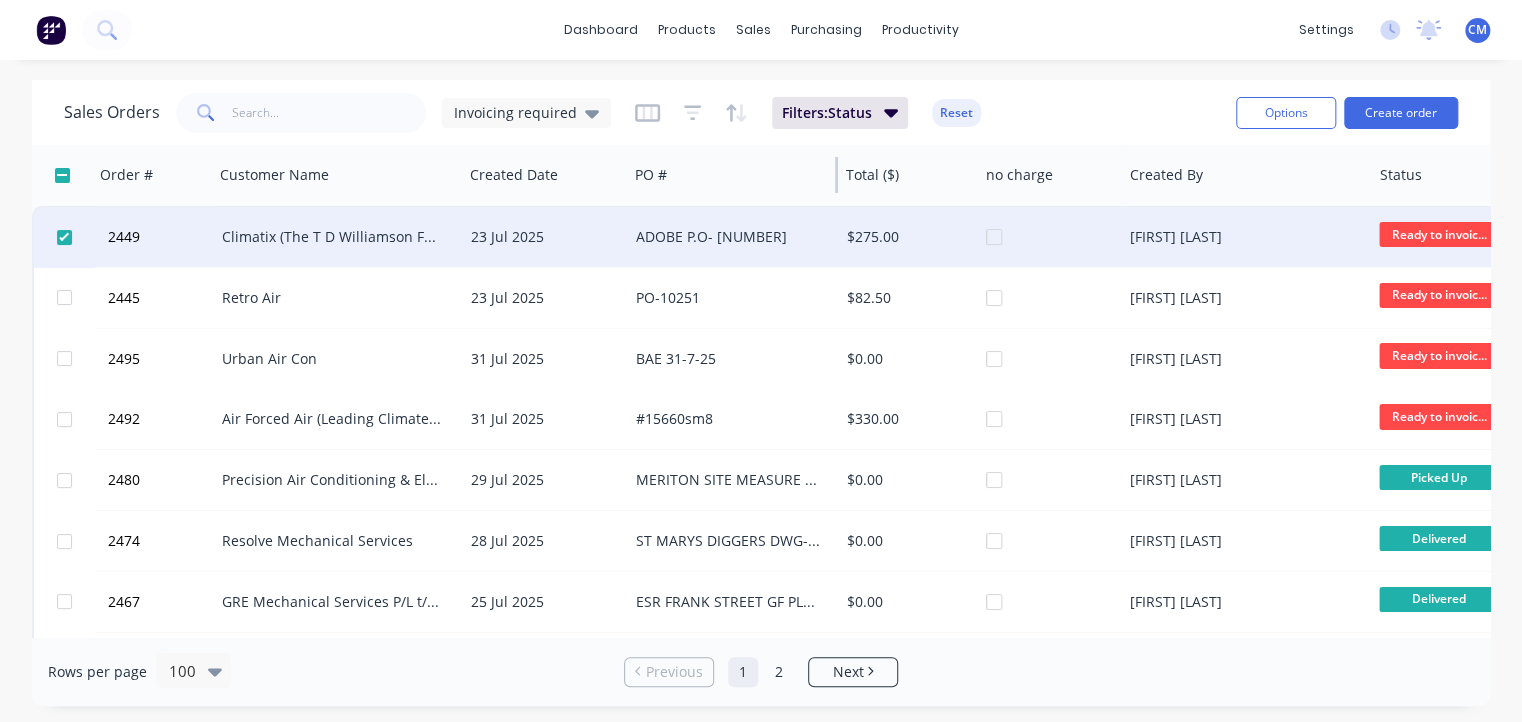 drag, startPoint x: 875, startPoint y: 169, endPoint x: 836, endPoint y: 174, distance: 39.319206 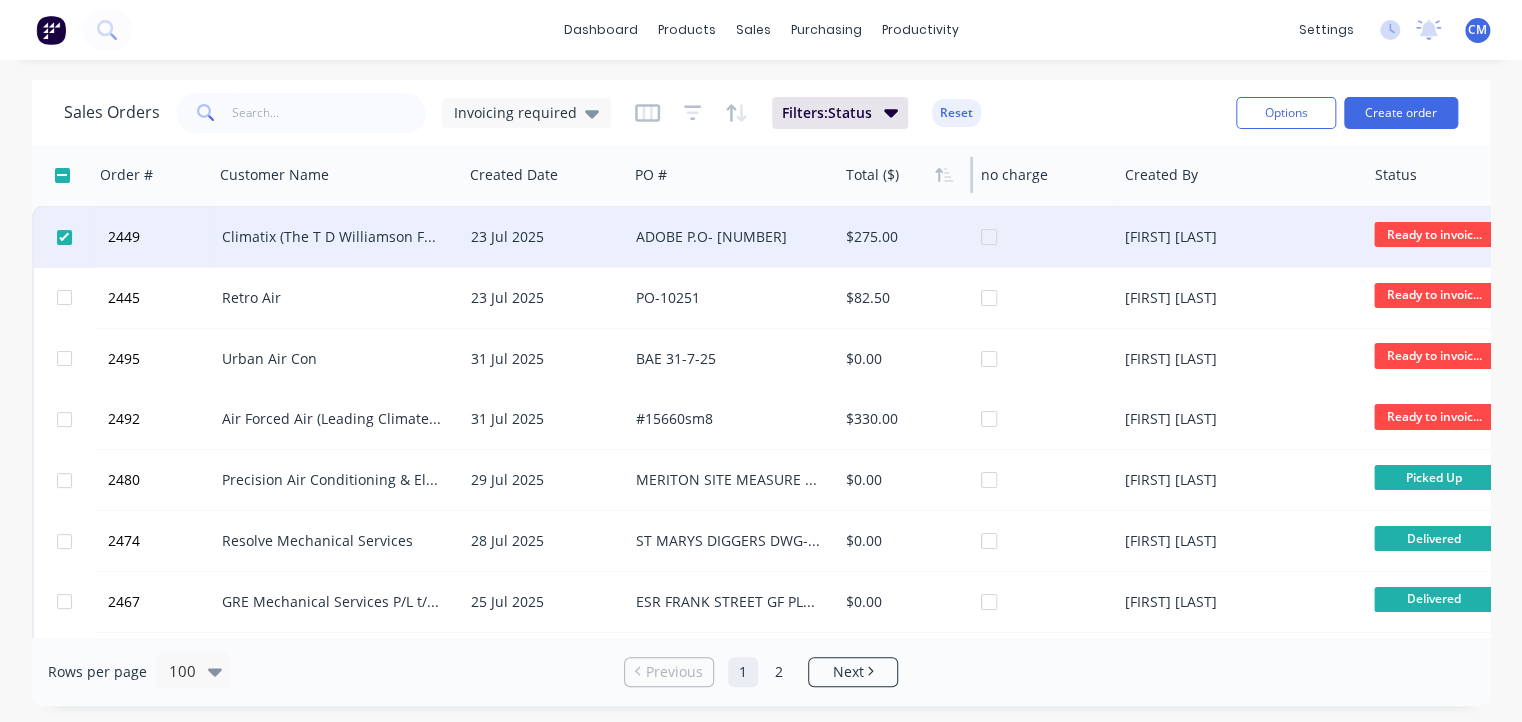 drag, startPoint x: 974, startPoint y: 176, endPoint x: 920, endPoint y: 178, distance: 54.037025 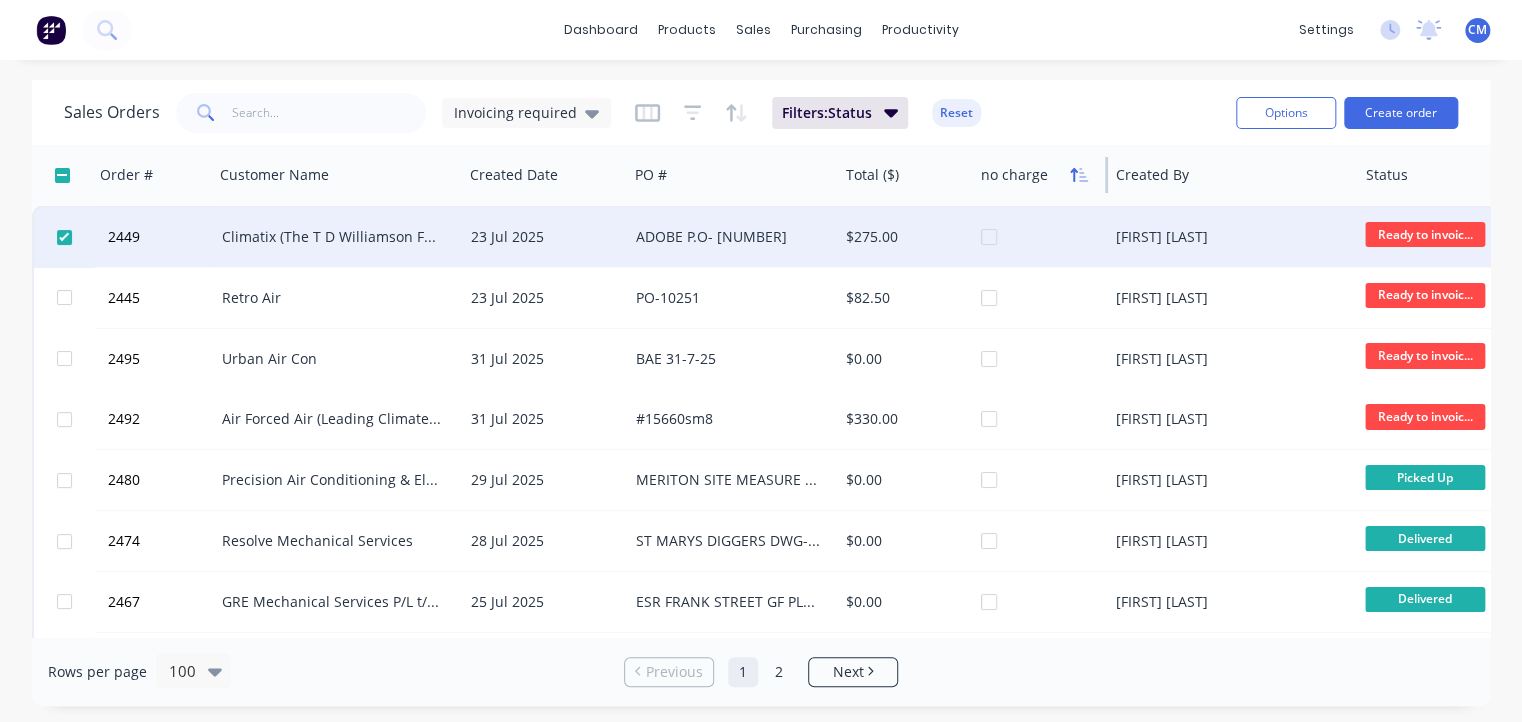 drag, startPoint x: 1113, startPoint y: 168, endPoint x: 1064, endPoint y: 172, distance: 49.162994 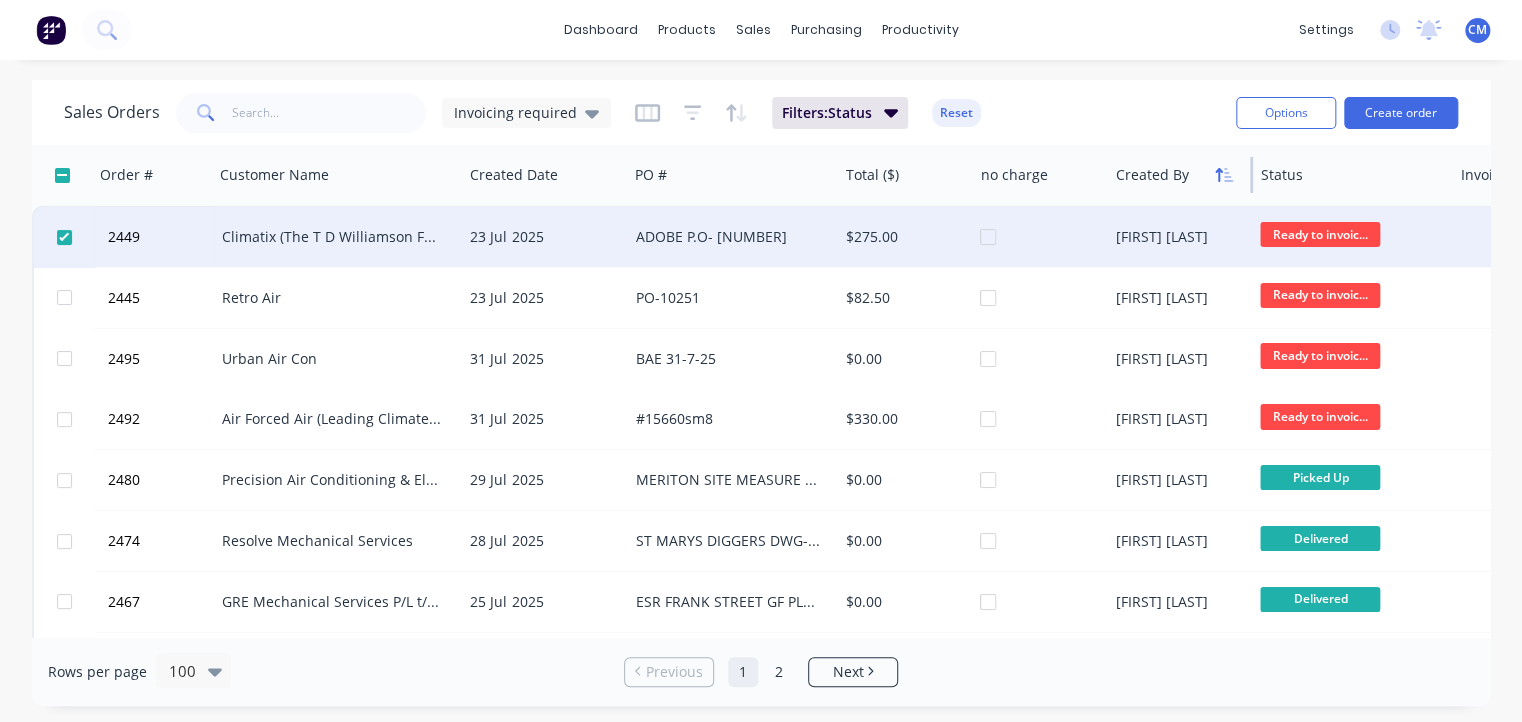drag, startPoint x: 1354, startPoint y: 172, endPoint x: 1217, endPoint y: 173, distance: 137.00365 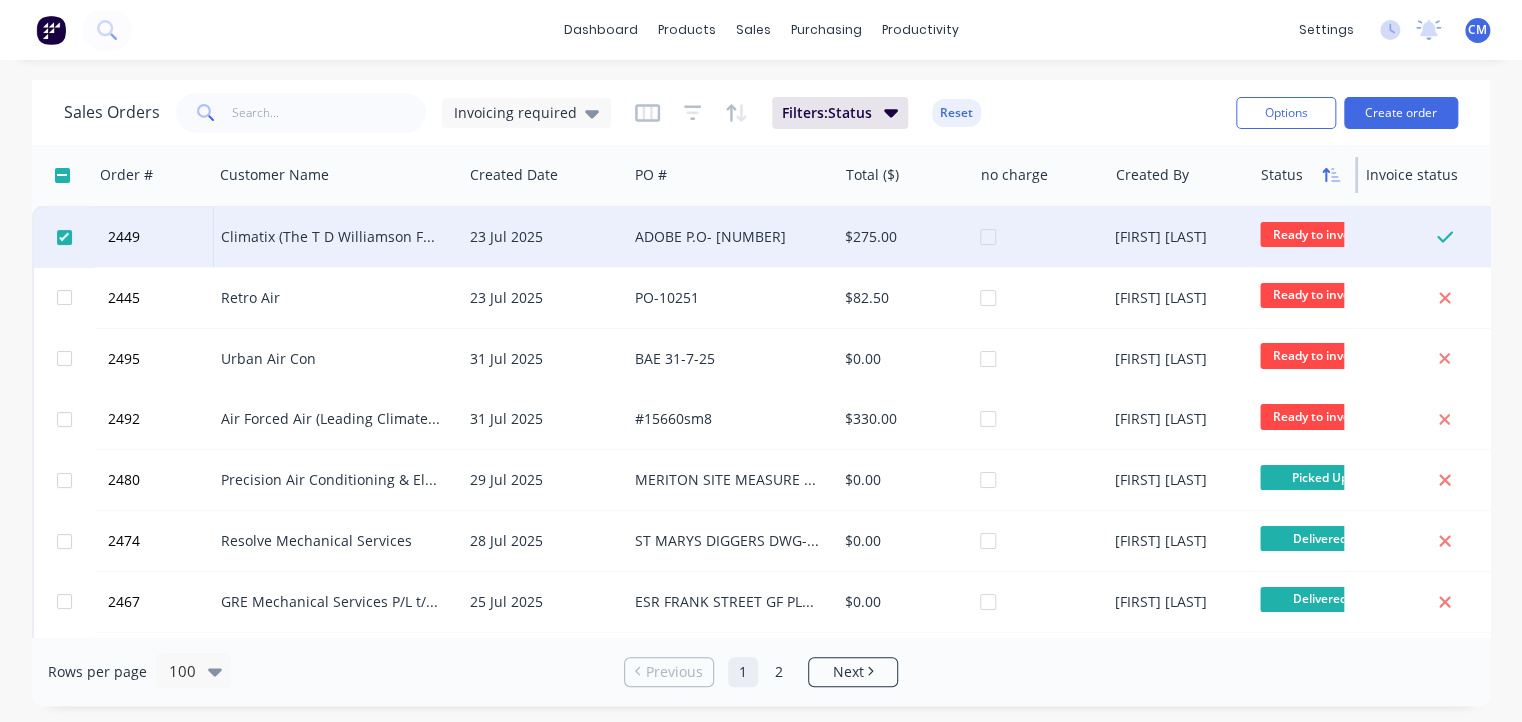 drag, startPoint x: 1452, startPoint y: 168, endPoint x: 1334, endPoint y: 176, distance: 118.270874 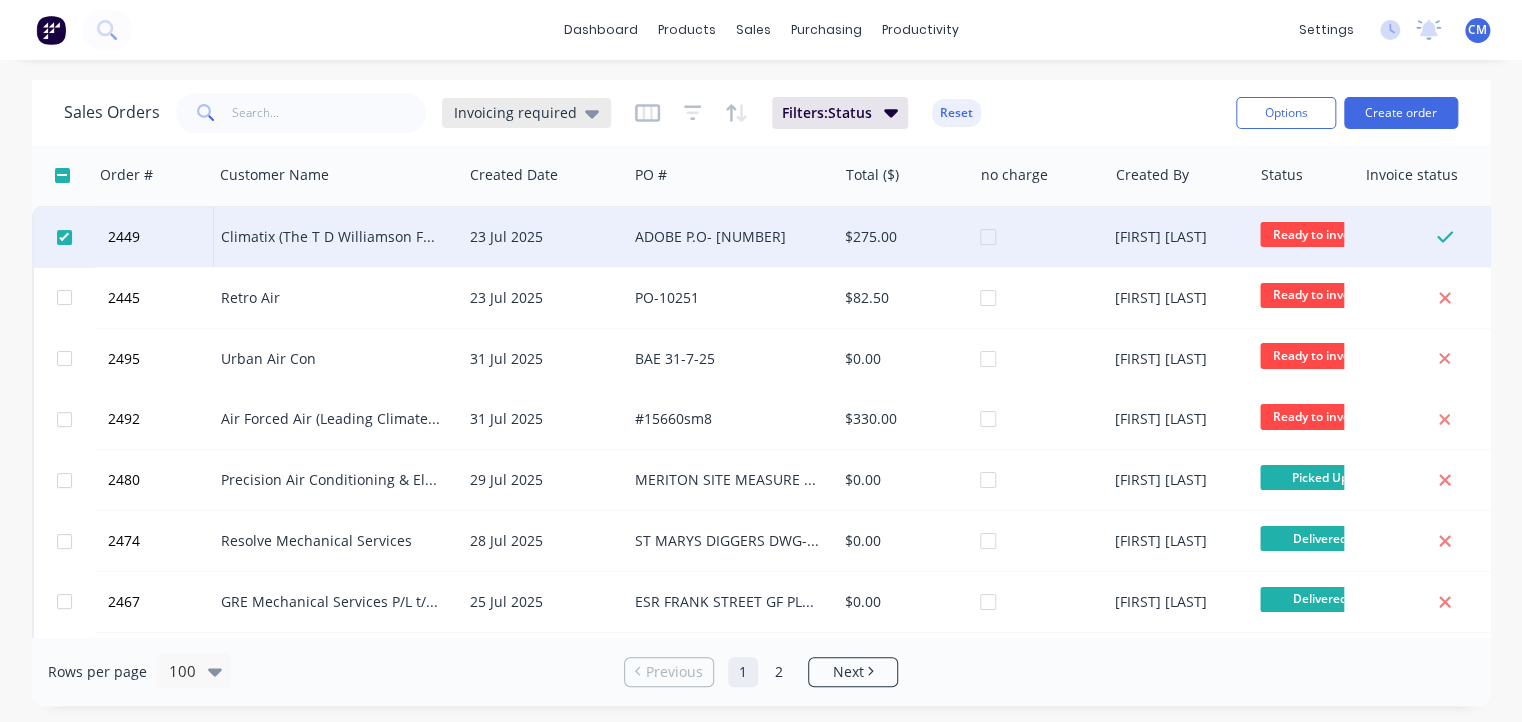 click on "Invoicing required" at bounding box center (526, 113) 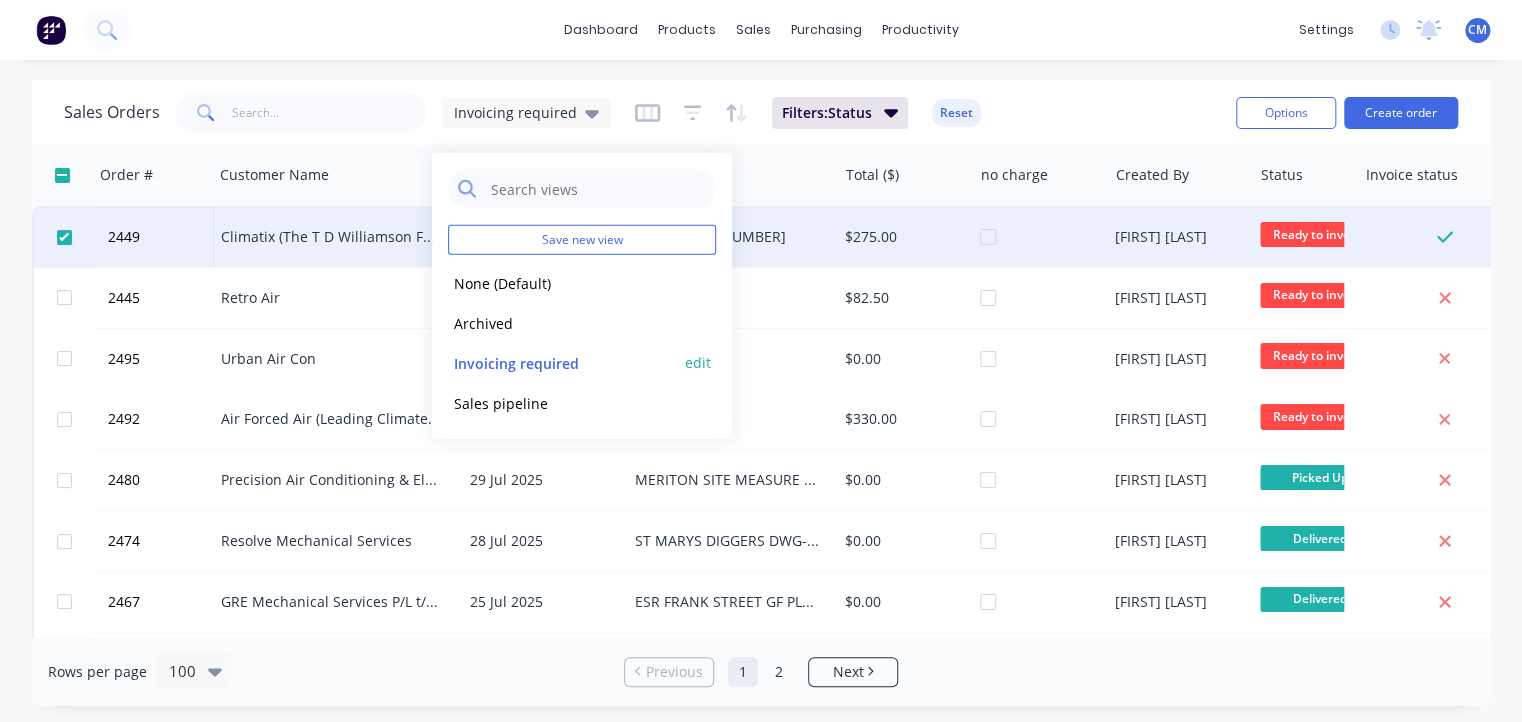 click on "edit" at bounding box center [698, 362] 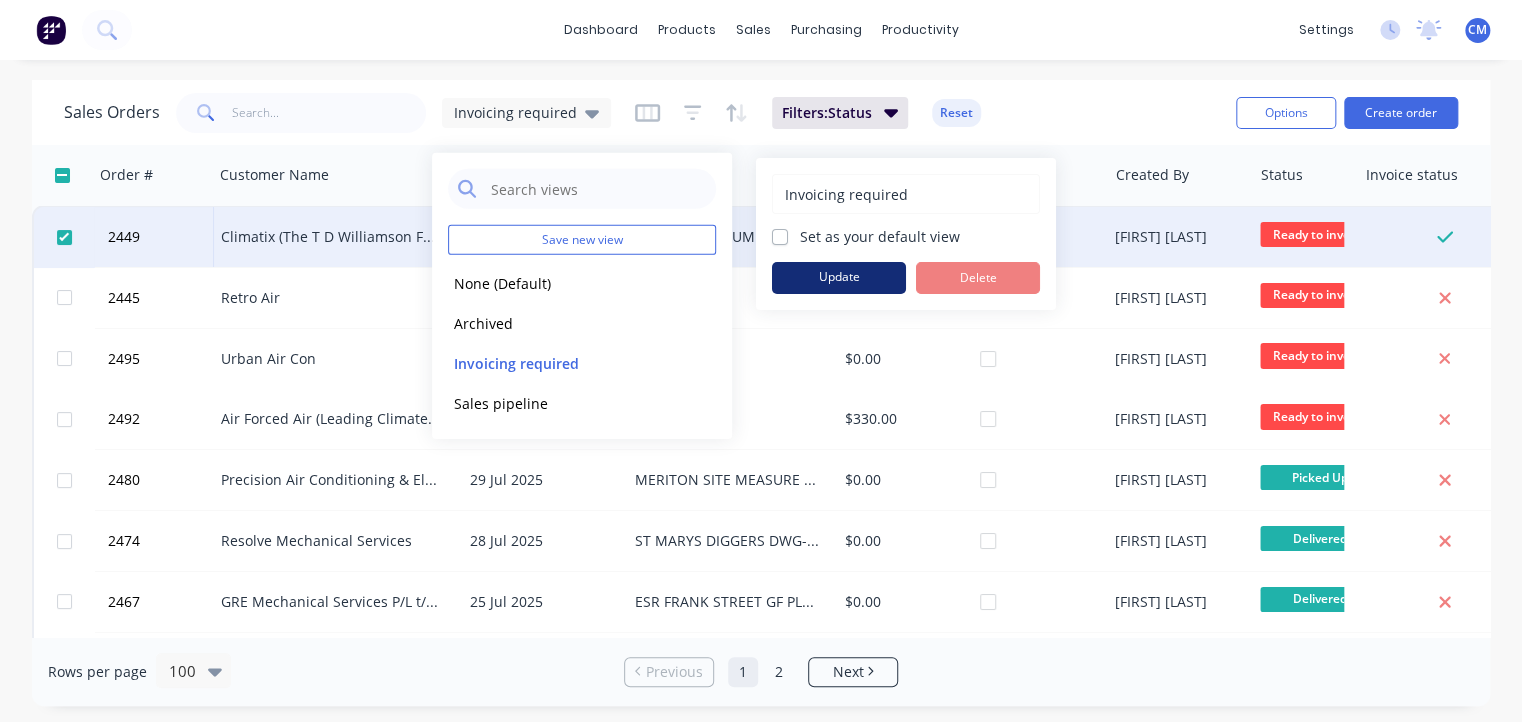 click on "Update" at bounding box center [839, 278] 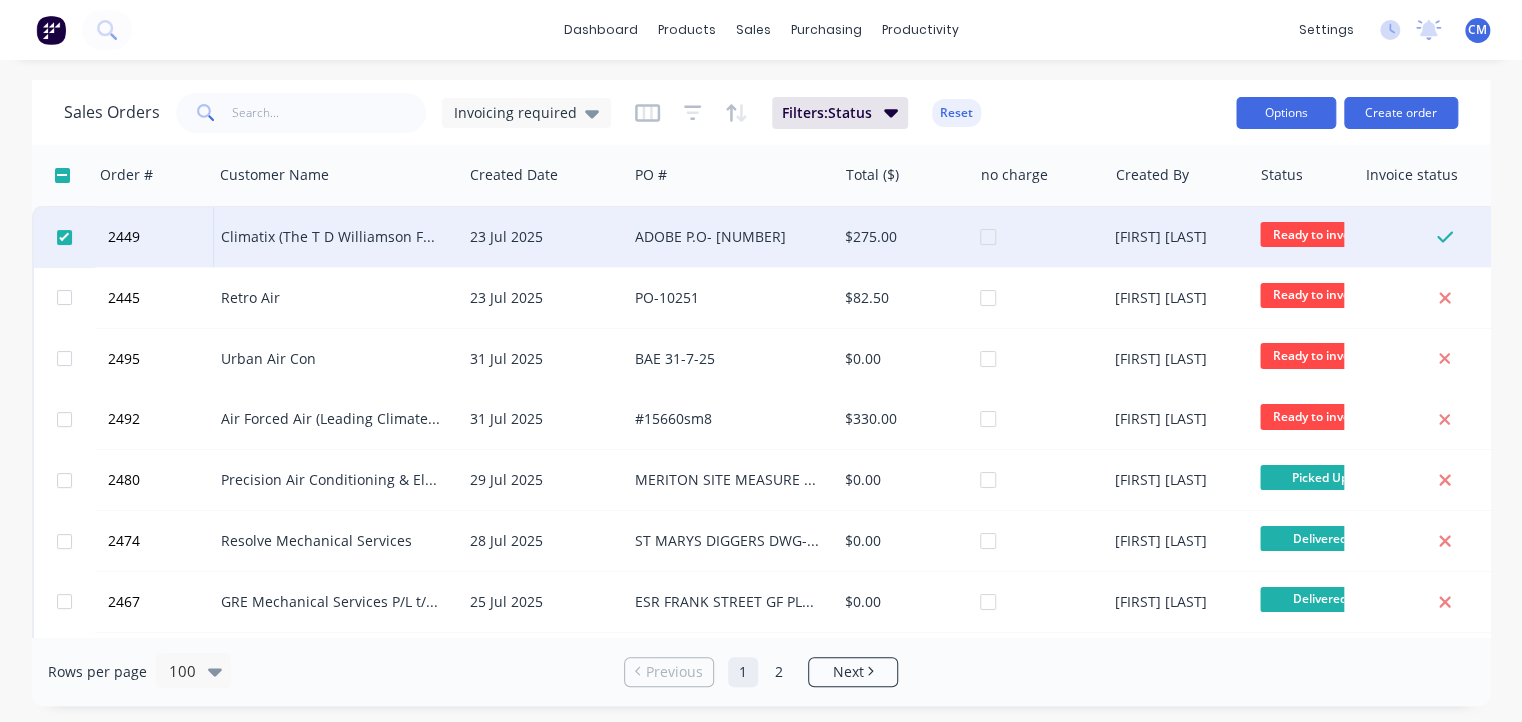 click on "Options" at bounding box center [1286, 113] 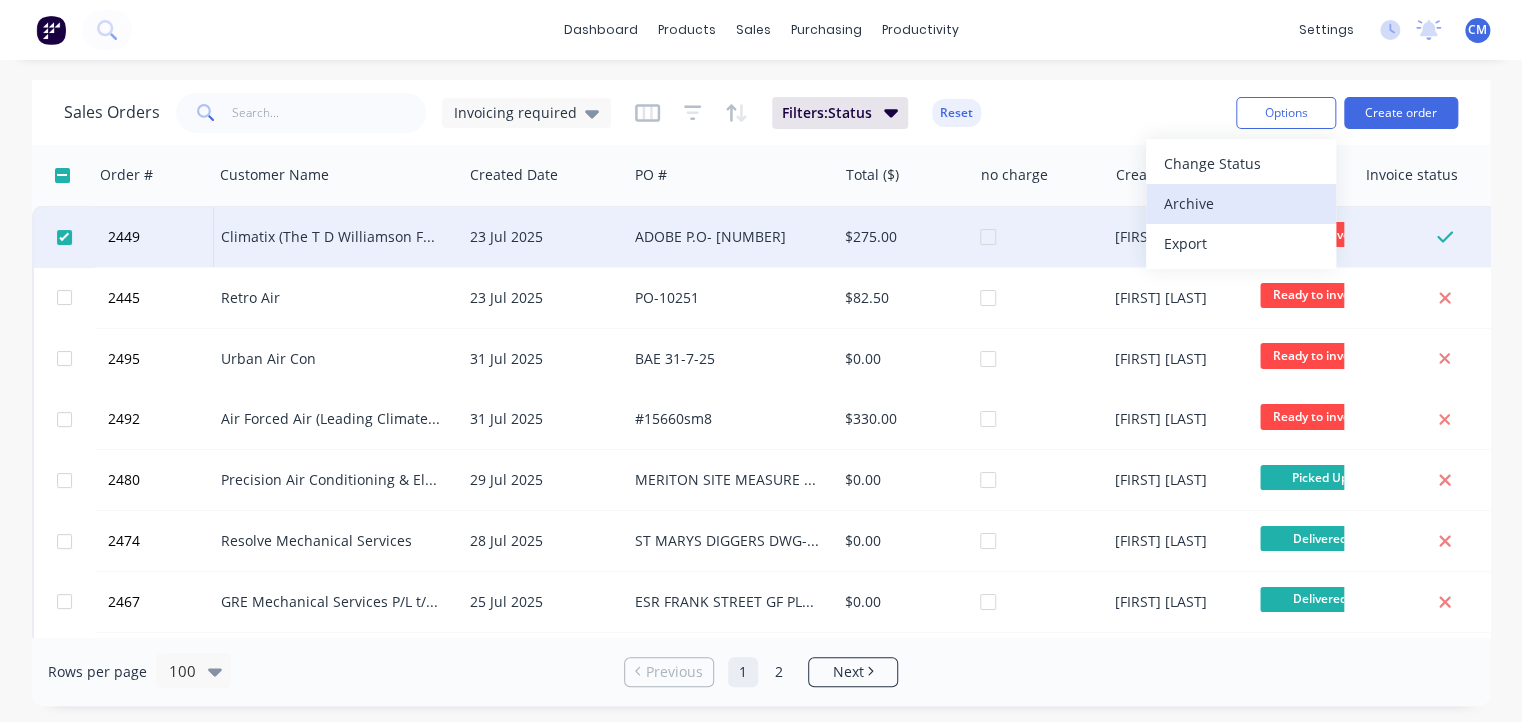 click on "Archive" at bounding box center (1241, 203) 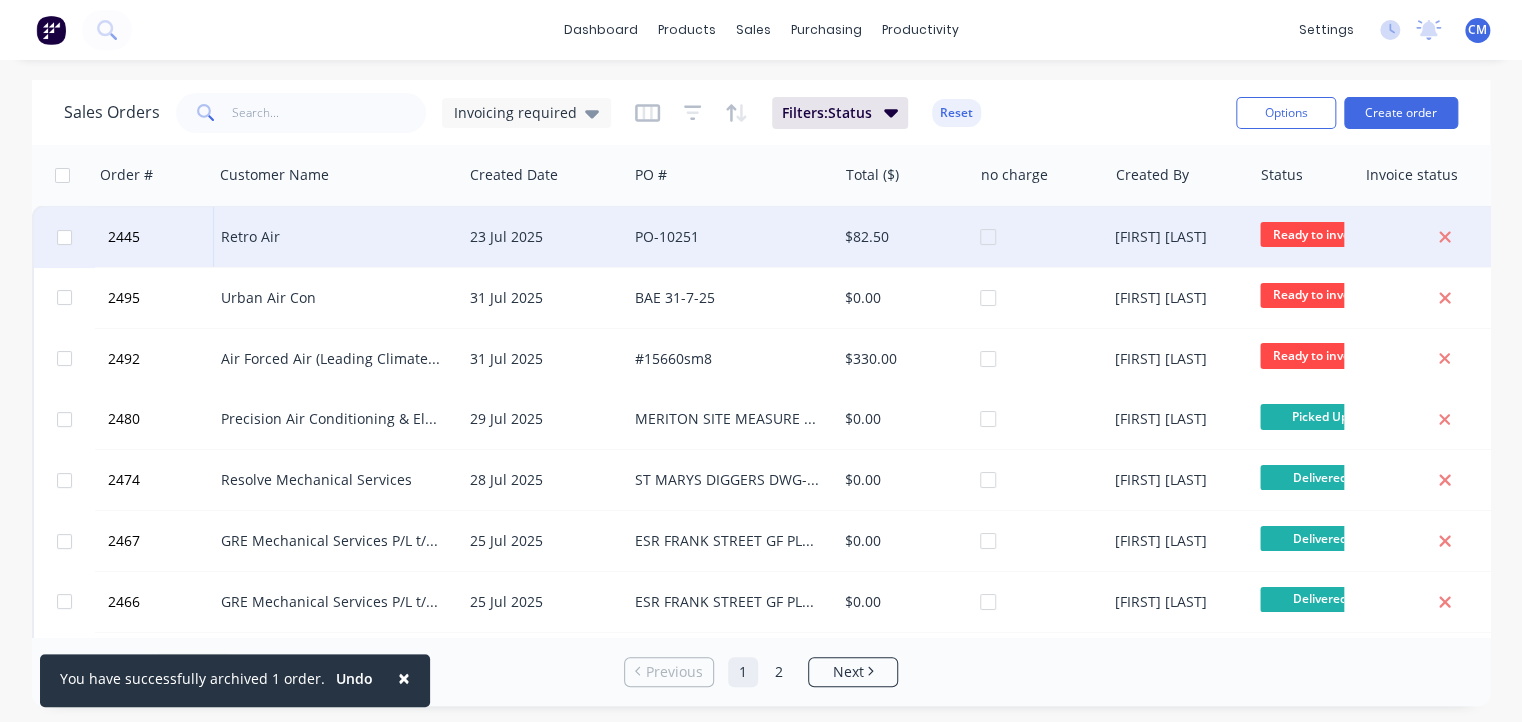 click on "Retro Air" at bounding box center (331, 237) 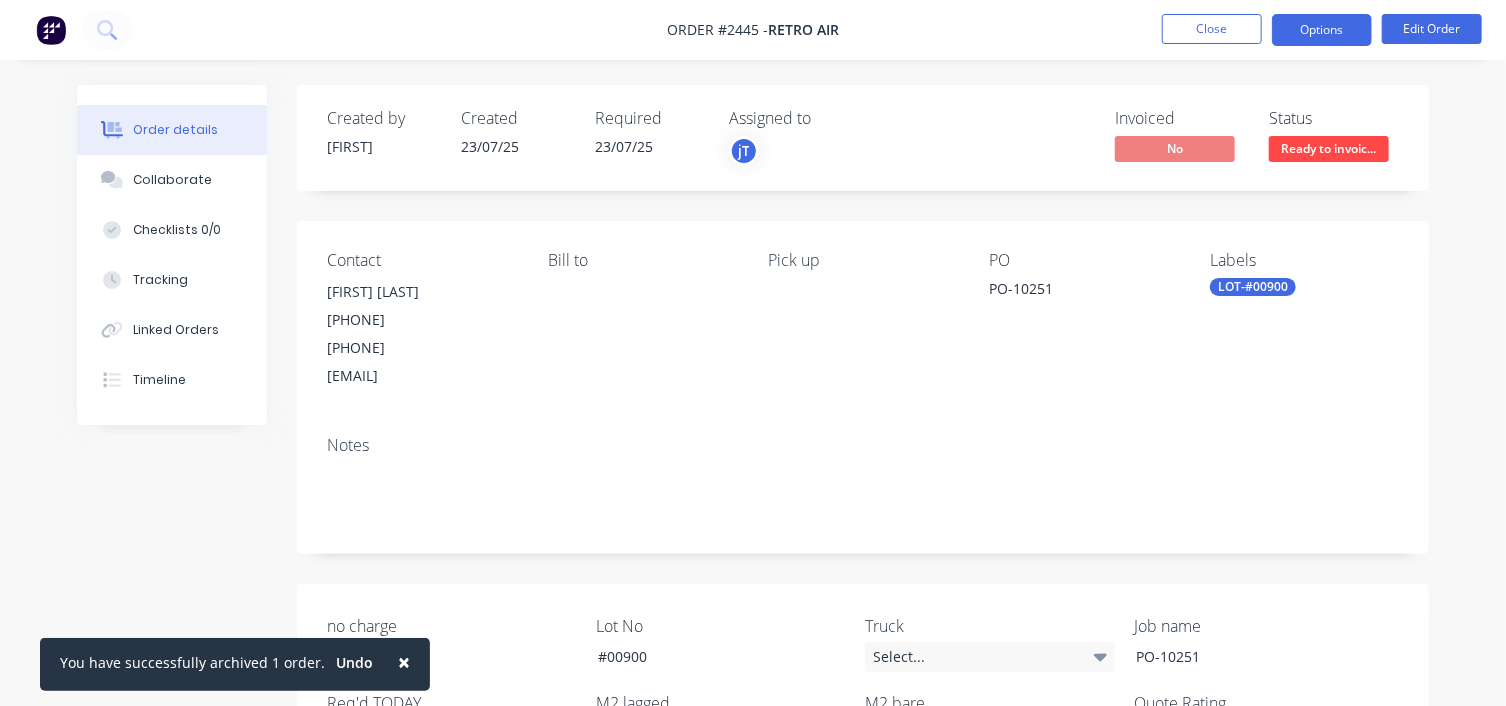 click on "Options" at bounding box center (1322, 30) 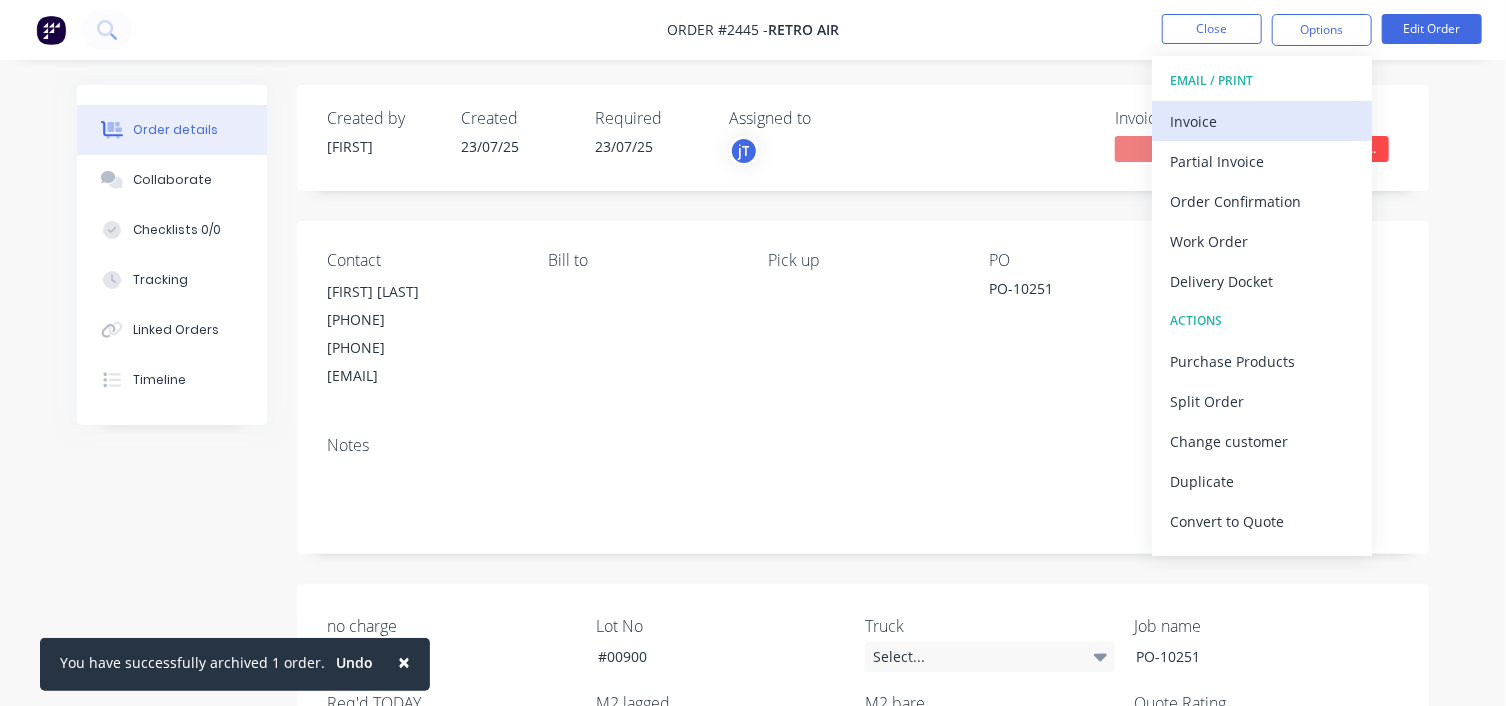 click on "Invoice" at bounding box center [1262, 121] 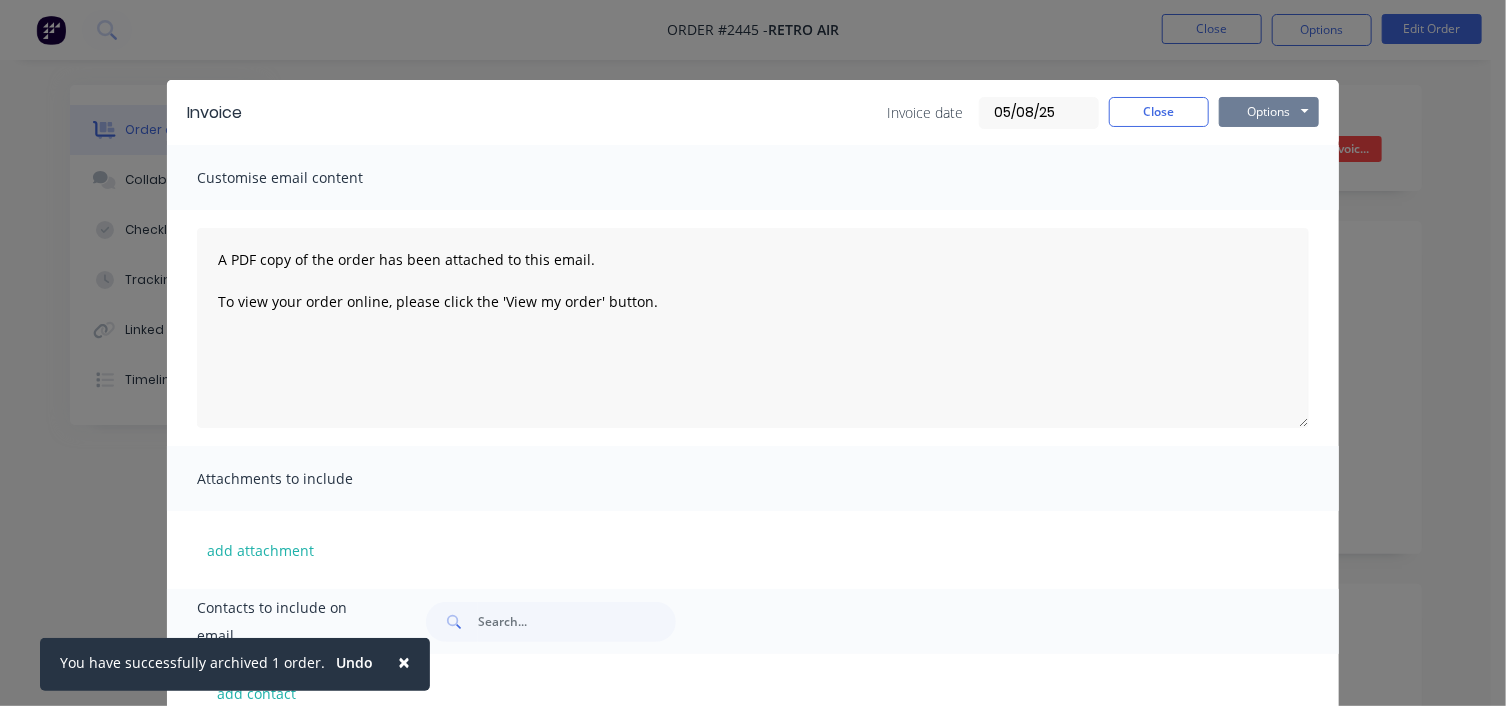 click on "Options" at bounding box center [1269, 112] 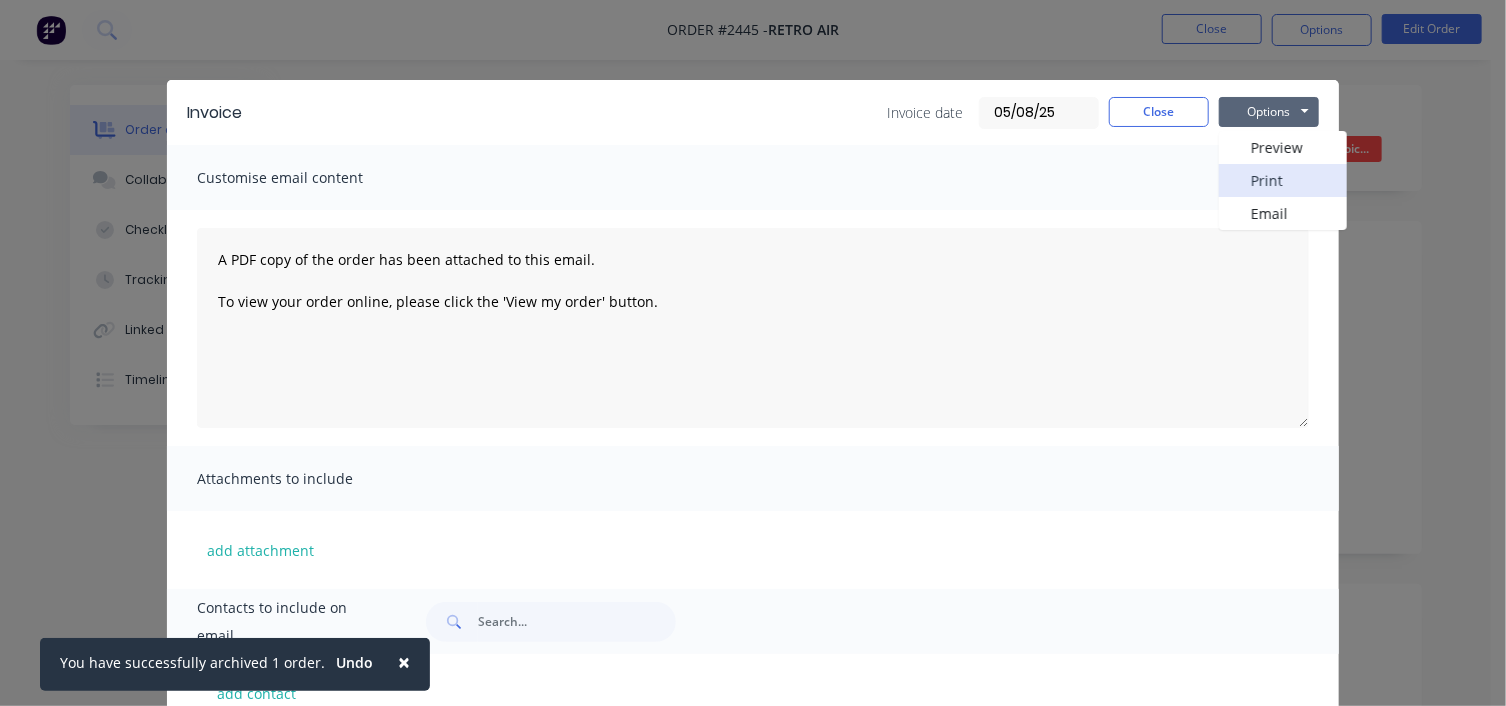 click on "Print" at bounding box center [1283, 180] 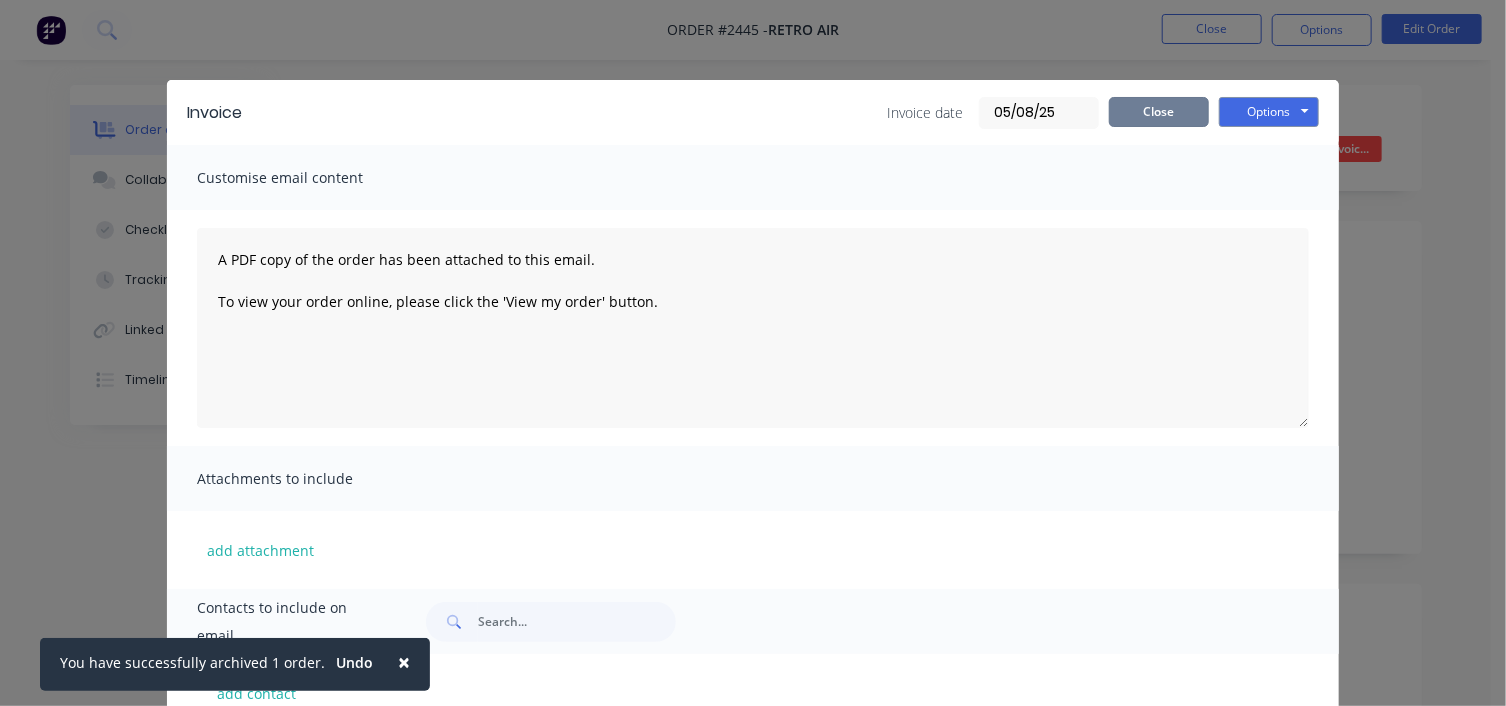click on "Close" at bounding box center (1159, 112) 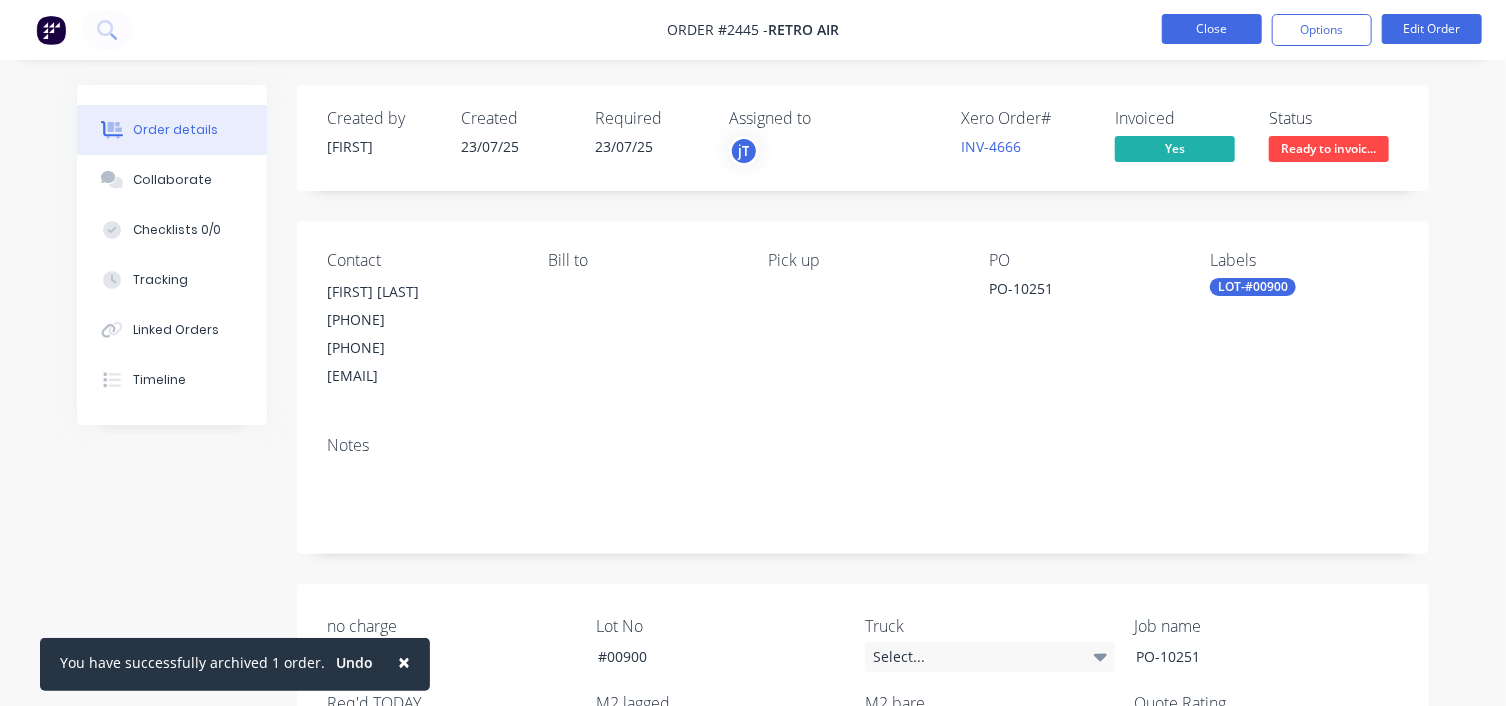 click on "Close" at bounding box center [1212, 29] 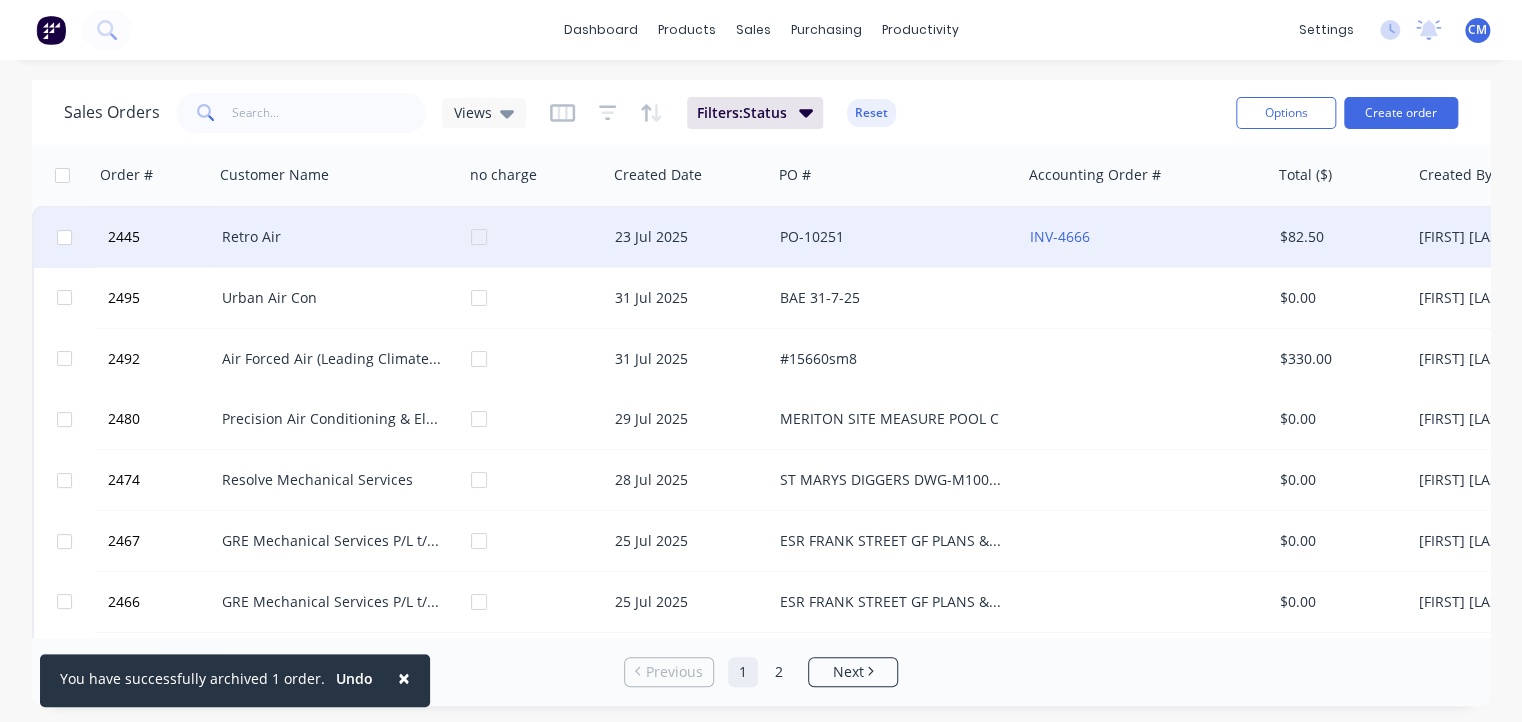 click at bounding box center [64, 237] 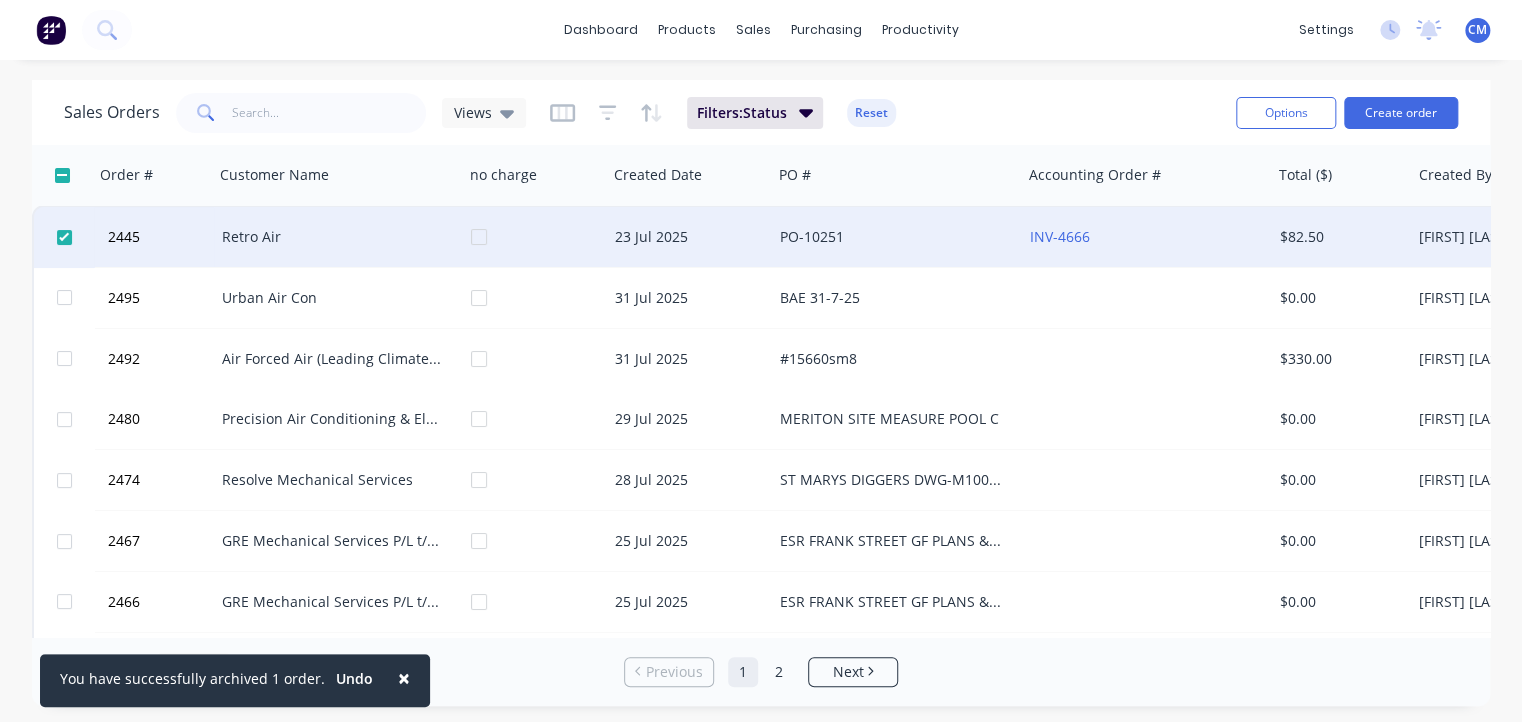 checkbox on "true" 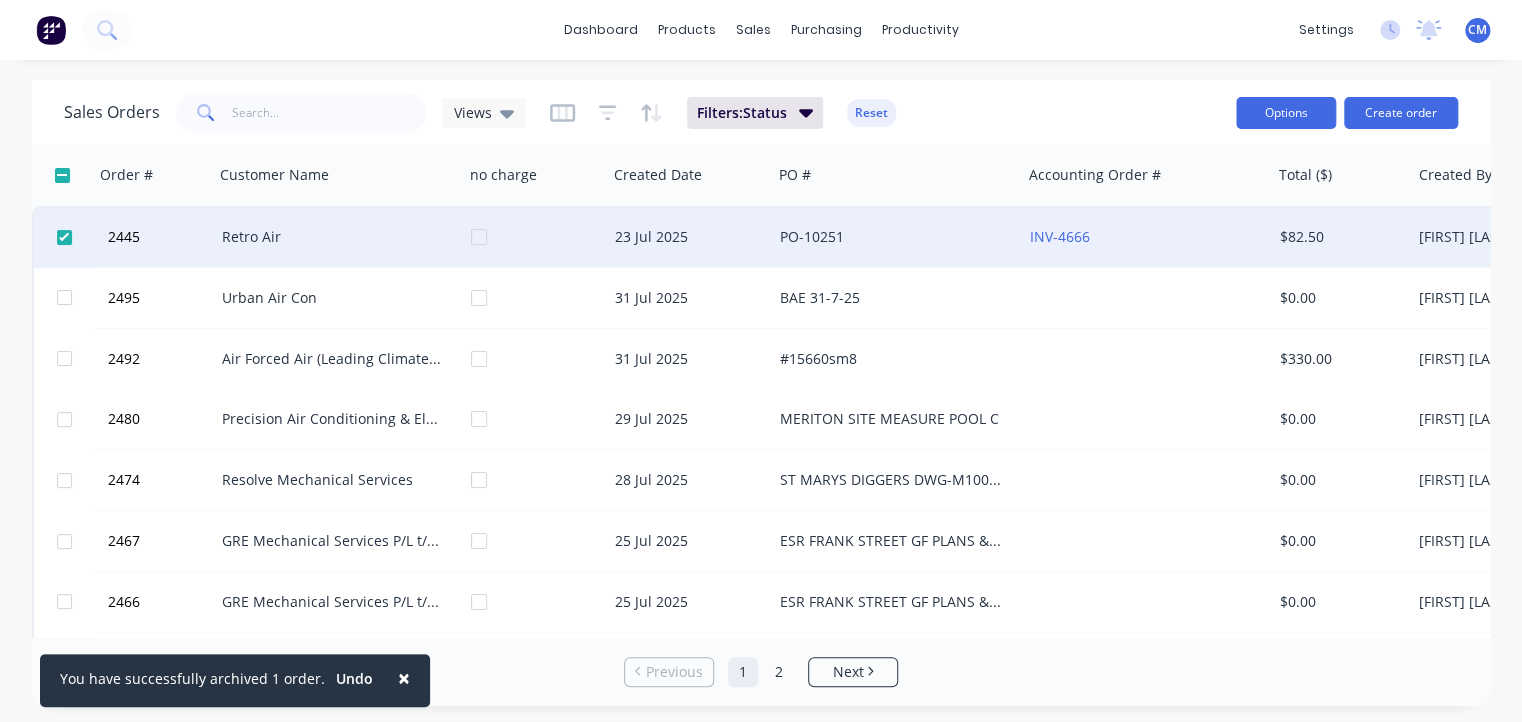 click on "Options" at bounding box center (1286, 113) 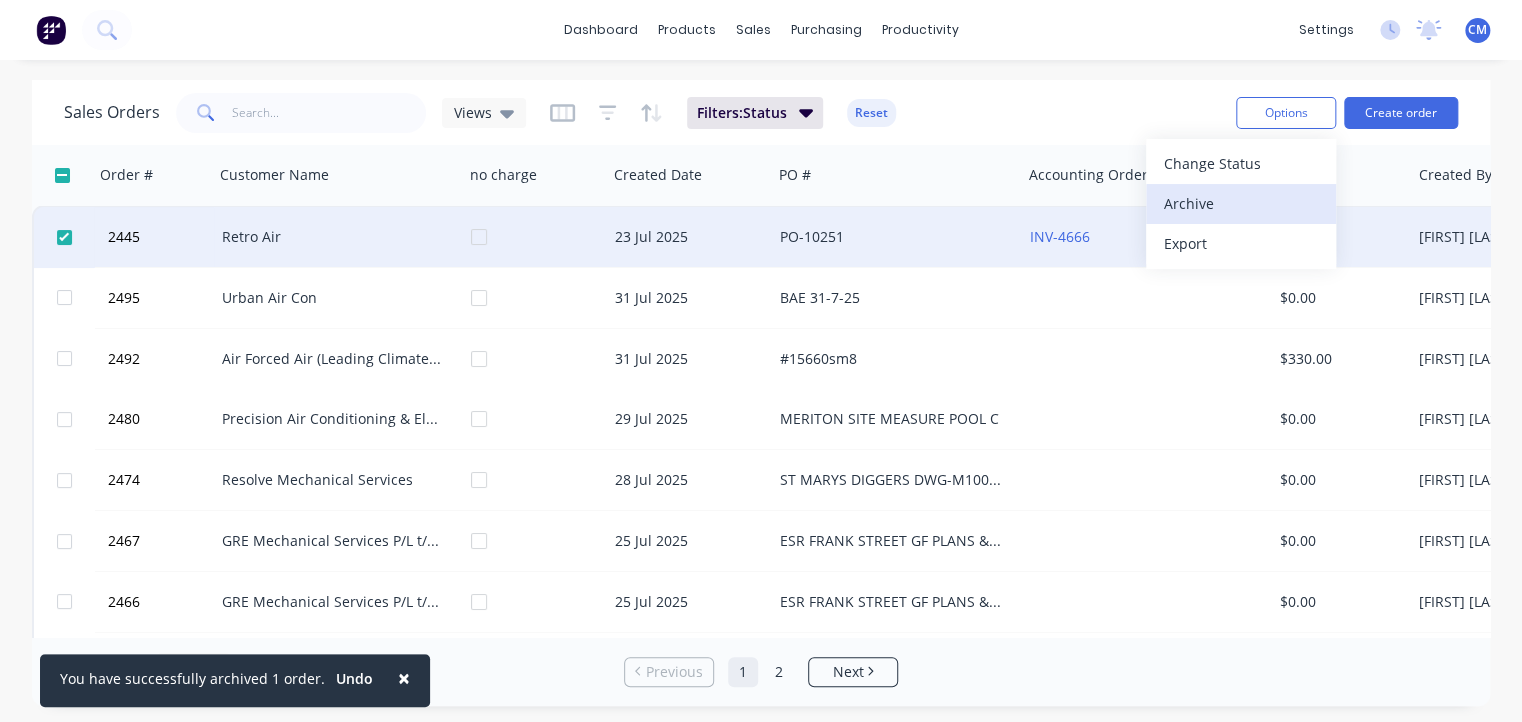 click on "Archive" at bounding box center (1241, 204) 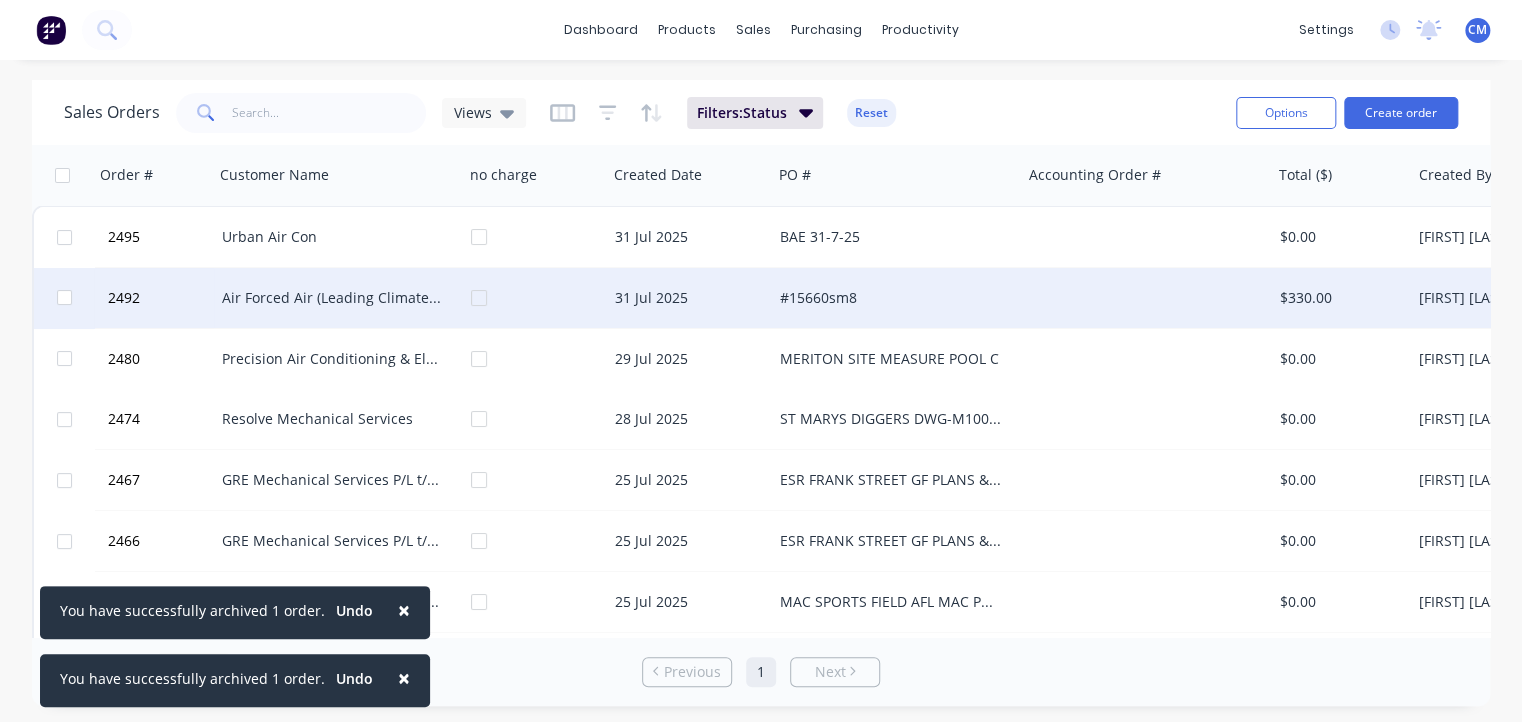 click on "Air Forced Air (Leading Climate Solutions)" at bounding box center [333, 298] 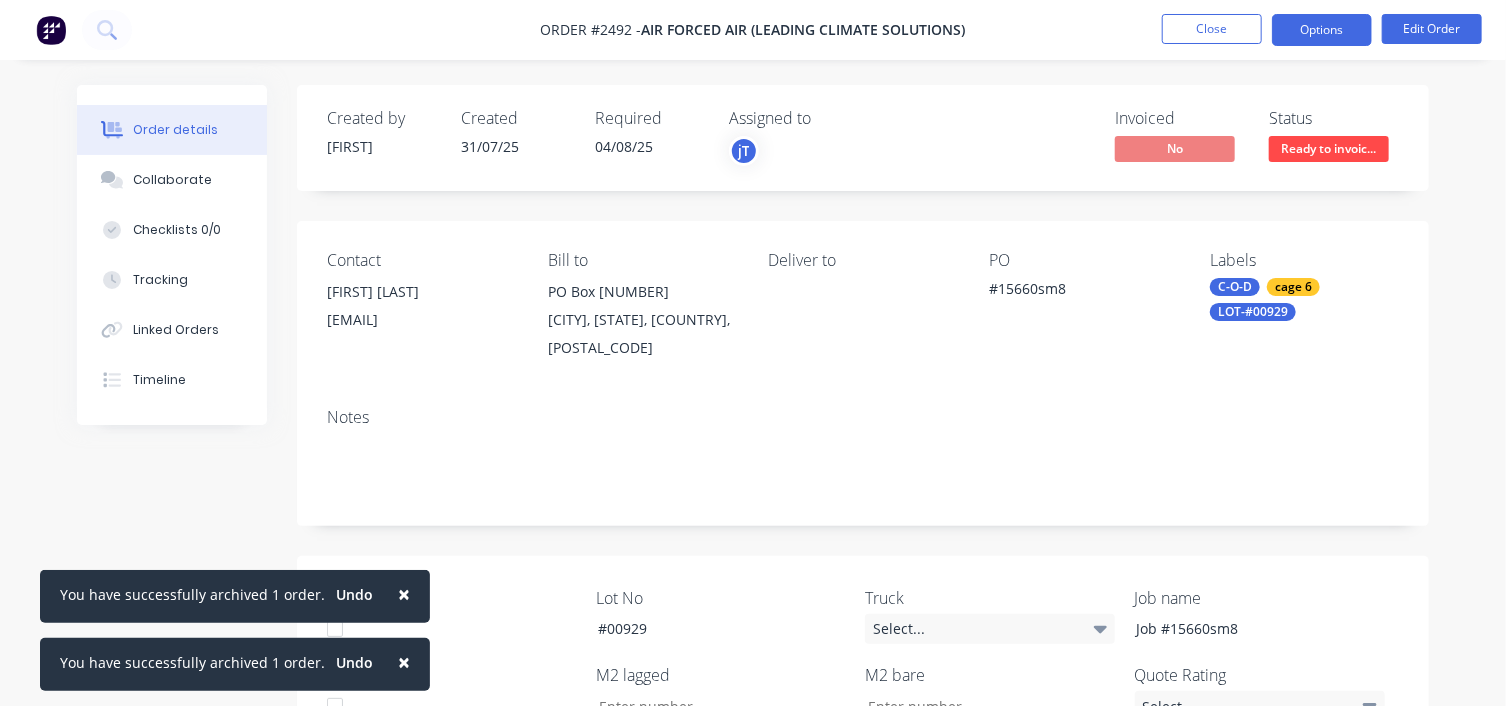 click on "Options" at bounding box center [1322, 30] 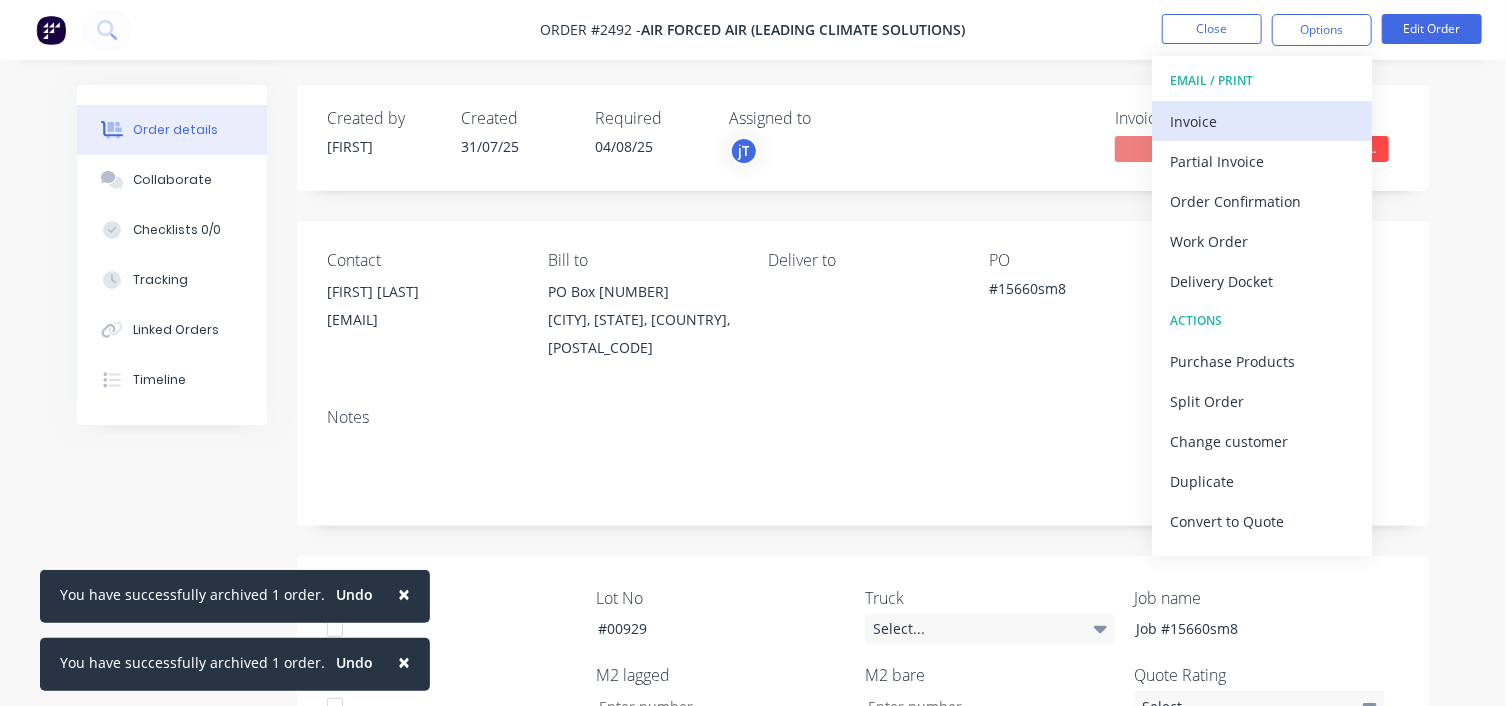 click on "Invoice" at bounding box center [1262, 121] 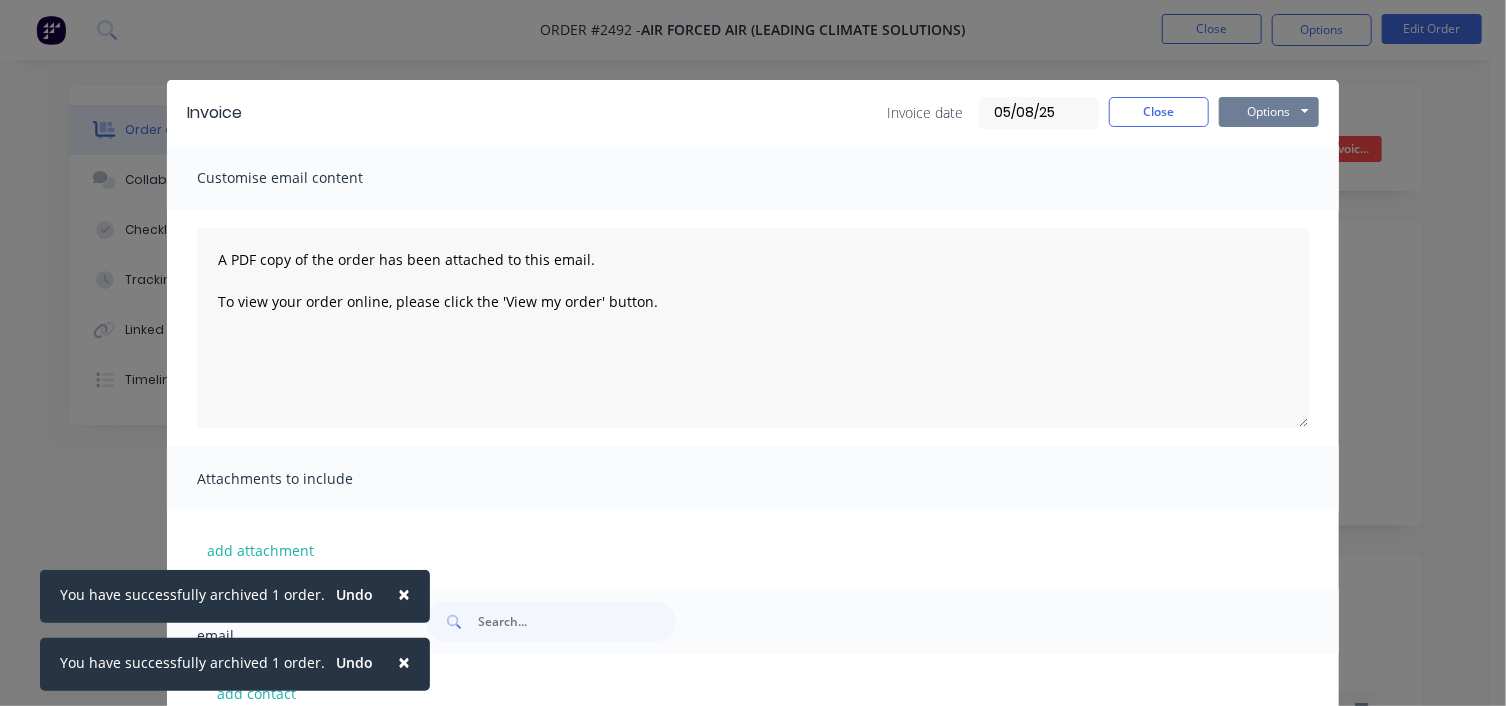 click on "Options" at bounding box center [1269, 112] 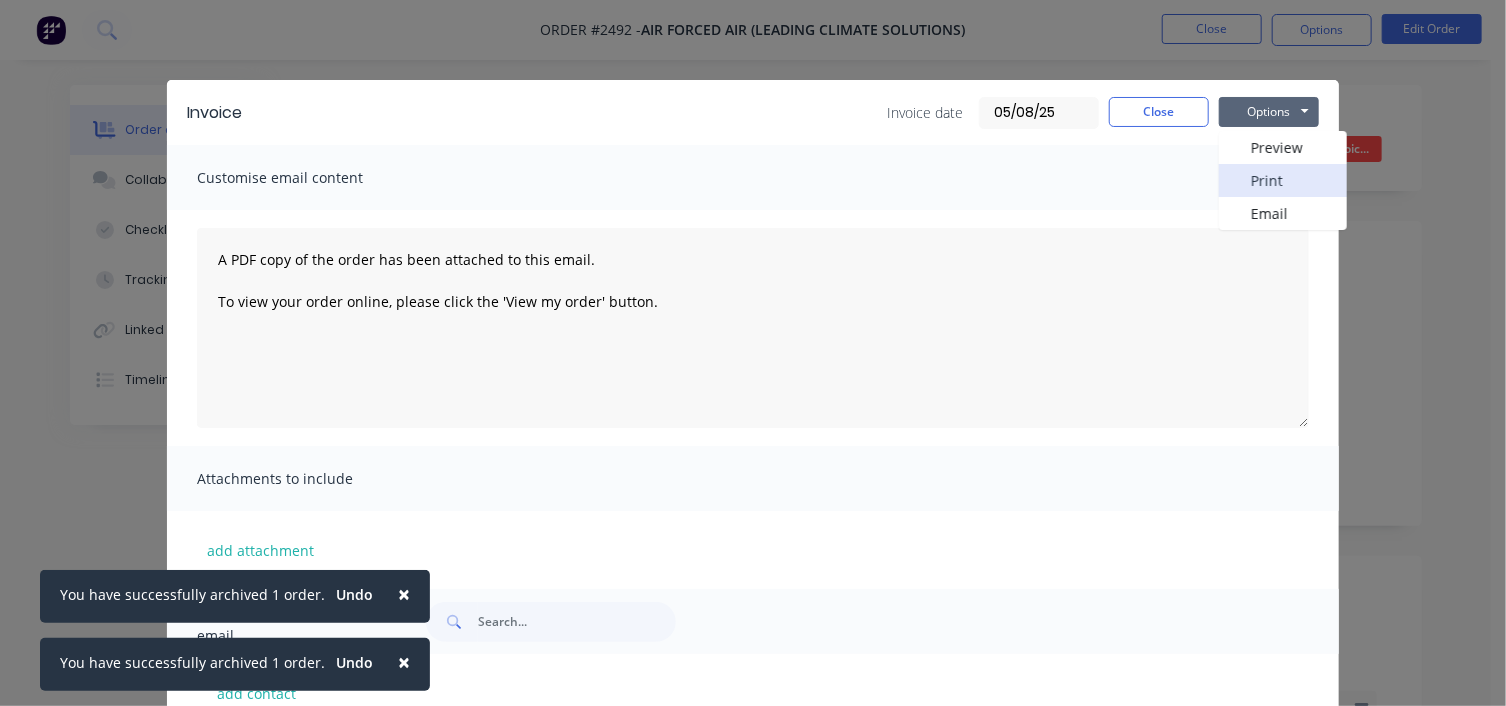click on "Print" at bounding box center (1283, 180) 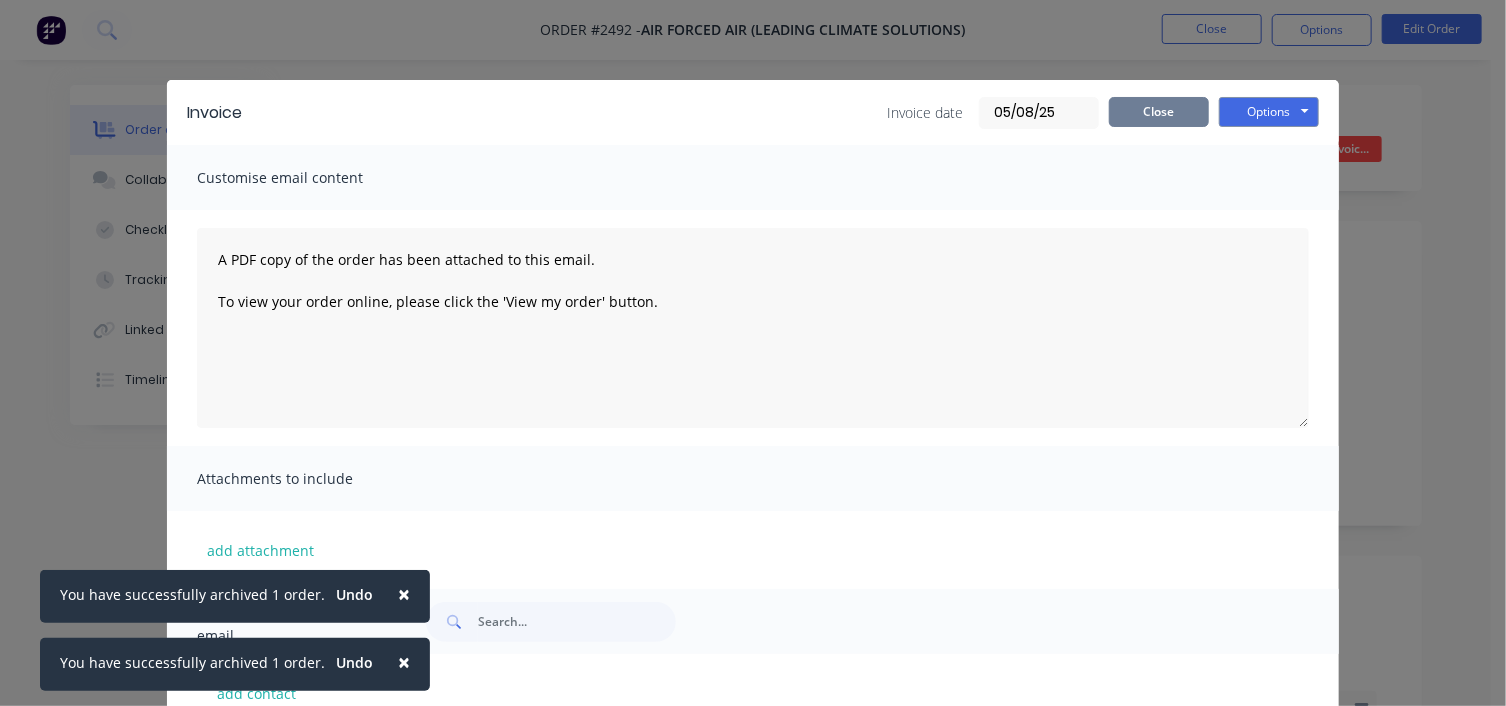click on "Close" at bounding box center (1159, 112) 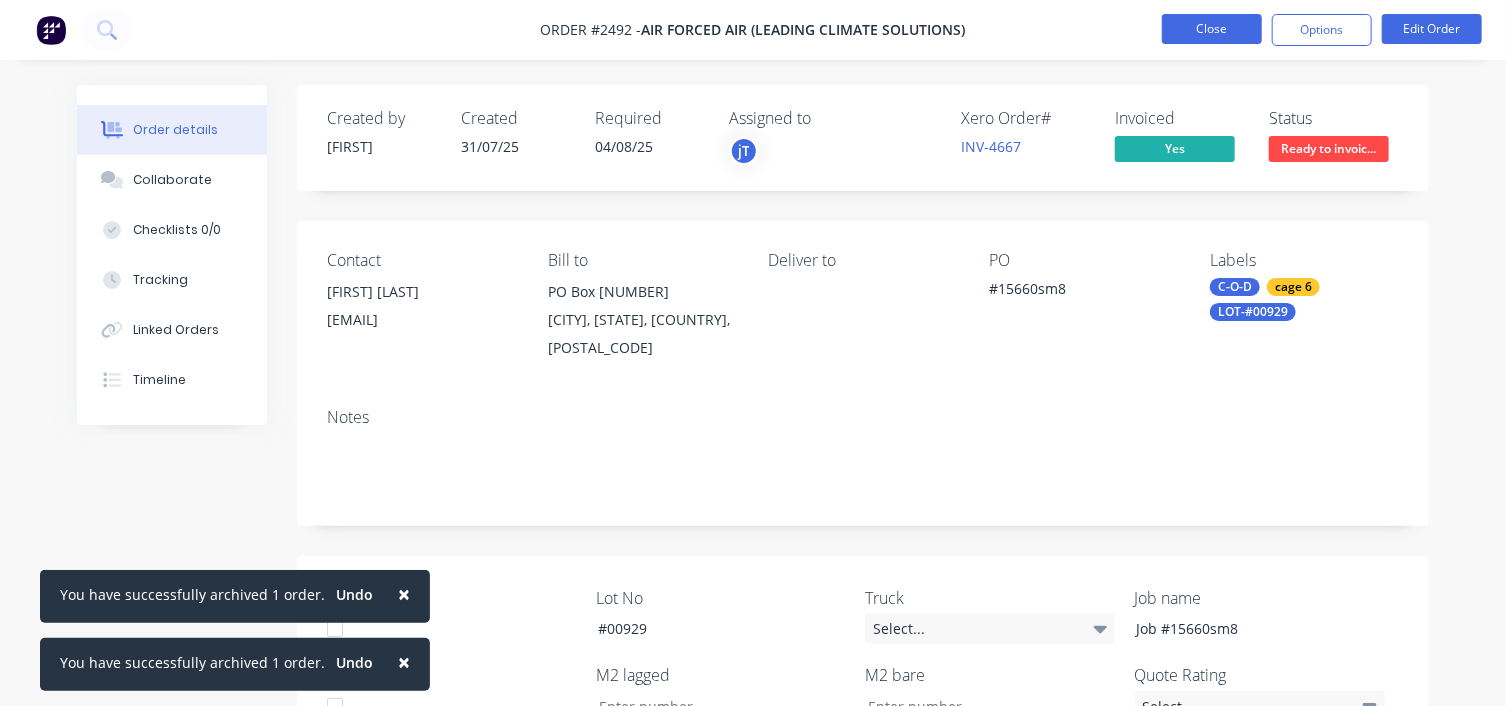 click on "Close" at bounding box center [1212, 29] 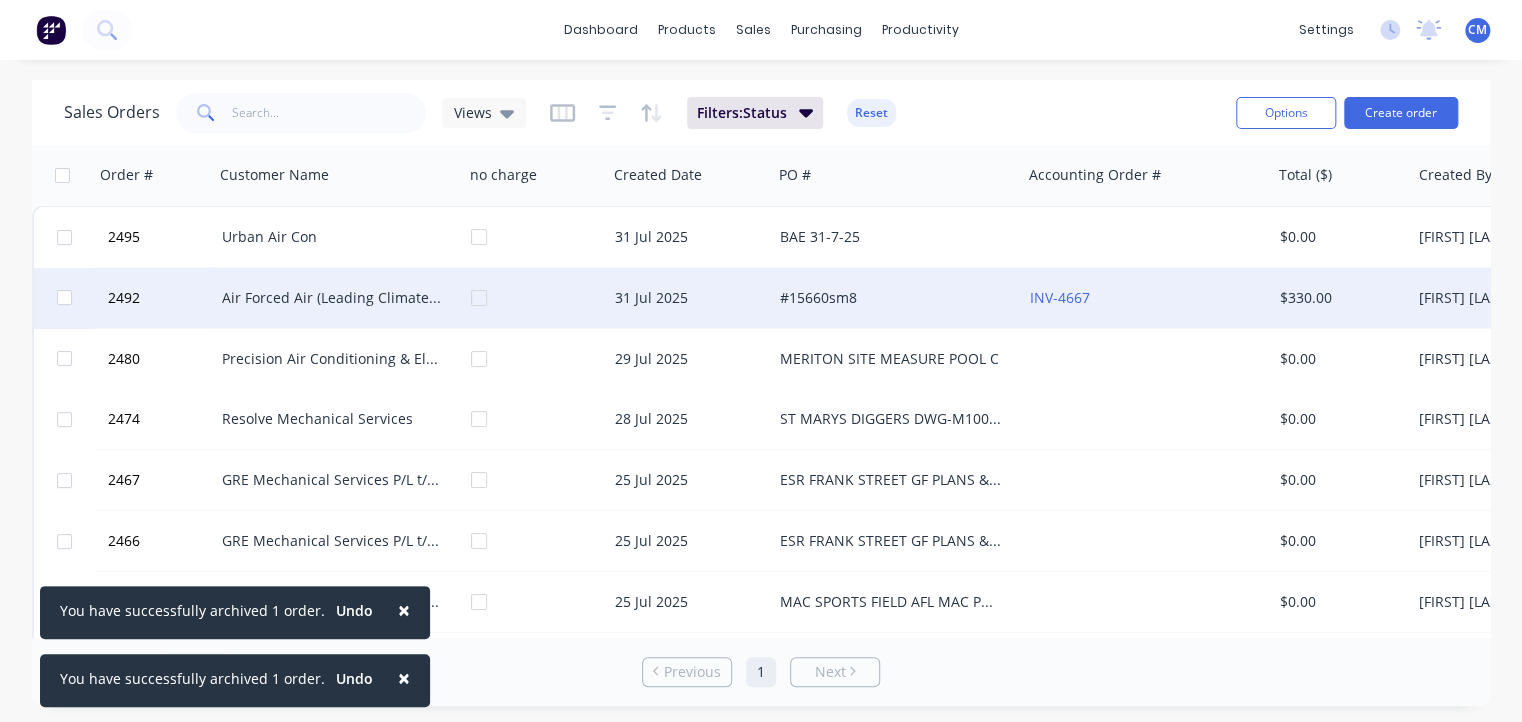 click at bounding box center (64, 297) 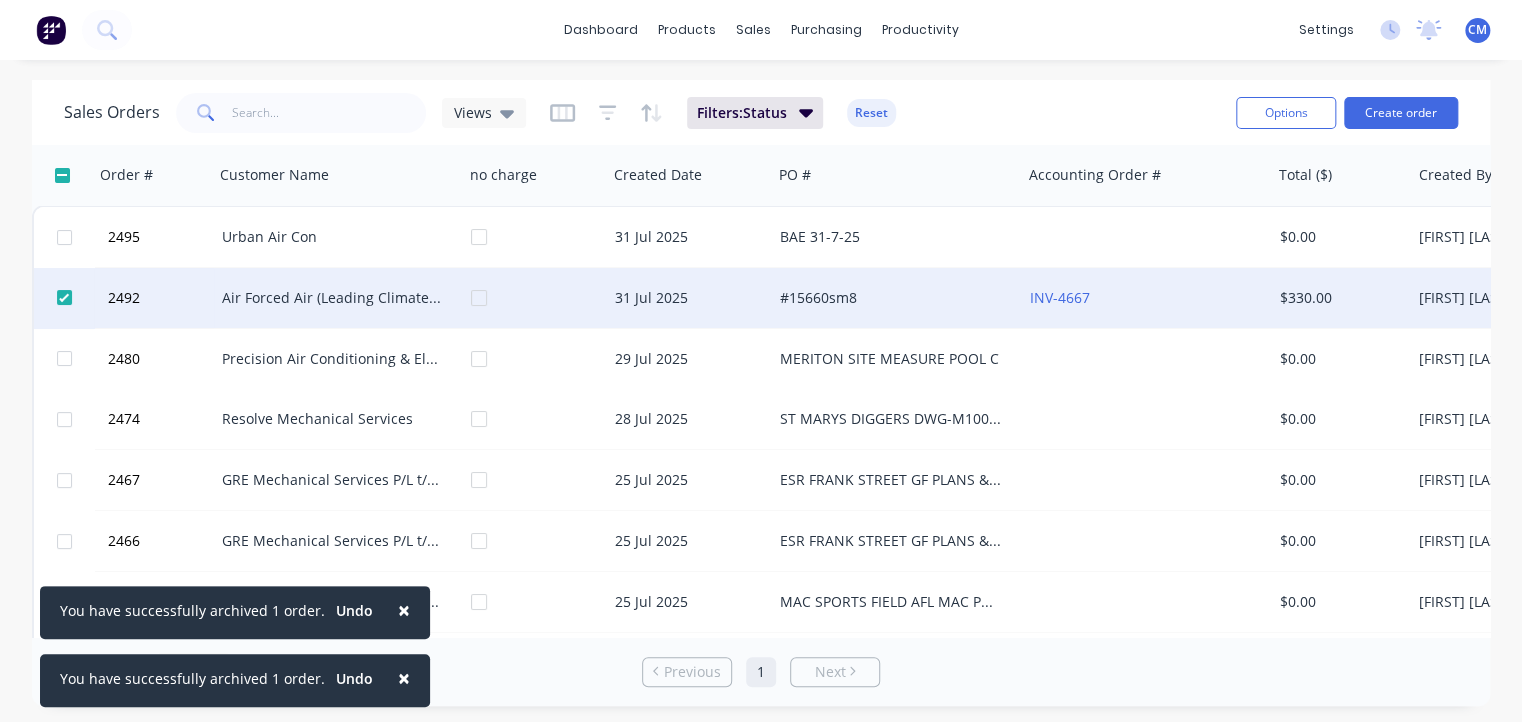 checkbox on "true" 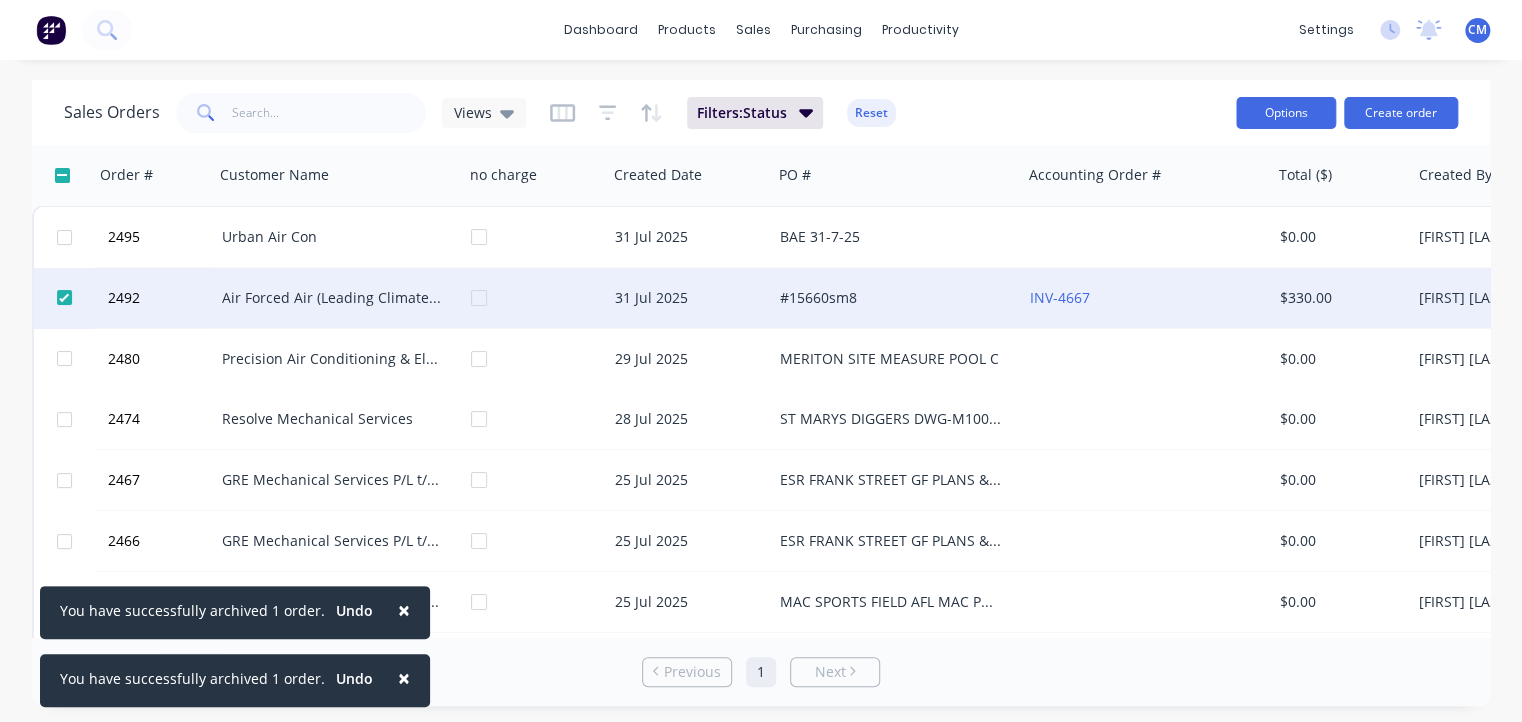 click on "Options" at bounding box center (1286, 113) 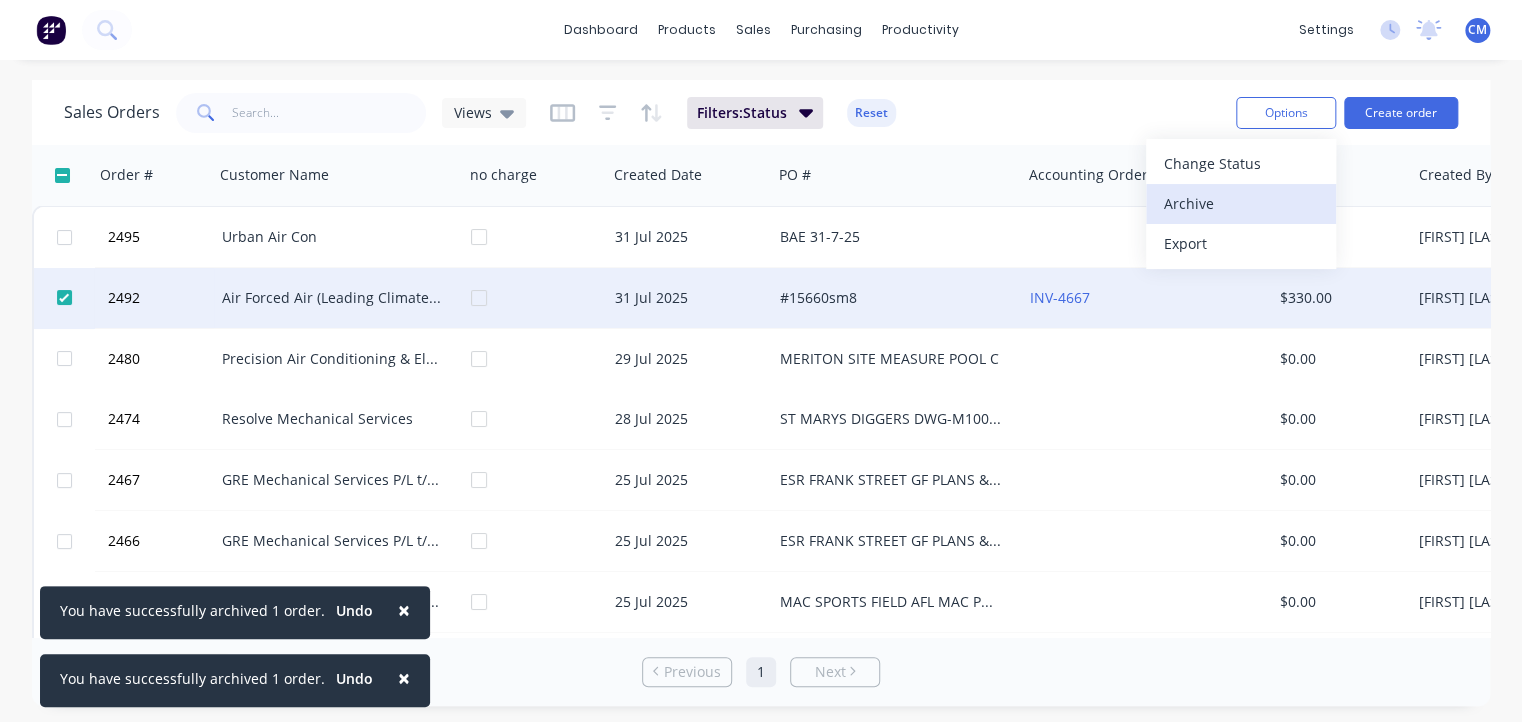 click on "Archive" at bounding box center [1241, 203] 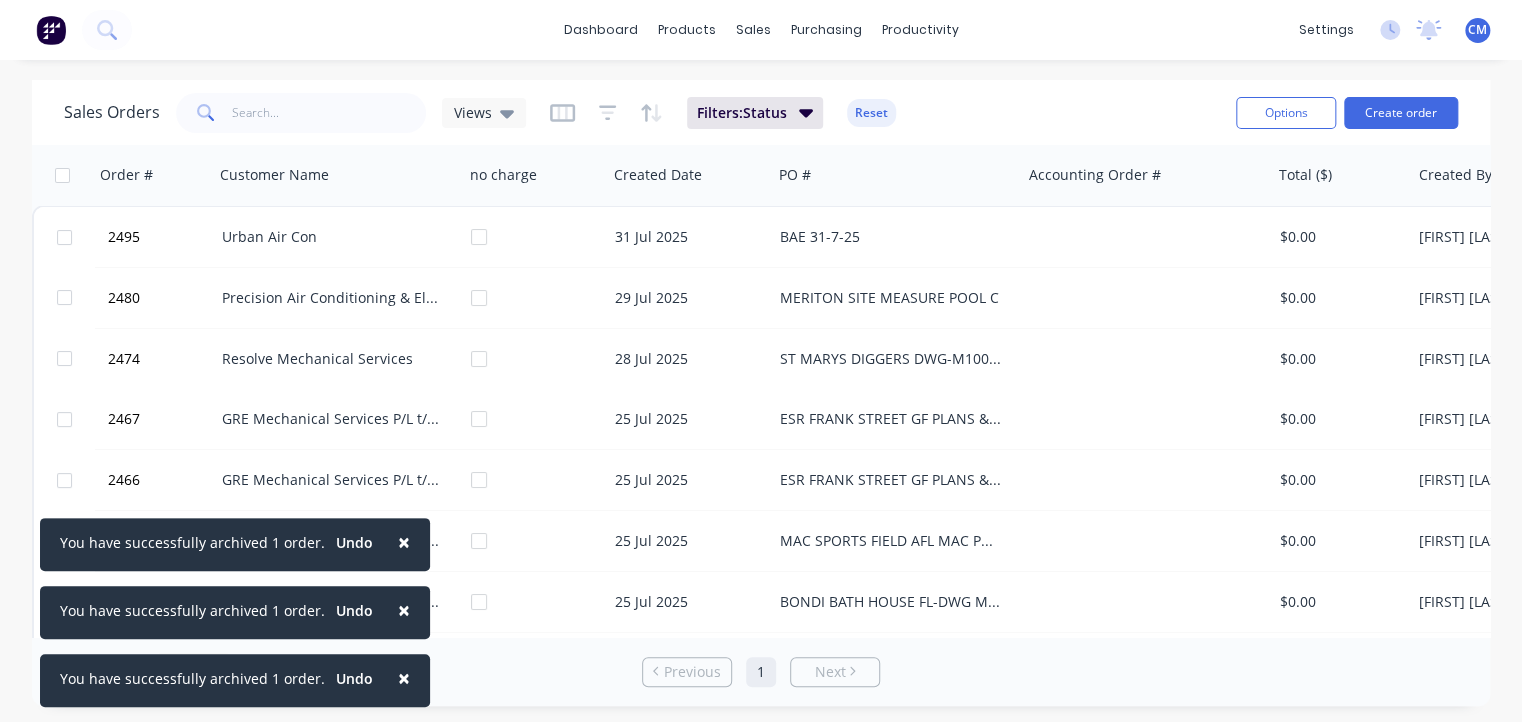 click on "×" at bounding box center (404, 542) 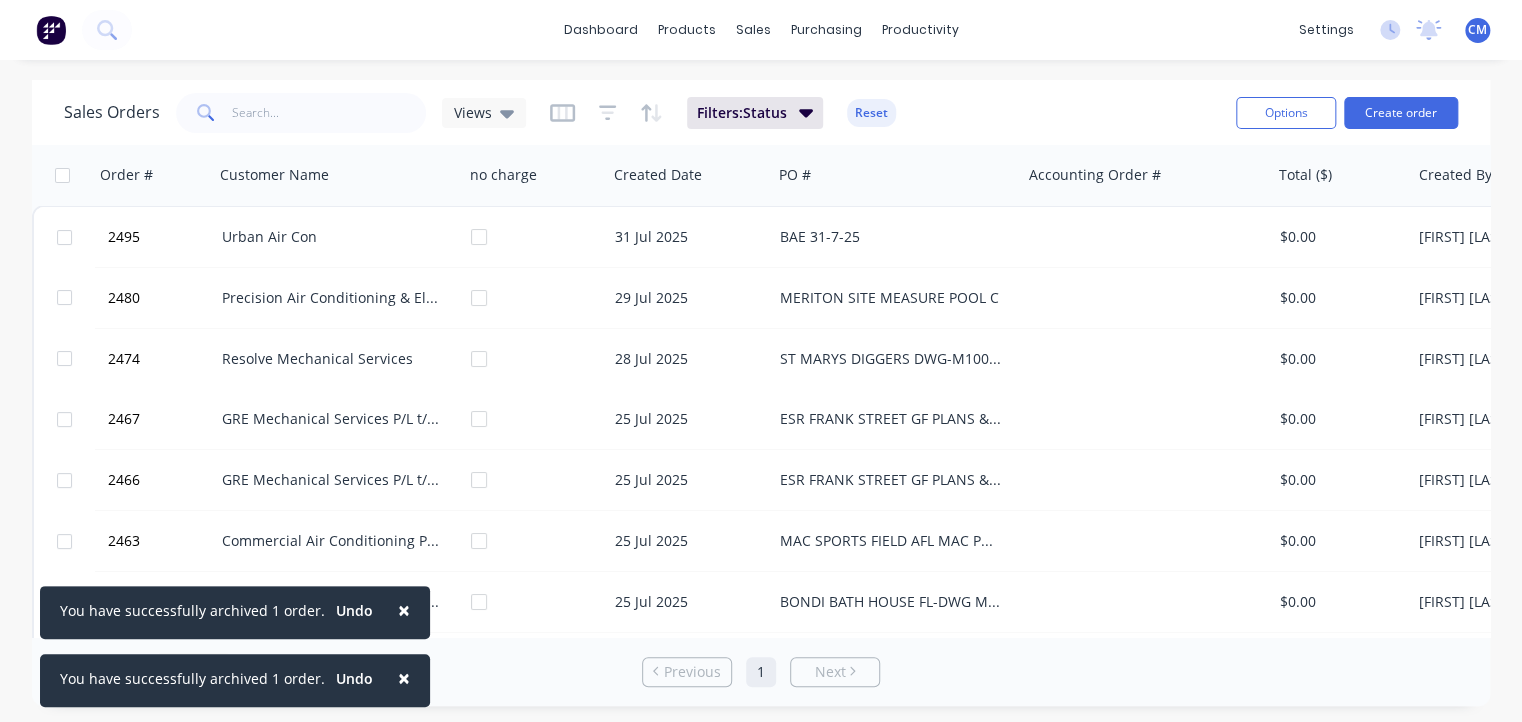 click on "×" at bounding box center (404, 610) 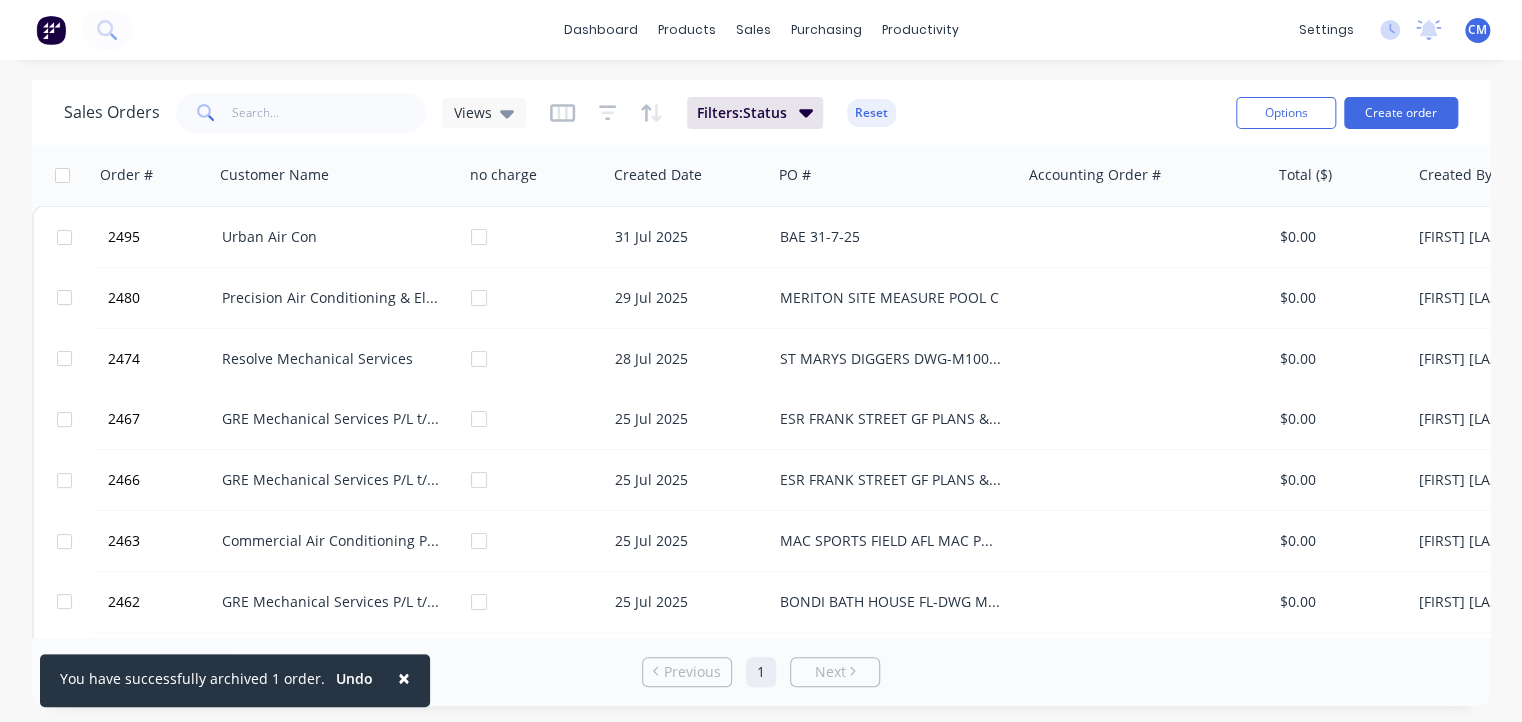 click on "×" at bounding box center [404, 678] 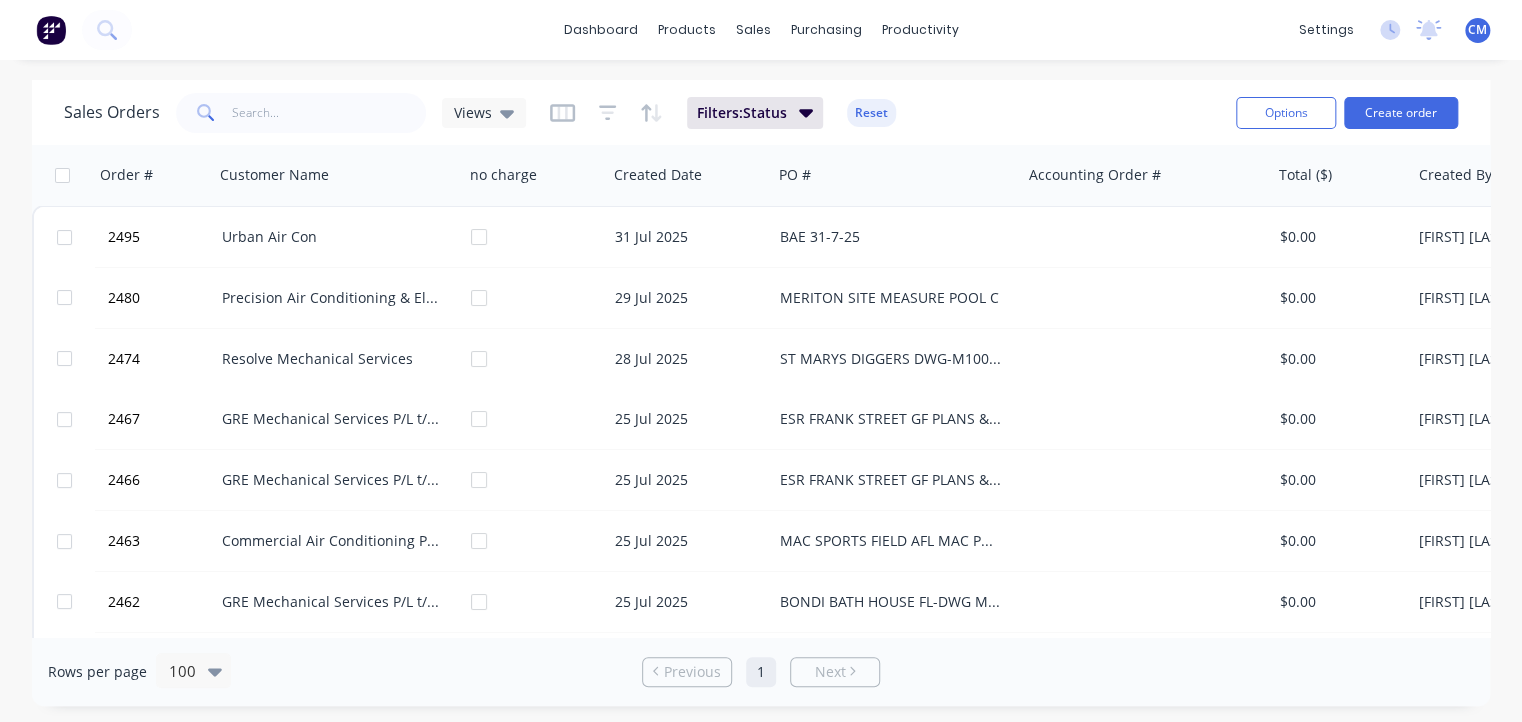 scroll, scrollTop: 0, scrollLeft: 1267, axis: horizontal 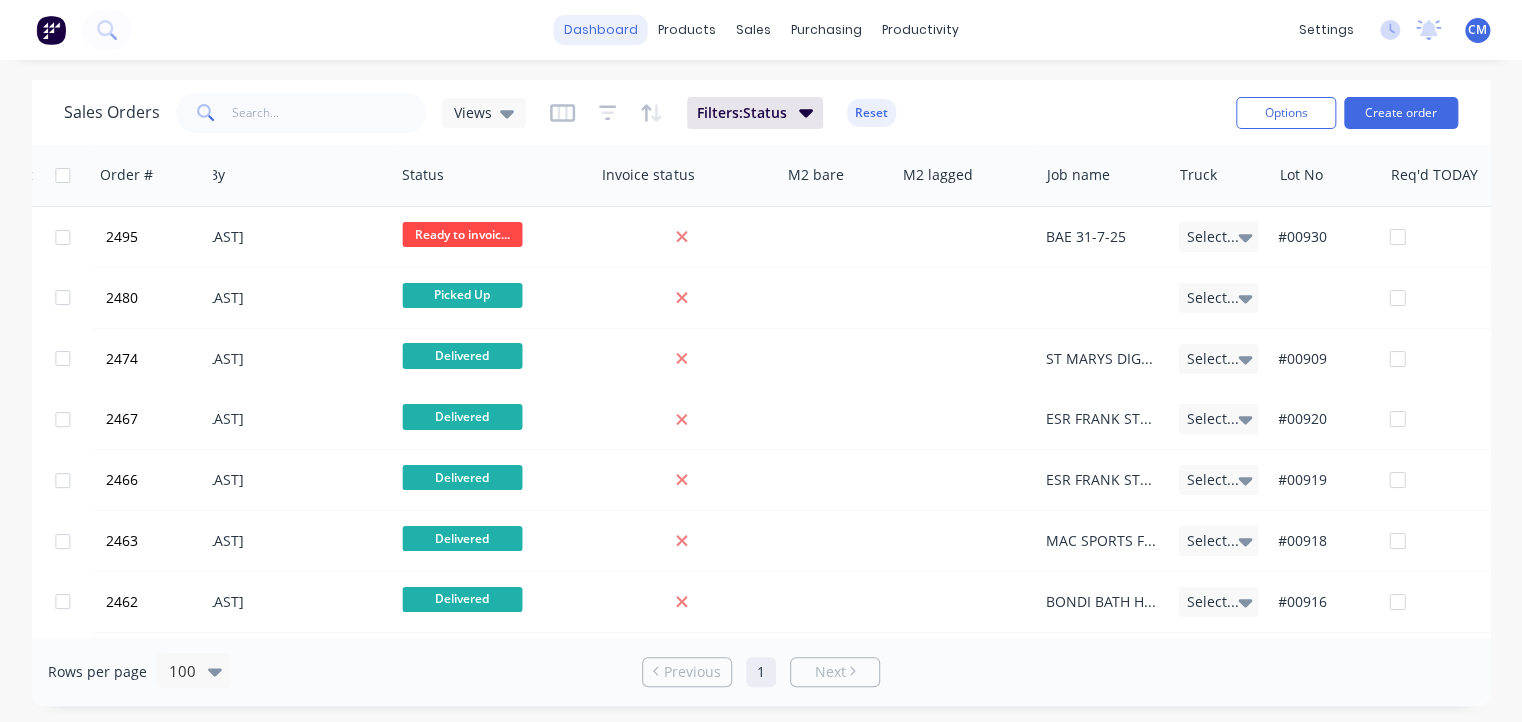 click on "dashboard" at bounding box center (601, 30) 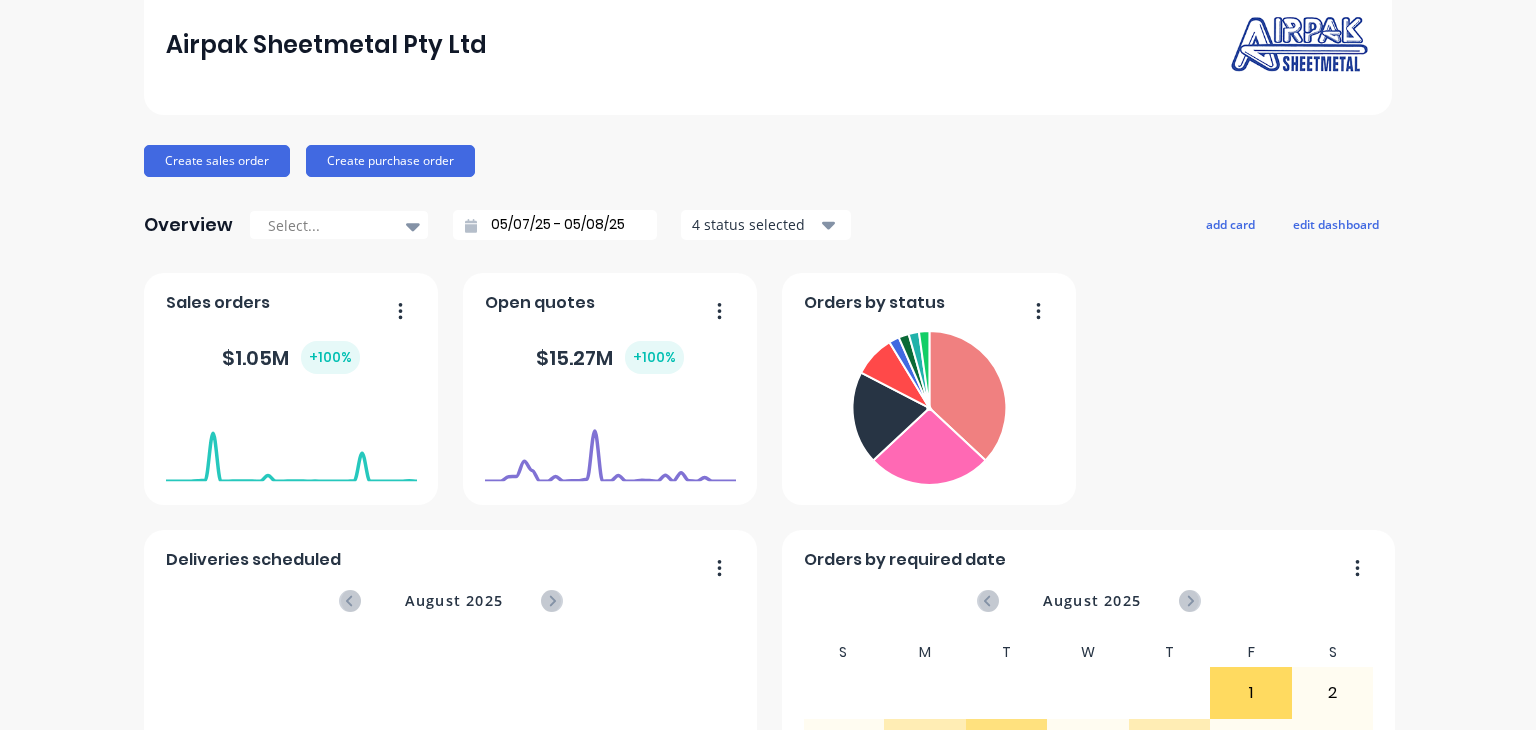 scroll, scrollTop: 0, scrollLeft: 0, axis: both 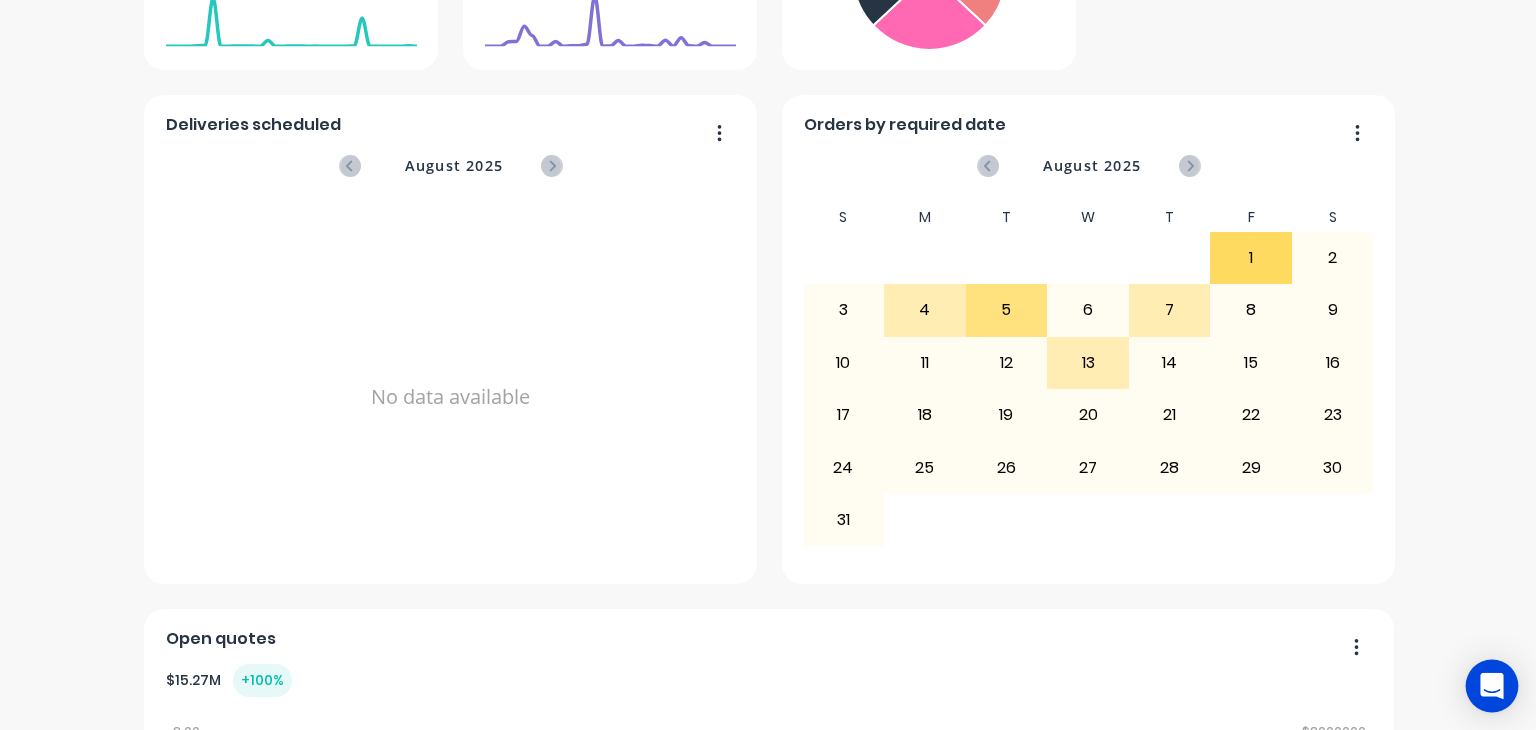 click 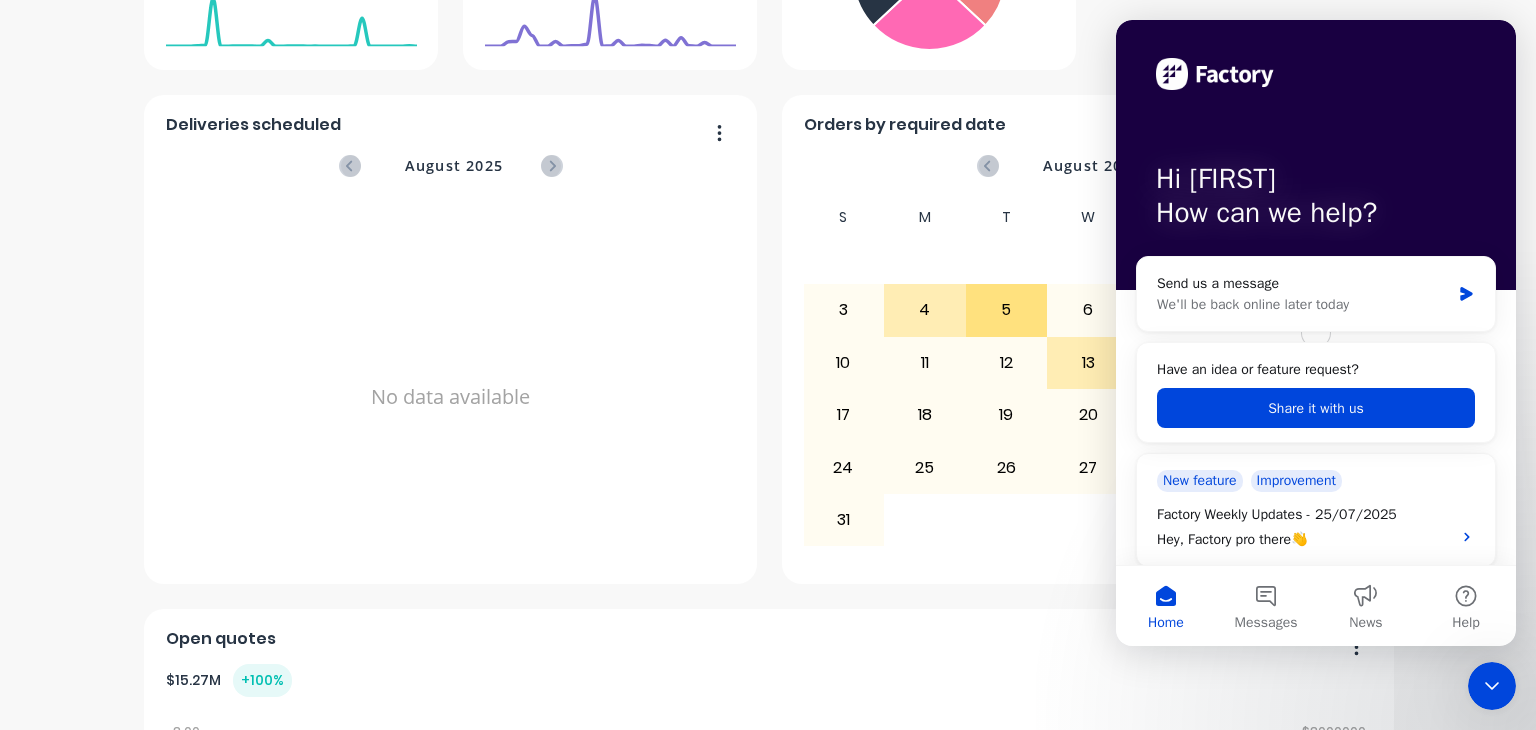 scroll, scrollTop: 0, scrollLeft: 0, axis: both 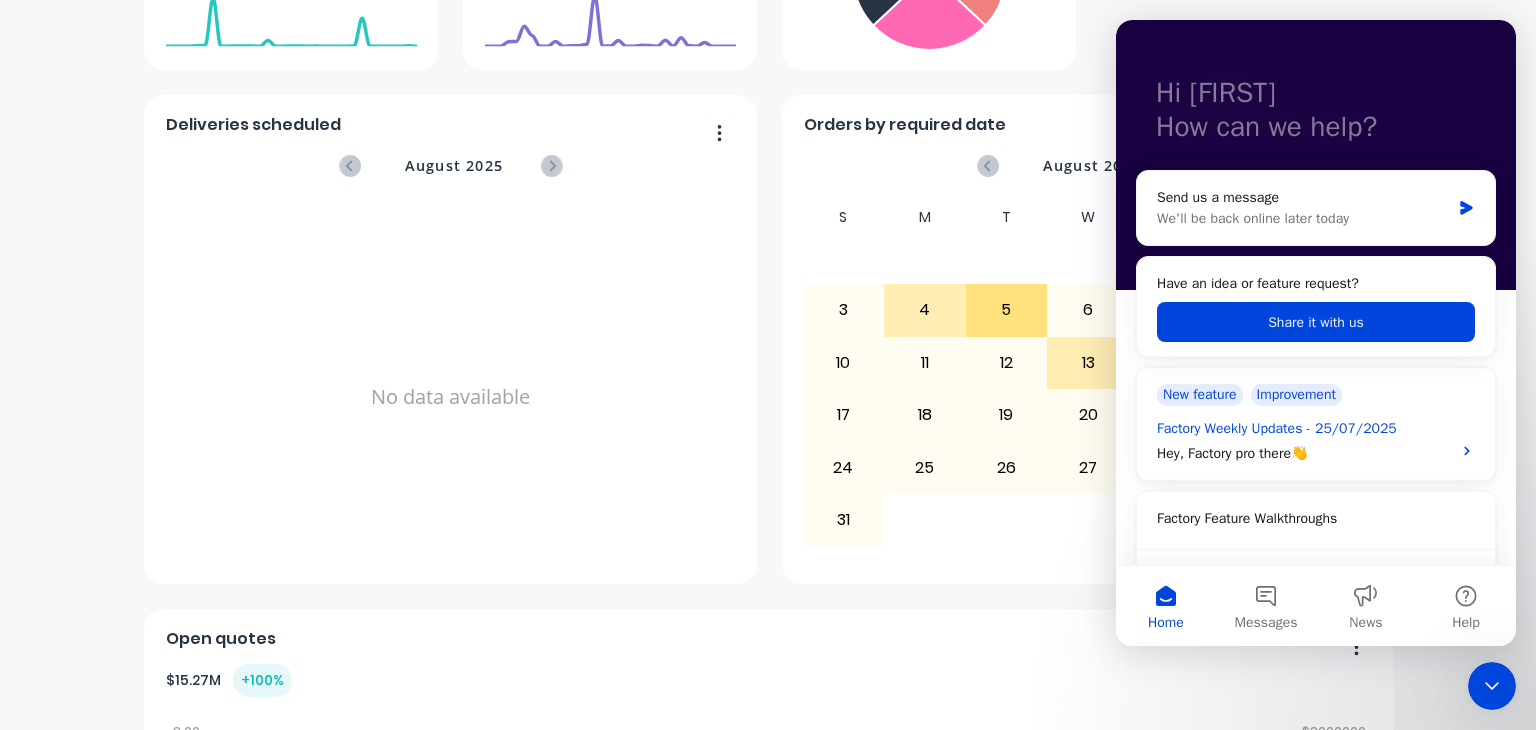 click on "Factory Weekly Updates - 25/07/2025" at bounding box center (1298, 428) 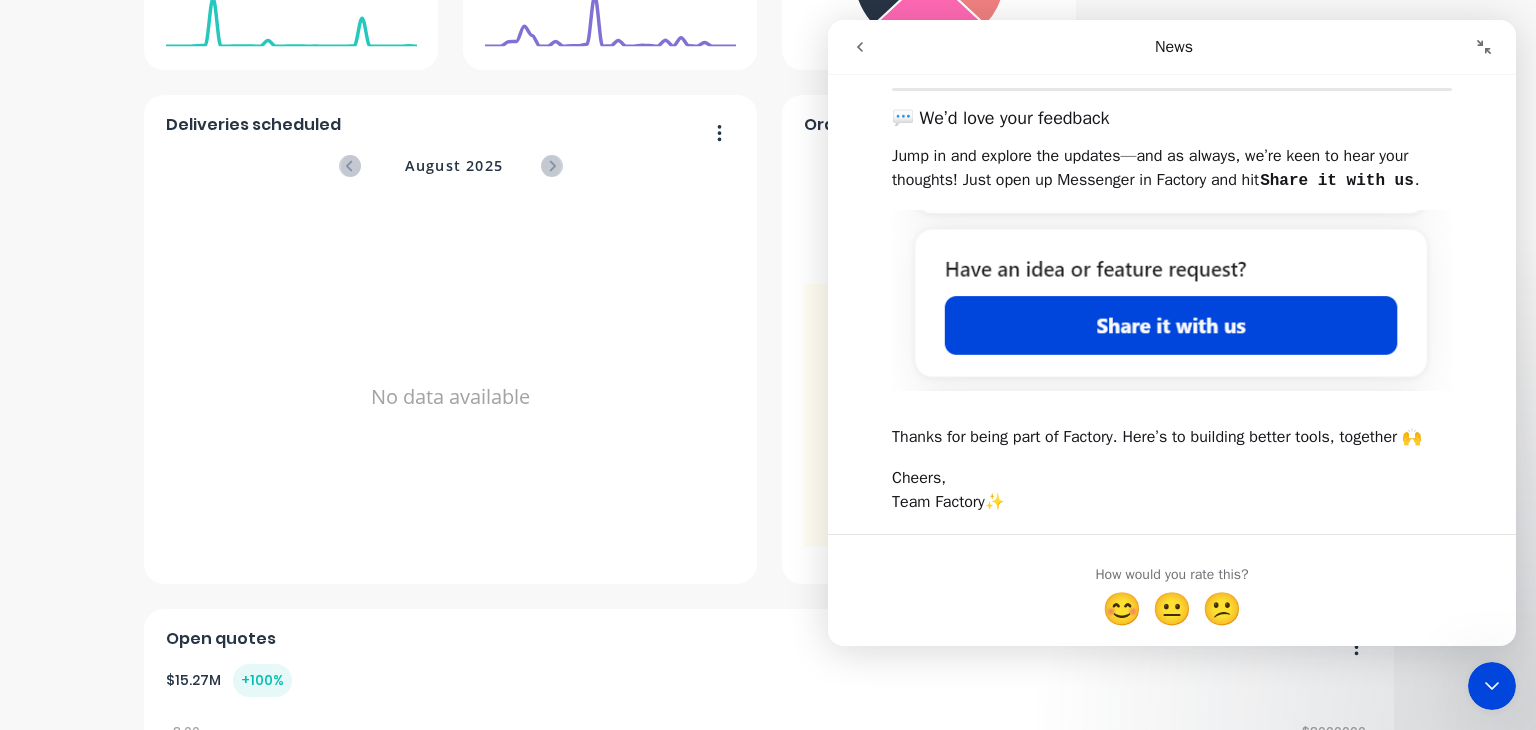 scroll, scrollTop: 0, scrollLeft: 0, axis: both 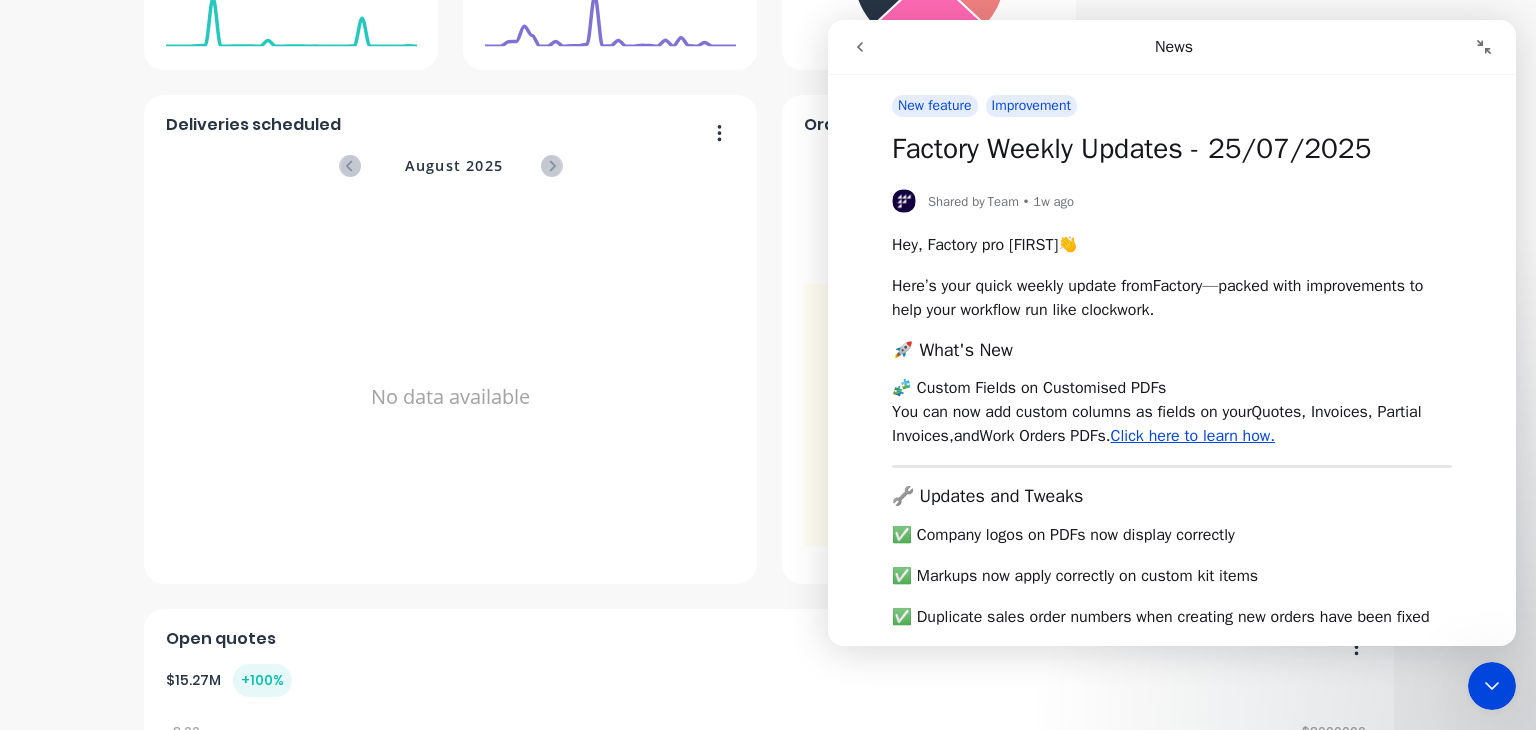 click 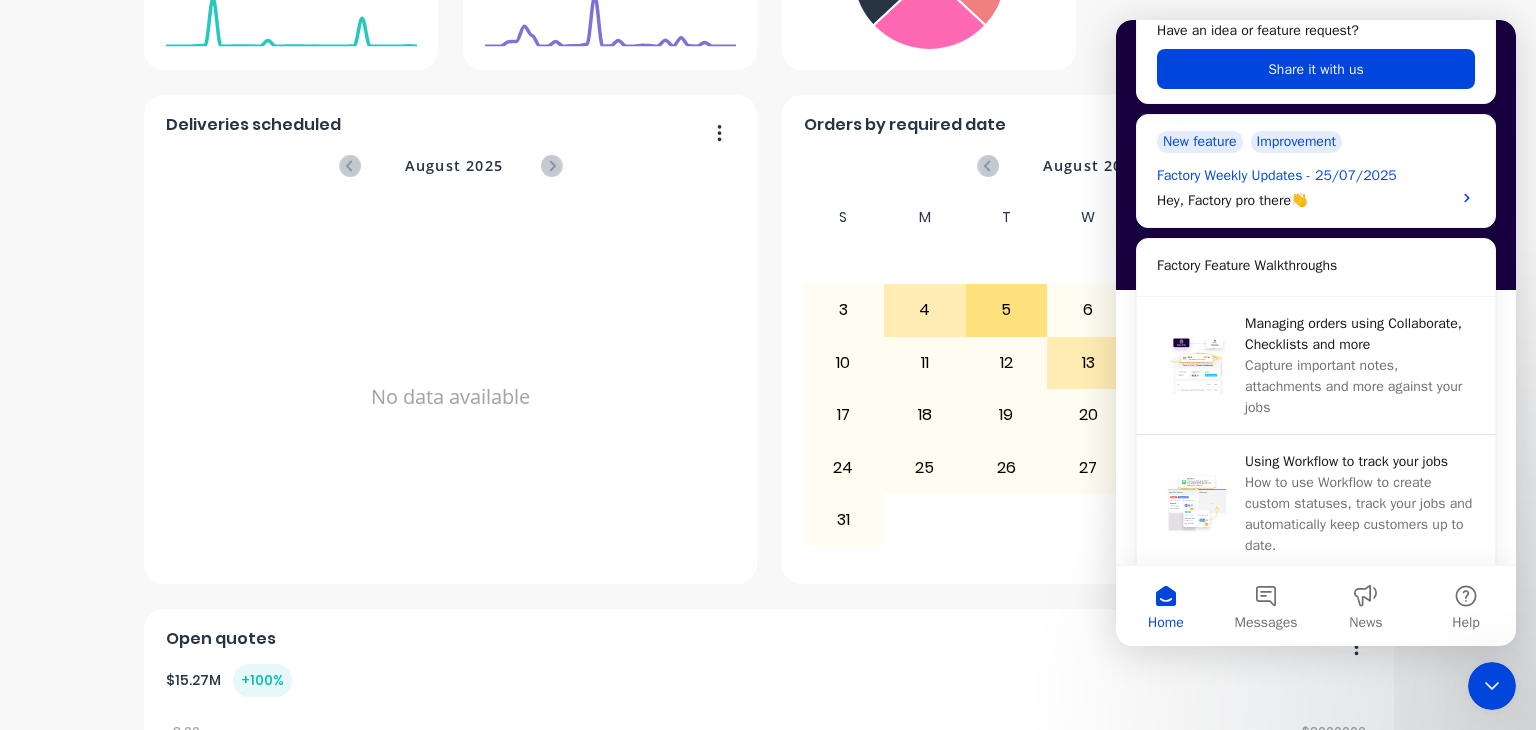 scroll, scrollTop: 340, scrollLeft: 0, axis: vertical 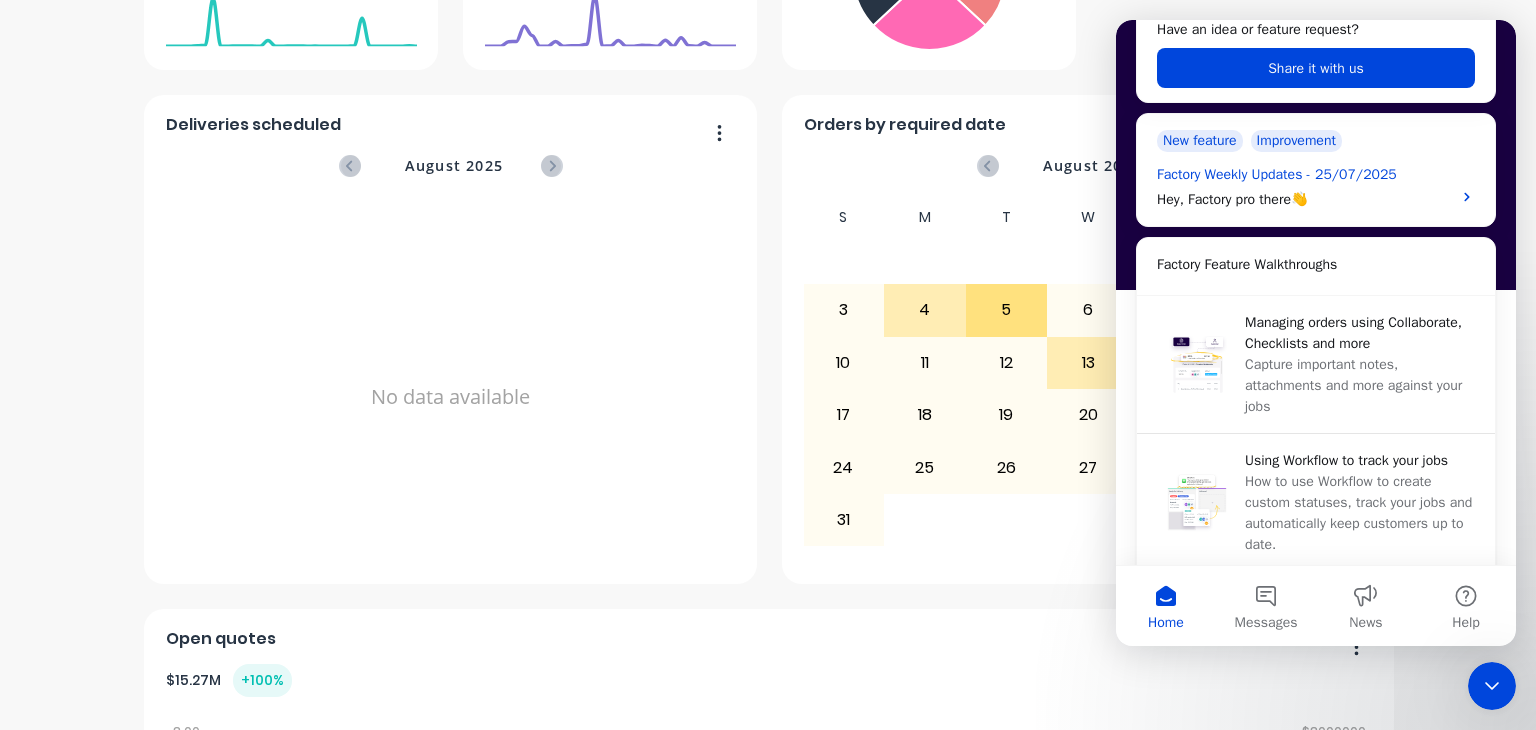 click on "Using Workflow to track your jobs" at bounding box center [1360, 460] 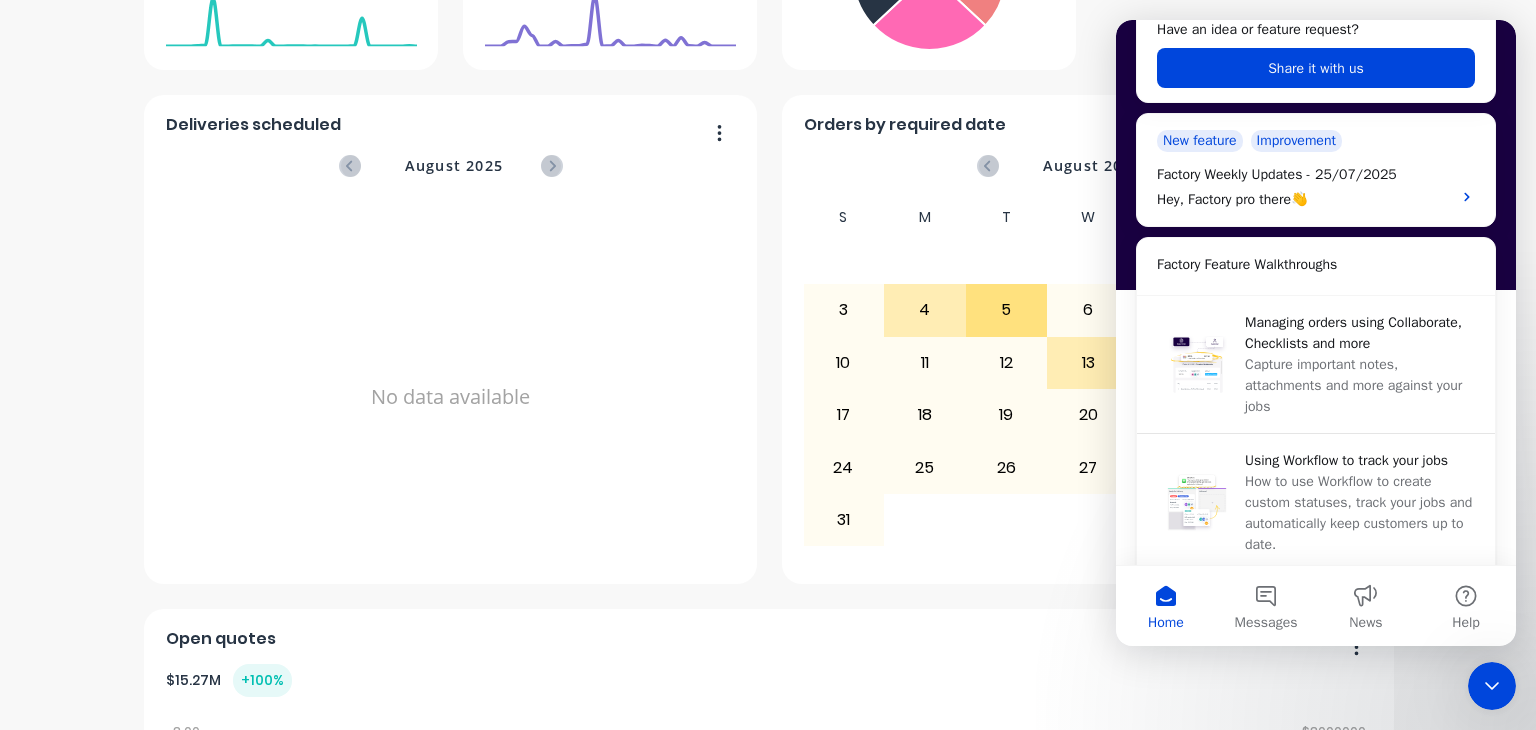 click on "Open quotes" at bounding box center [769, 644] 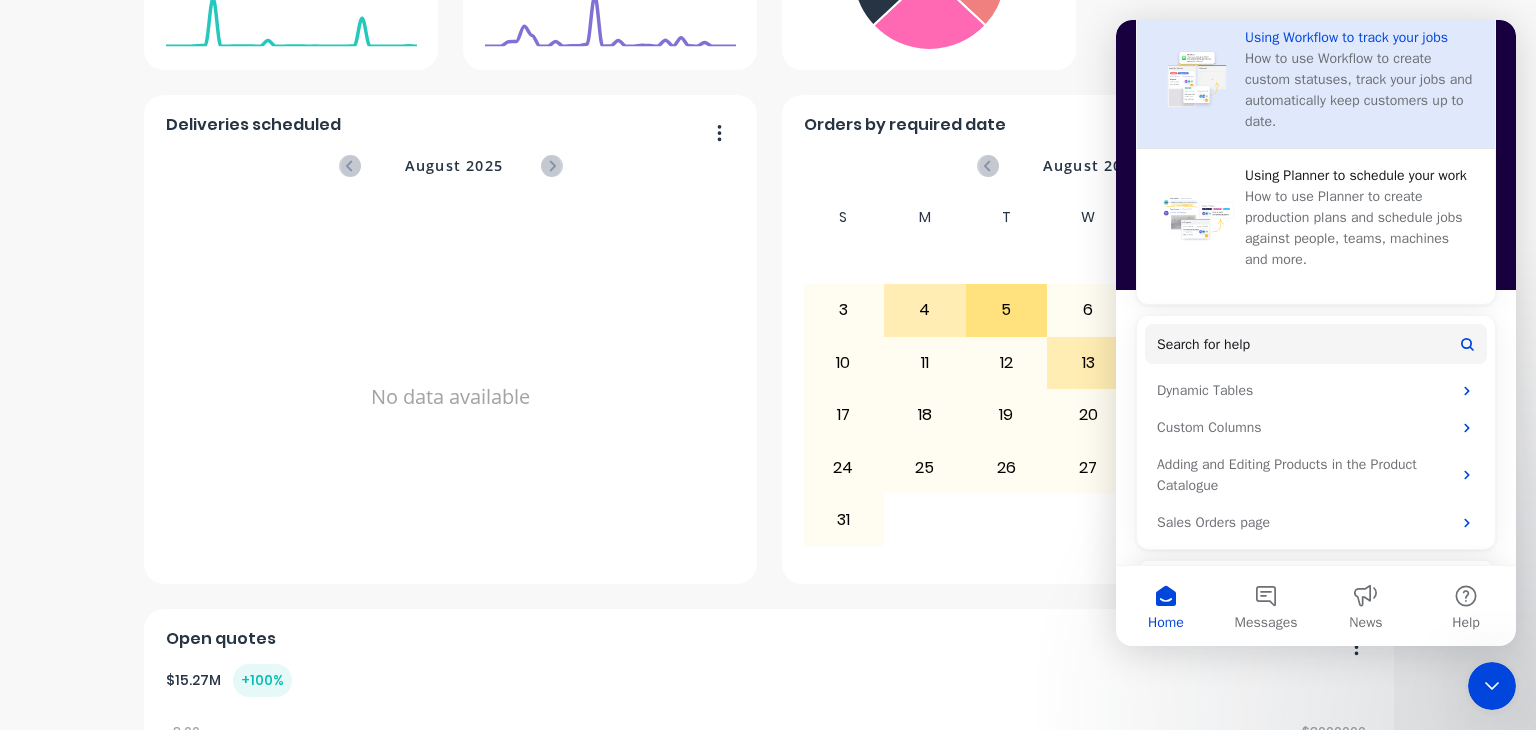 scroll, scrollTop: 843, scrollLeft: 0, axis: vertical 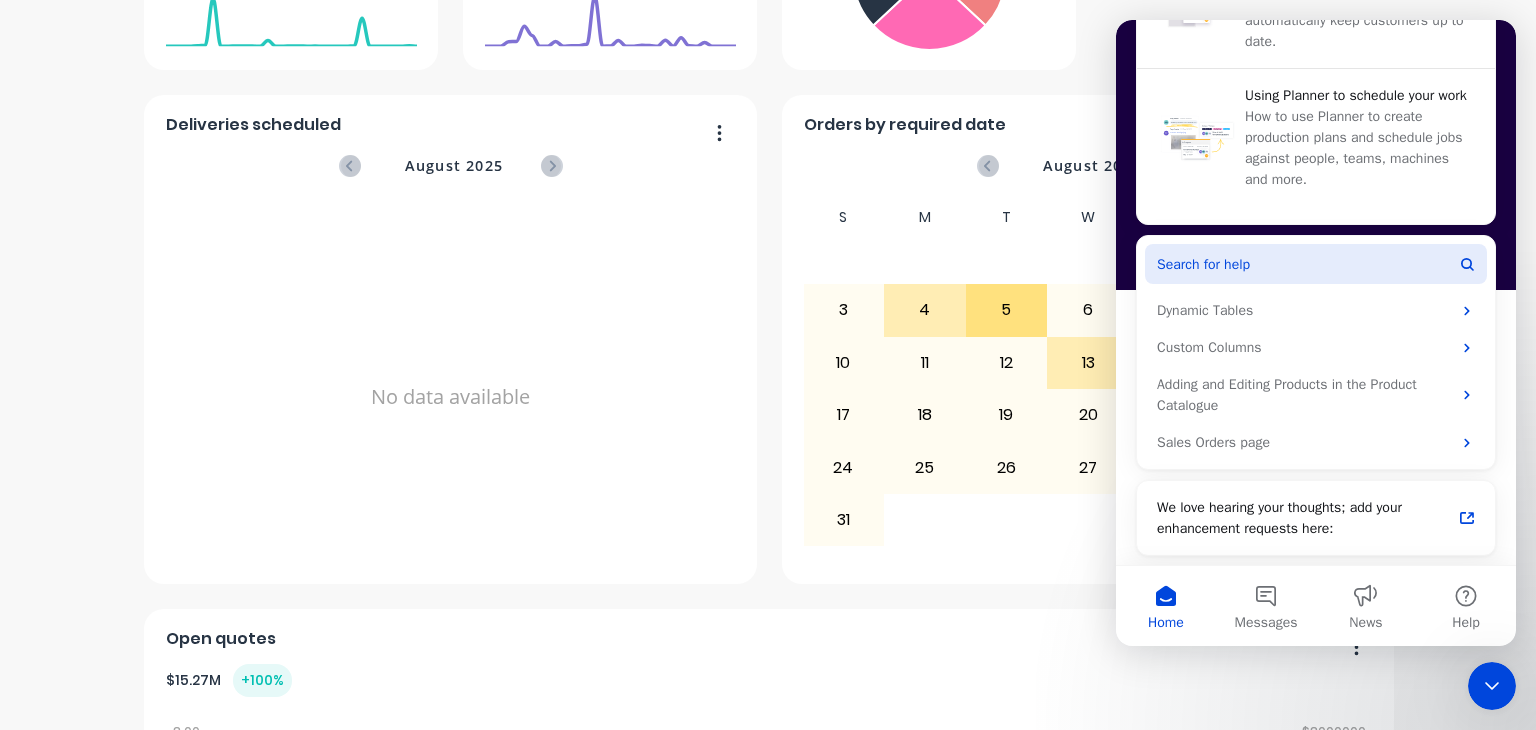 click on "Search for help" at bounding box center [1316, 264] 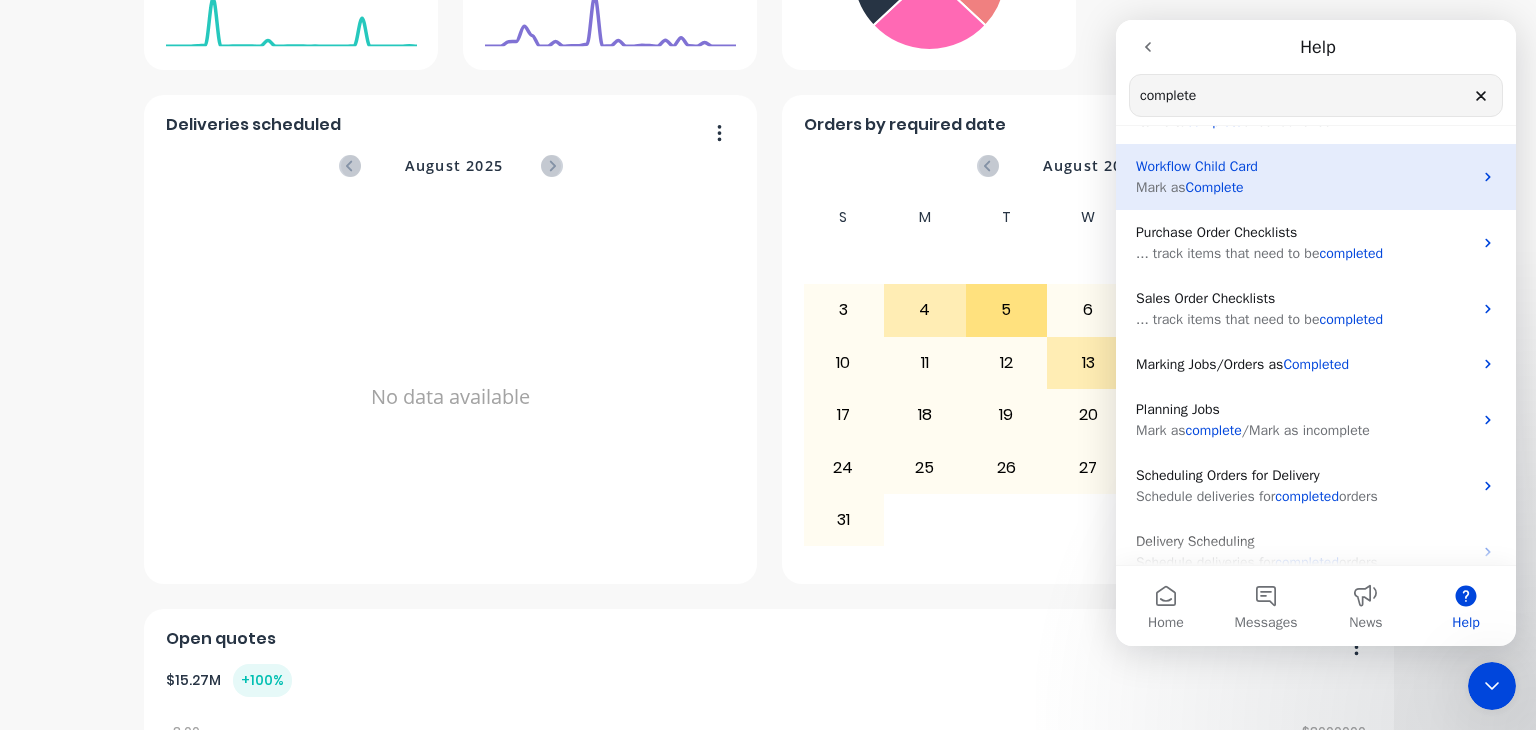 scroll, scrollTop: 253, scrollLeft: 0, axis: vertical 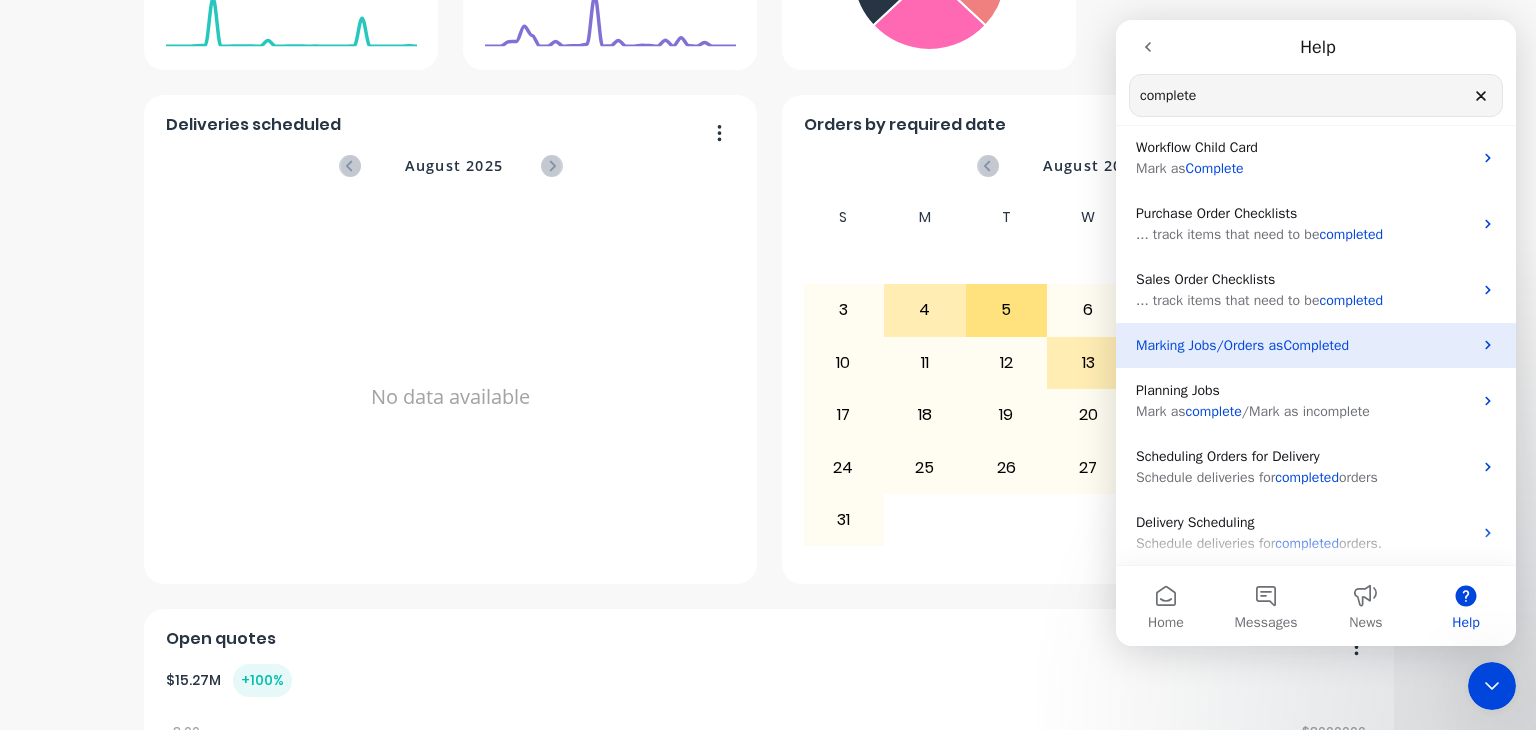 type on "complete" 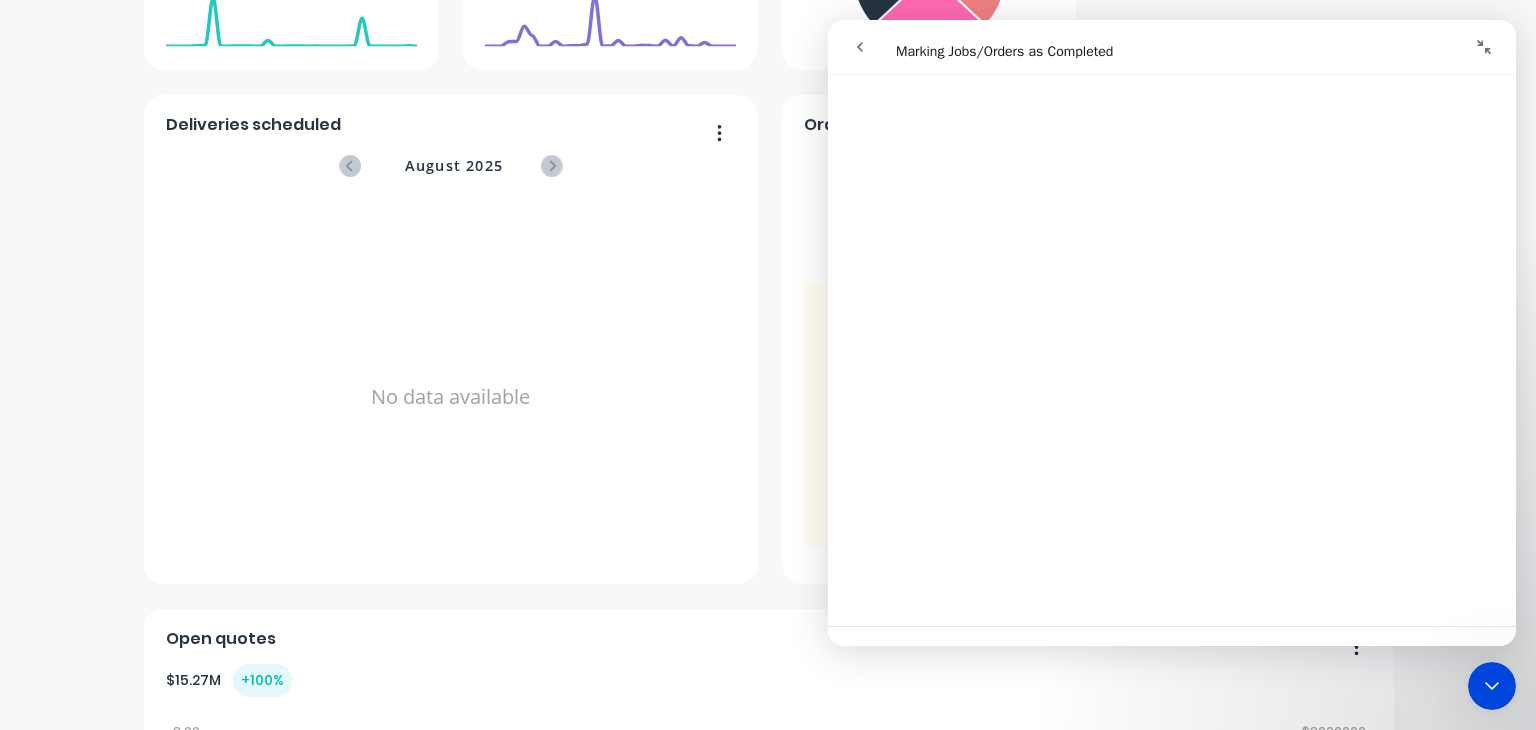 scroll, scrollTop: 3201, scrollLeft: 0, axis: vertical 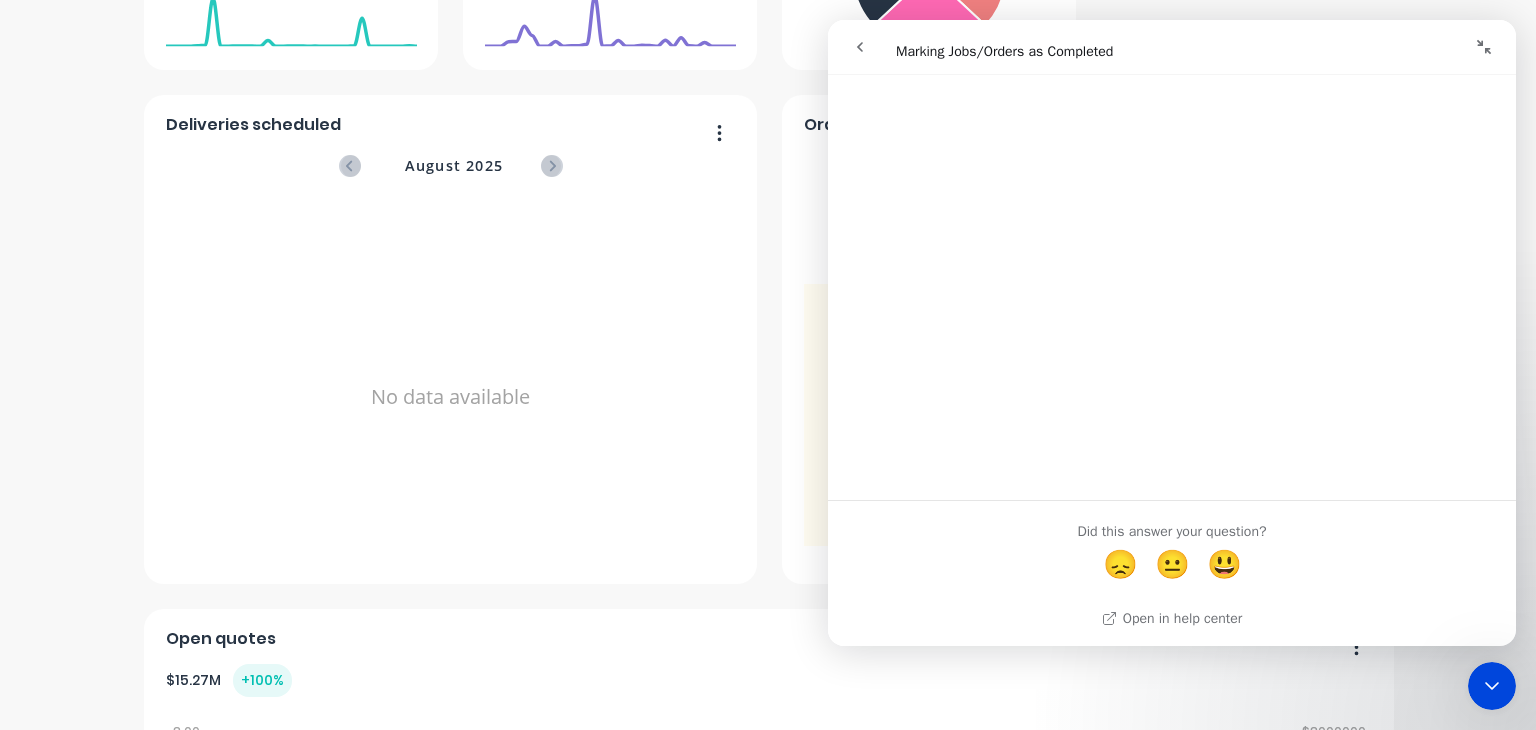 click 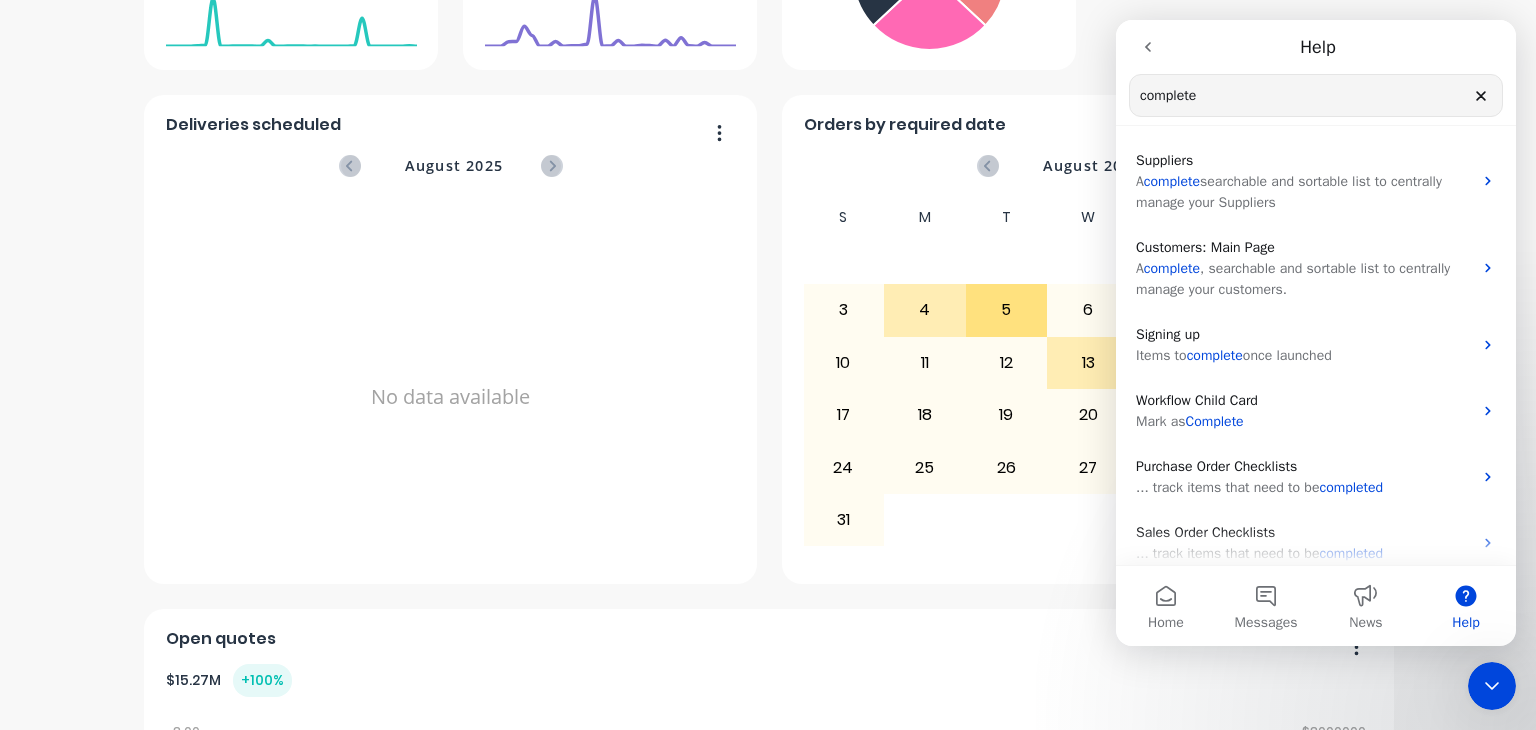 click 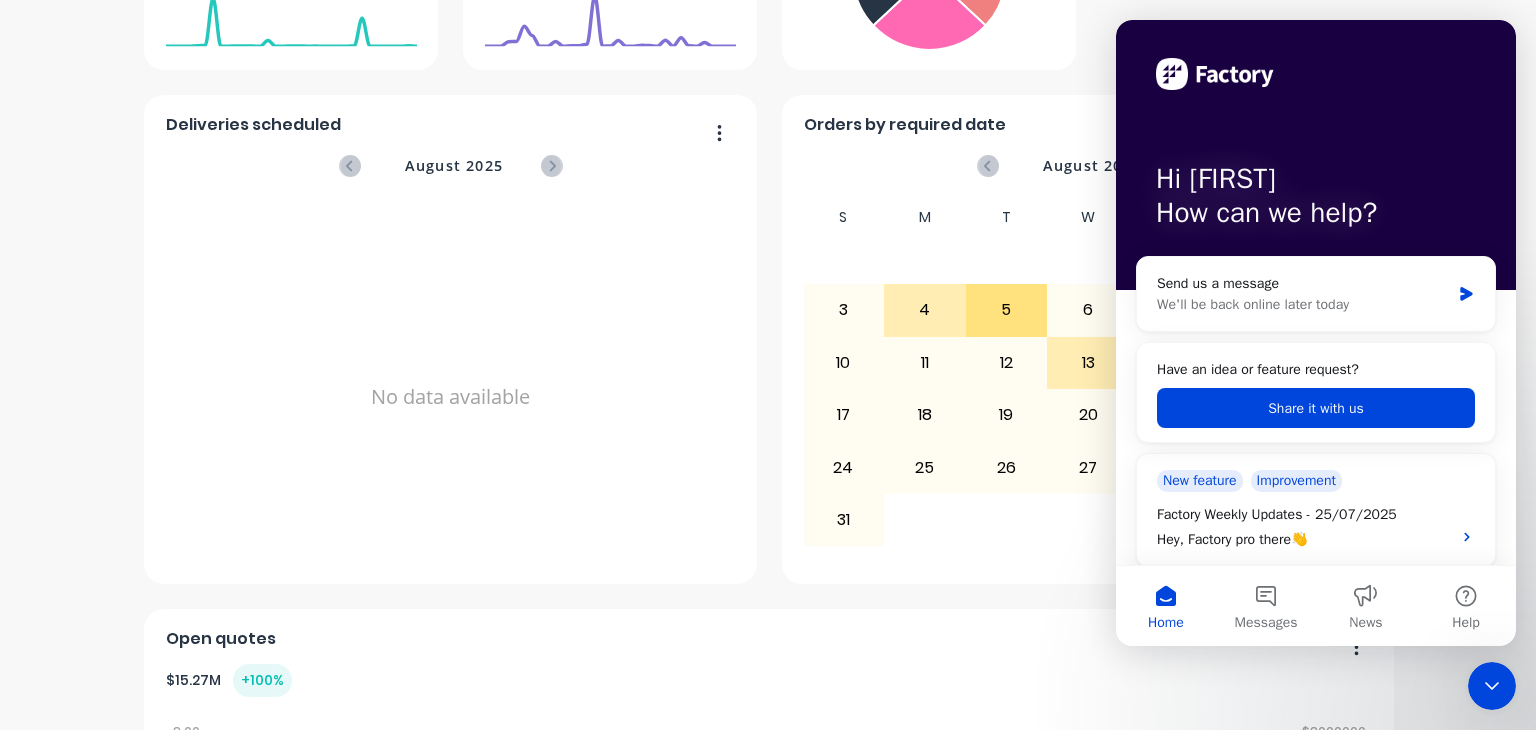 click on "Open quotes" at bounding box center [769, 644] 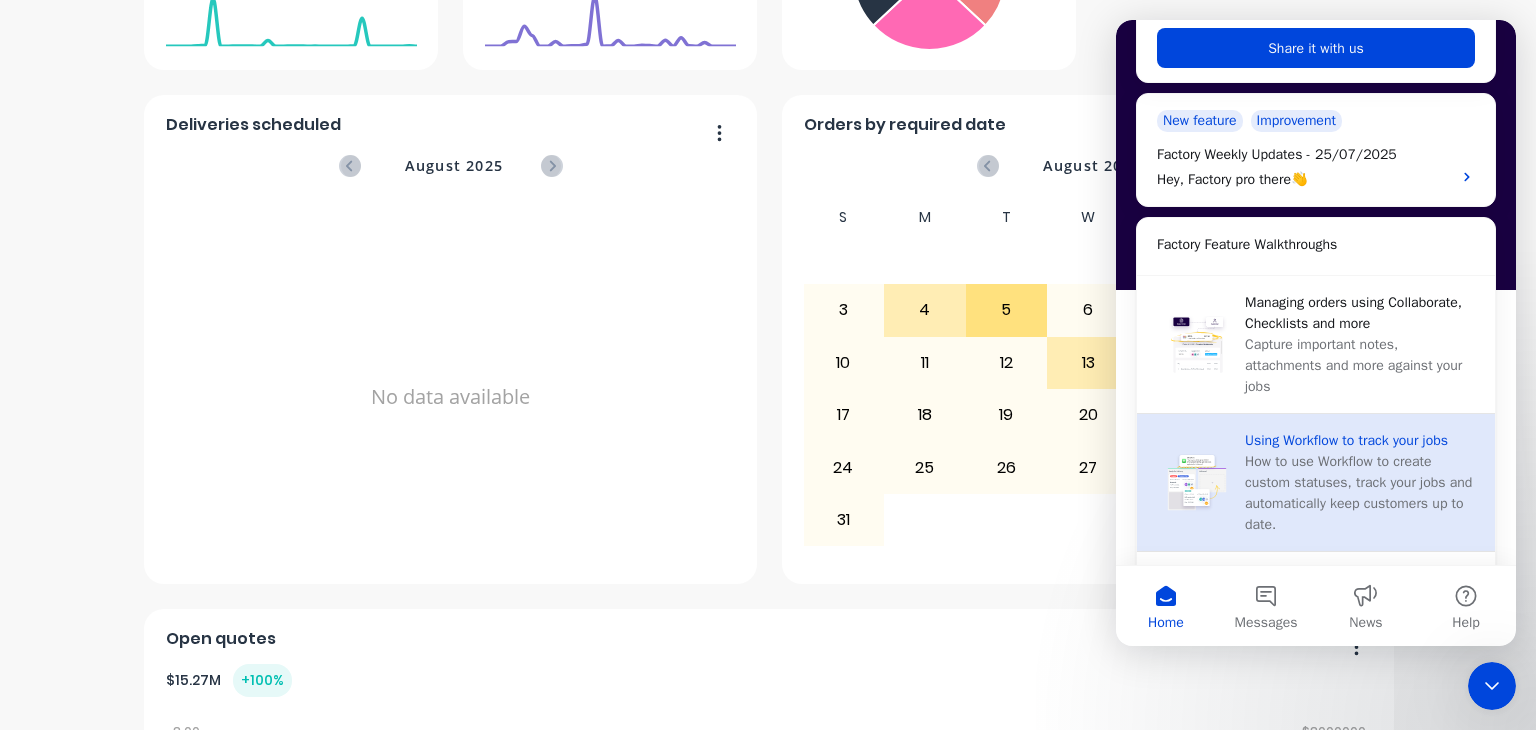 scroll, scrollTop: 0, scrollLeft: 0, axis: both 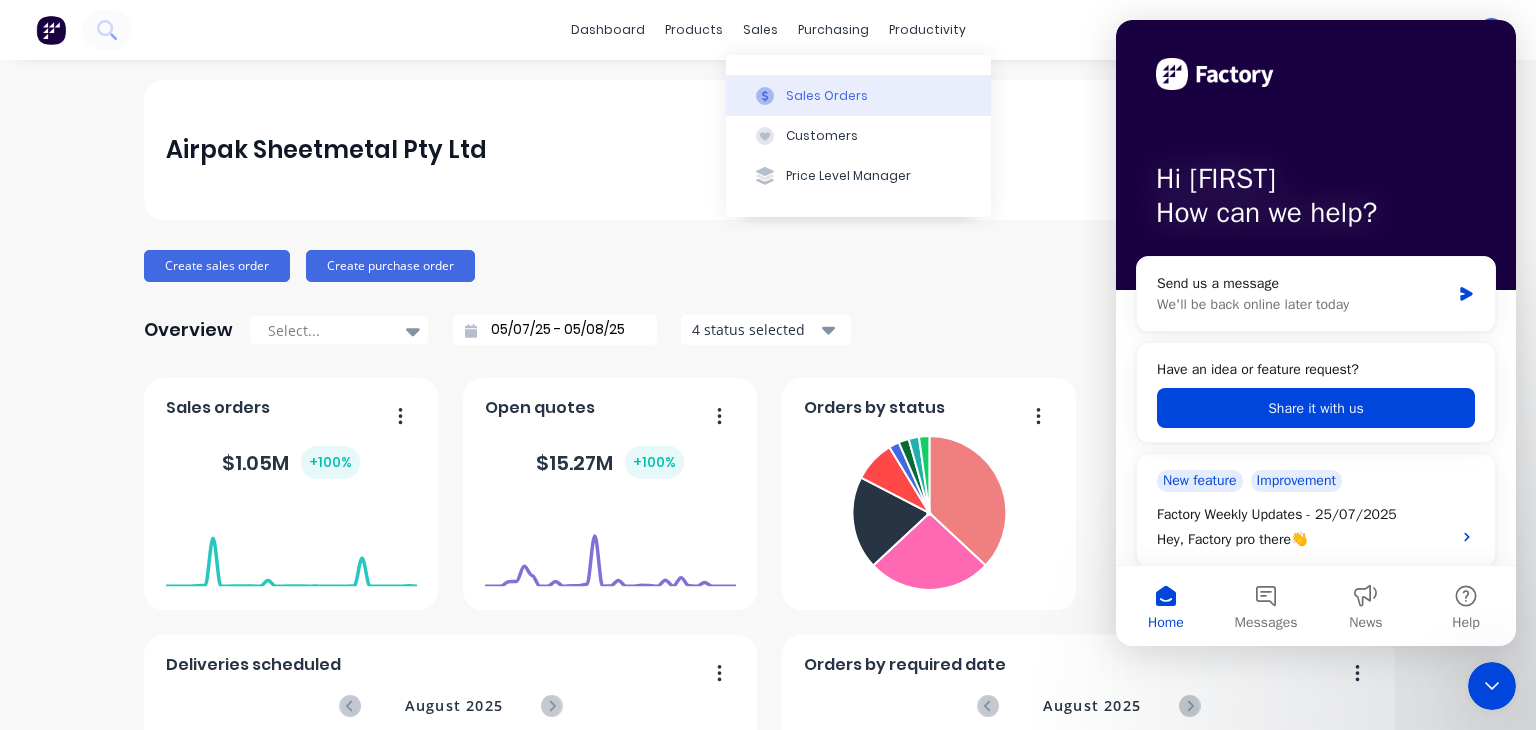 click 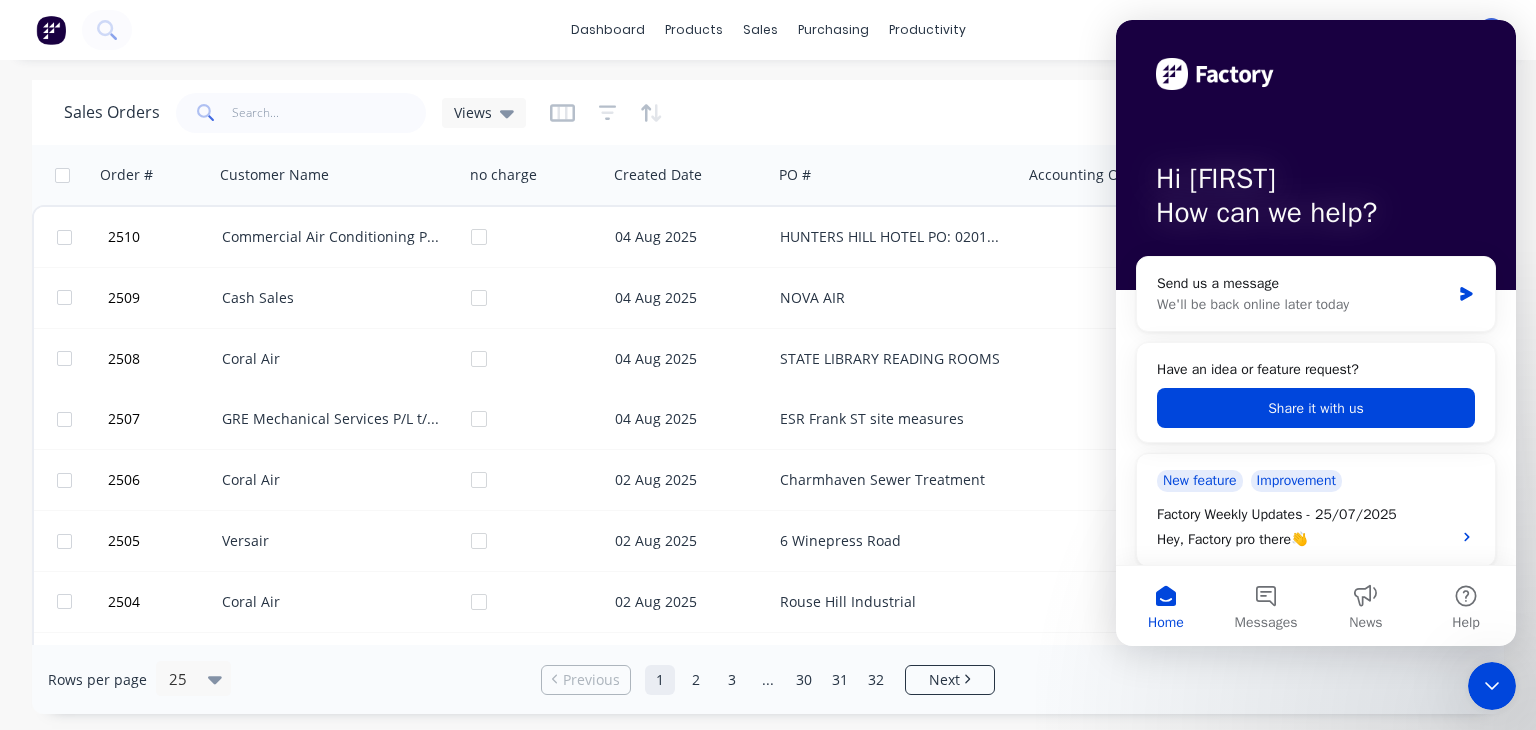click 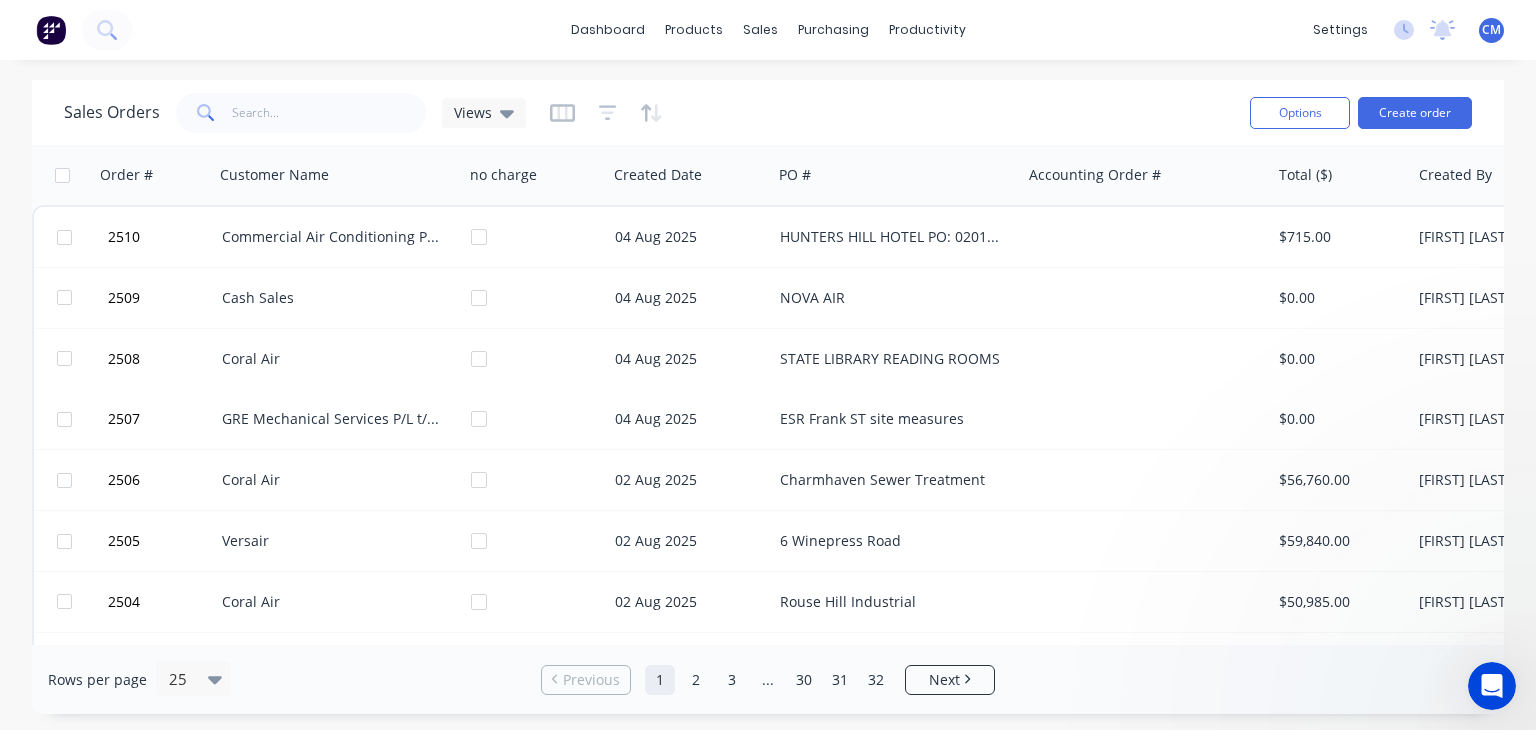 scroll, scrollTop: 0, scrollLeft: 0, axis: both 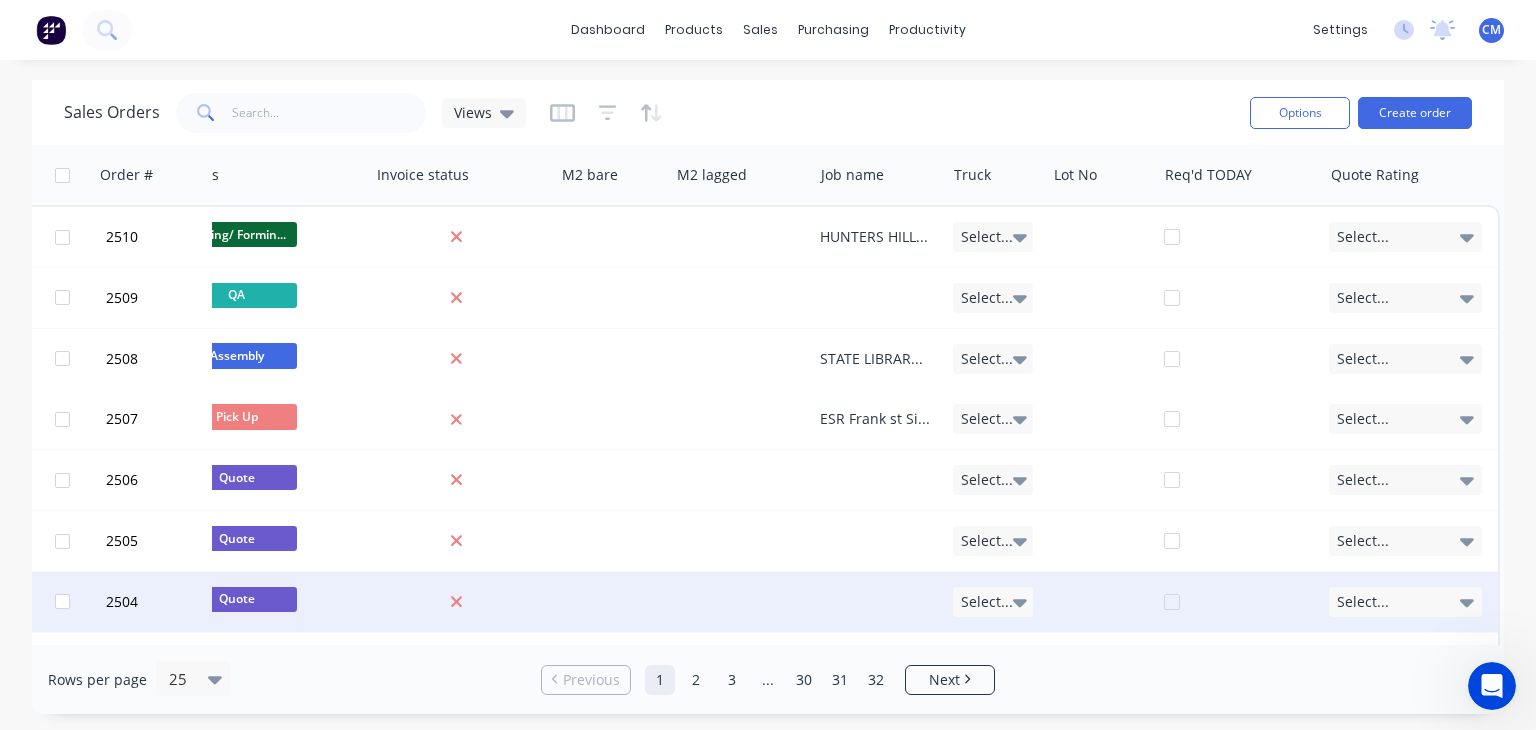 click at bounding box center (1247, 602) 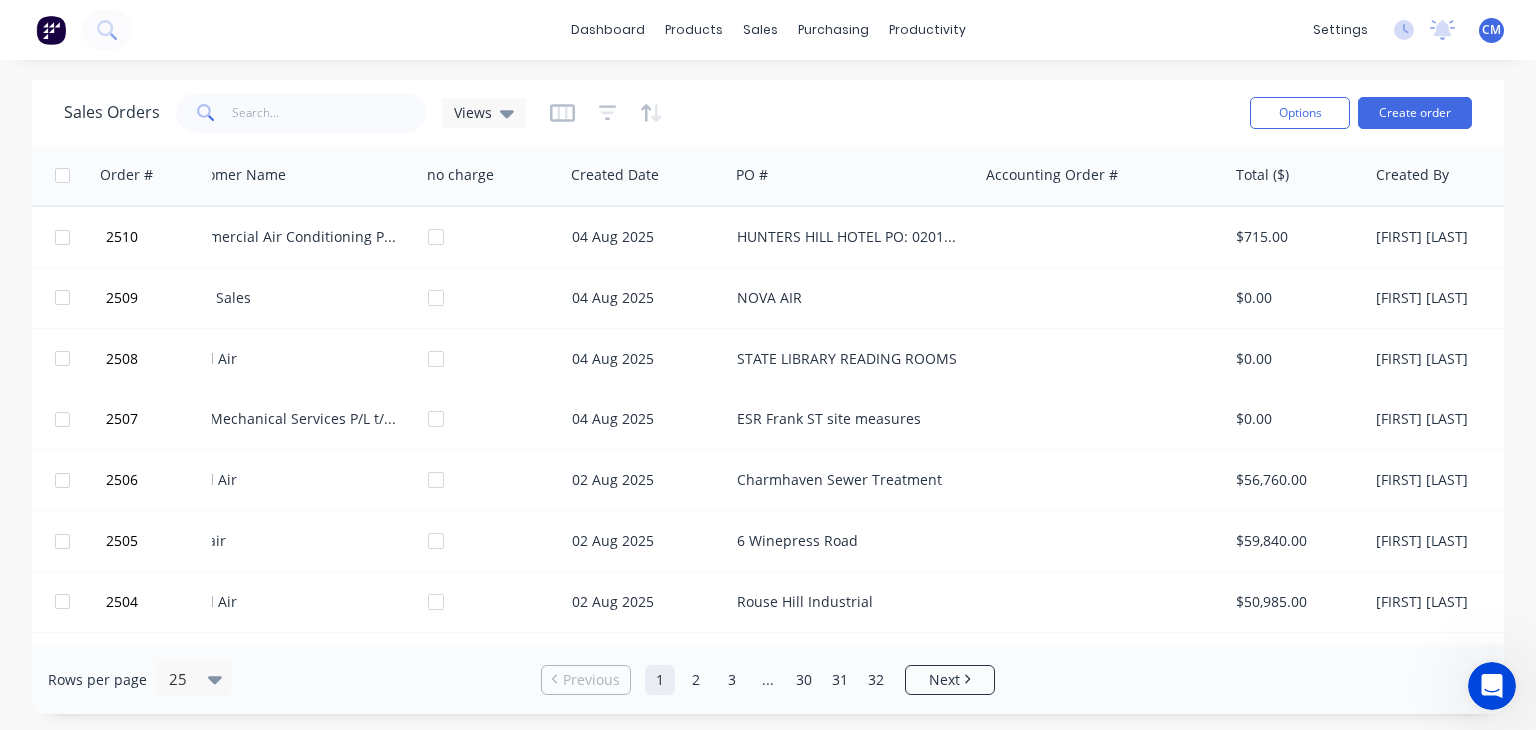 scroll, scrollTop: 0, scrollLeft: 0, axis: both 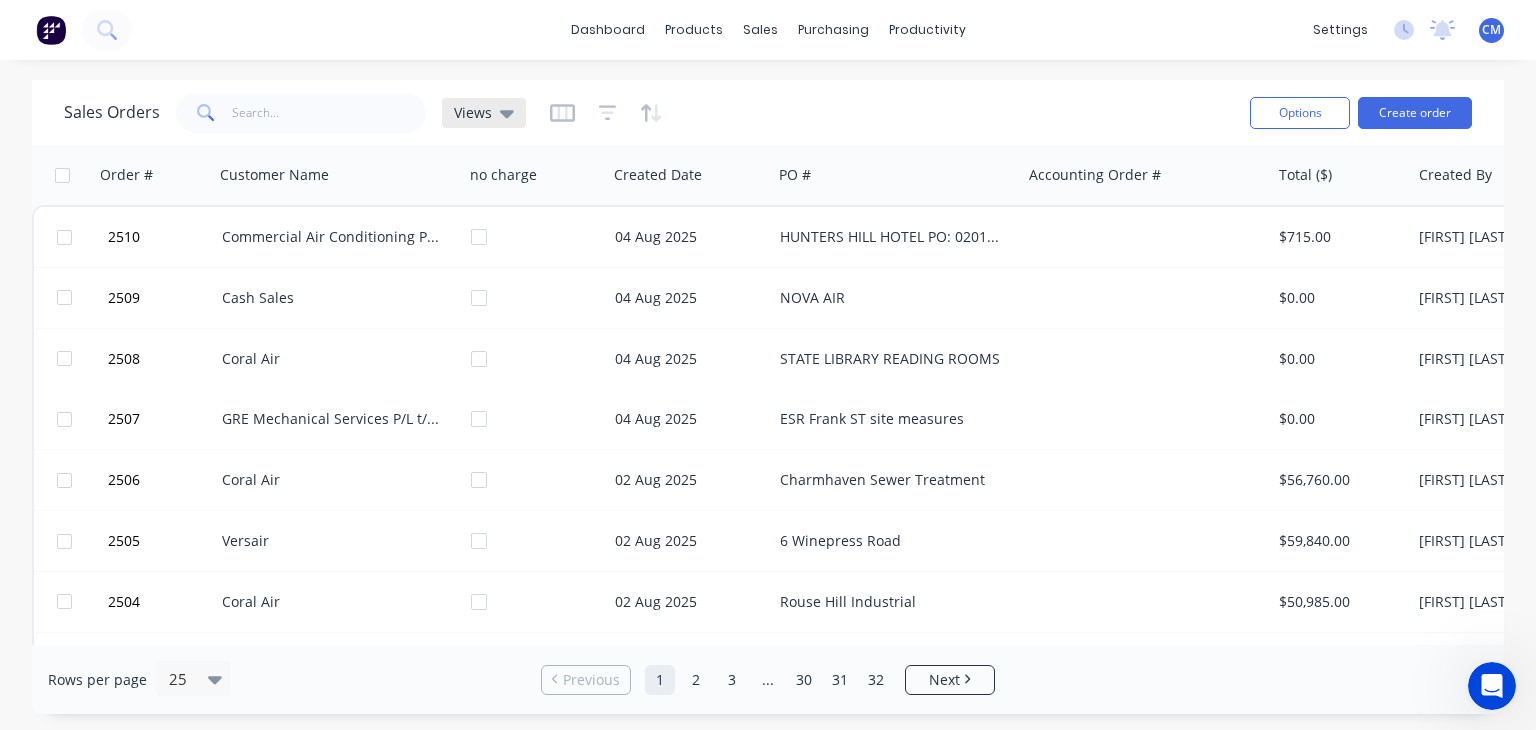 click on "Views" at bounding box center [484, 113] 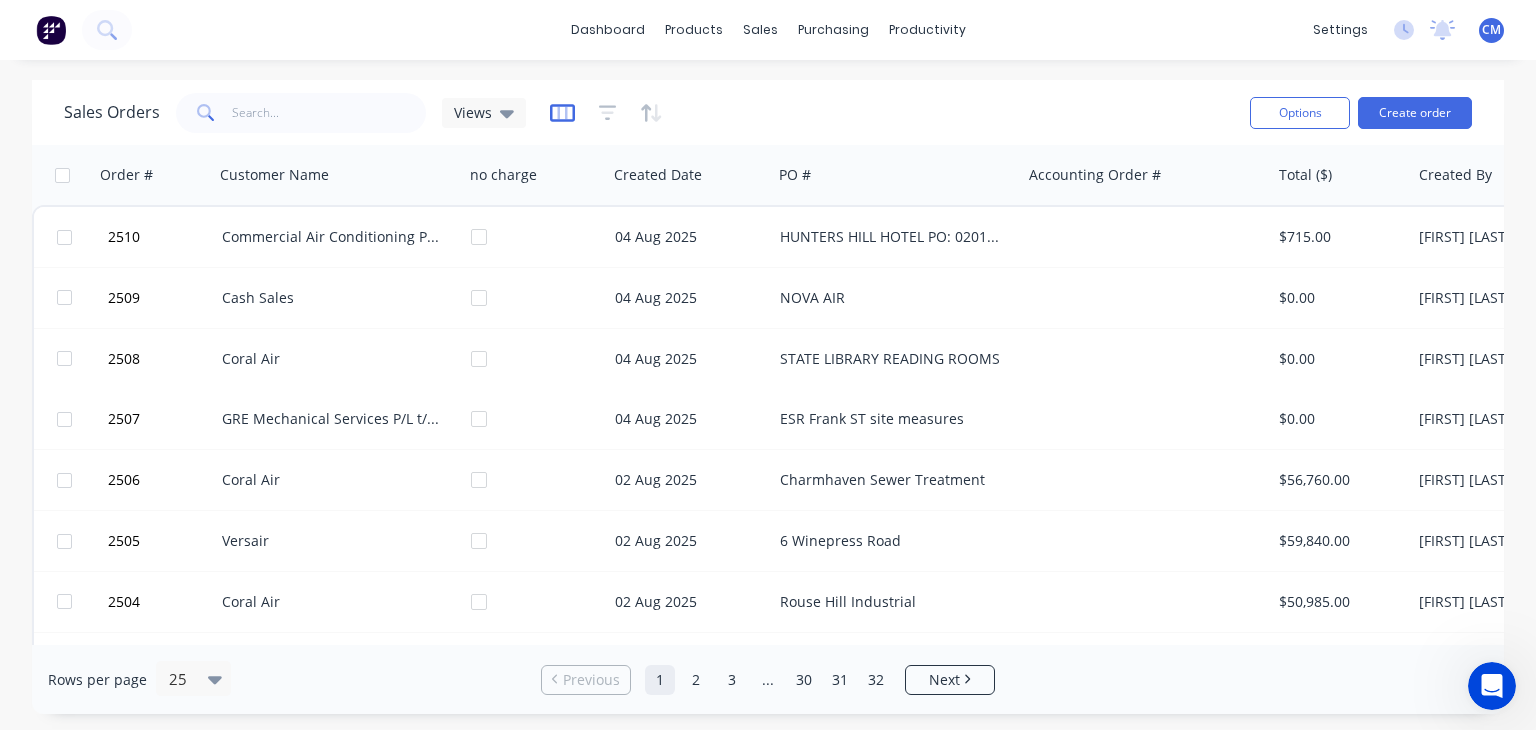 click 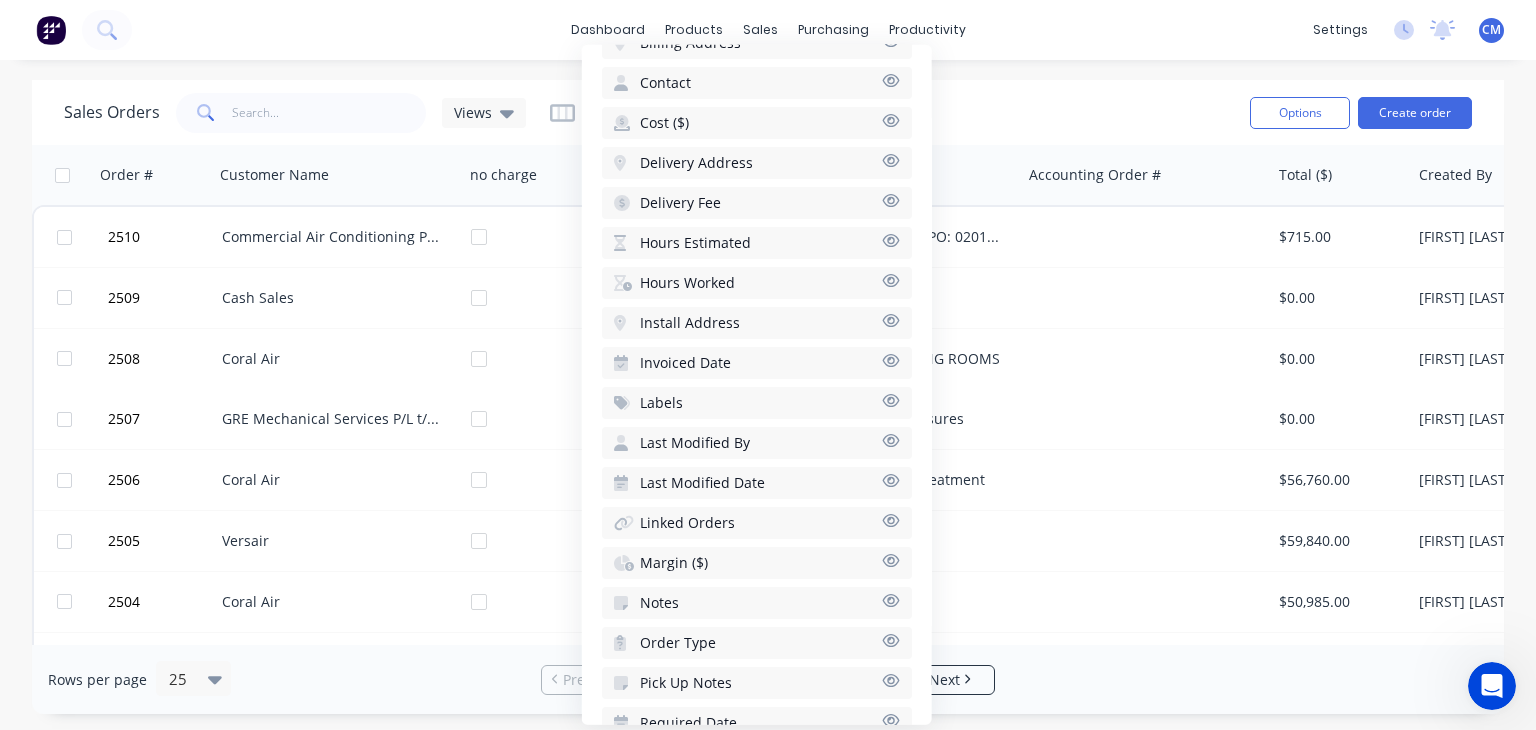 scroll, scrollTop: 996, scrollLeft: 0, axis: vertical 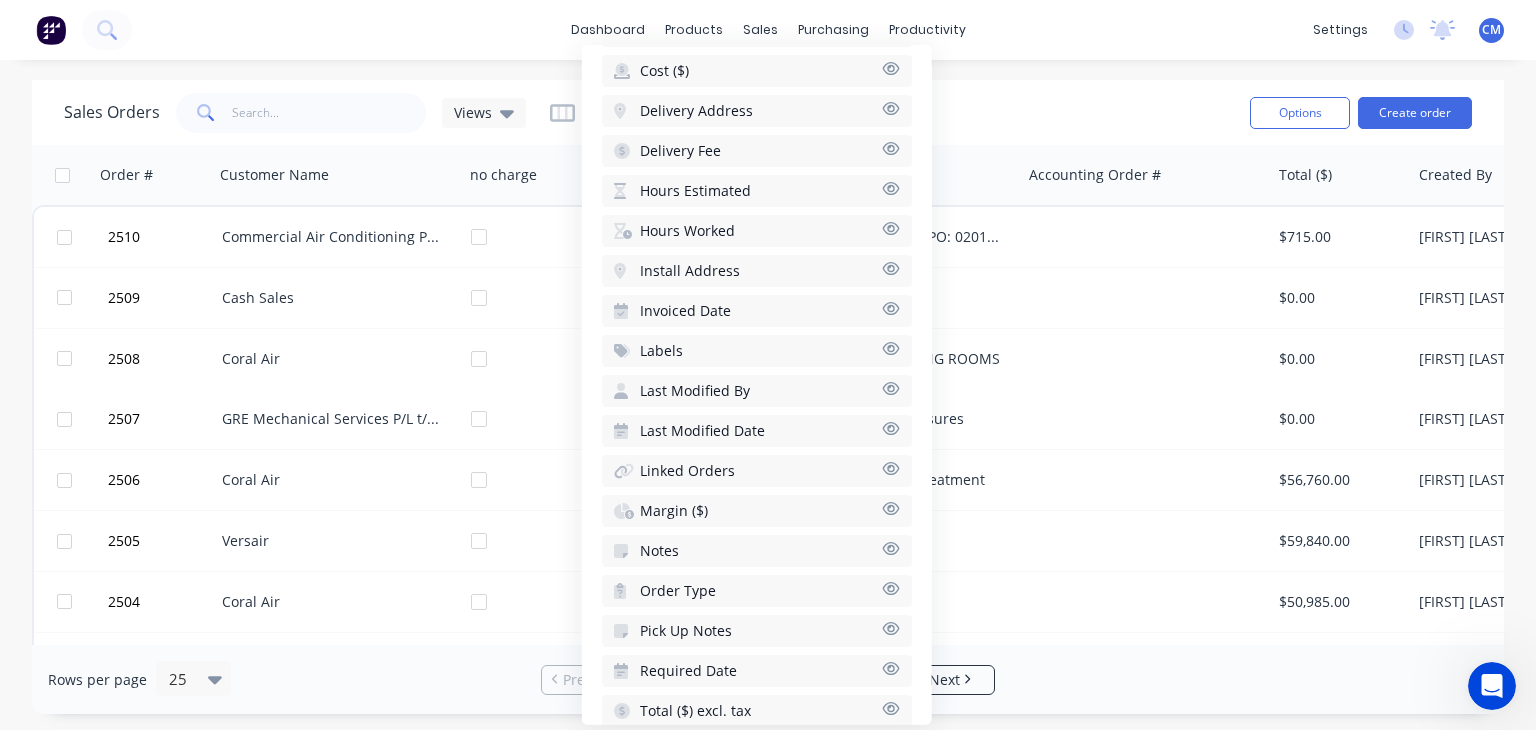 click on "Required Date" at bounding box center (757, 671) 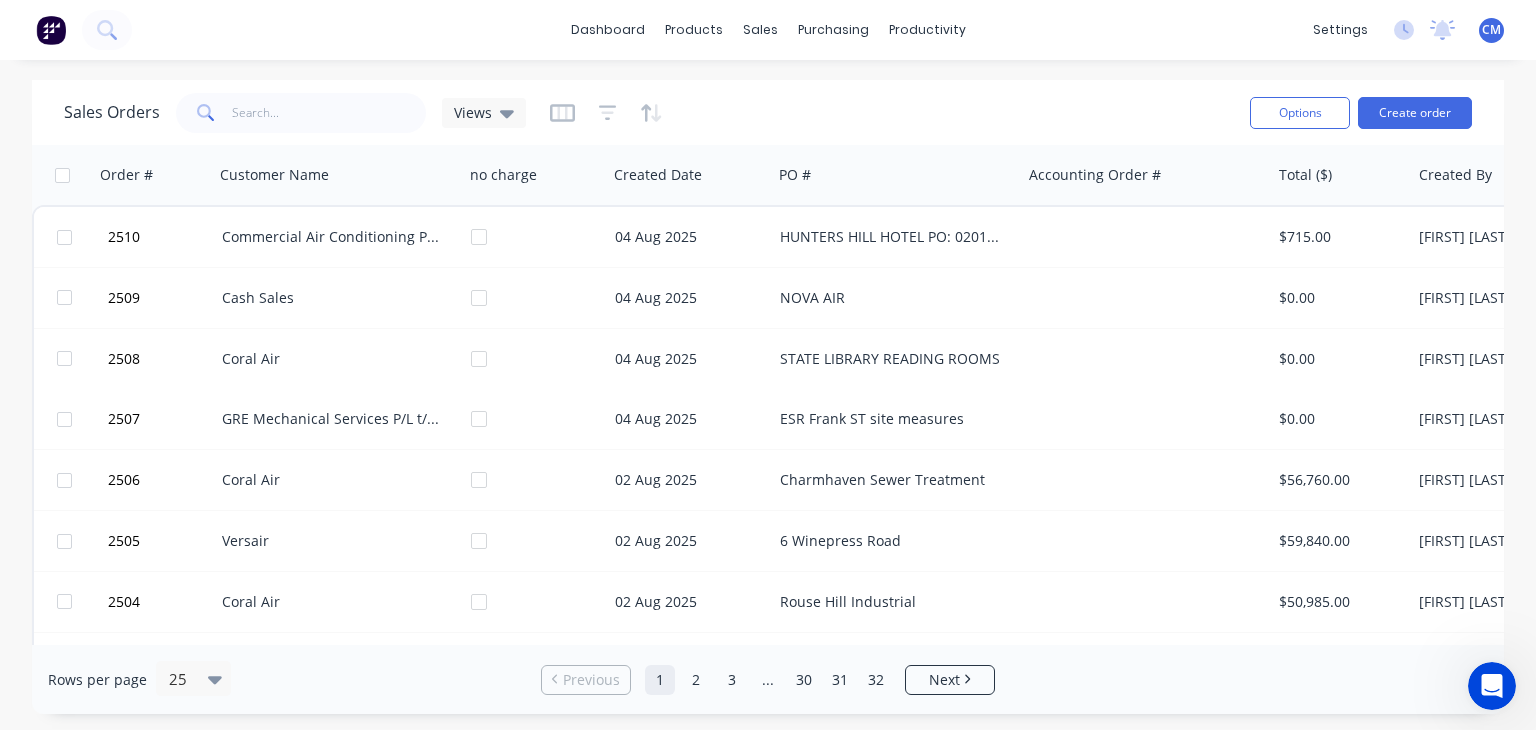 click on "dashboard products sales purchasing productivity dashboard products Product Catalogue Materials sales Sales Orders Customers Price Level Manager purchasing Purchase Orders Suppliers productivity Workflow Planner Delivery Scheduling Timesheets settings No new notifications Mark all as read You have no notifications [BUSINESS_NAME] Sheetmetal Pty Ltd [FIRST] [LAST] Administrator Profile Sign out" at bounding box center [768, 30] 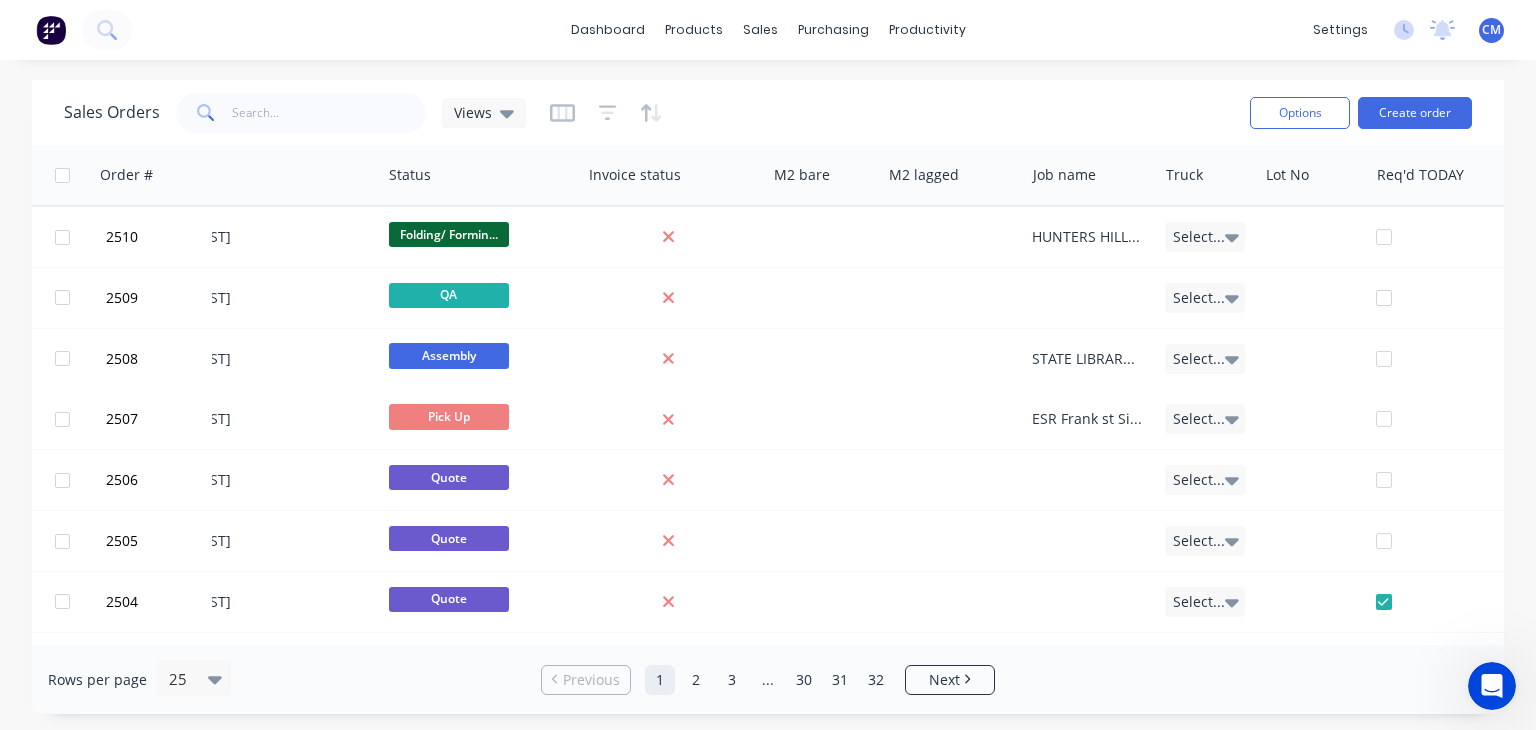 scroll, scrollTop: 0, scrollLeft: 1676, axis: horizontal 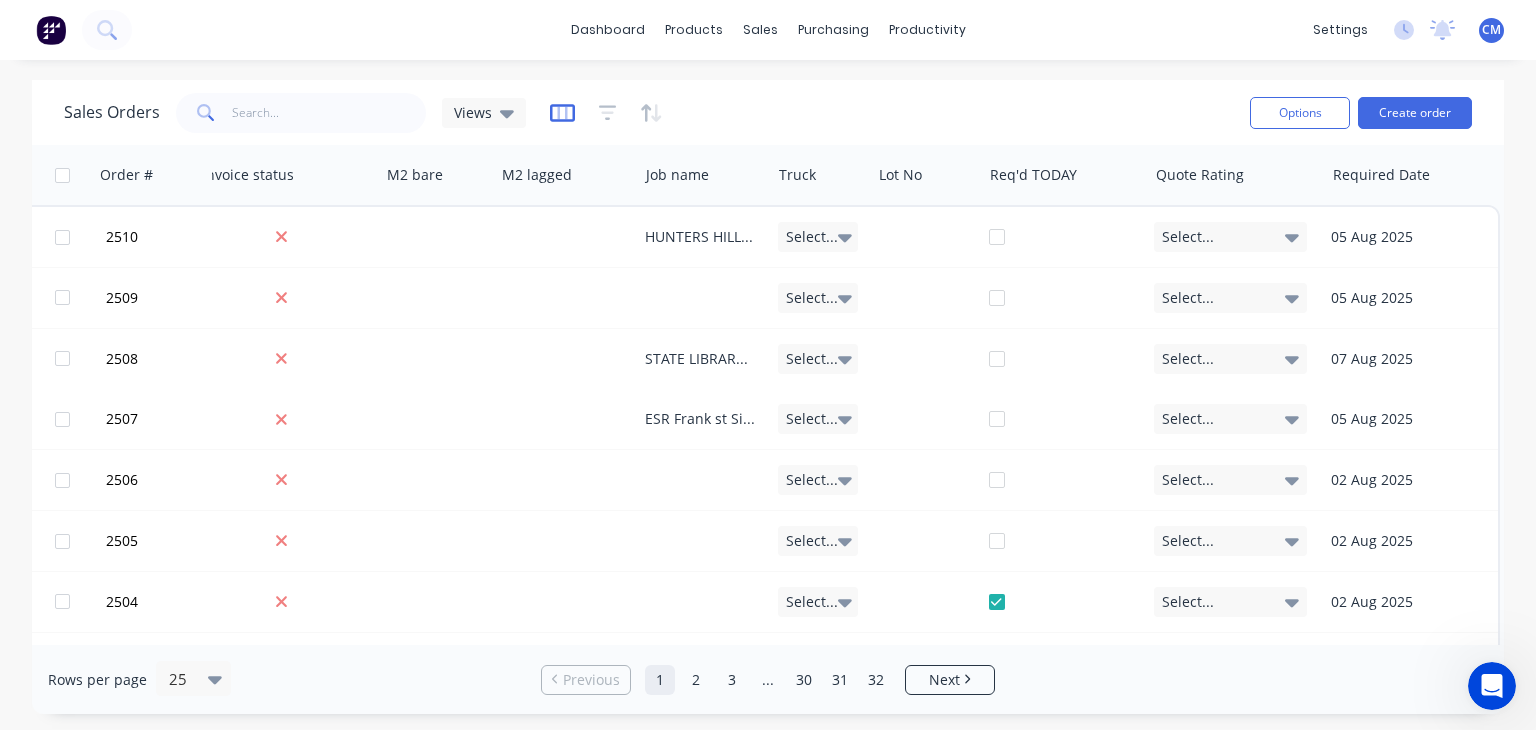 click 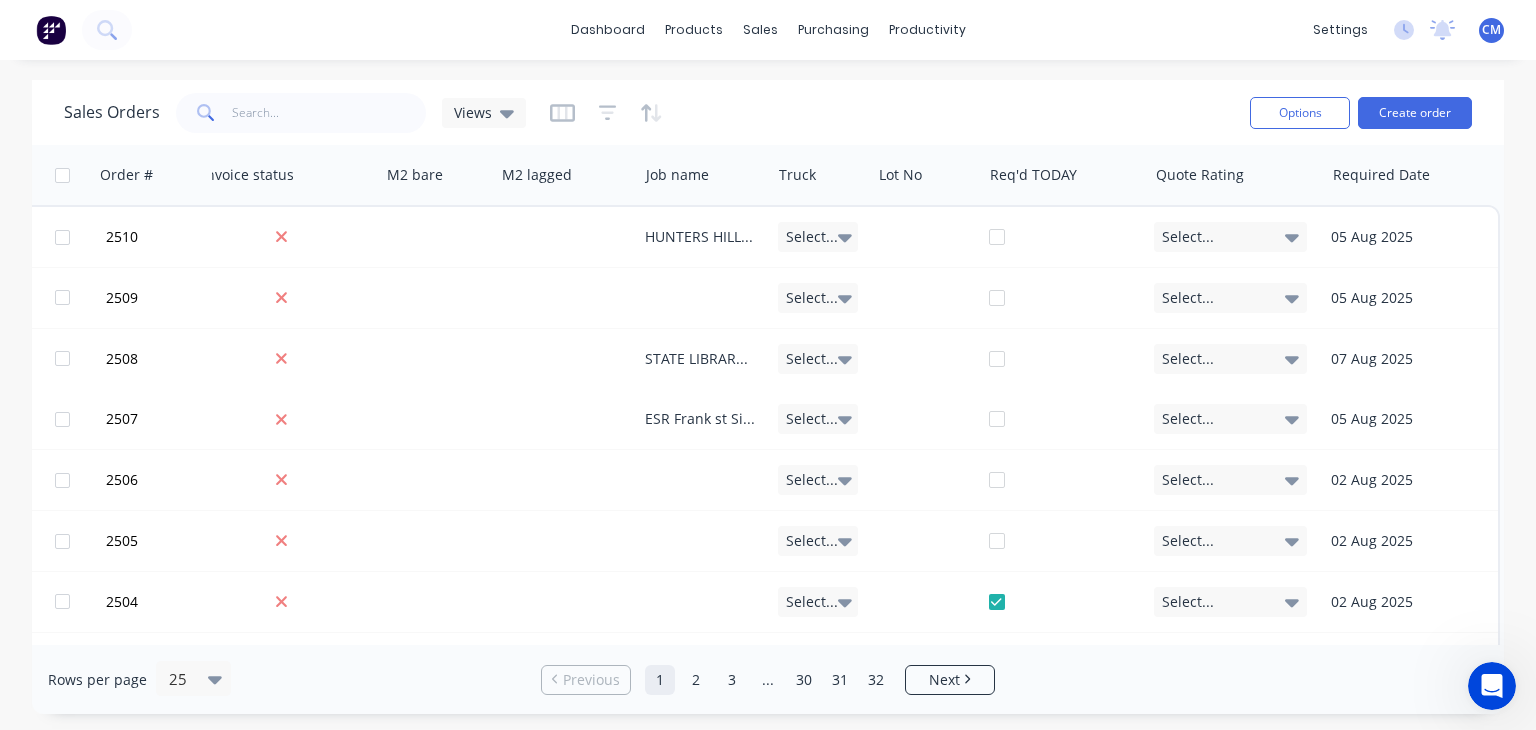 click on "Sales Orders Views" at bounding box center (649, 112) 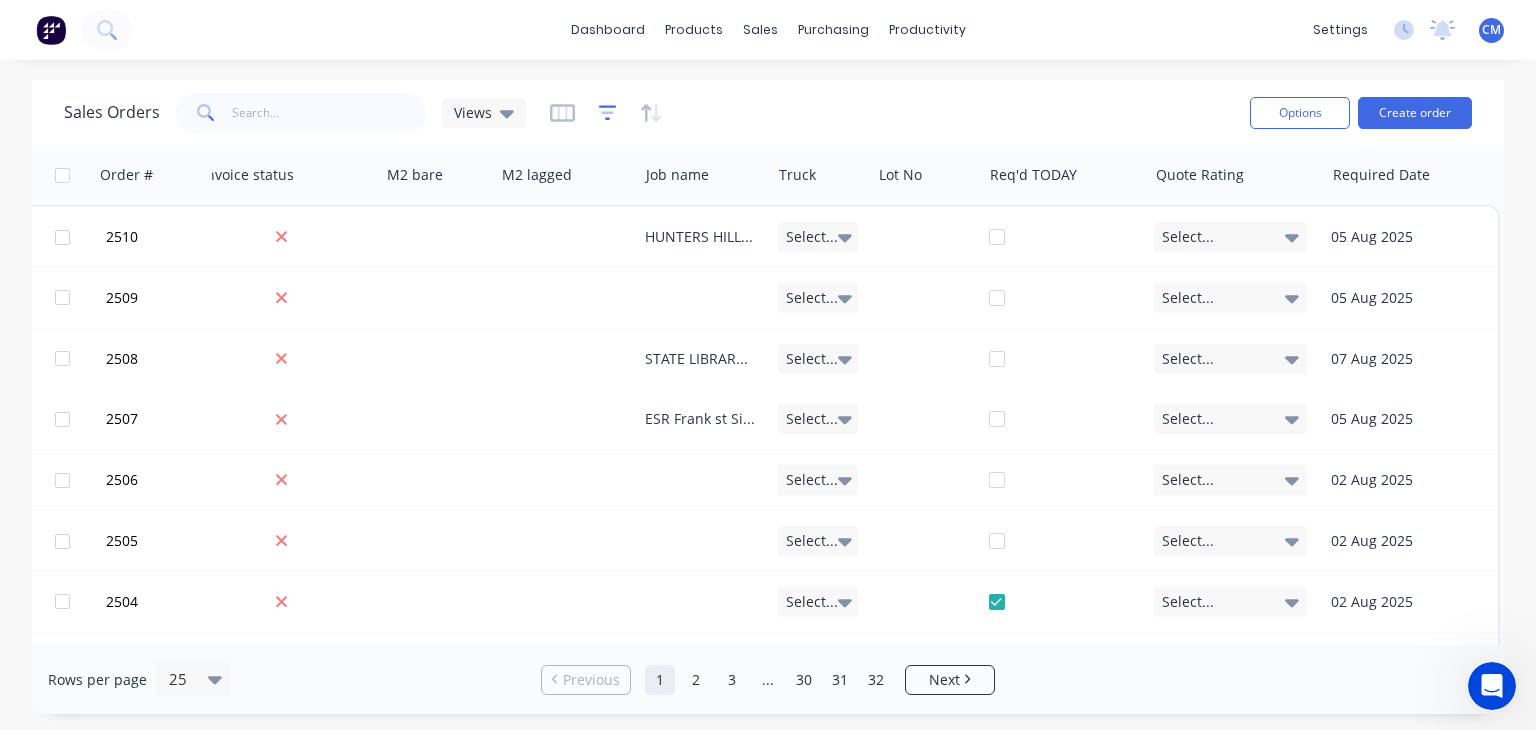 click 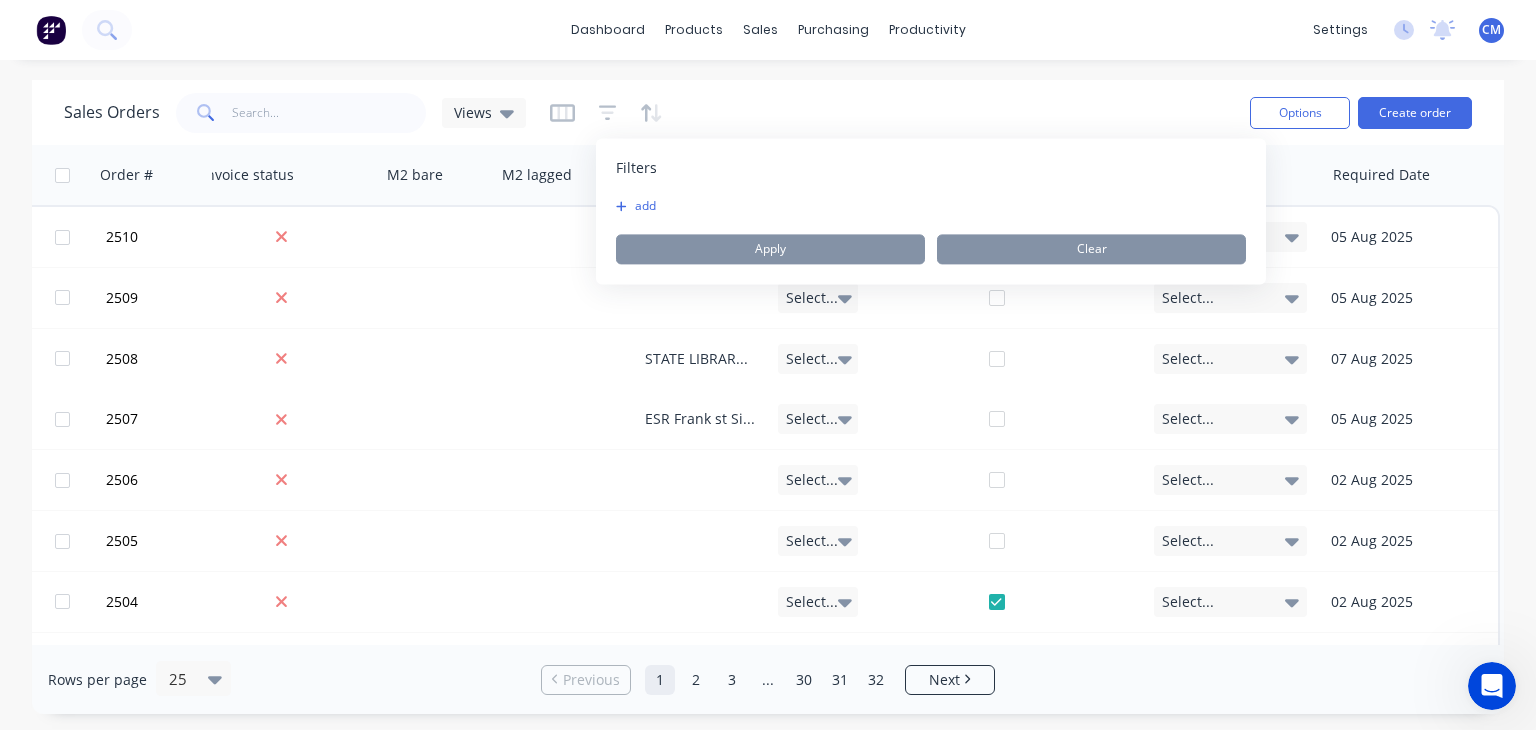 click on "add" at bounding box center [641, 206] 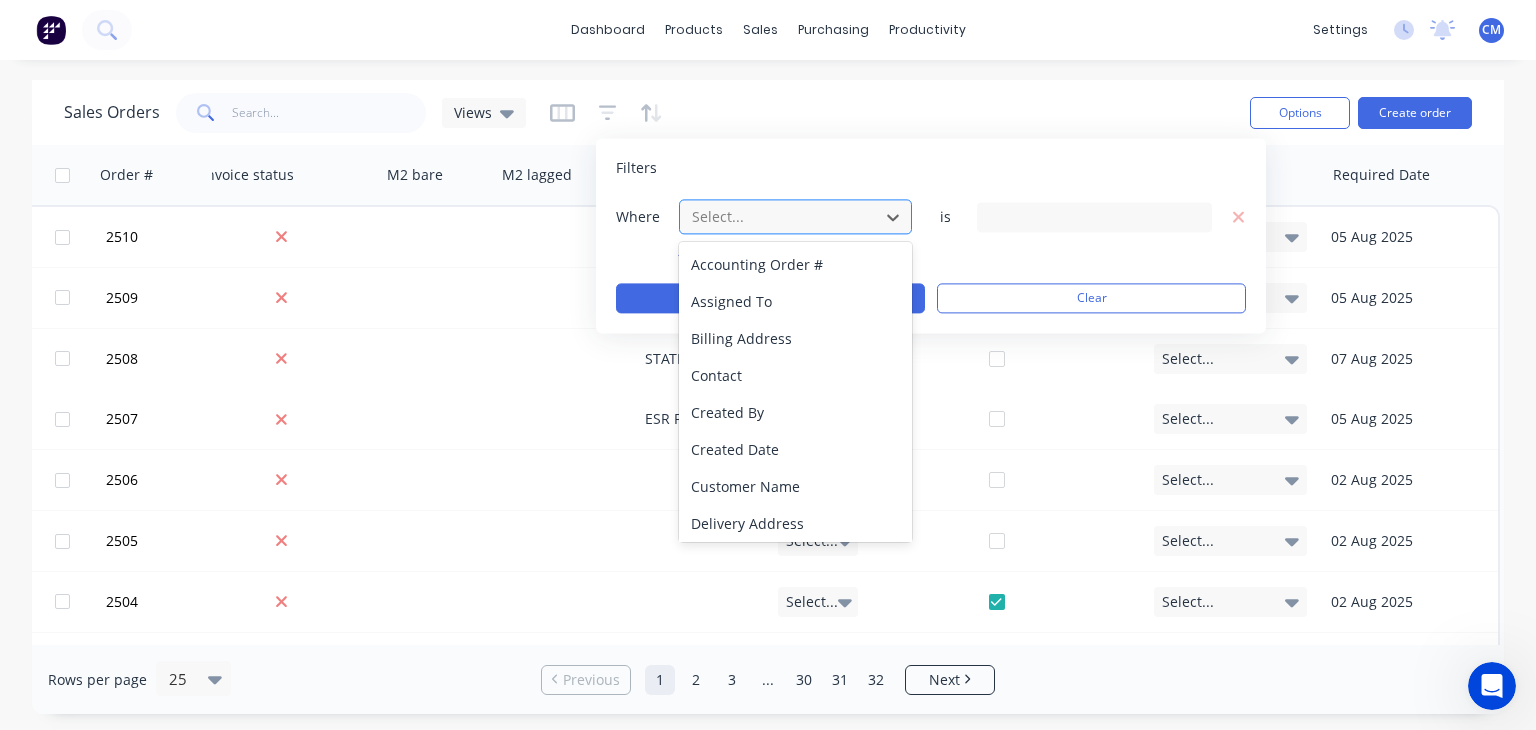 click at bounding box center [779, 216] 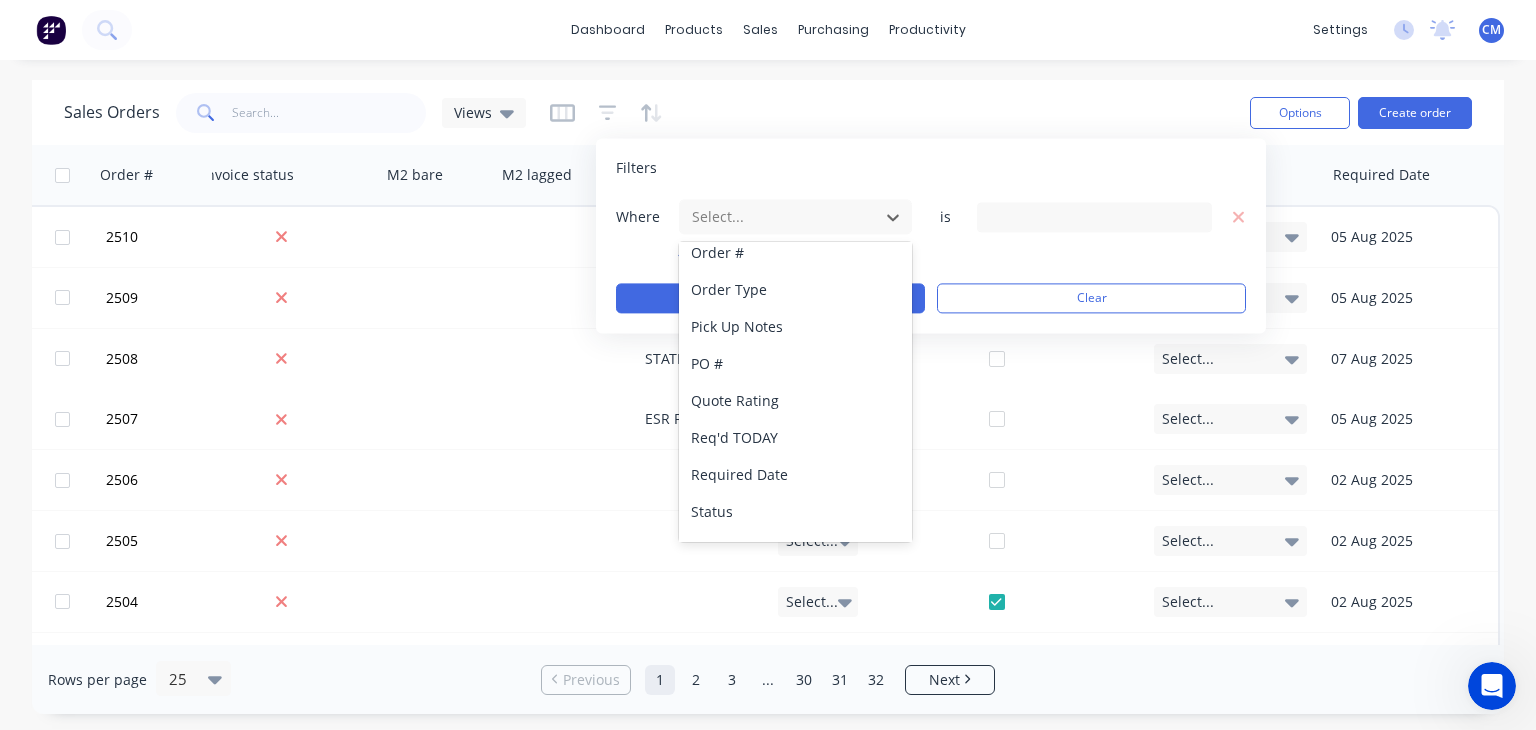 scroll, scrollTop: 682, scrollLeft: 0, axis: vertical 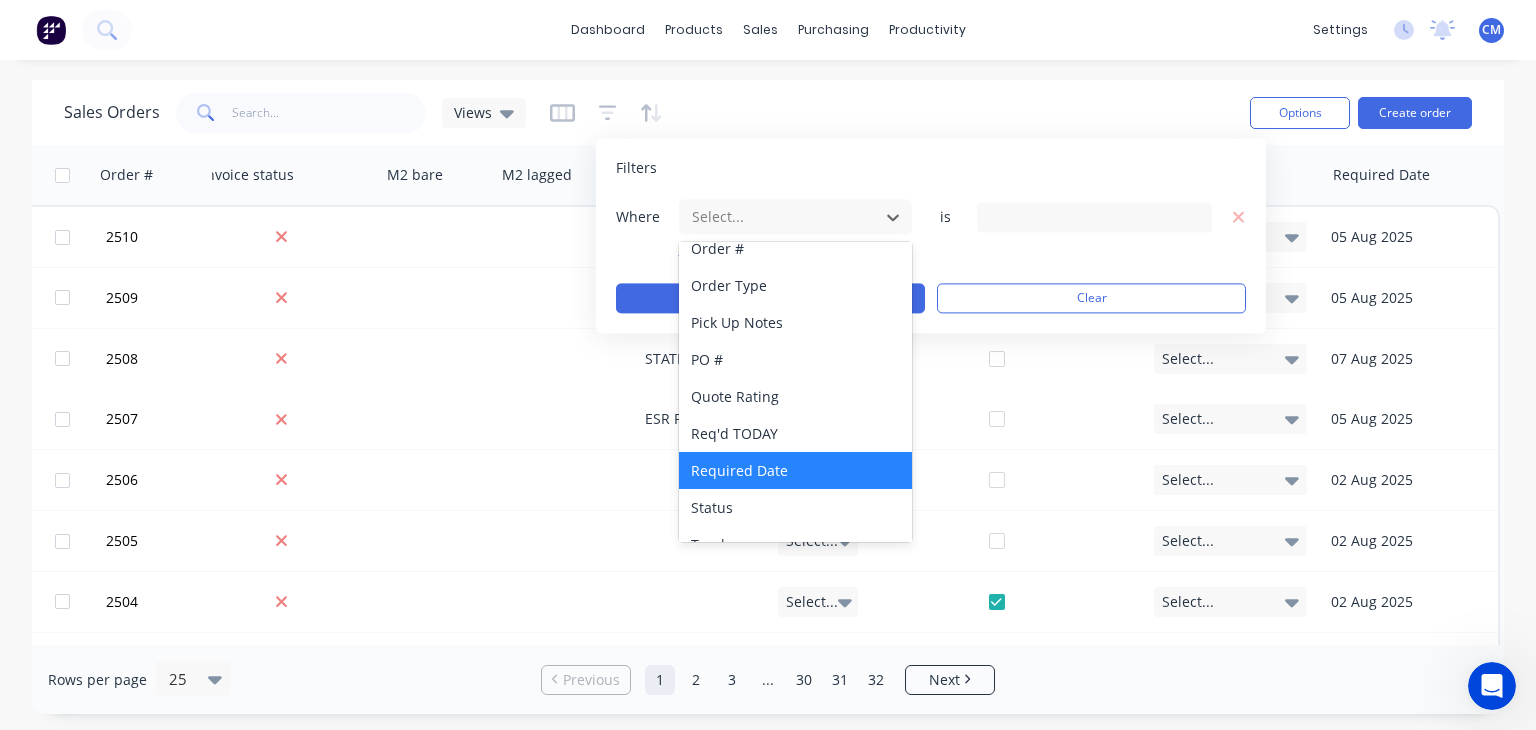 click on "Required Date" at bounding box center [795, 470] 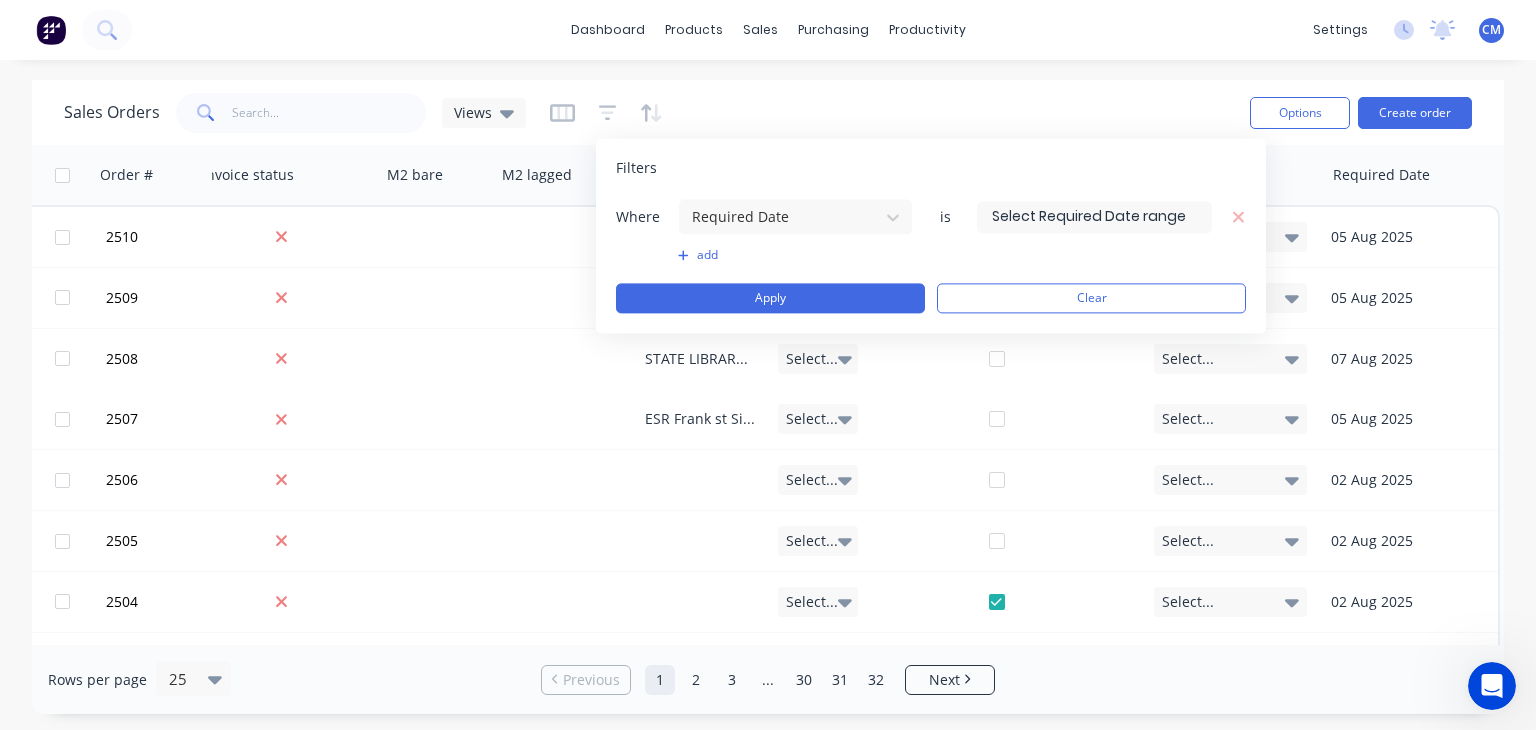 click at bounding box center [1094, 217] 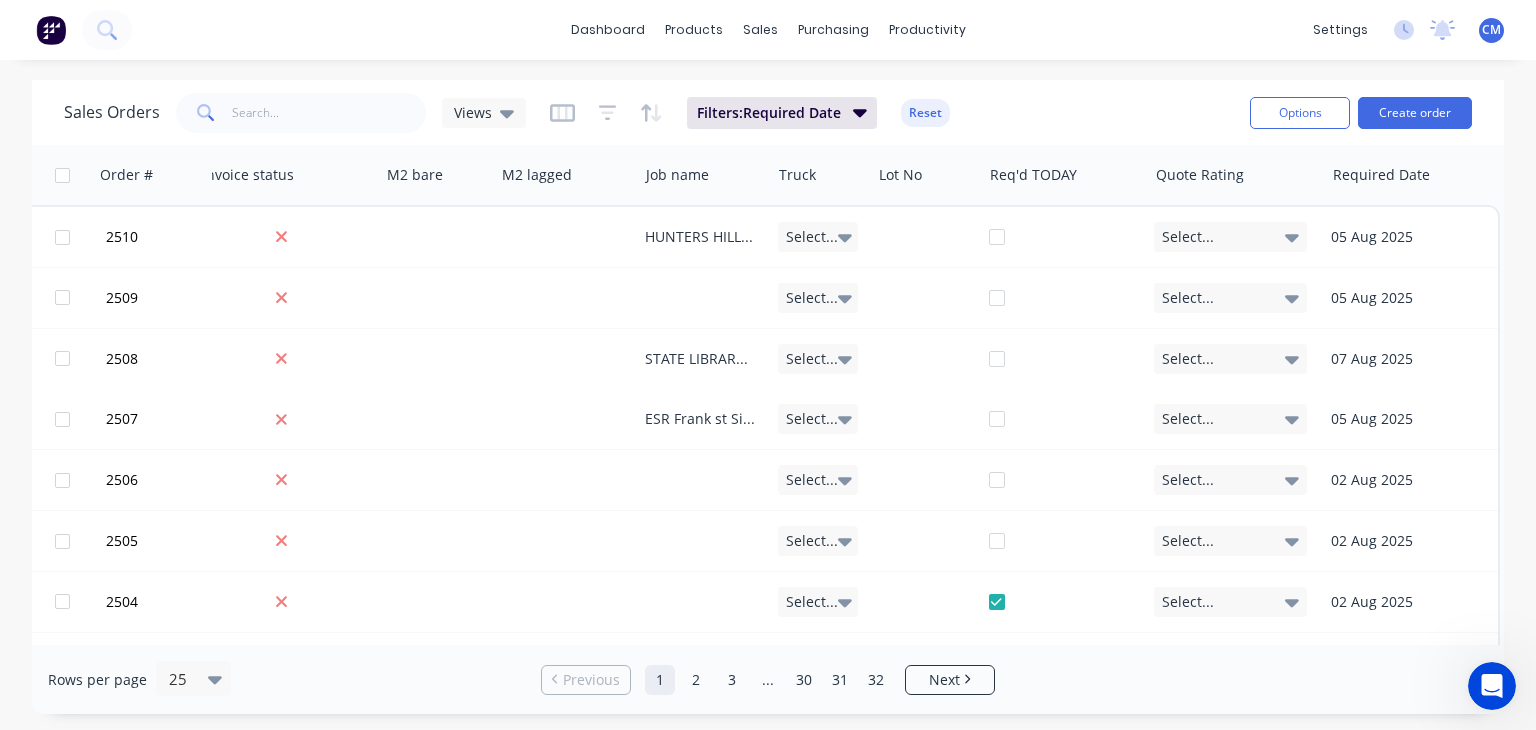 click on "Sales Orders Views Filters: Required Date Reset Options Create order Order # Customer Name no charge Created Date PO # Accounting Order # Total ($) Created By Status Invoice status M2 bare M2 lagged Job name Truck Lot No Req'd TODAY Quote Rating Required Date 2510 Commercial Air Conditioning Pty Ltd 04 Aug 2025 HUNTERS HILL HOTEL
PO: 020176 $715.00 [FIRST] [LAST] Folding/ Formin... HUNTERS HILL HOTEL Select... Select... 05 Aug 2025 2509 Cash Sales 04 Aug 2025 NOVA AIR $0.00 [FIRST] [LAST] QA Select... Select... 05 Aug 2025 2508 Coral Air 04 Aug 2025 STATE LIBRARY READING ROOMS $0.00 [FIRST] [LAST] Assembly STATE LIBRARY READING ROOMS Select... Select... 07 Aug 2025 2507 GRE Mechanical Services P/L t/a Whiffen & Andrews 04 Aug 2025 ESR Frank ST site measures
$0.00 [FIRST] [LAST] Pick Up ESR Frank st Site measures Select... Select... 05 Aug 2025 2506 Coral Air 02 Aug 2025 Charmhaven Sewer Treatment $56,760.00 [FIRST] [LAST] Quote Select... Select... 02 Aug 2025 2505 Versair 02 Aug 2025 $59,840.00 25" at bounding box center [768, 397] 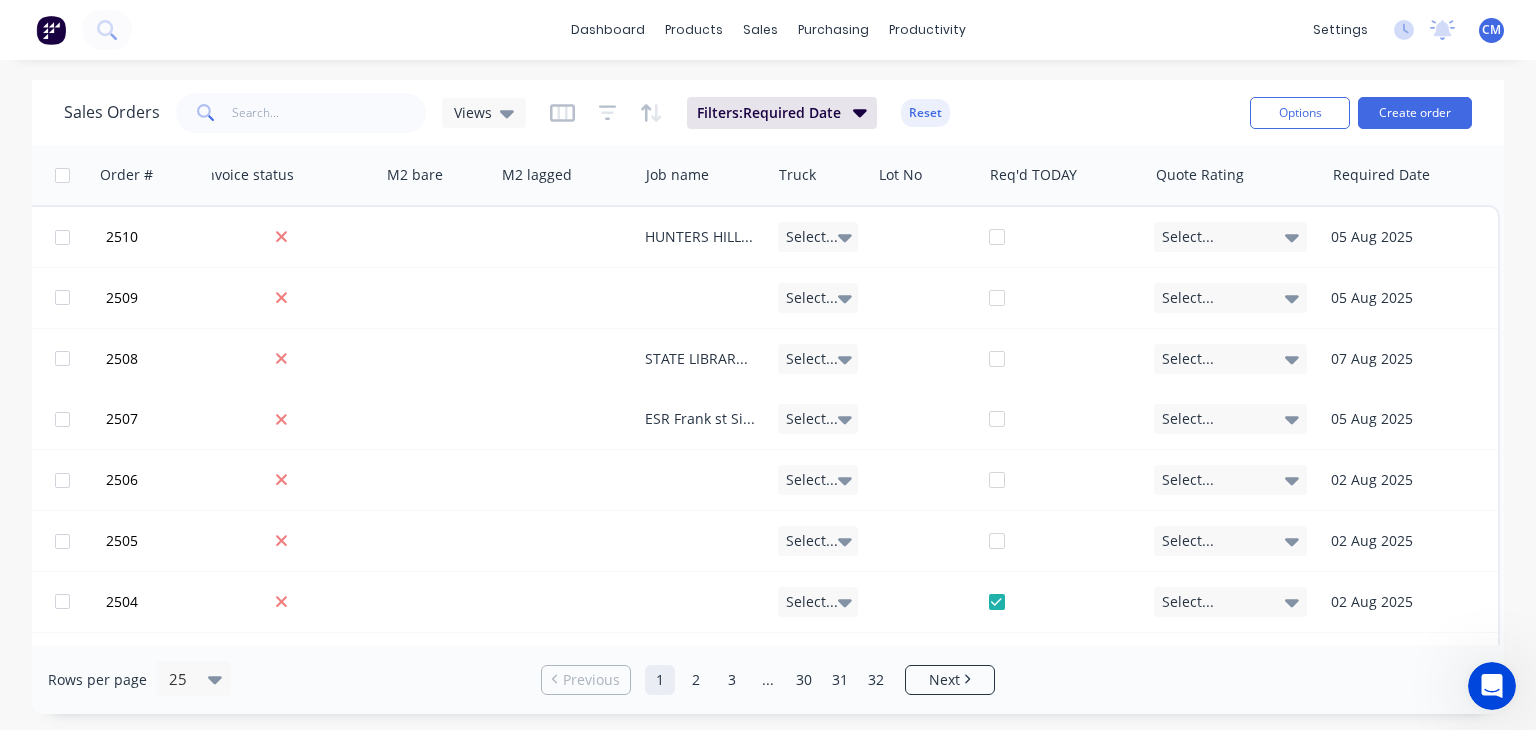 click on "Rows per page 25   Previous 1 2 3 ... 30 31 32 Next" at bounding box center (768, 679) 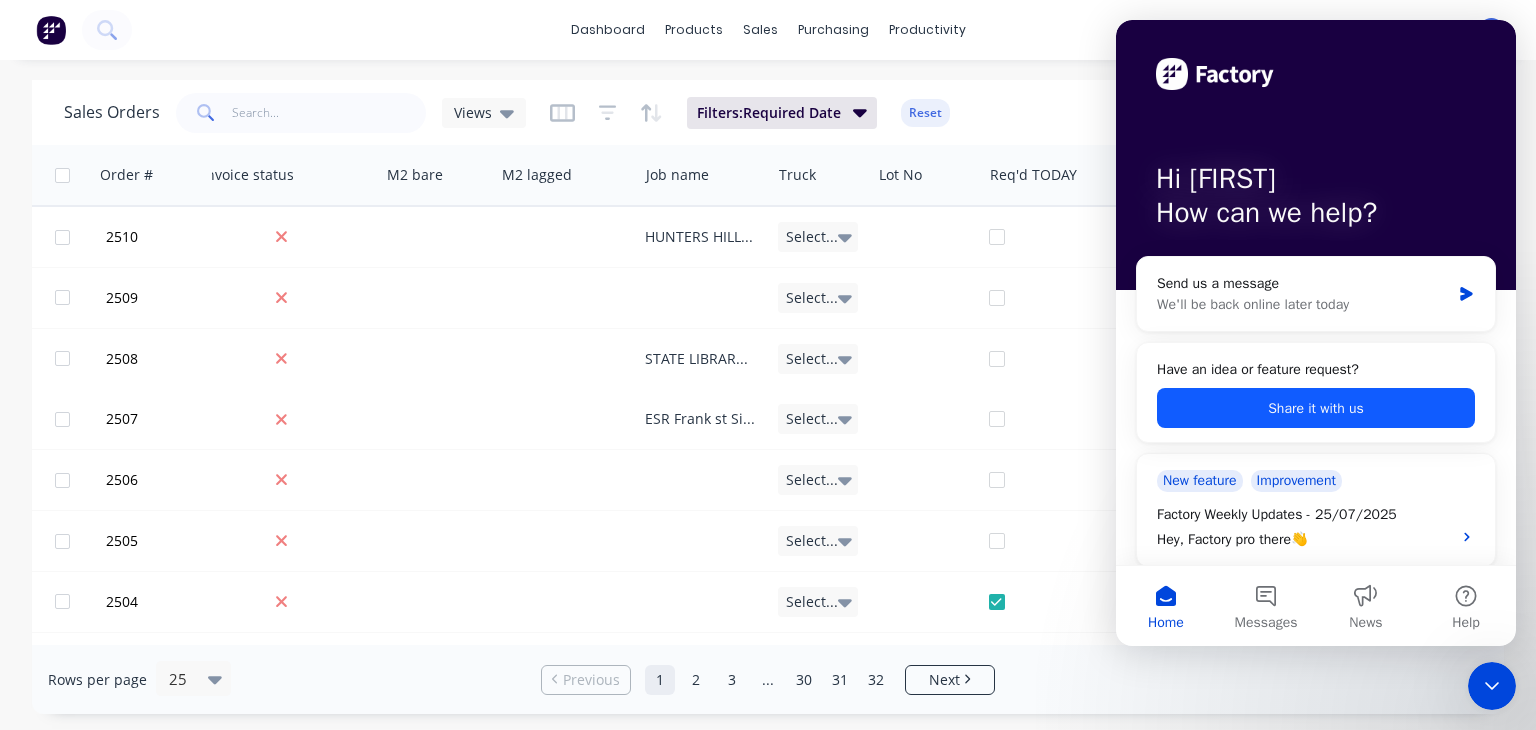 click on "Share it with us" at bounding box center (1316, 408) 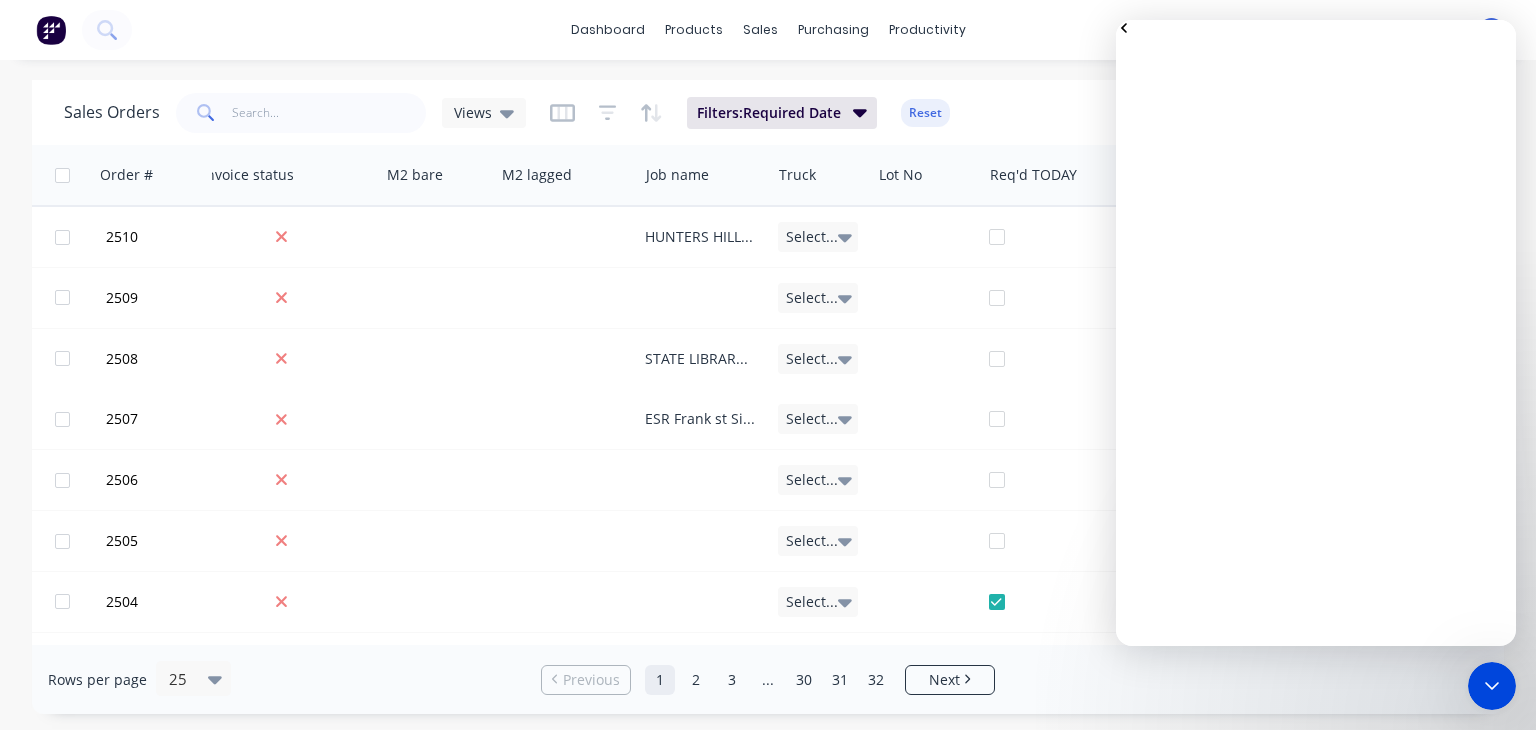 click 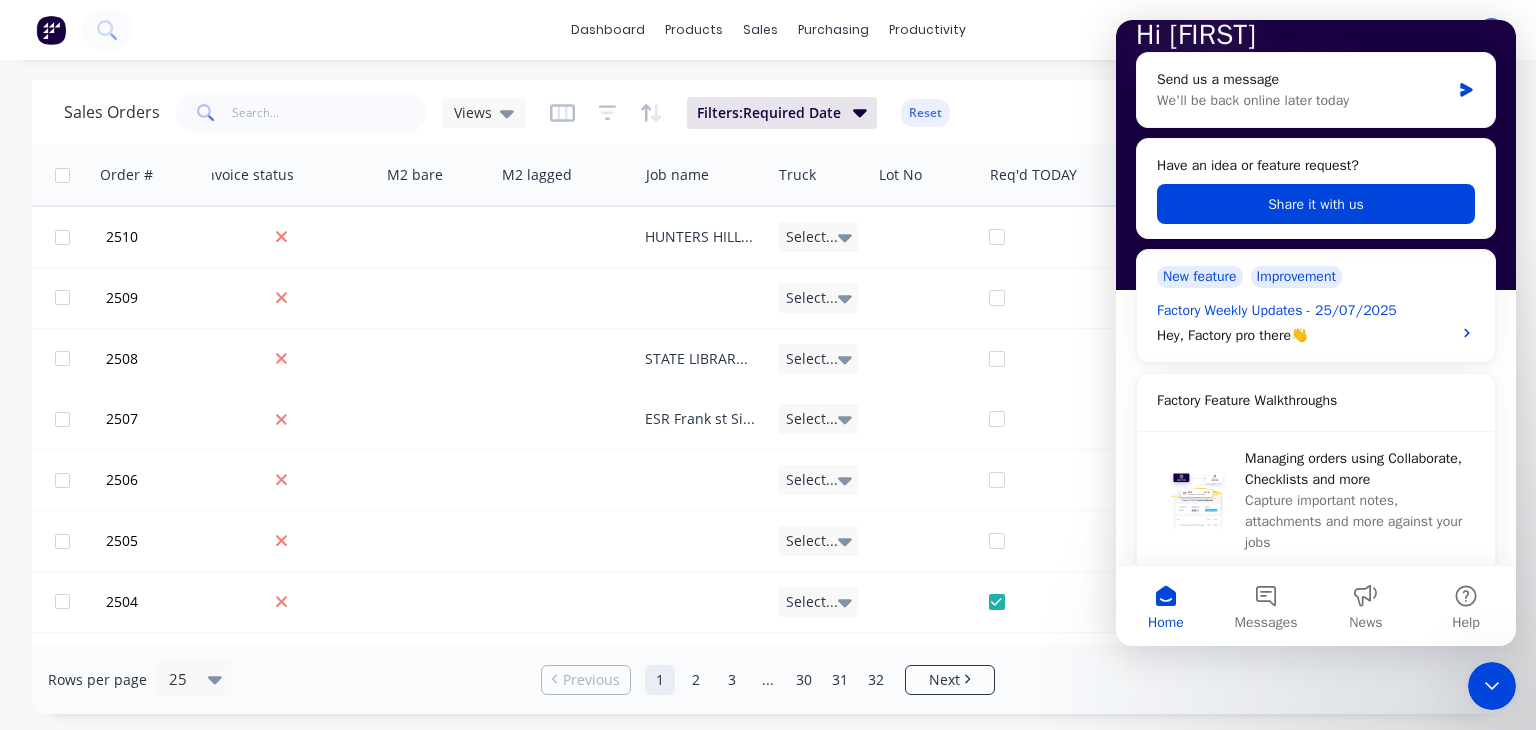 scroll, scrollTop: 112, scrollLeft: 0, axis: vertical 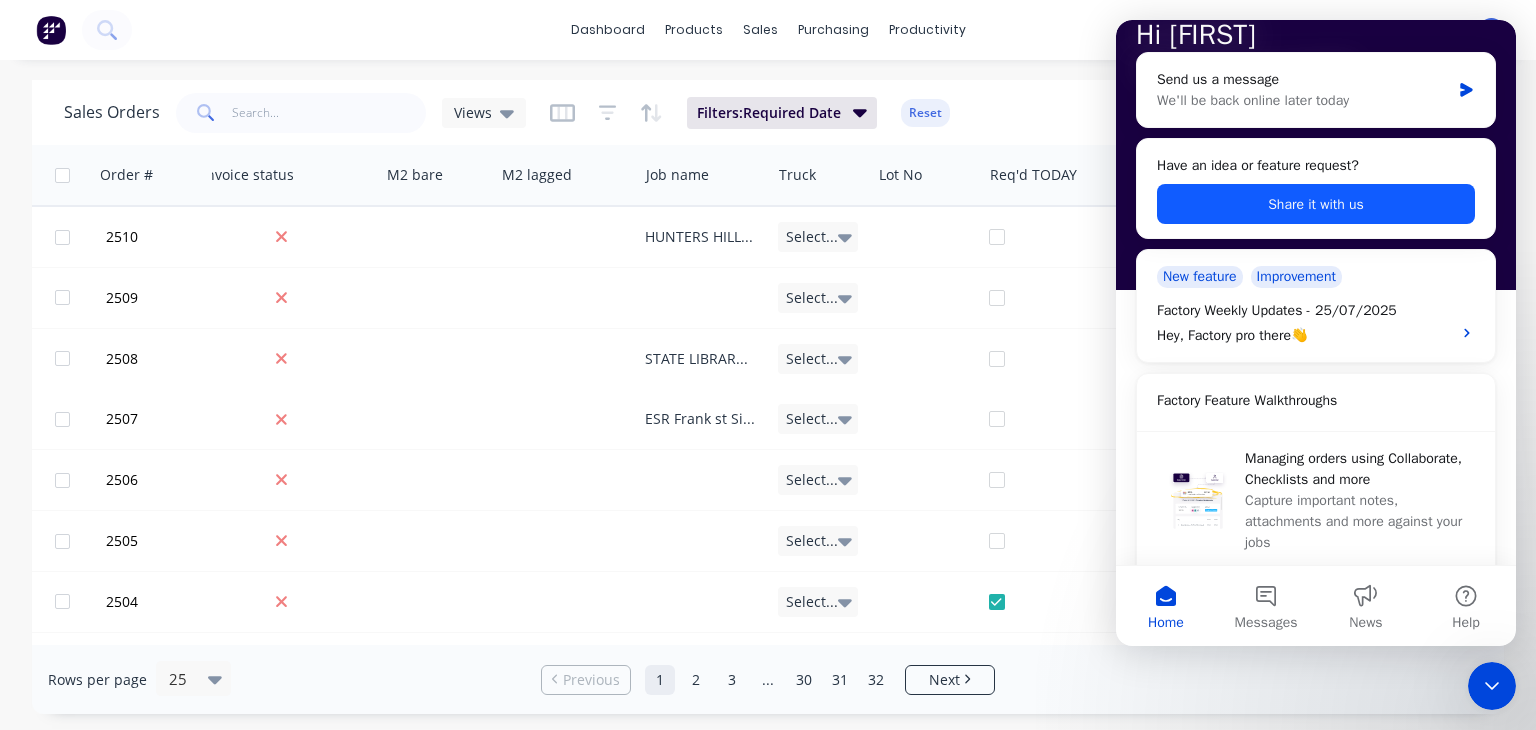 click on "Share it with us" at bounding box center (1316, 204) 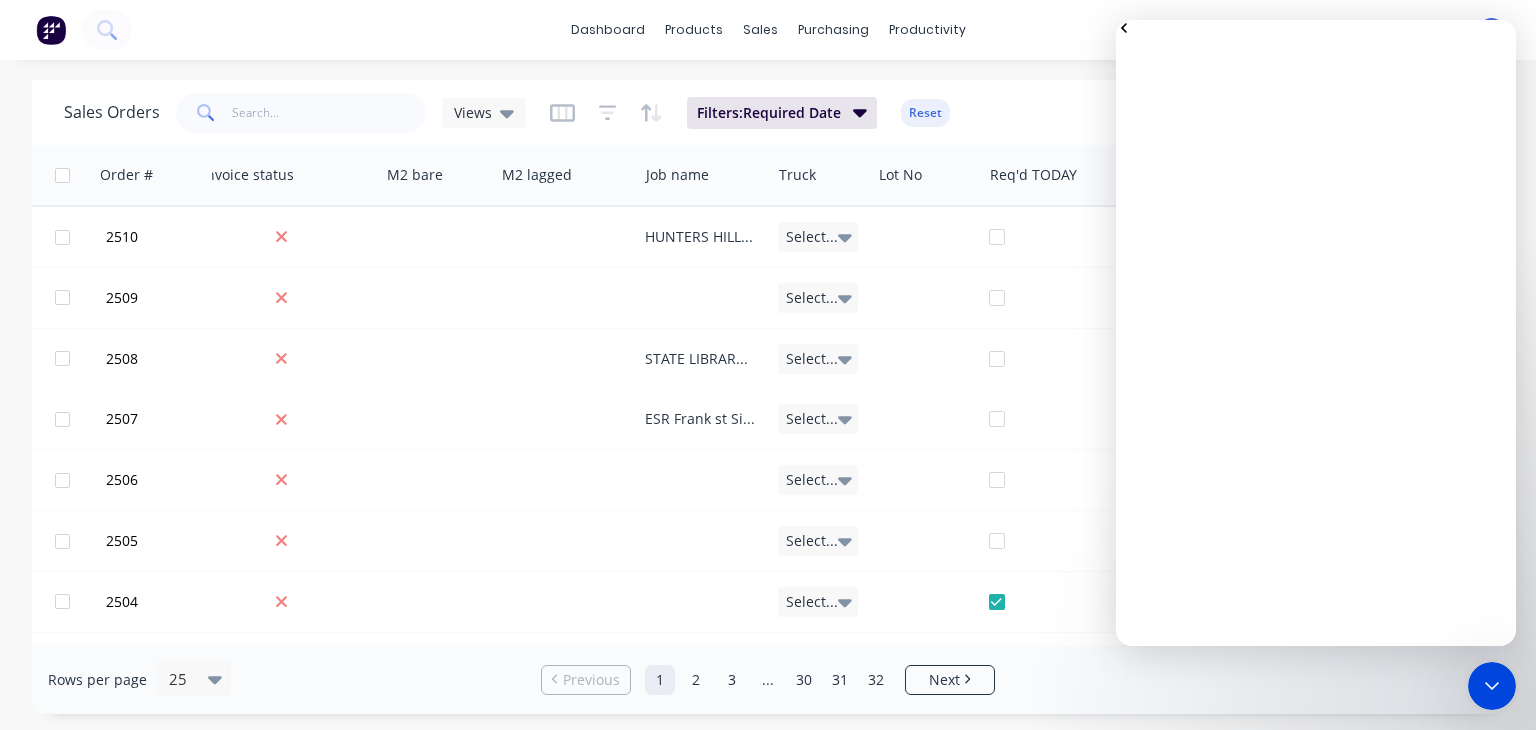 click 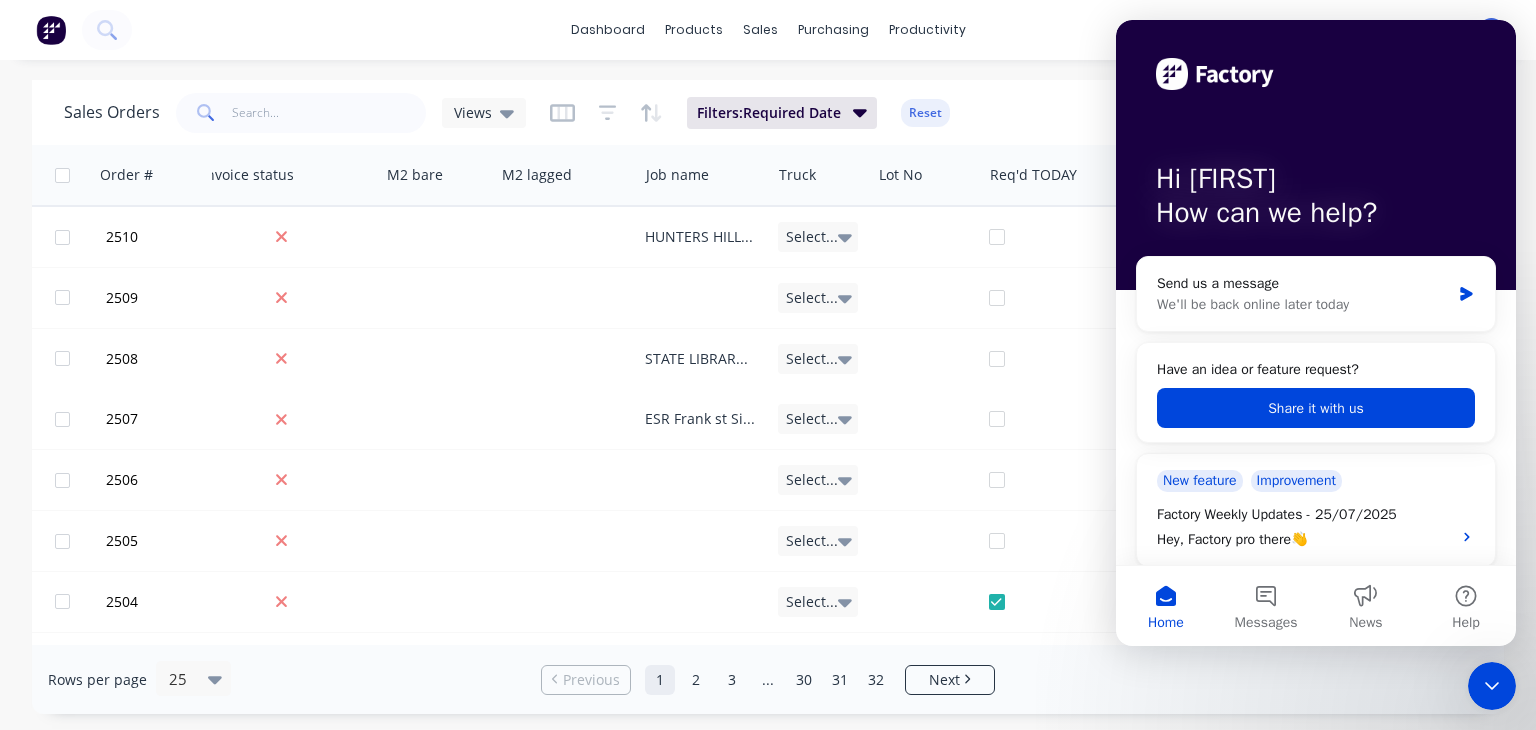click on "dashboard products sales purchasing productivity dashboard products Product Catalogue Materials sales Sales Orders Customers Price Level Manager purchasing Purchase Orders Suppliers productivity Workflow Planner Delivery Scheduling Timesheets settings No new notifications Mark all as read You have no notifications [BUSINESS_NAME] Sheetmetal Pty Ltd [FIRST] [LAST] Administrator Profile Sign out" at bounding box center [768, 30] 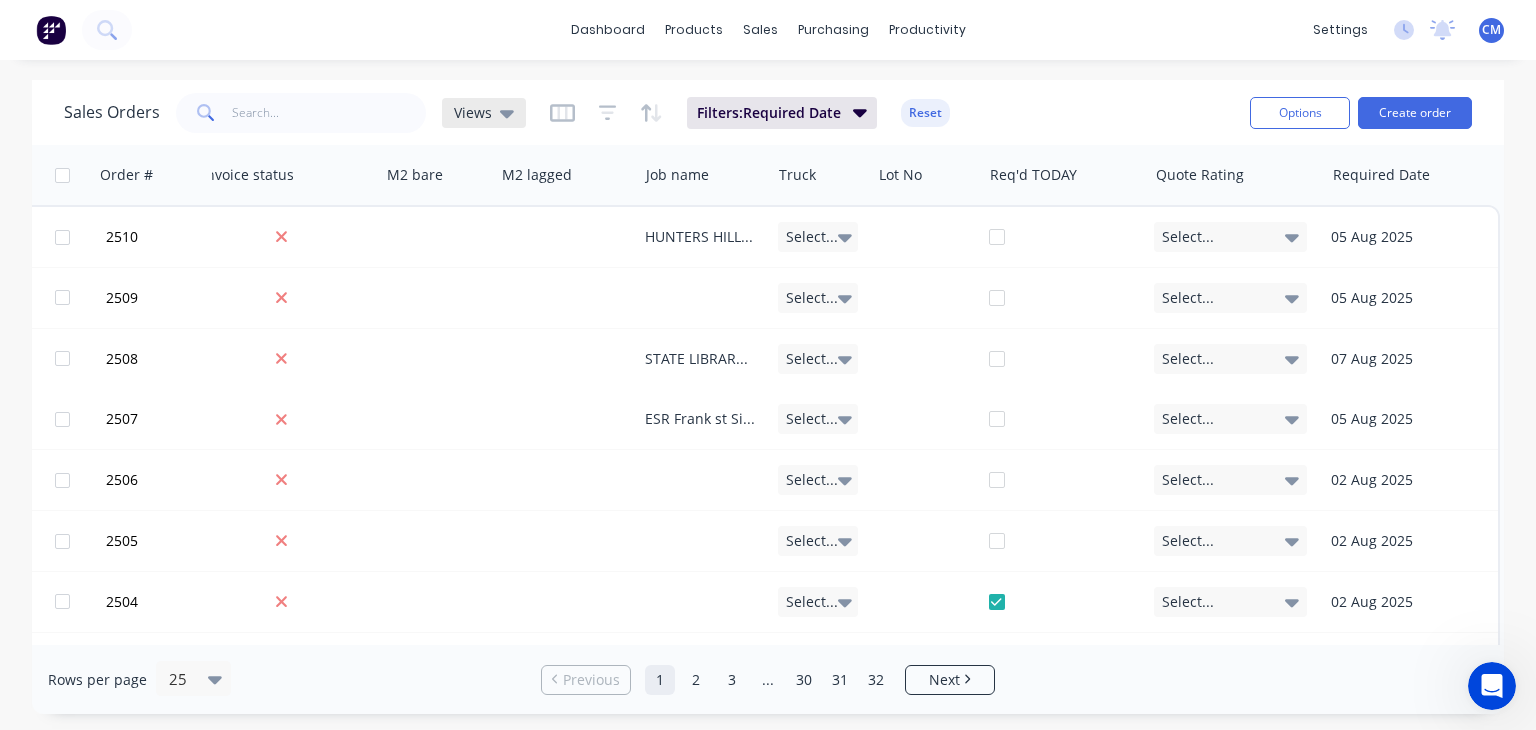 click 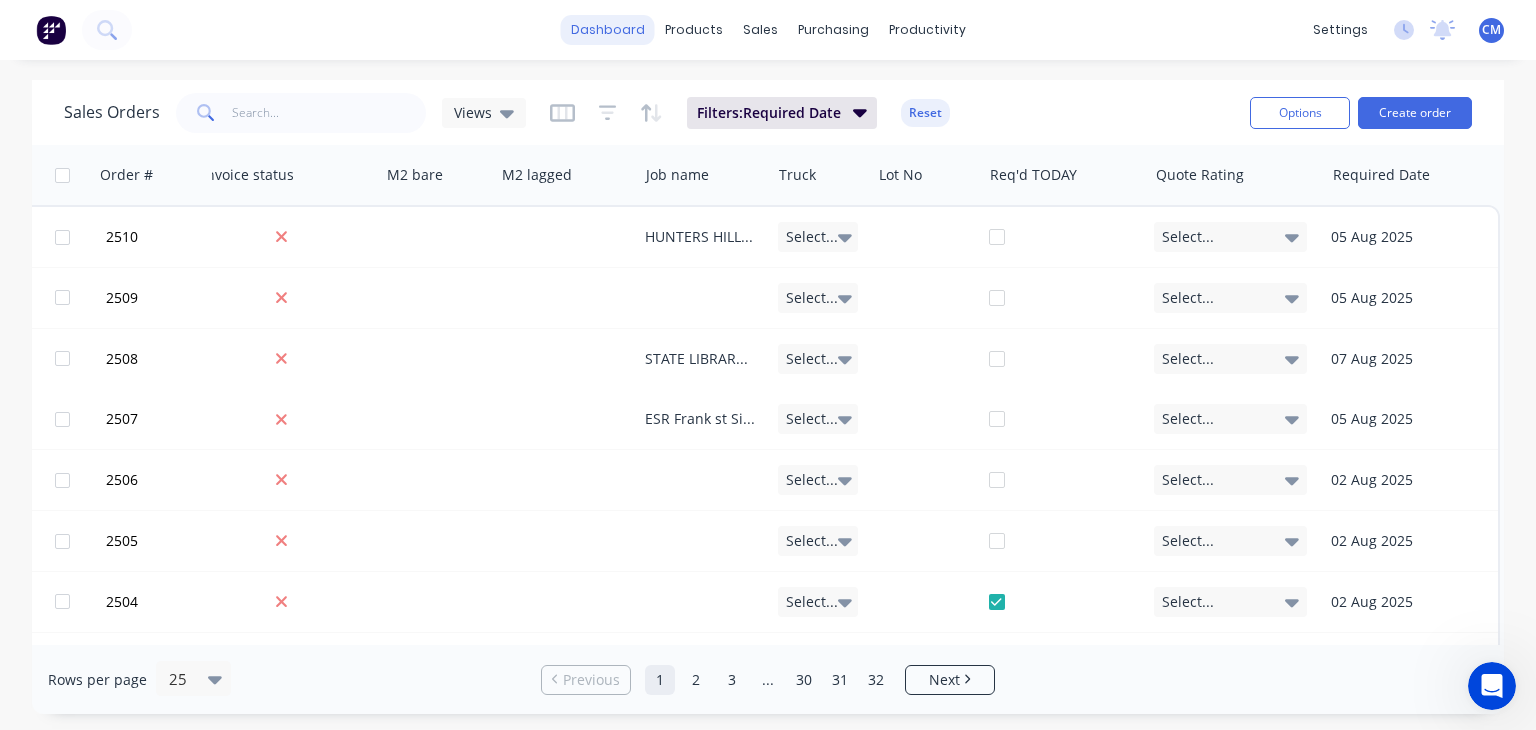 click on "dashboard" at bounding box center (608, 30) 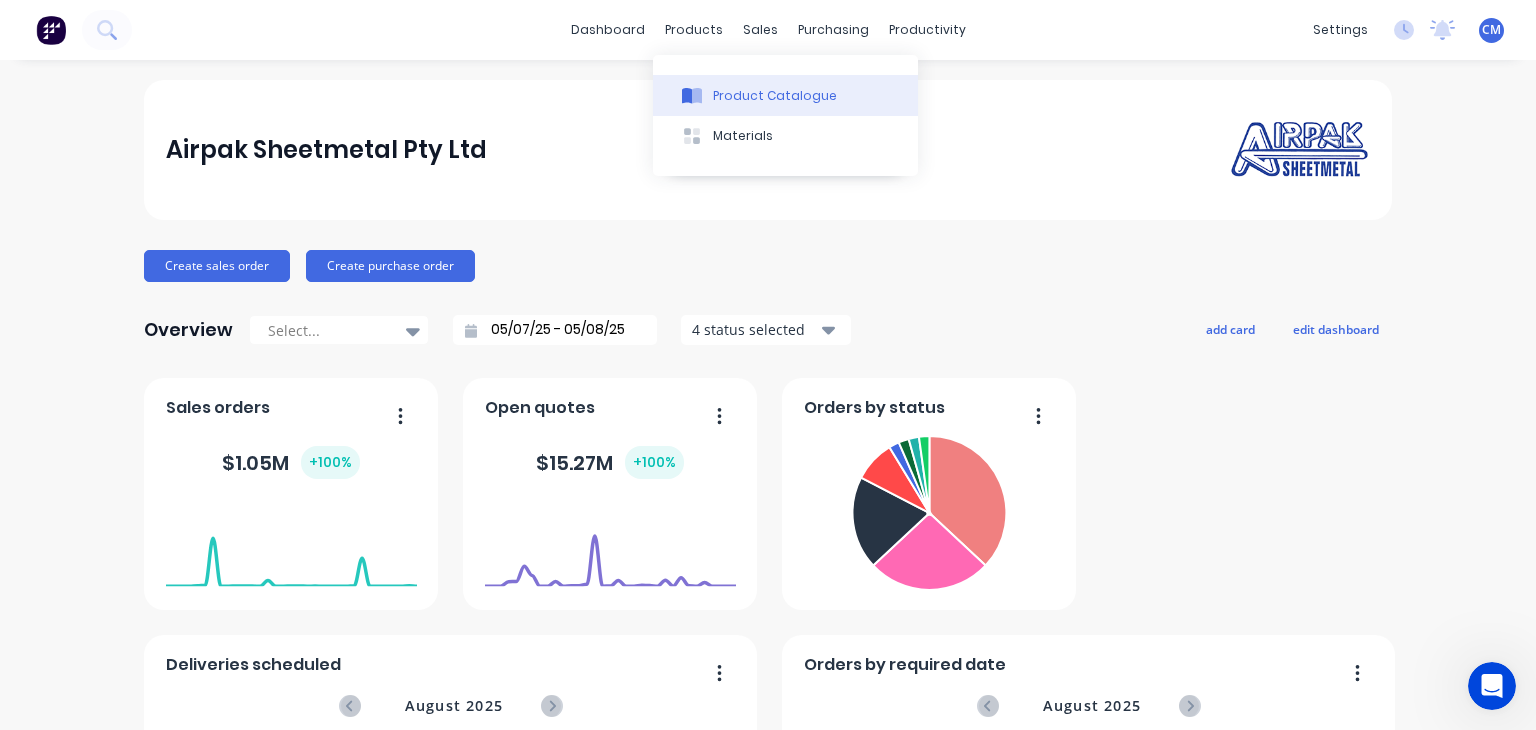 click on "Product Catalogue" at bounding box center (785, 95) 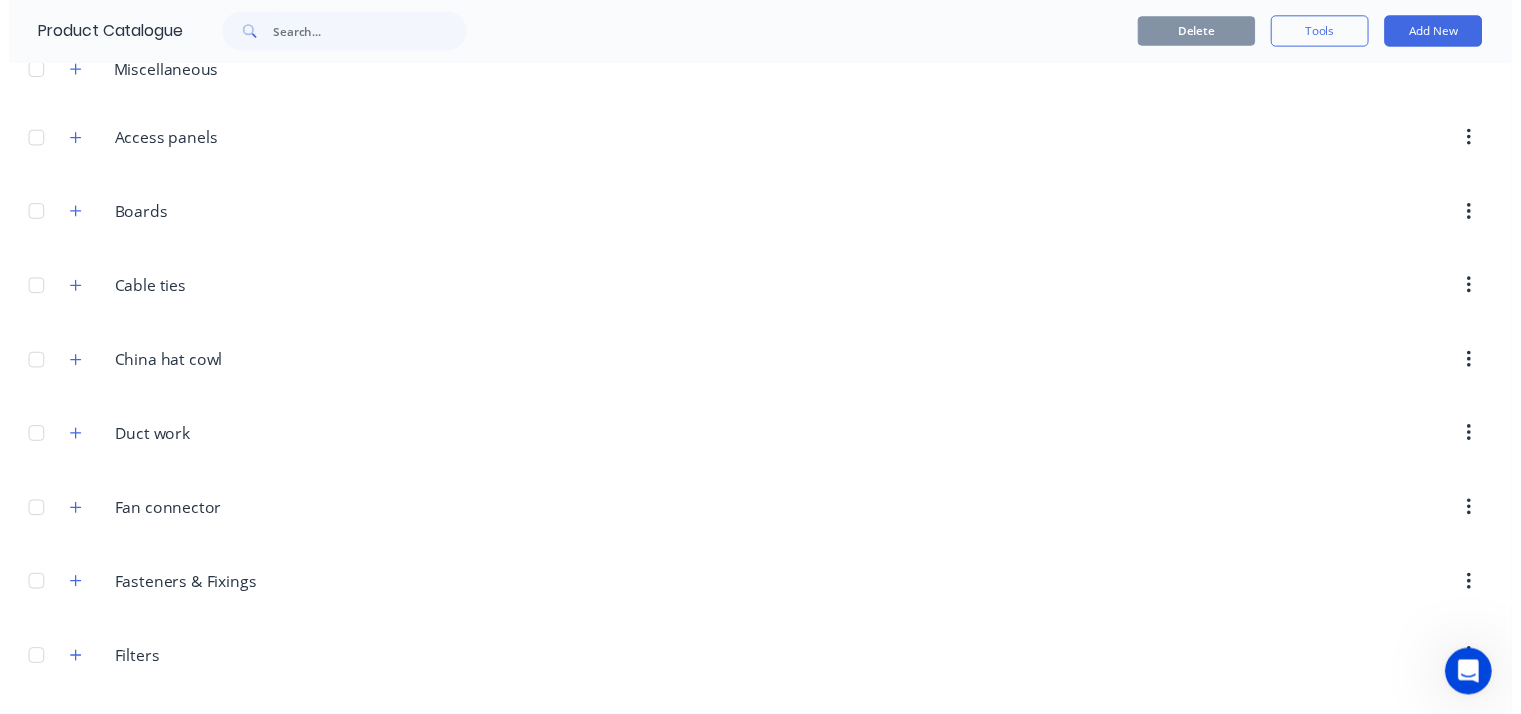 scroll, scrollTop: 0, scrollLeft: 0, axis: both 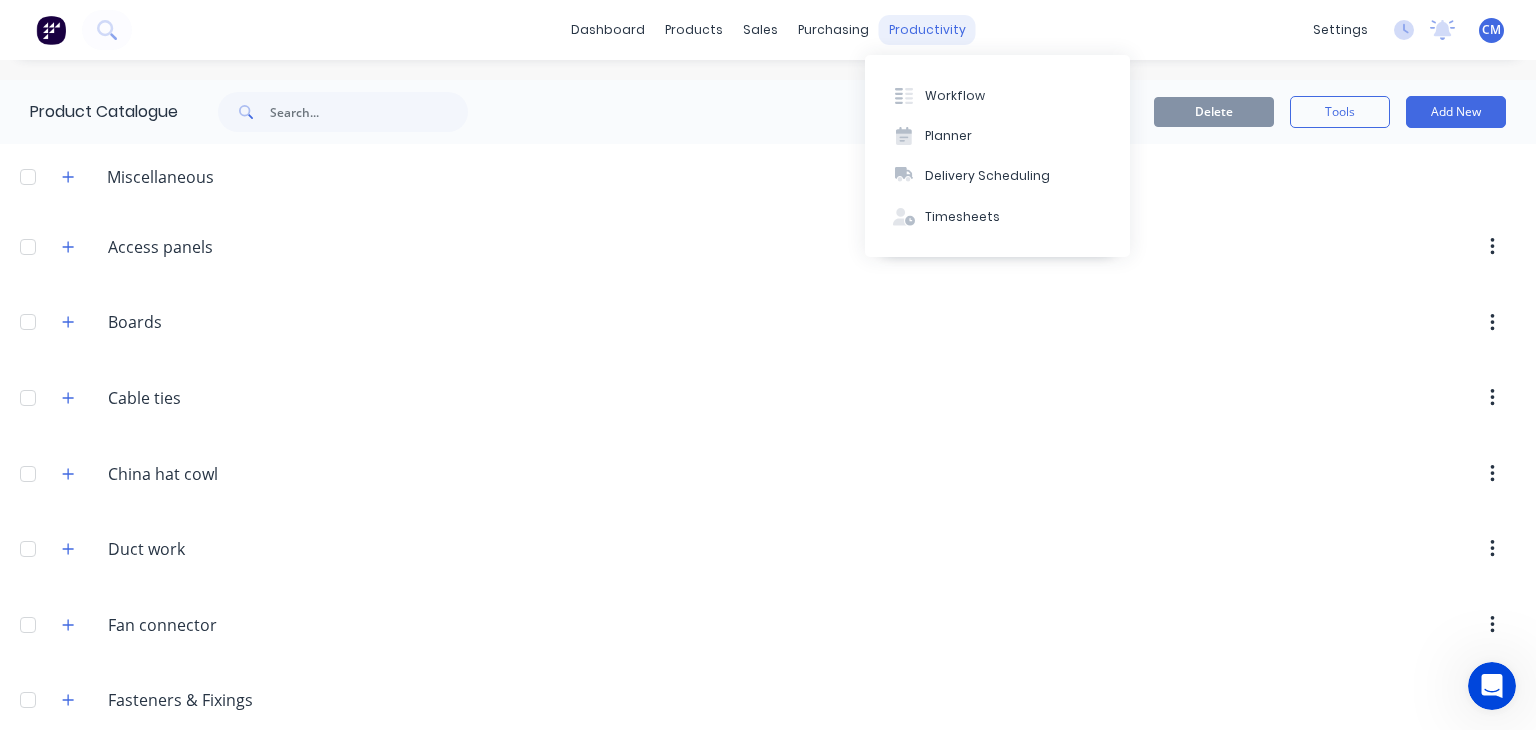 click on "productivity" at bounding box center (927, 30) 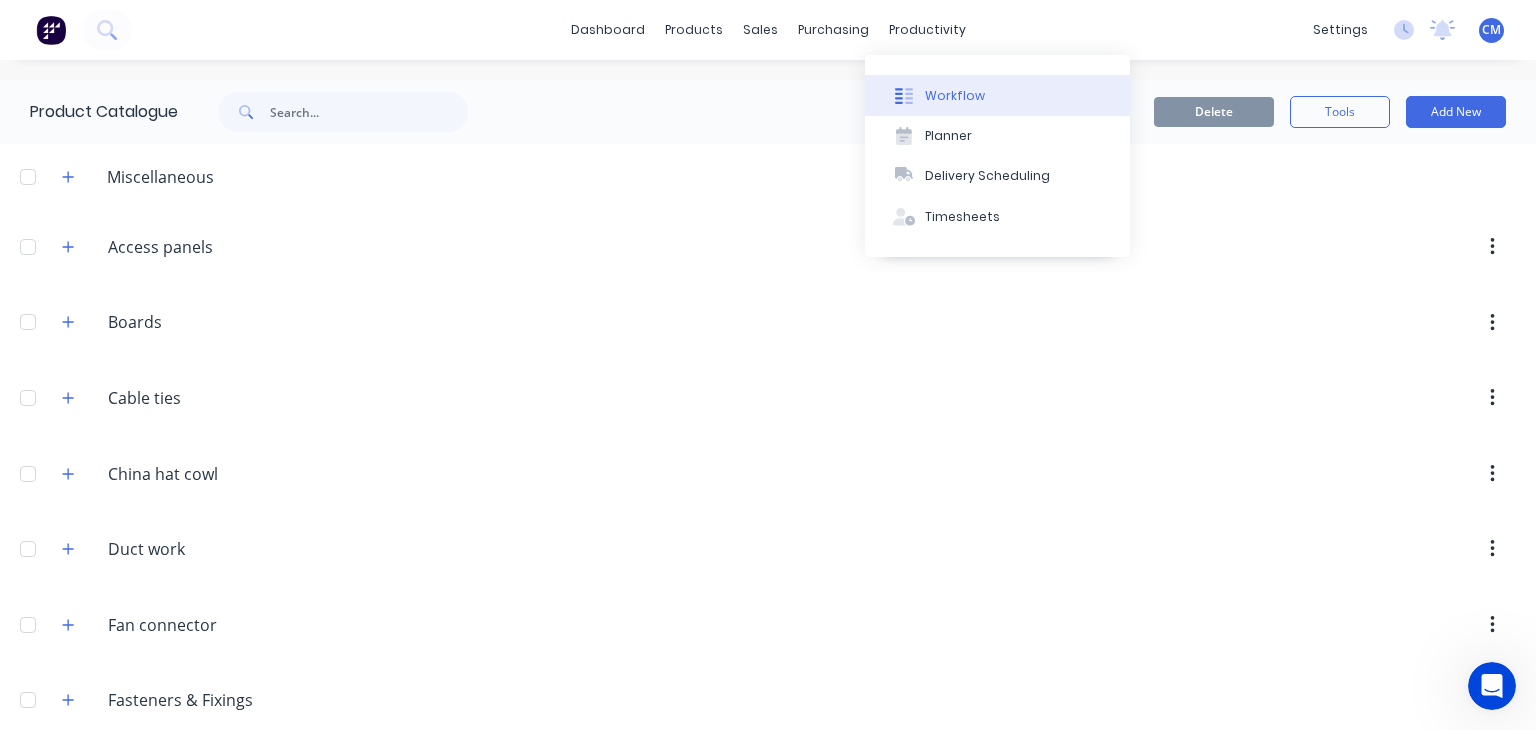 click on "Workflow" at bounding box center [955, 96] 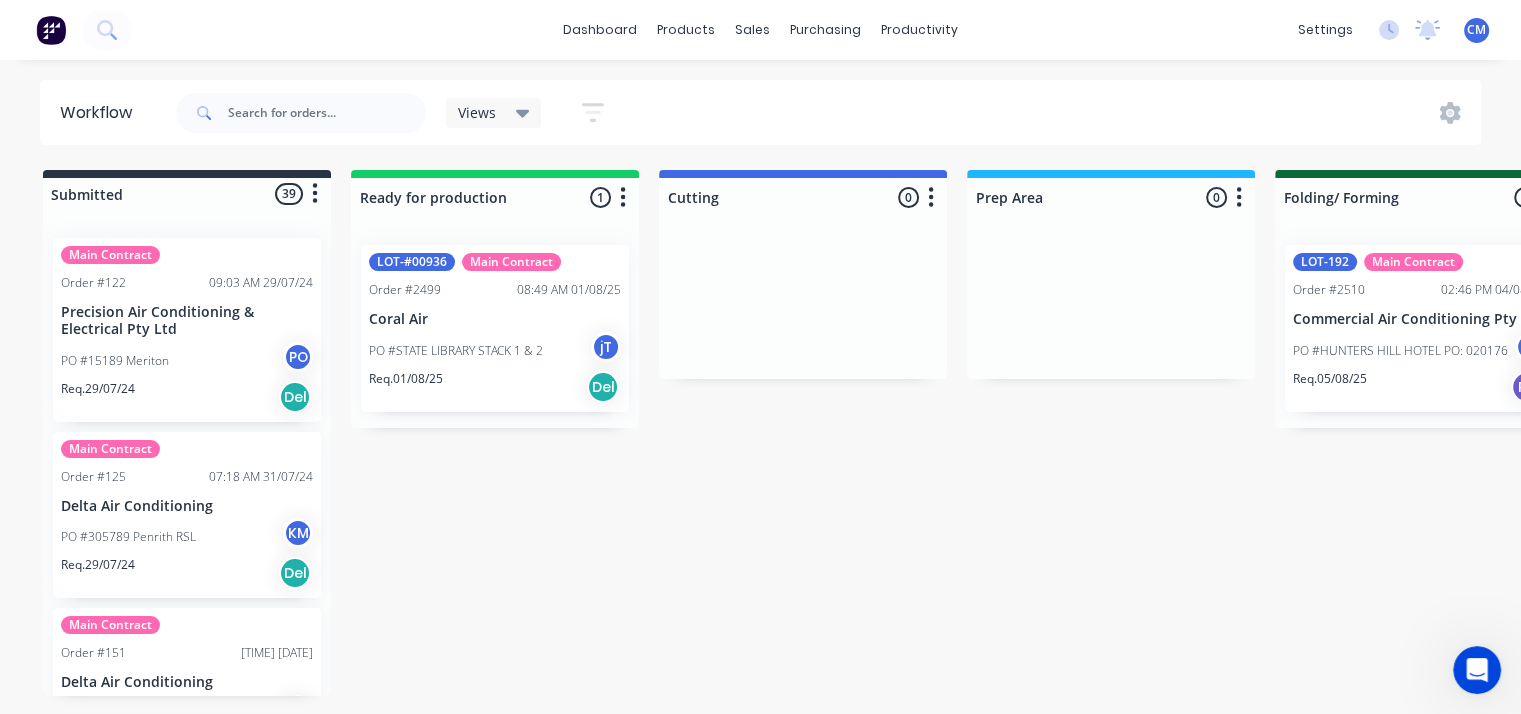 scroll, scrollTop: 56, scrollLeft: 0, axis: vertical 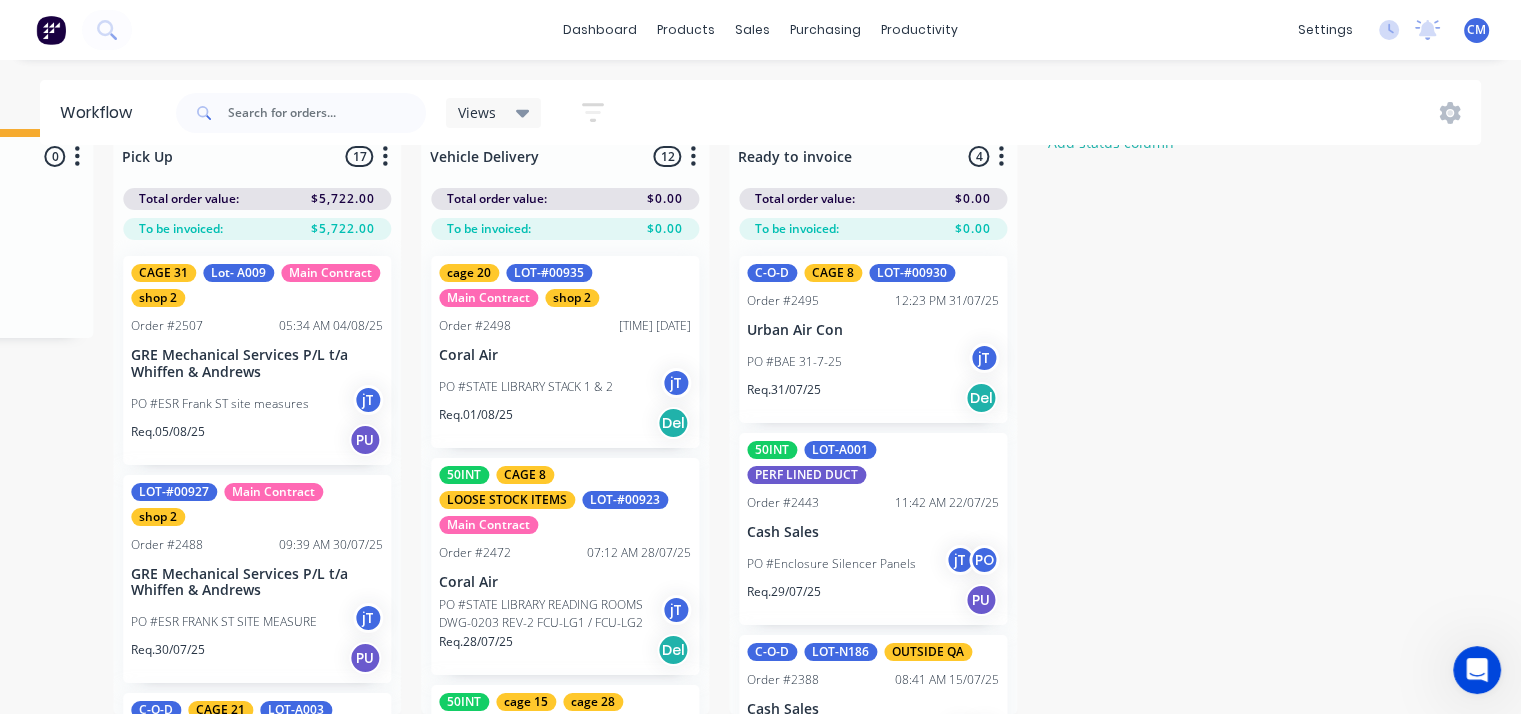 click on "50INT LOT-A001 PERF LINED DUCT" at bounding box center [873, 462] 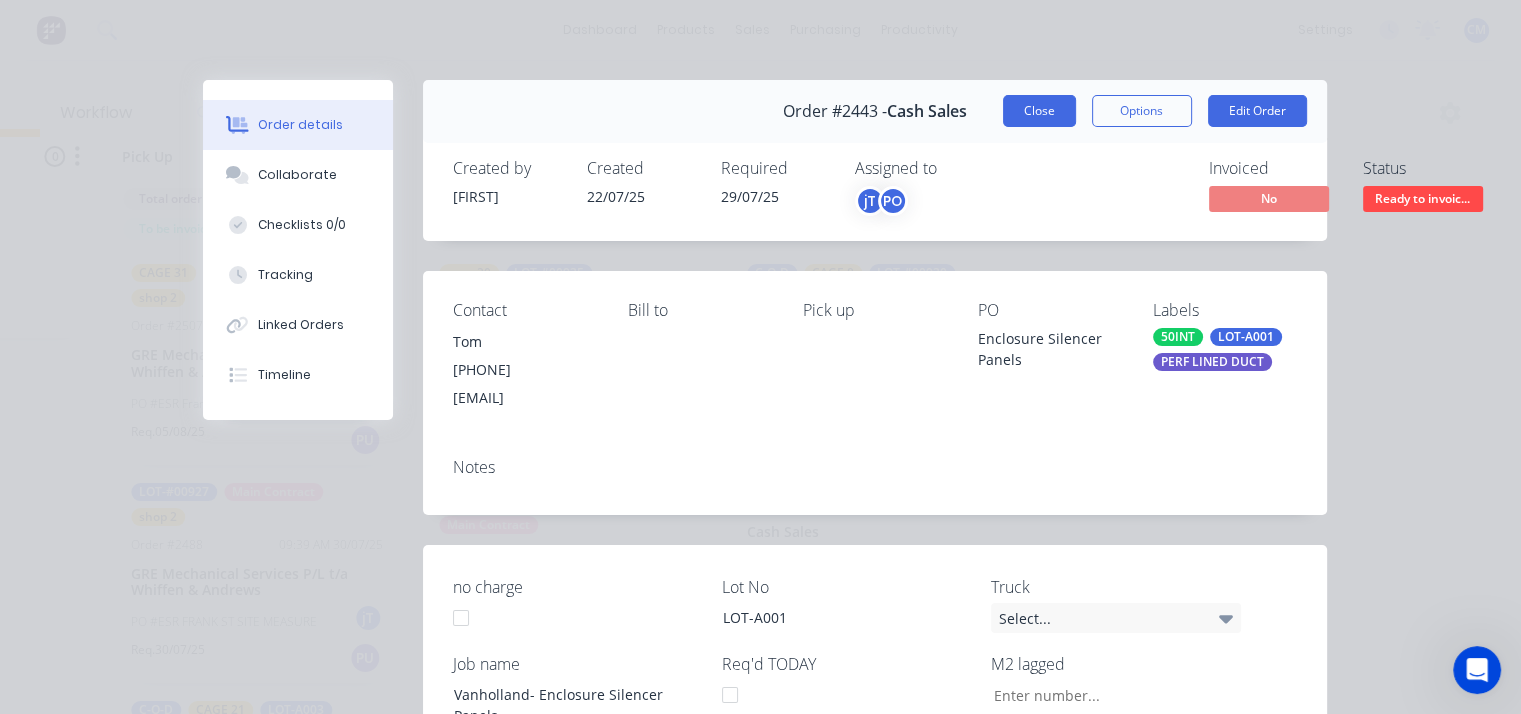 click on "Close" at bounding box center (1039, 111) 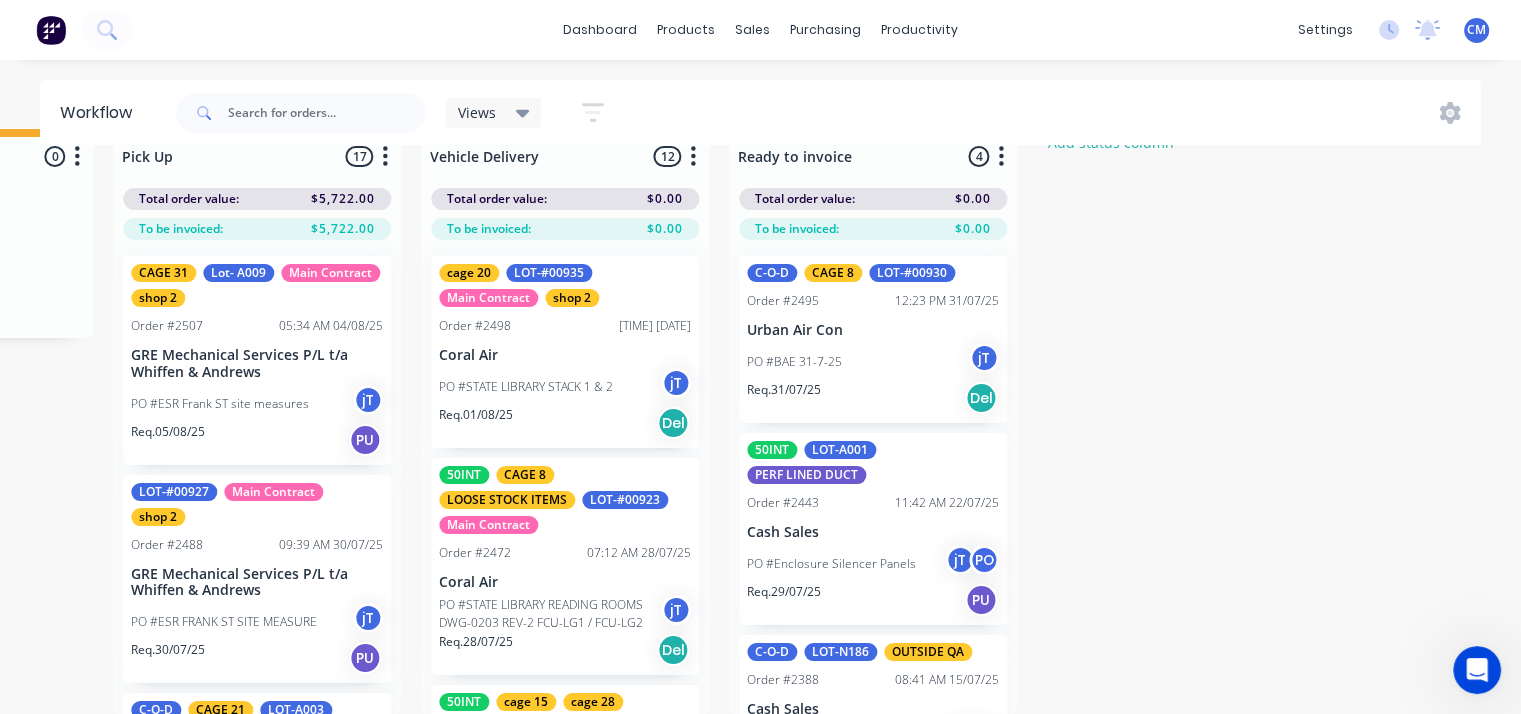 scroll, scrollTop: 264, scrollLeft: 0, axis: vertical 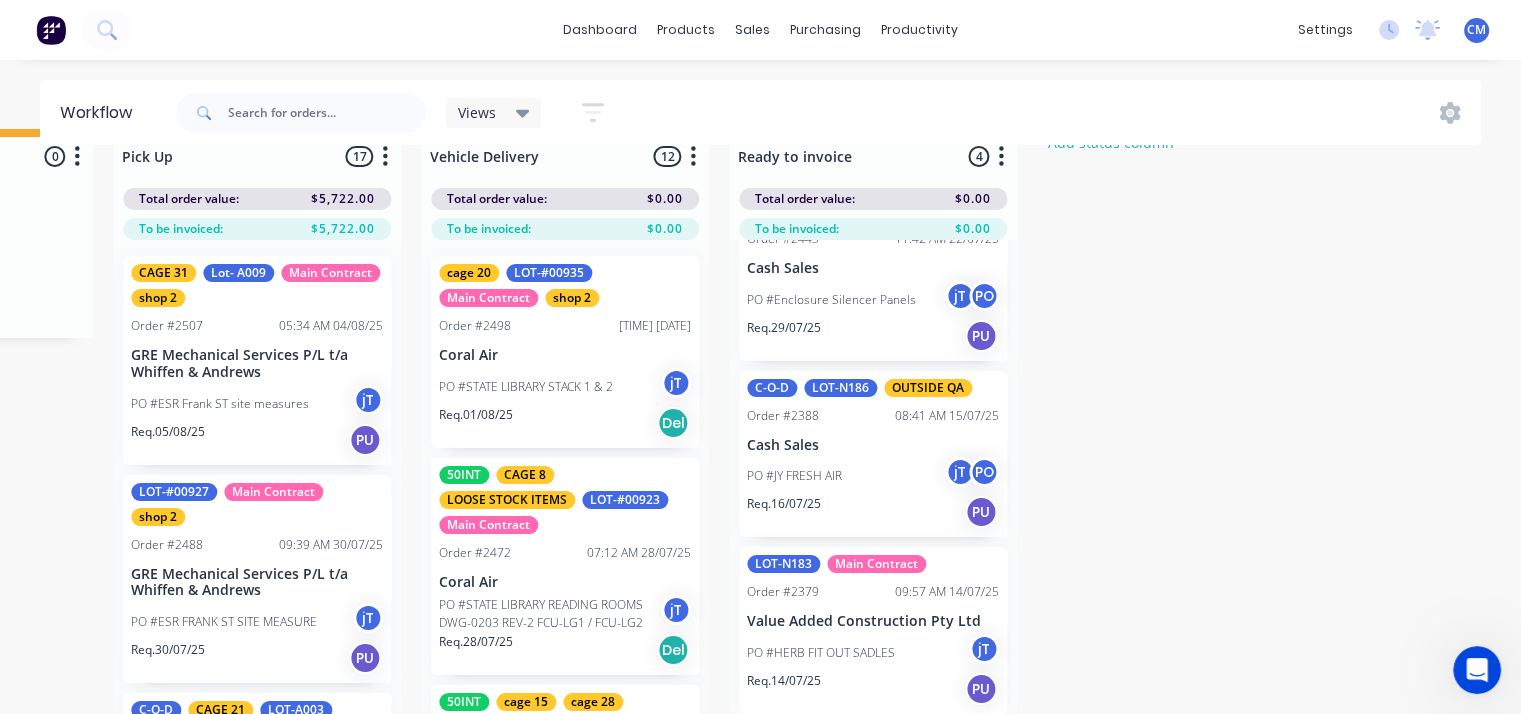 click on "Value Added Construction Pty Ltd" at bounding box center (873, 621) 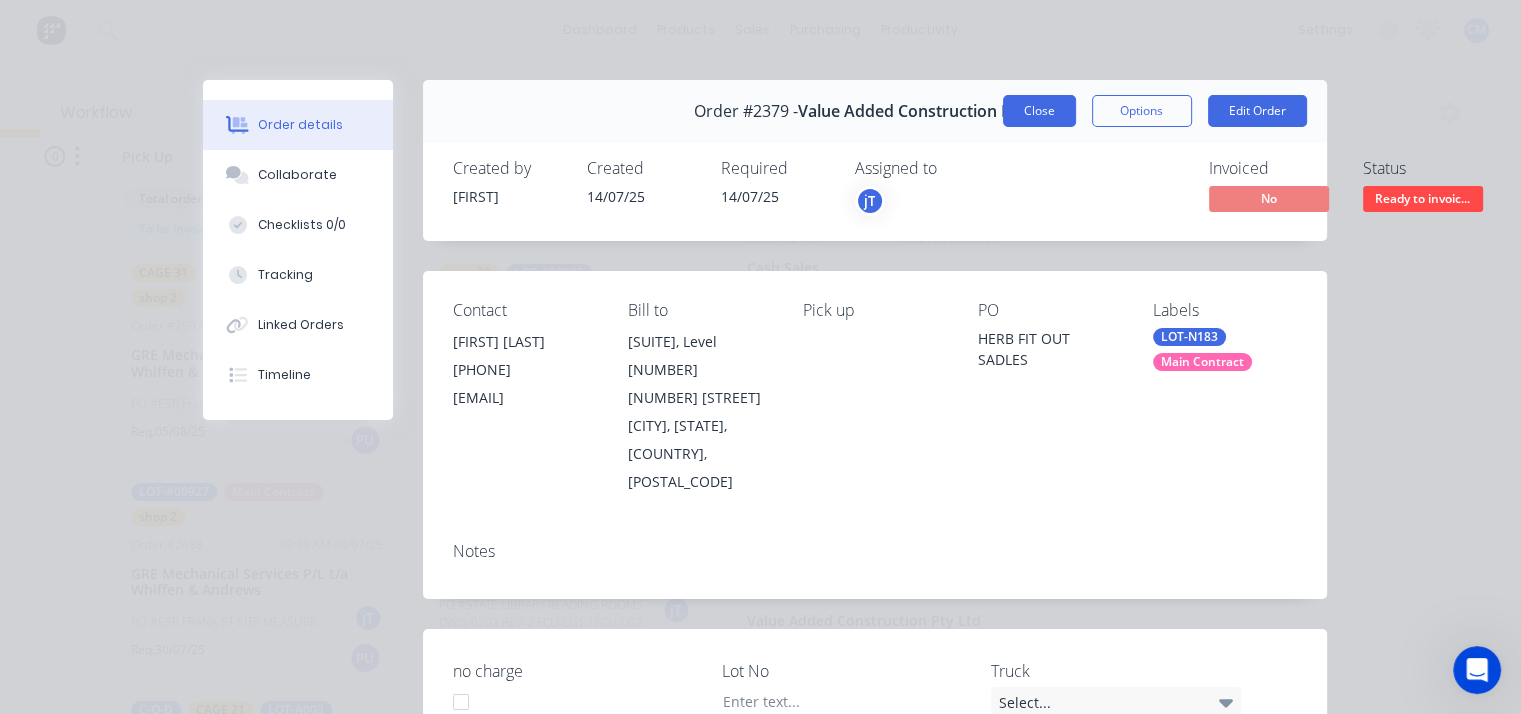 click on "Close" at bounding box center [1039, 111] 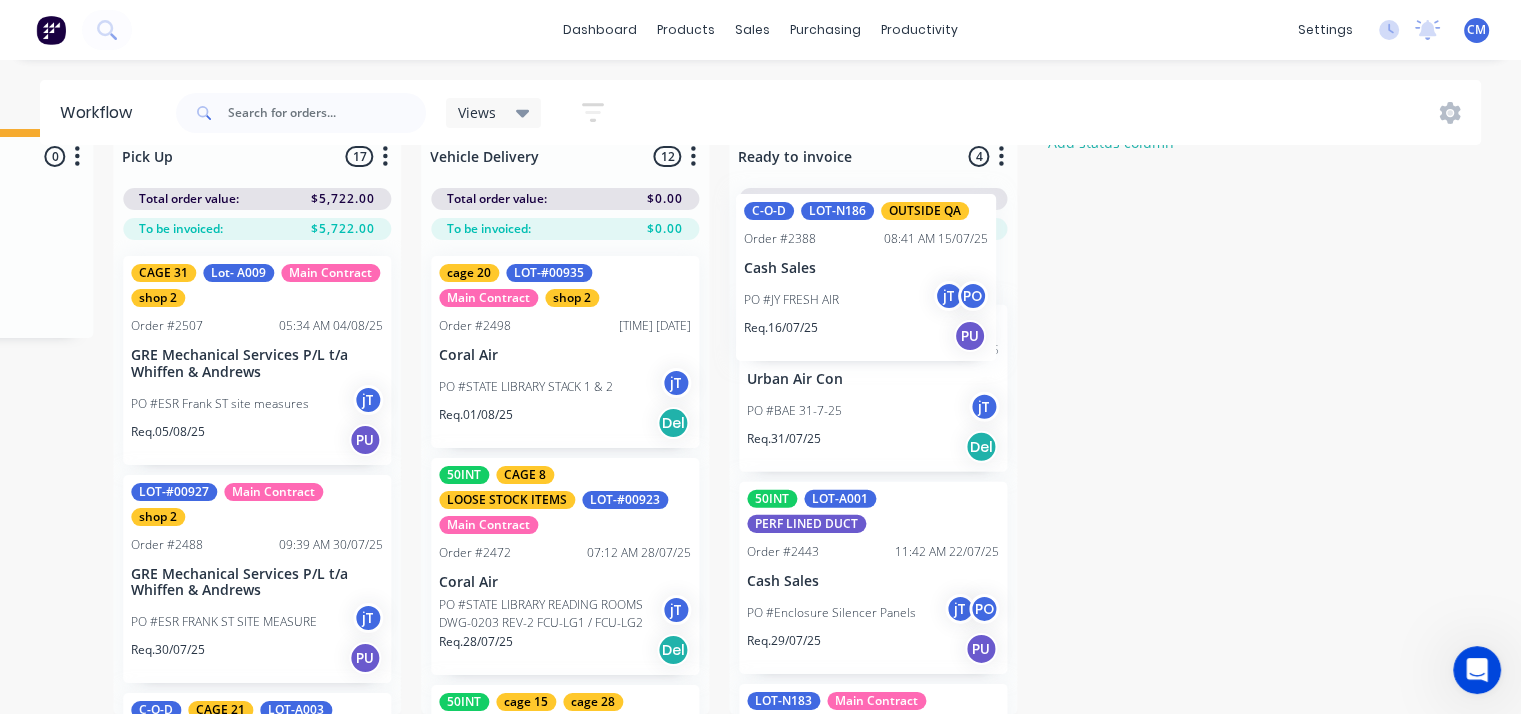 scroll, scrollTop: 0, scrollLeft: 0, axis: both 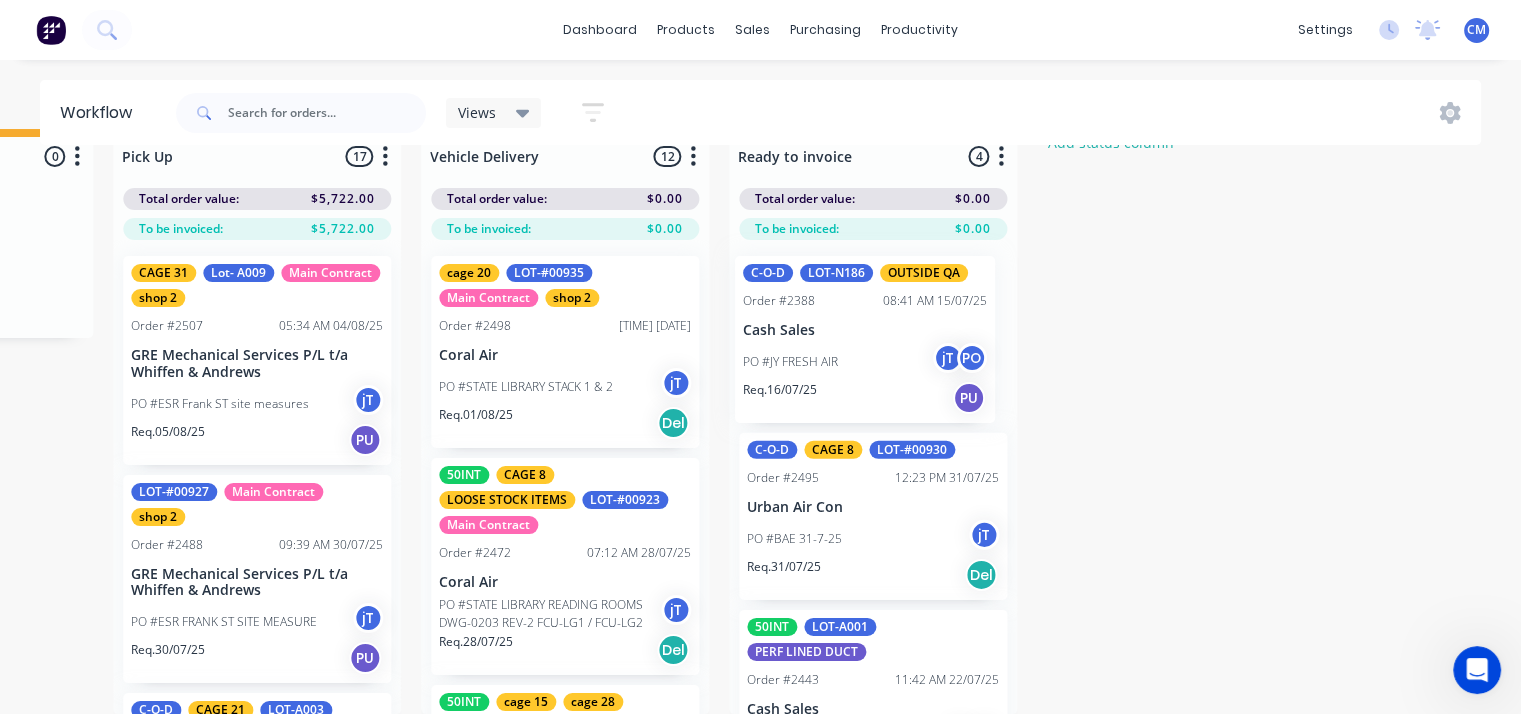 drag, startPoint x: 878, startPoint y: 450, endPoint x: 873, endPoint y: 347, distance: 103.121284 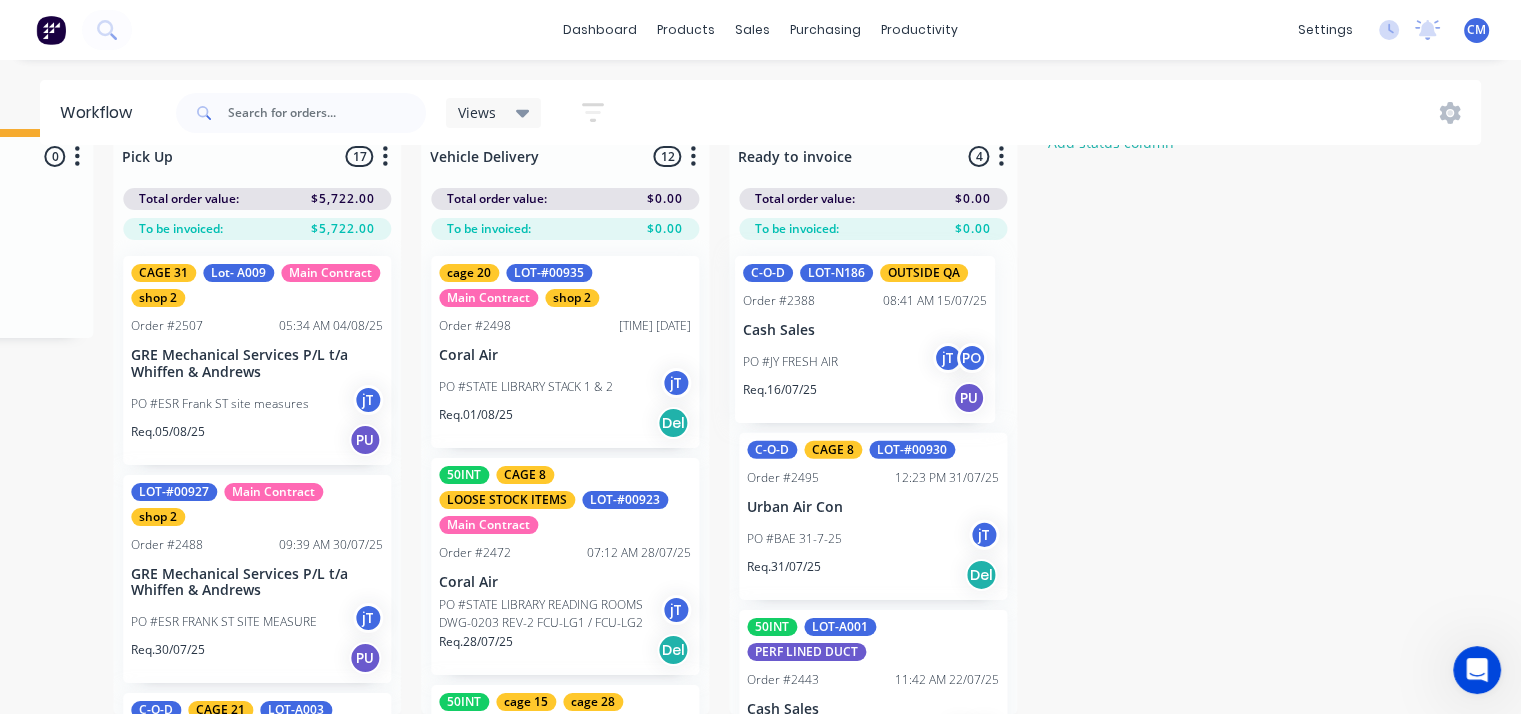 click on "C-O-D CAGE [NUMBER] LOT-# [NUMBER] Order # [NUMBER] [TIME] [DATE] [BUSINESS_NAME] PO #[BUSINESS_NAME] [DATE] [INITIALS] Req. [DATE] Del [NUMBER] LOT-A [NUMBER] PERF LINED DUCT Order # [NUMBER] [TIME] [DATE] Cash Sales PO #[BUSINESS_NAME] [INITIALS] PO Req. [DATE] PU C-O-D LOT-N [NUMBER] OUTSIDE QA Order # [NUMBER] [TIME] [DATE] Cash Sales PO #[BUSINESS_NAME] [INITIALS] PO Req. [DATE] PU LOT-N [NUMBER] Main Contract Order # [NUMBER] [TIME] [DATE] [BUSINESS_NAME] Pty Ltd PO #[BUSINESS_NAME] [INITIALS] Req. [DATE] PU" at bounding box center [873, 477] 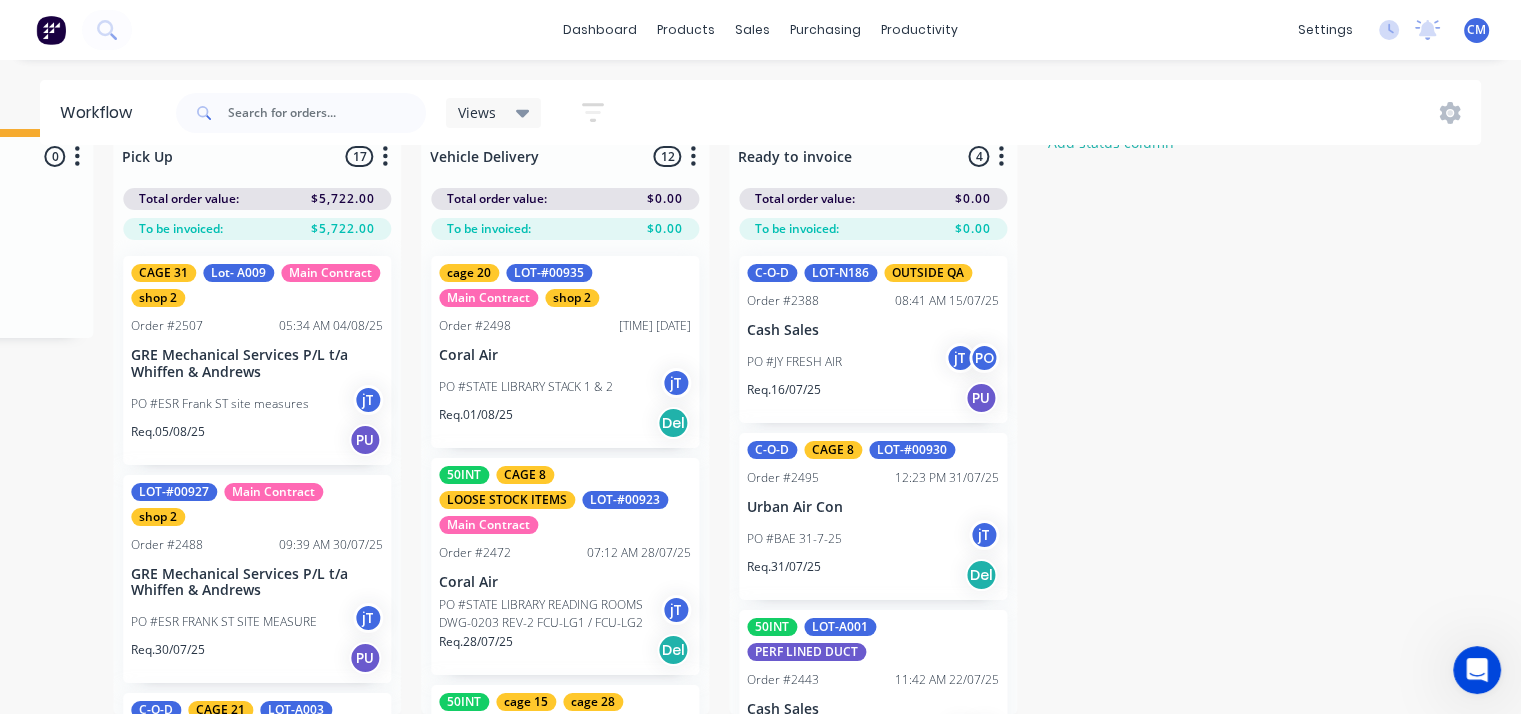 click on "Submitted [NUMBER] Status colour #[HEX] hex #[HEX] Save Cancel Summaries Total order value Invoiced to date To be invoiced Main Contract Order # [NUMBER] [TIME] [DATE] [BUSINESS_NAME] & [BUSINESS_NAME] Pty Ltd PO #[NUMBER] [BUSINESS_NAME] PO Req. [DATE] Del Main Contract Order # [NUMBER] [TIME] [DATE] [BUSINESS_NAME] Air Conditioning PO #[NUMBER] [BUSINESS_NAME] KM Req. [DATE] Del Main Contract Order # [NUMBER] [TIME] [DATE] [BUSINESS_NAME] Air Conditioning PO #[NUMBER] [BUSINESS_NAME] PO Req. [DATE] Del Order # [NUMBER] [TIME] [DATE] Retro Air PO #[BUSINESS_NAME] PO Req. [DATE] Del Main Contract Order # [NUMBER] [TIME] [DATE] SM Air Conditioning PO #[NUMBER] [BUSINESS_NAME] Stage [NUMBER] PO Req. [DATE] Del Main Contract Order # [NUMBER] [TIME] [DATE] Coral Air PO #[BUSINESS_NAME] [CITY] [INITIALS] + [NUMBER] Req. [DATE] Del Order # [NUMBER] [TIME] [DATE] Versair PO #[BUSINESS_NAME] PO Req. [DATE] Del Main Contract Order # [NUMBER] [TIME] [DATE] Value Added Construction Pty Ltd PO #[BUSINESS_NAME] [BUSINESS_NAME] PO Req. [DATE] Del Main Contract Order # [NUMBER] [TIME] [DATE] Paramount PO #[BUSINESS_NAME] [BUSINESS_NAME] PO Req. Del PO" at bounding box center [-452, 421] 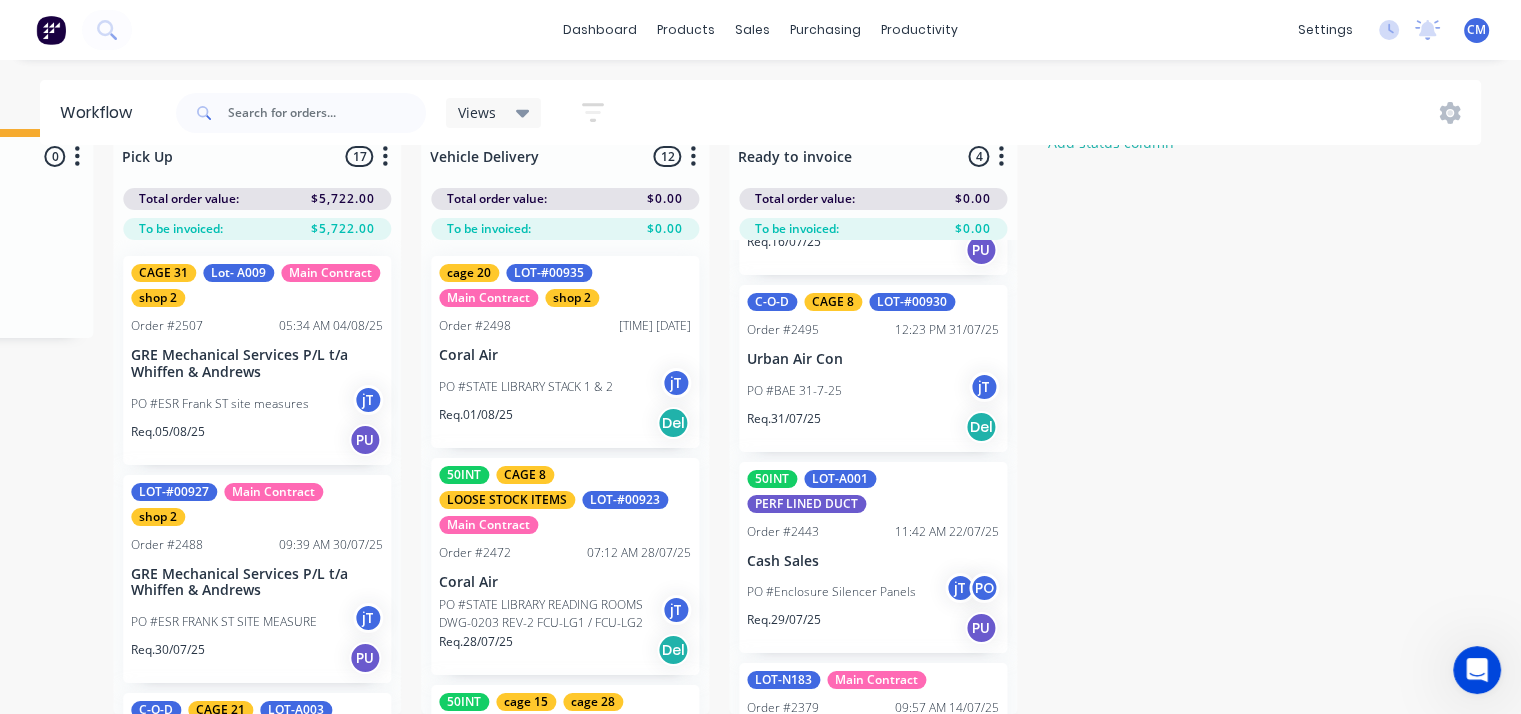 scroll, scrollTop: 136, scrollLeft: 0, axis: vertical 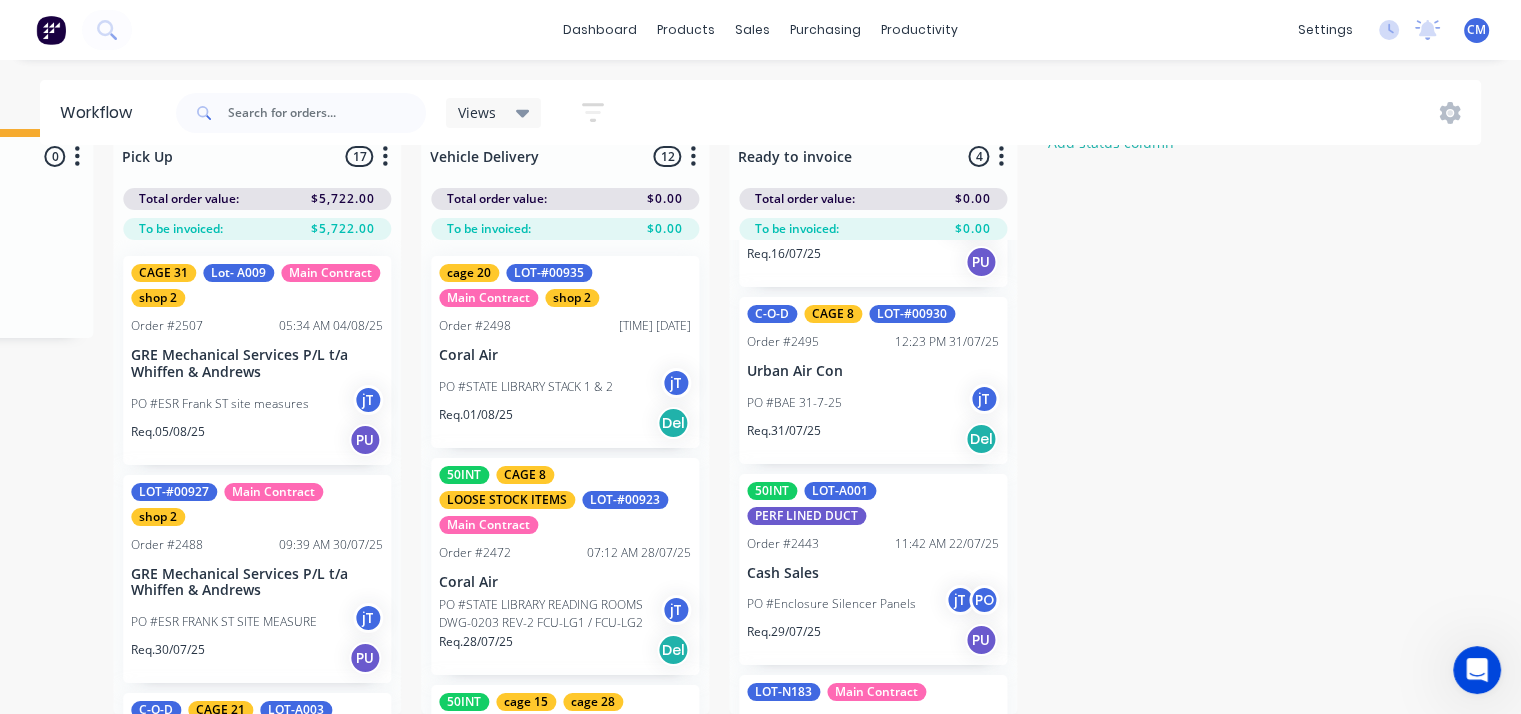 click on "PO #[NUMBER] [DATE] [INITIALS]" at bounding box center [873, 403] 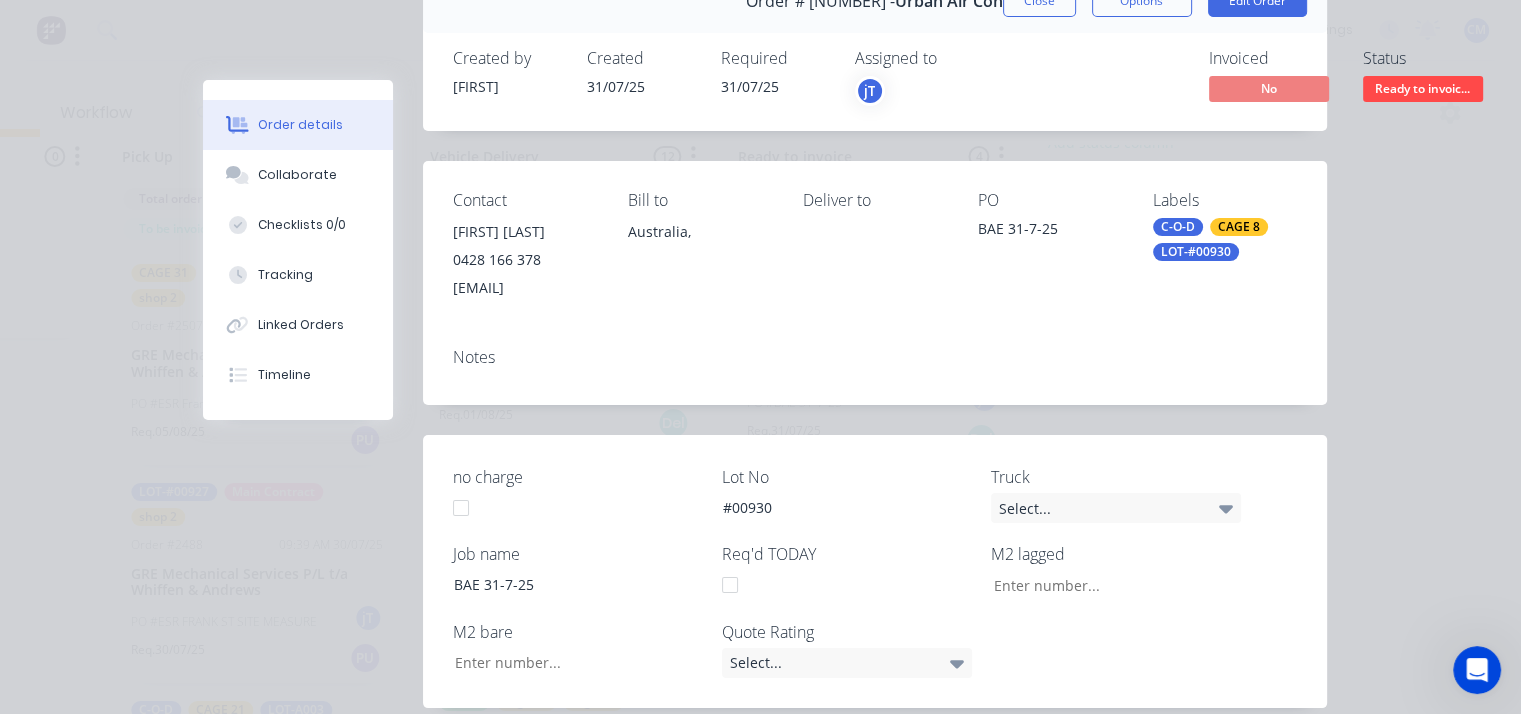 scroll, scrollTop: 0, scrollLeft: 0, axis: both 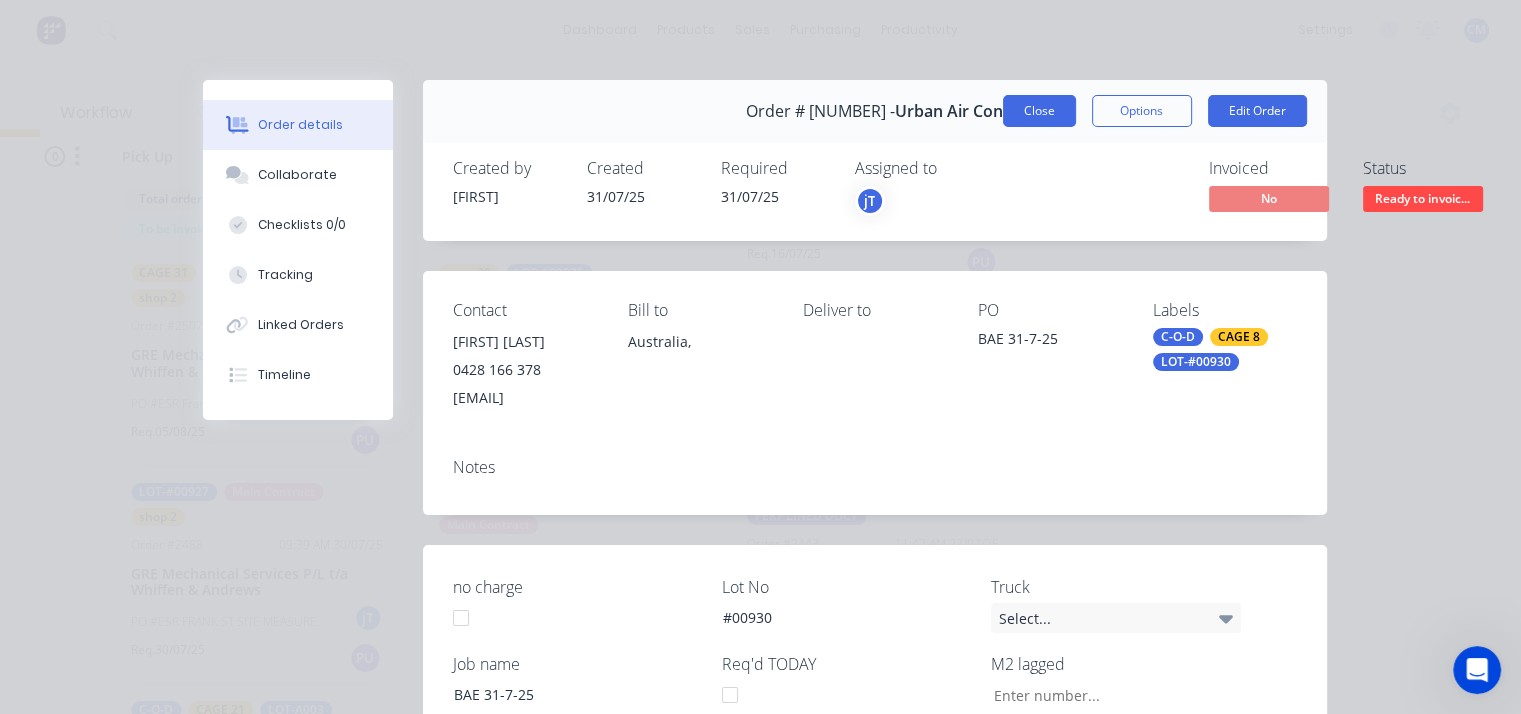 click on "Close" at bounding box center [1039, 111] 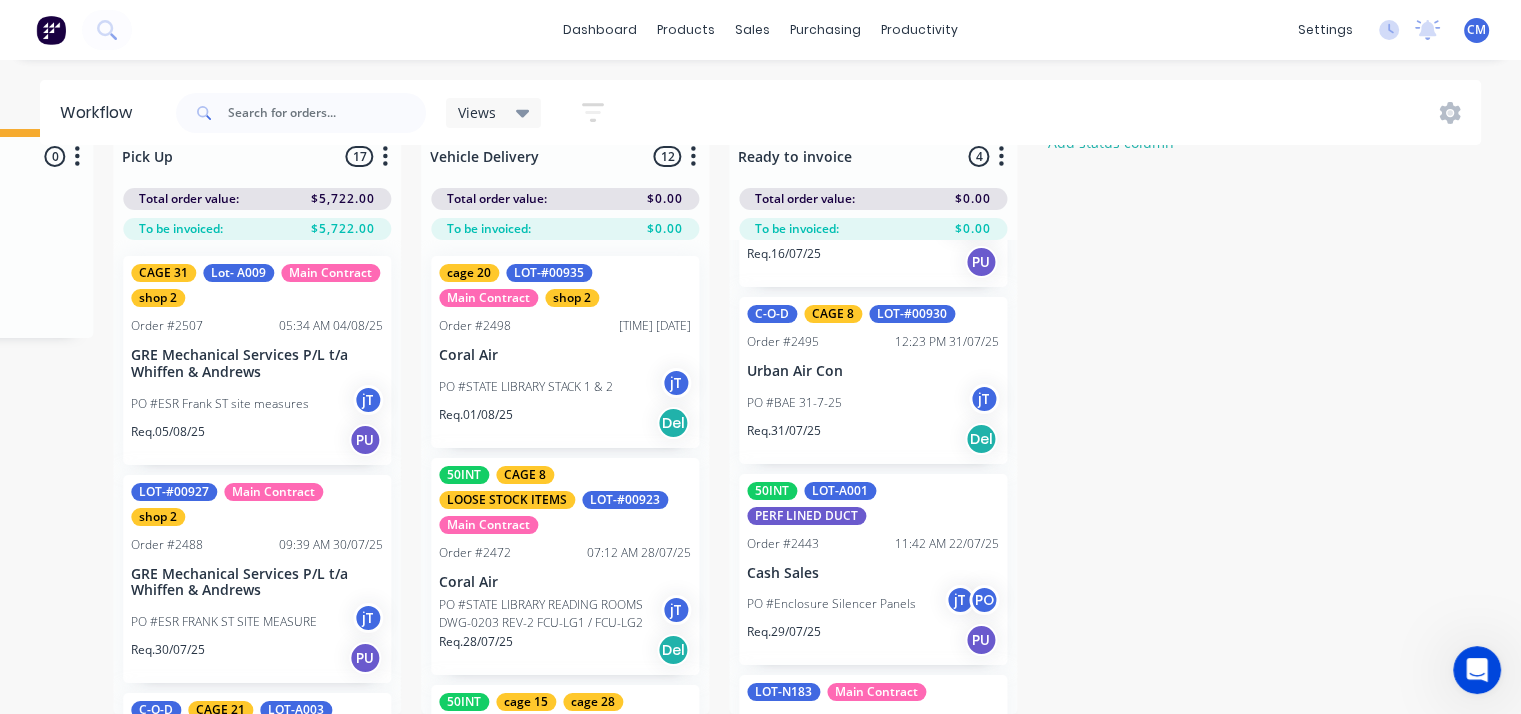 scroll, scrollTop: 0, scrollLeft: 2394, axis: horizontal 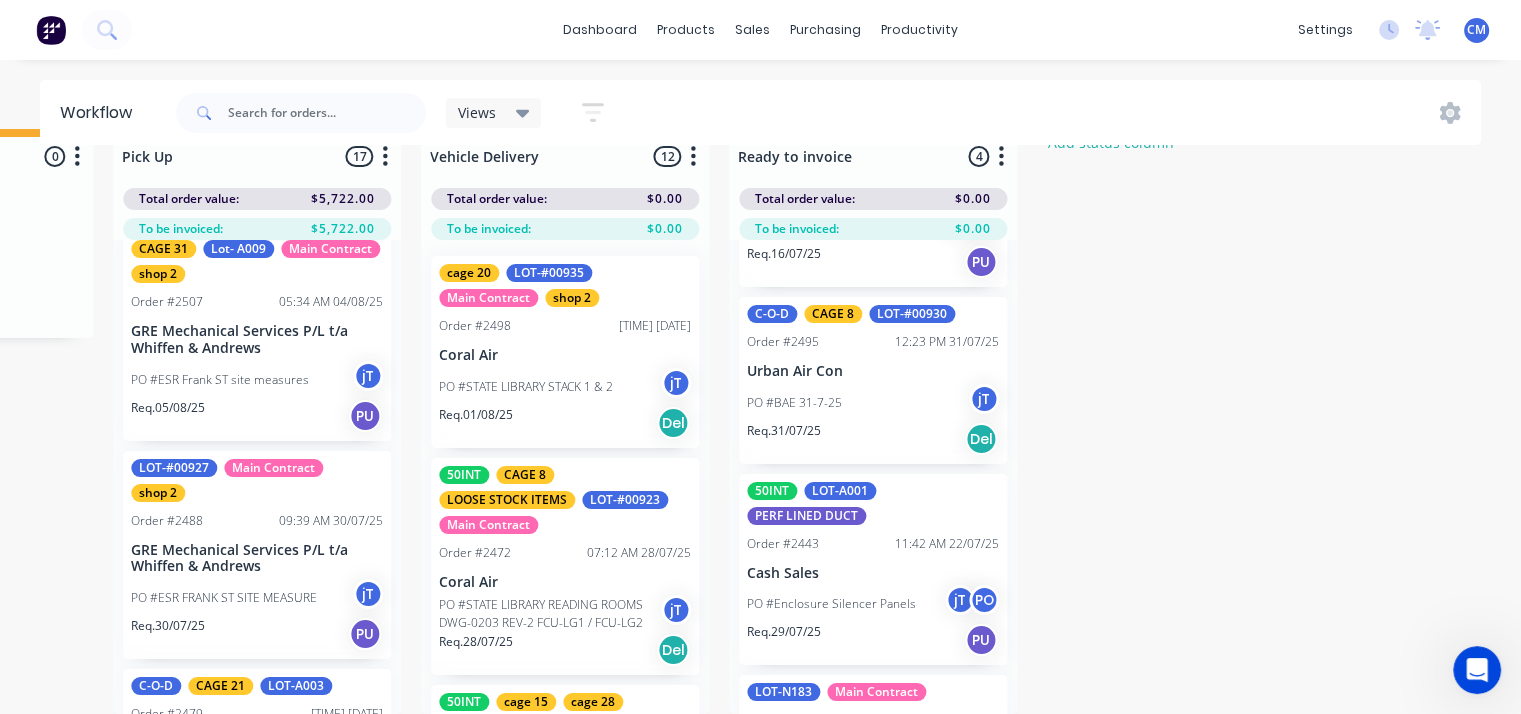 click on "PO #ESR Frank ST site measures" at bounding box center [220, 380] 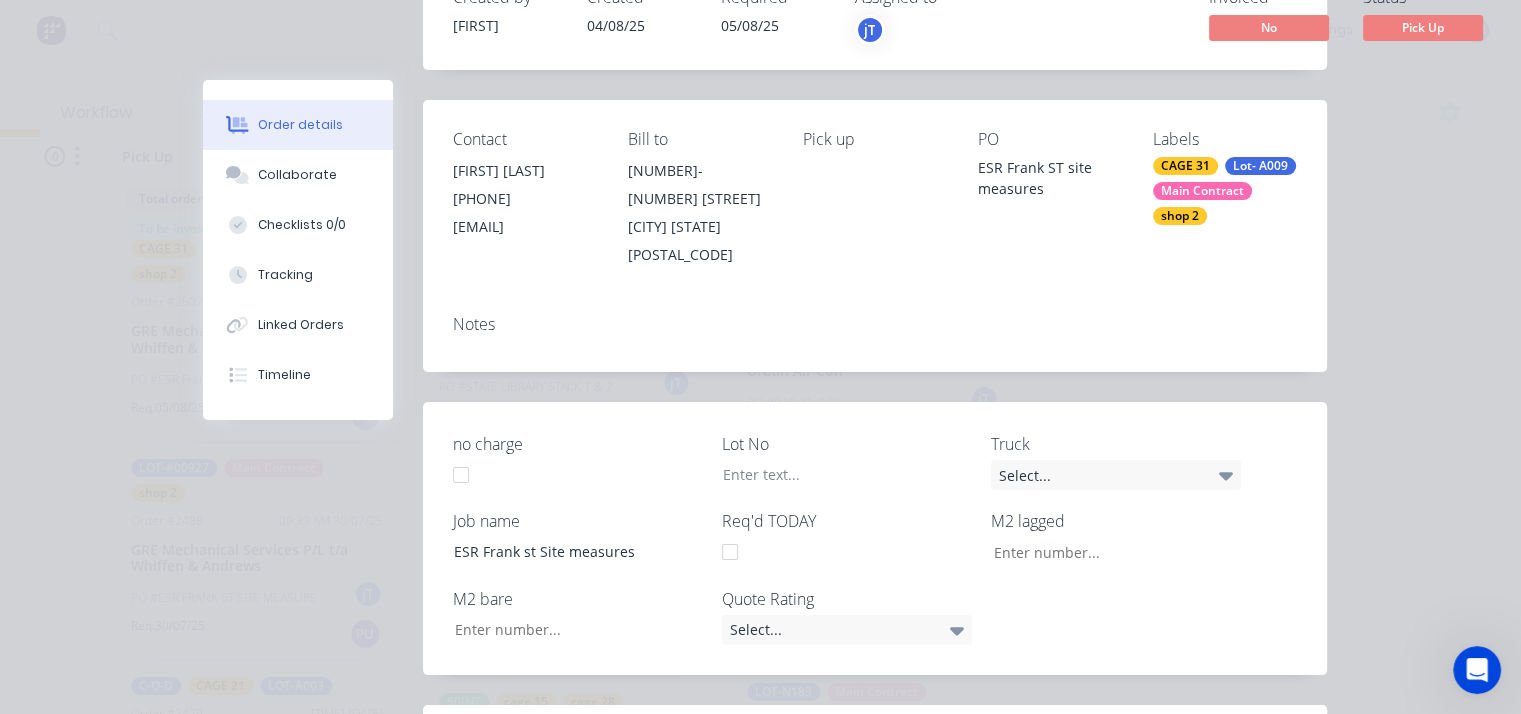 scroll, scrollTop: 0, scrollLeft: 0, axis: both 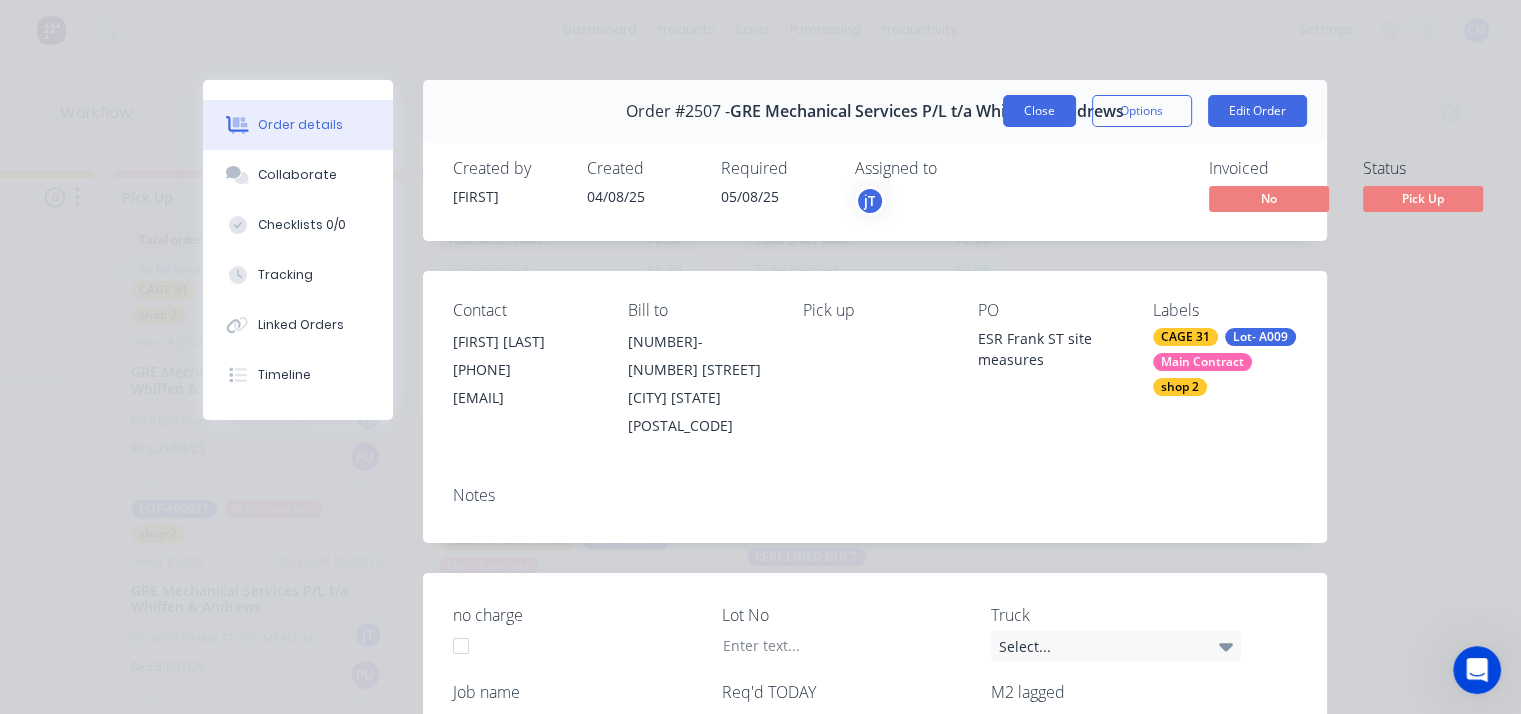 click on "Close" at bounding box center (1039, 111) 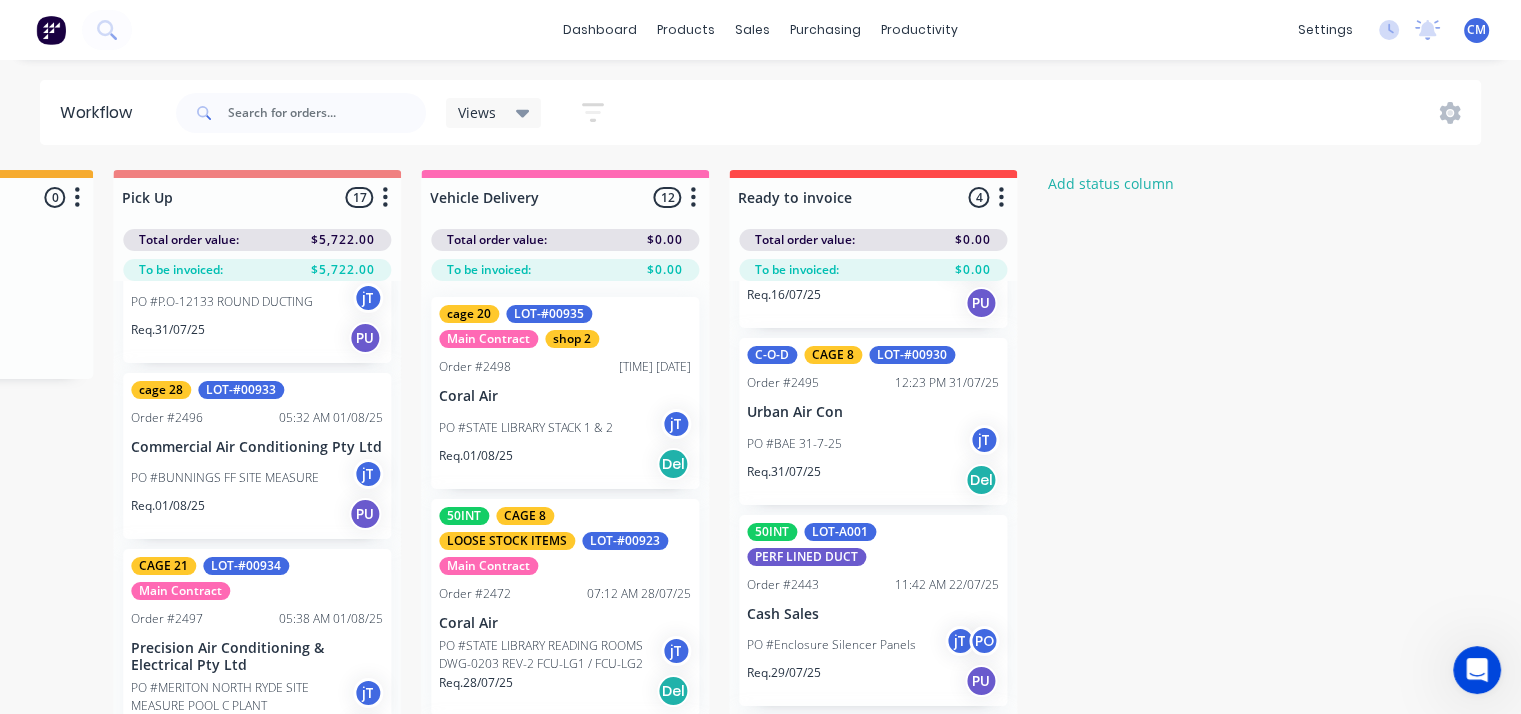 scroll, scrollTop: 2841, scrollLeft: 0, axis: vertical 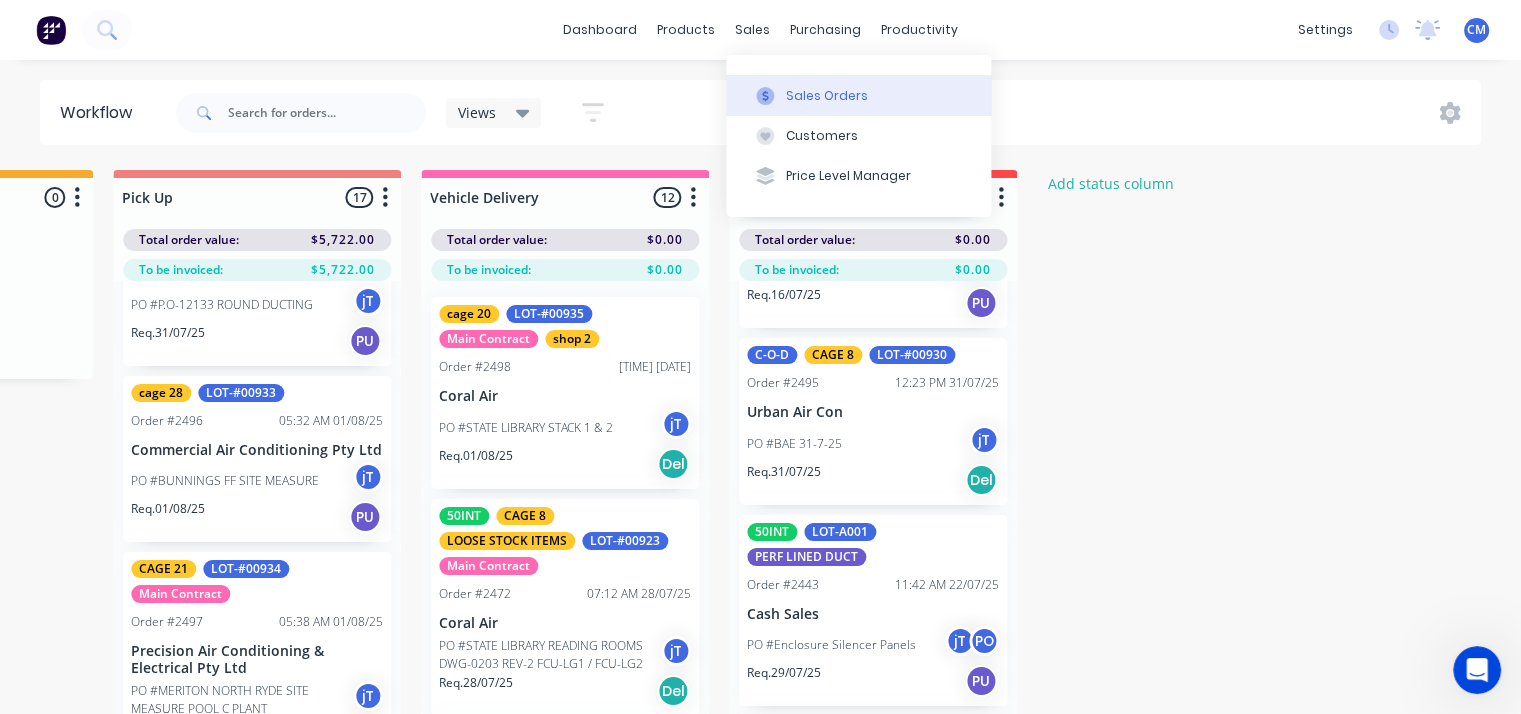 click on "Sales Orders" at bounding box center (858, 95) 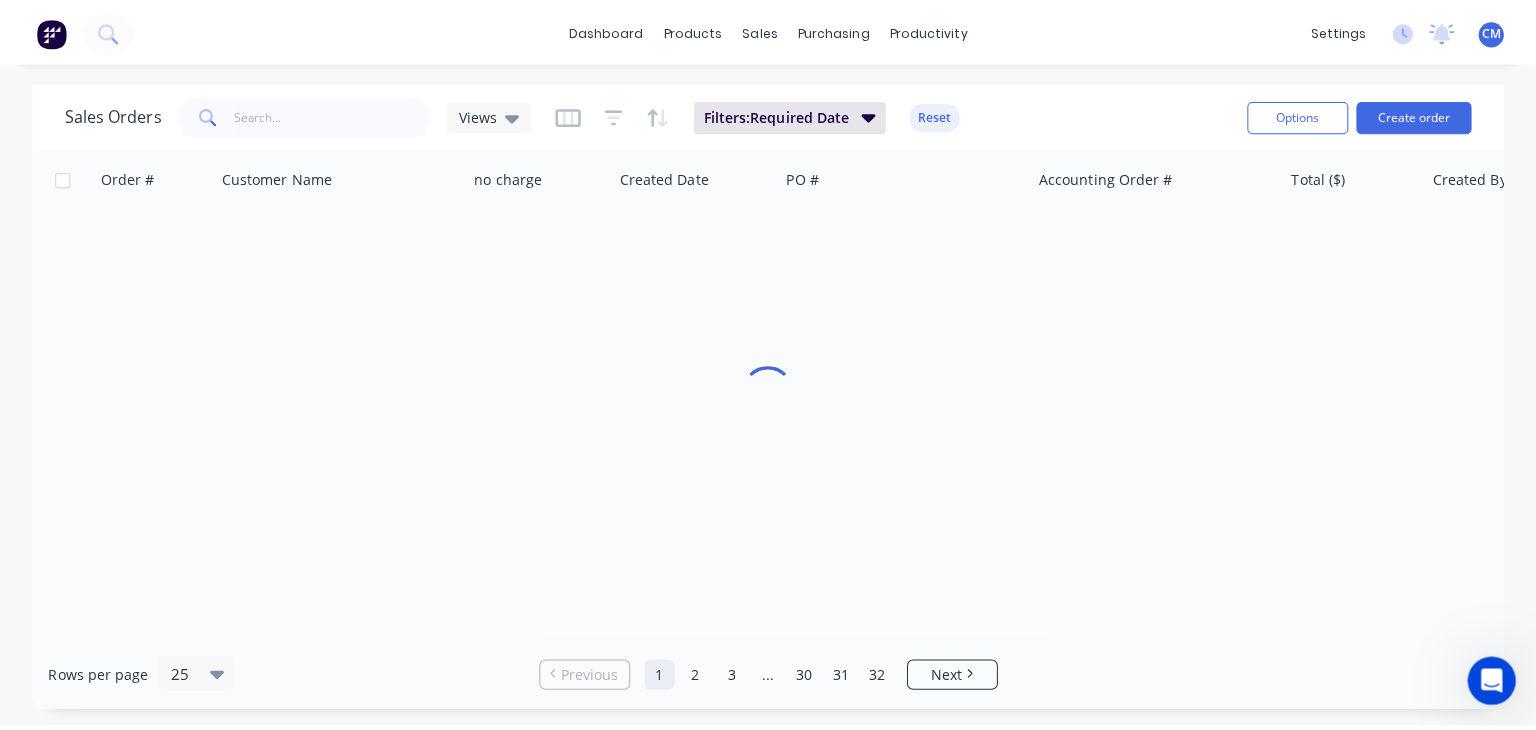 scroll, scrollTop: 0, scrollLeft: 0, axis: both 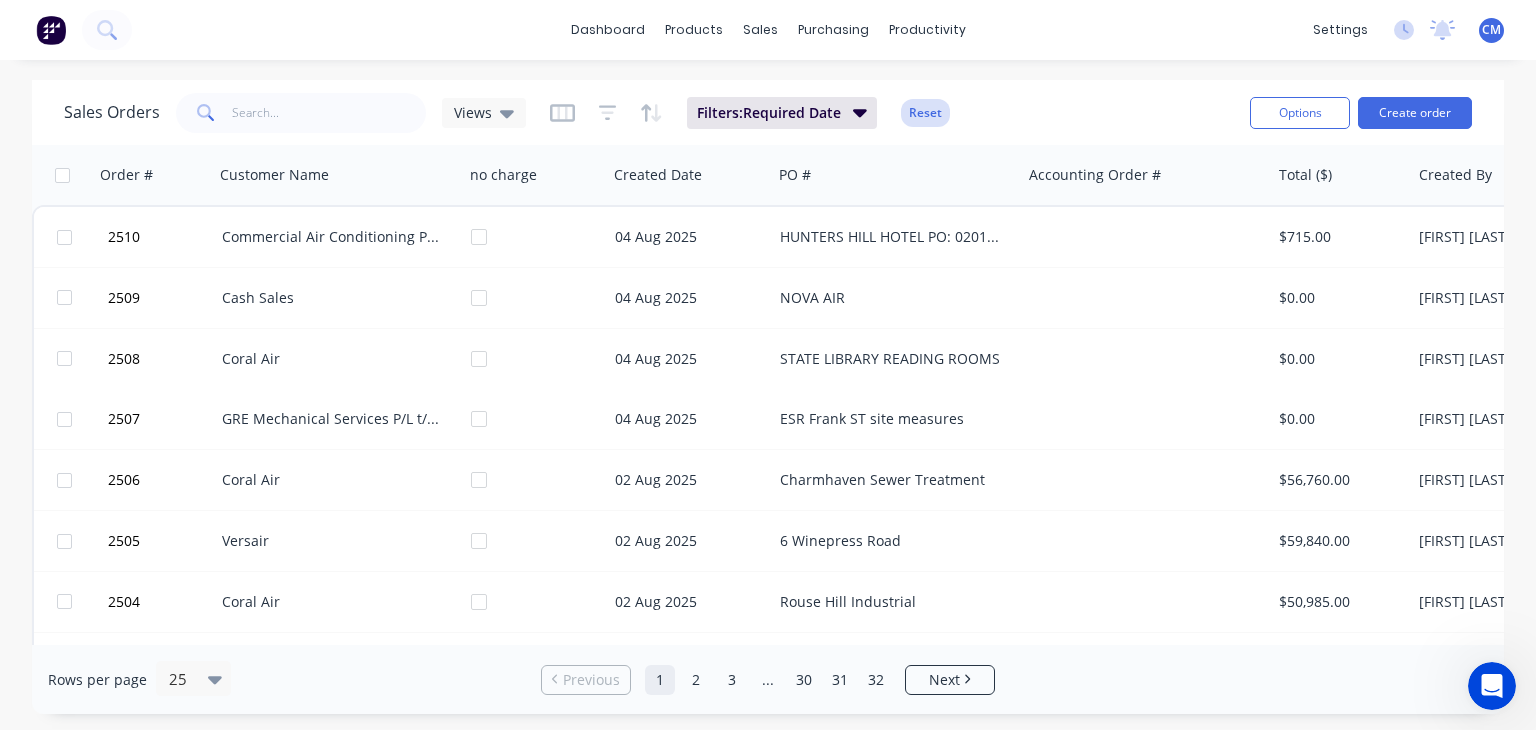click on "Reset" at bounding box center [925, 113] 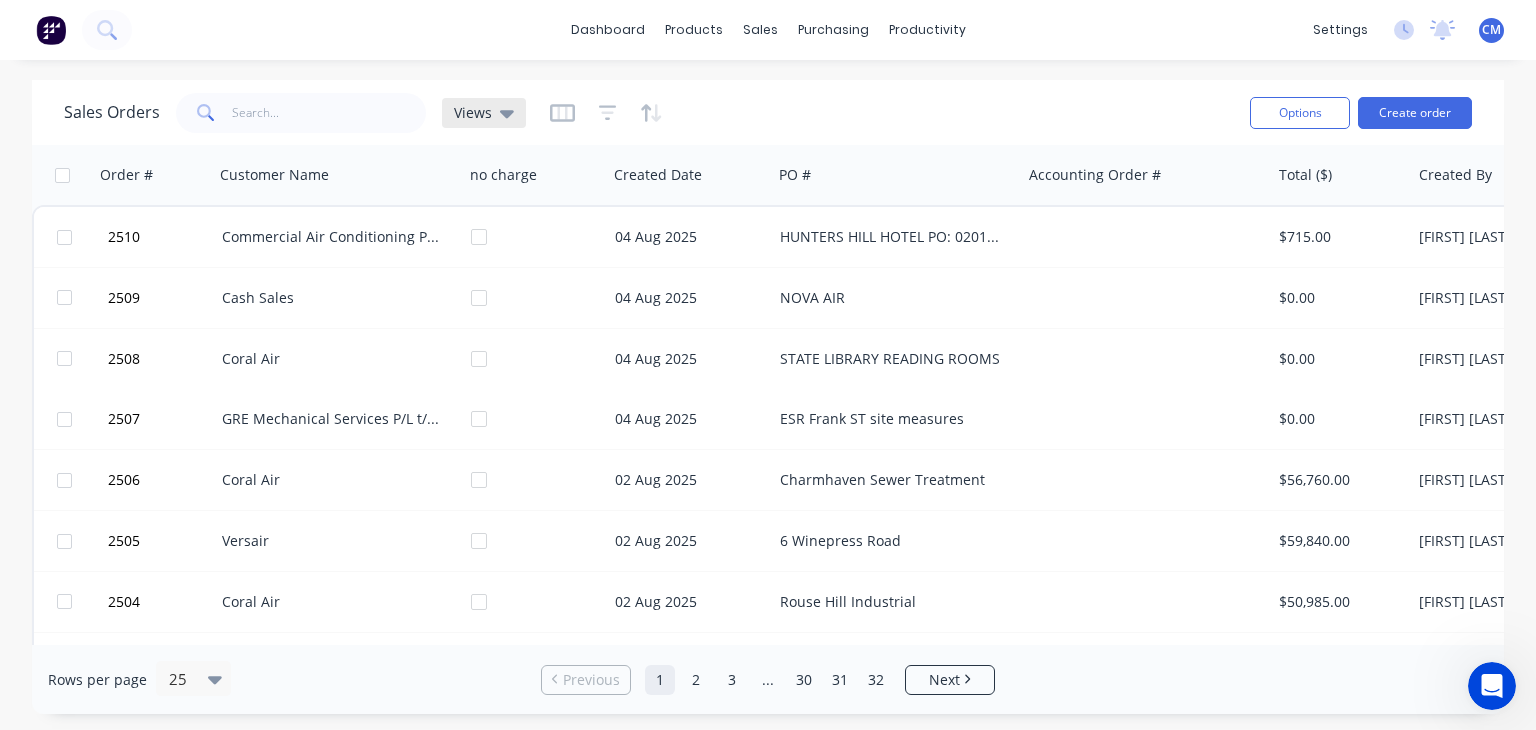 click on "Views" at bounding box center (473, 112) 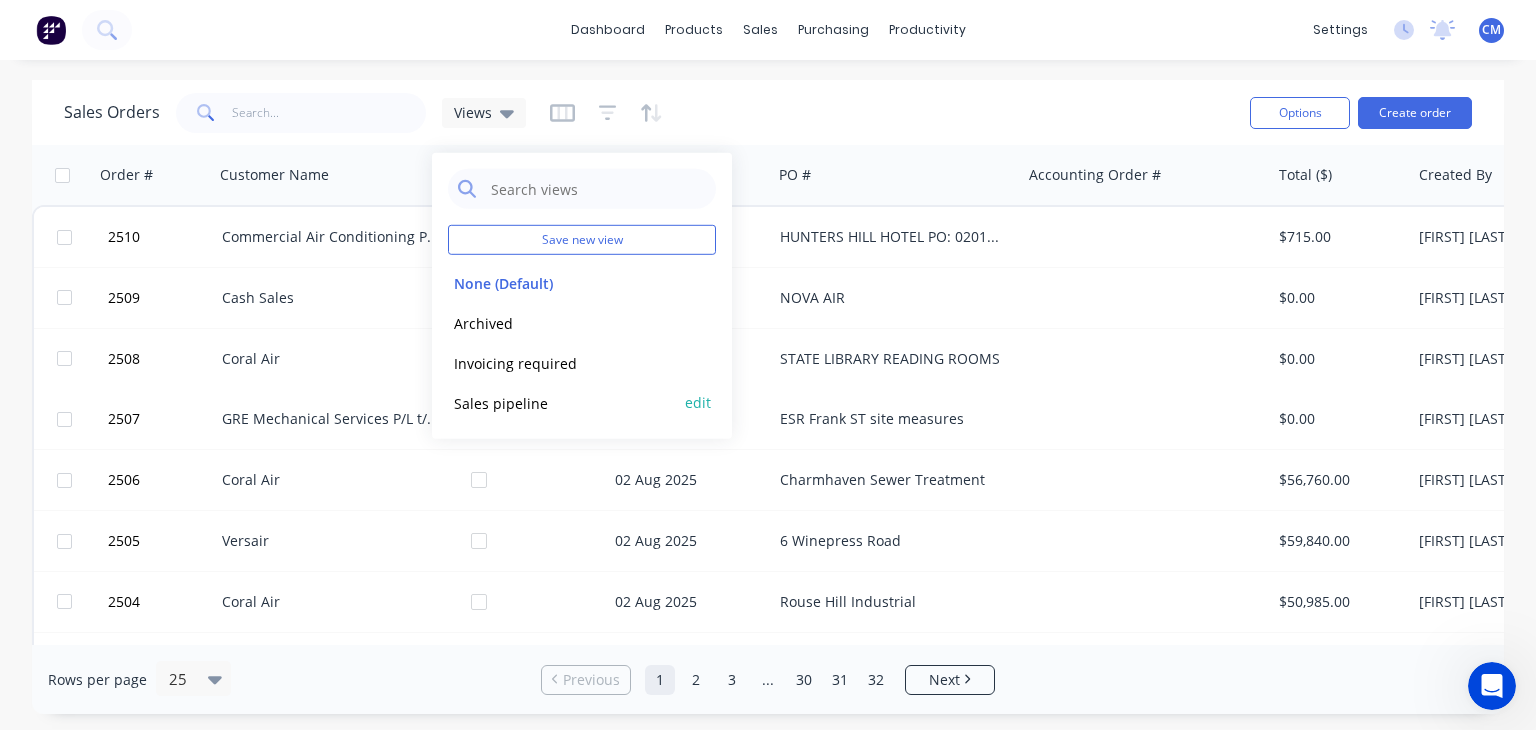 click on "Sales pipeline" at bounding box center [562, 402] 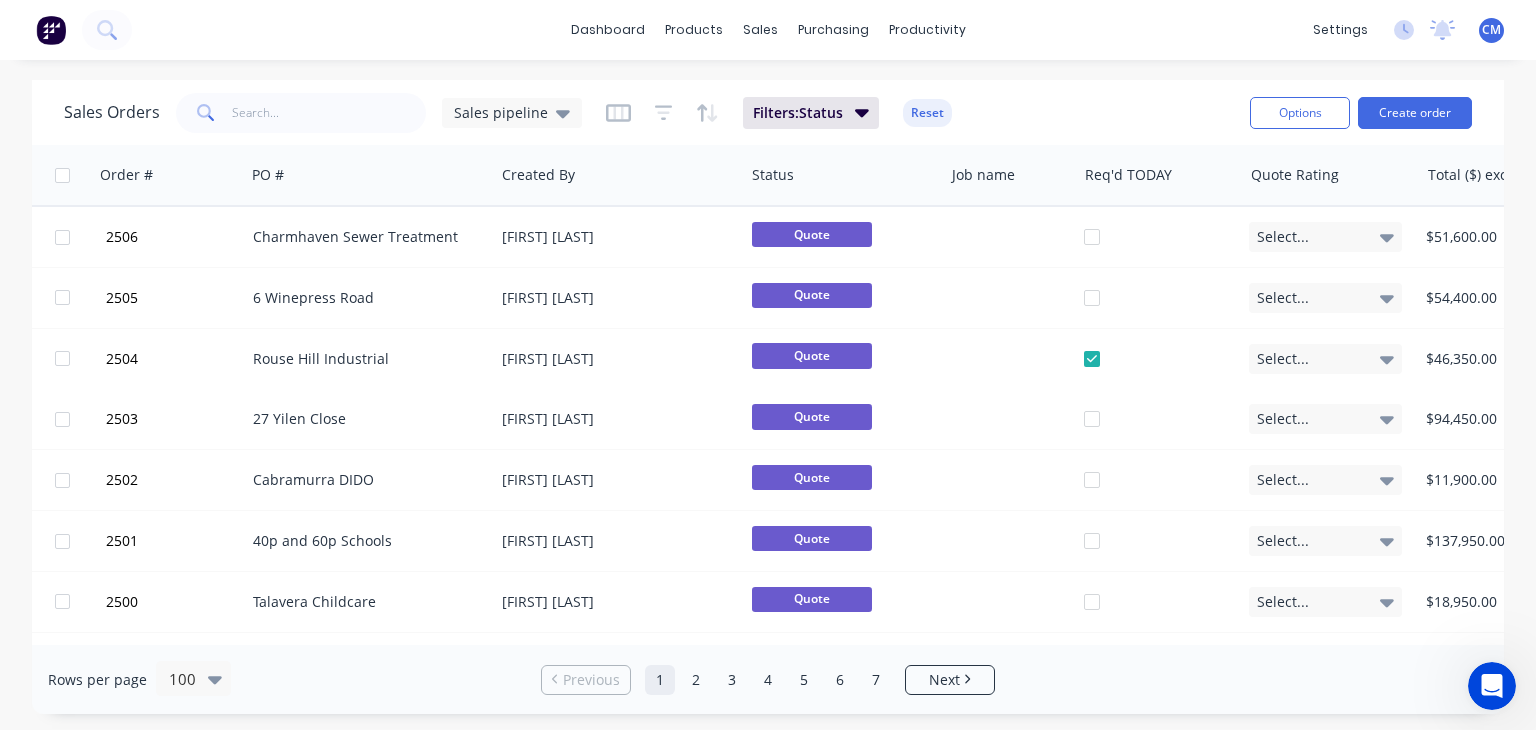 scroll, scrollTop: 0, scrollLeft: 380, axis: horizontal 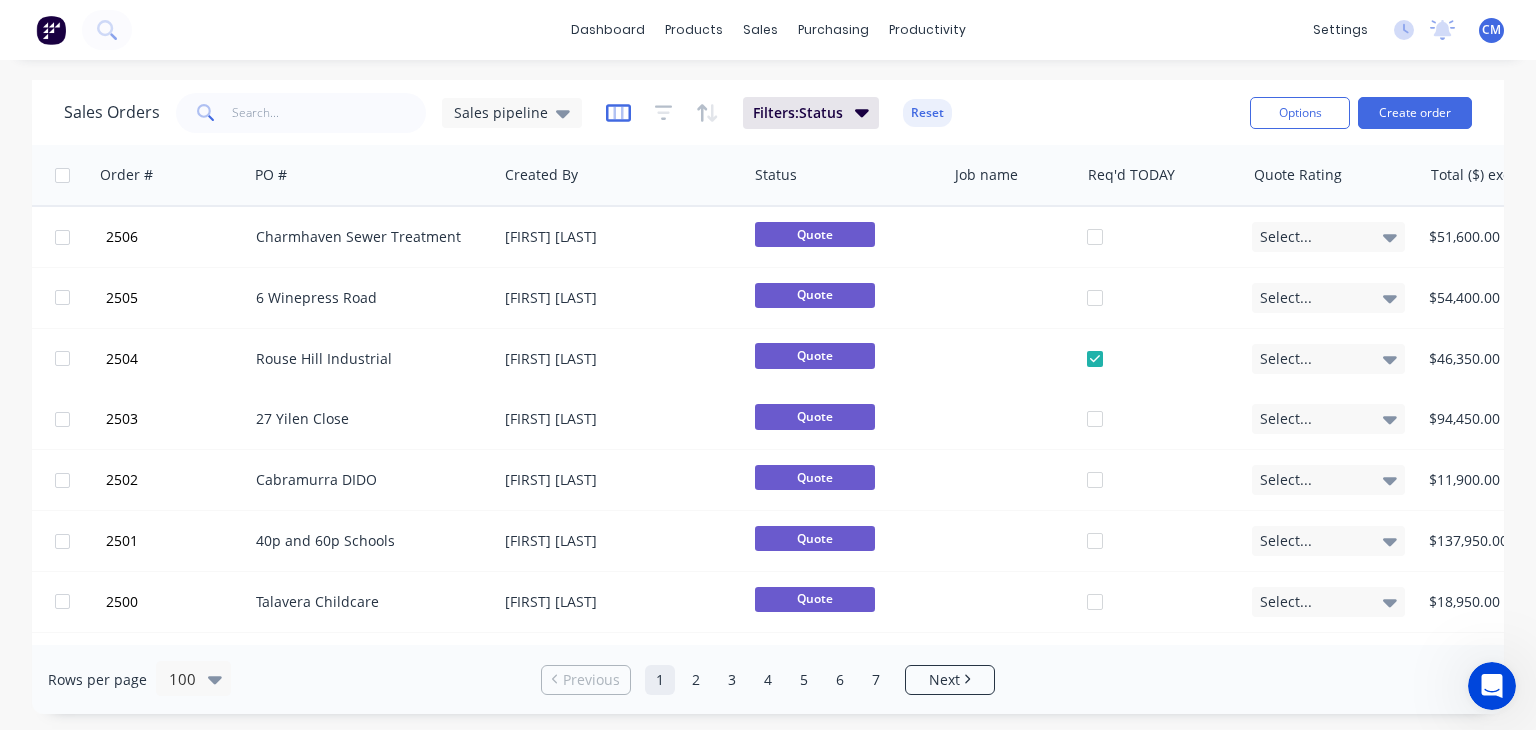 click 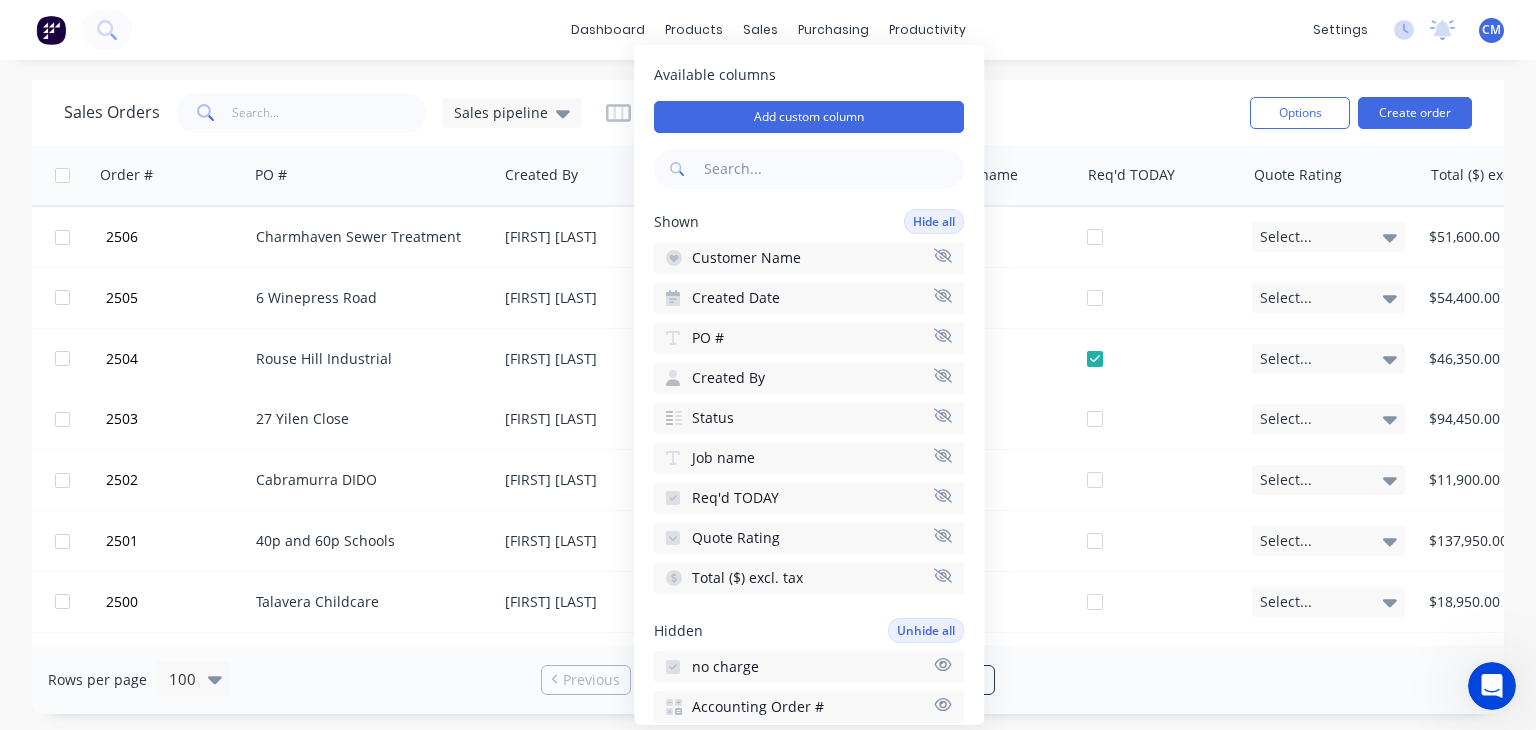 drag, startPoint x: 840, startPoint y: 367, endPoint x: 838, endPoint y: 520, distance: 153.01308 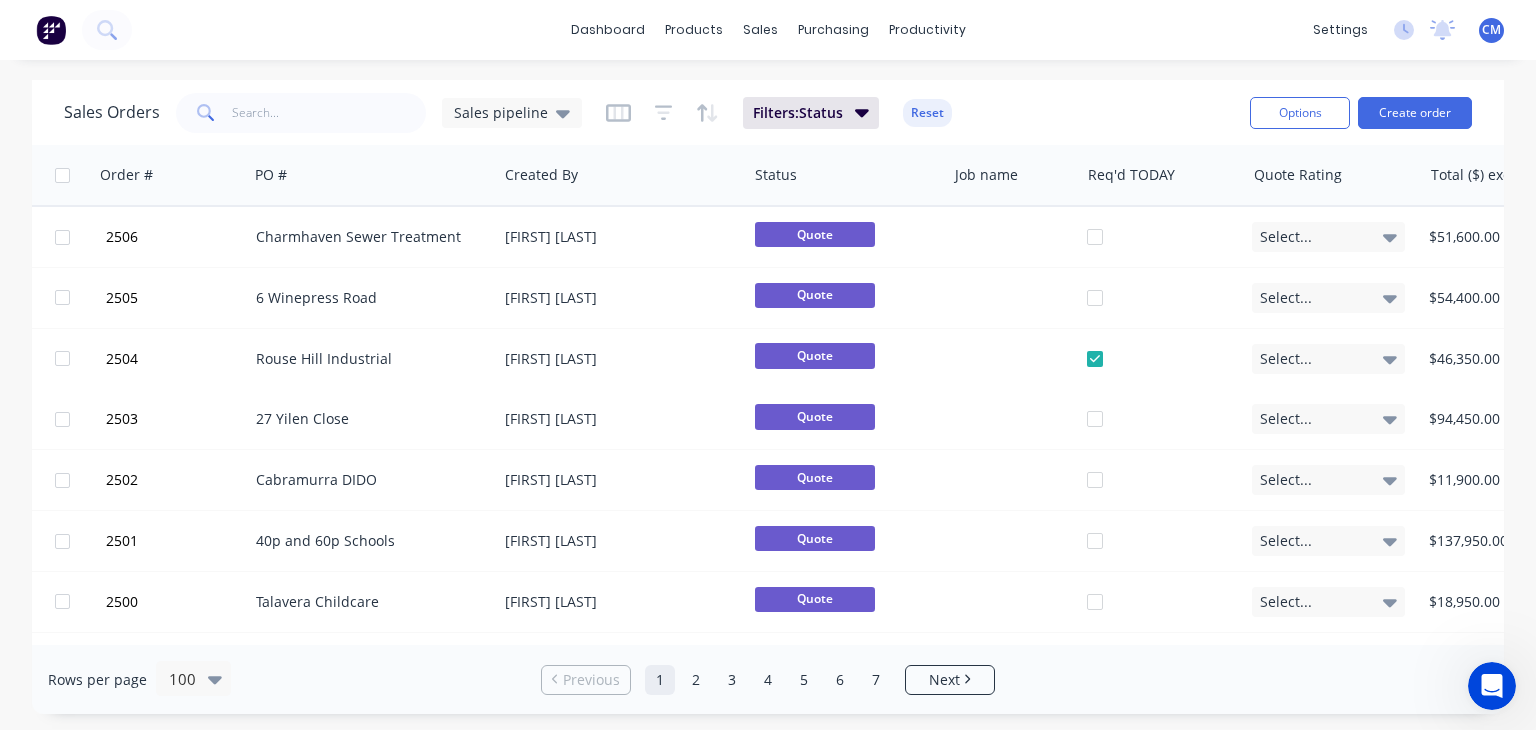 click on "Sales Orders Sales pipeline Filters:  Status Reset" at bounding box center (649, 112) 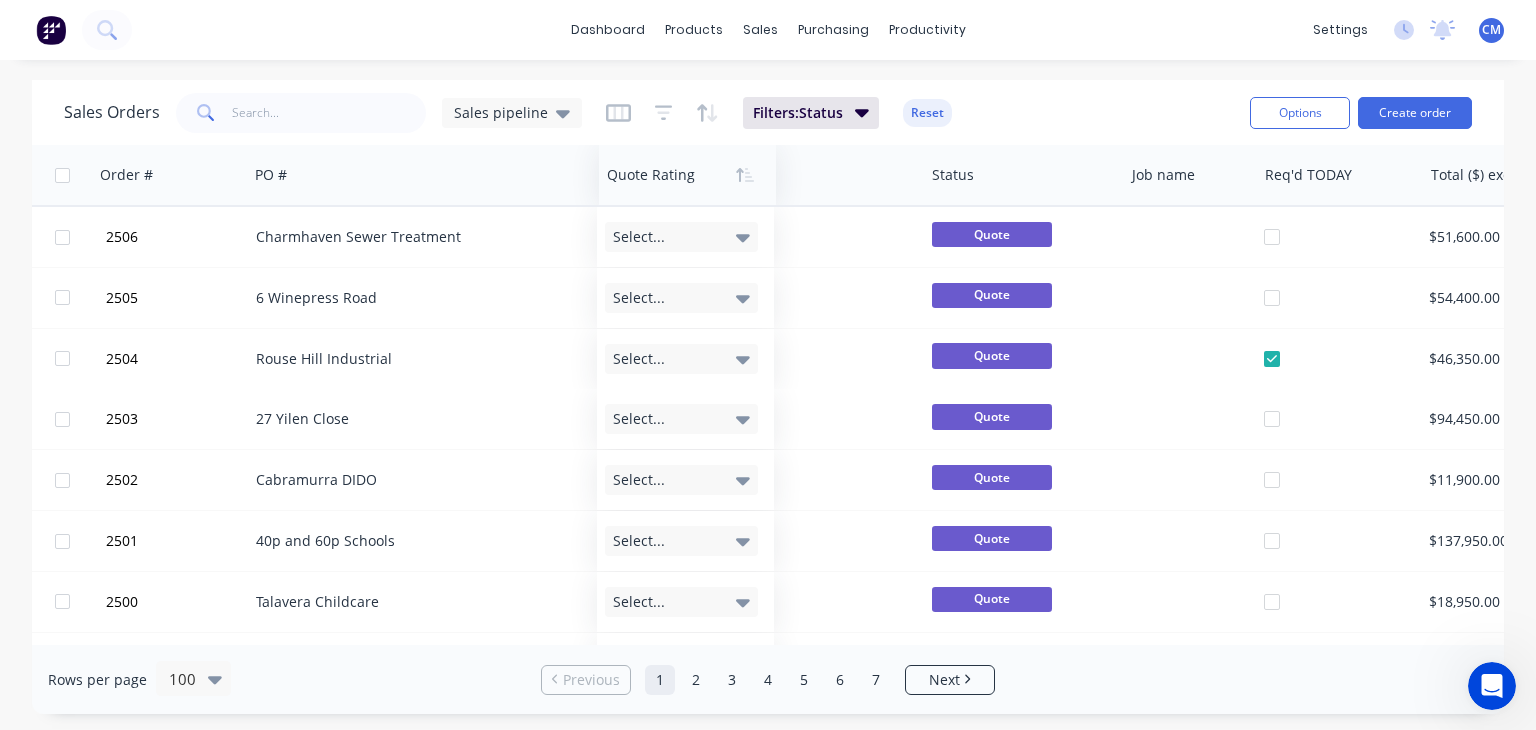 drag, startPoint x: 1305, startPoint y: 177, endPoint x: 658, endPoint y: 177, distance: 647 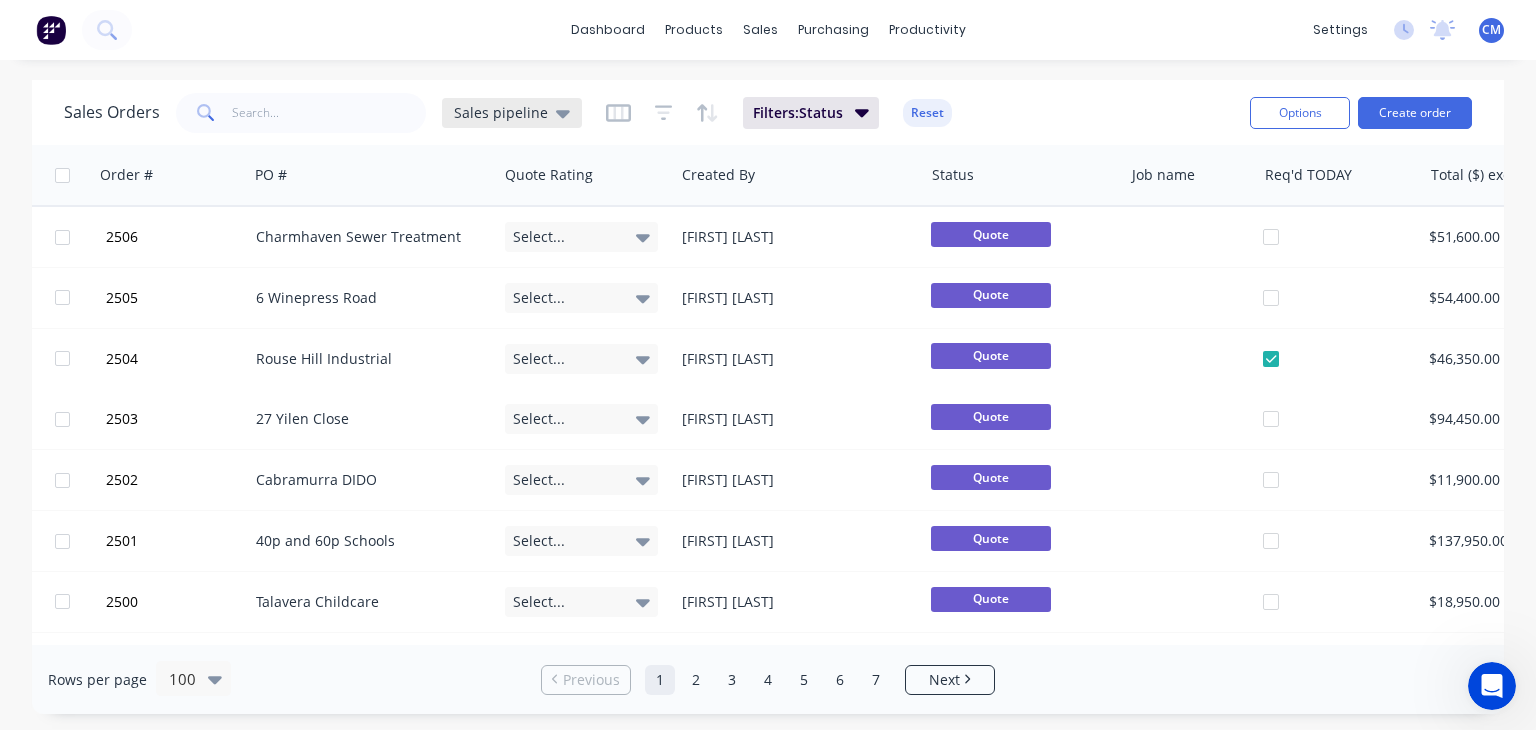 click 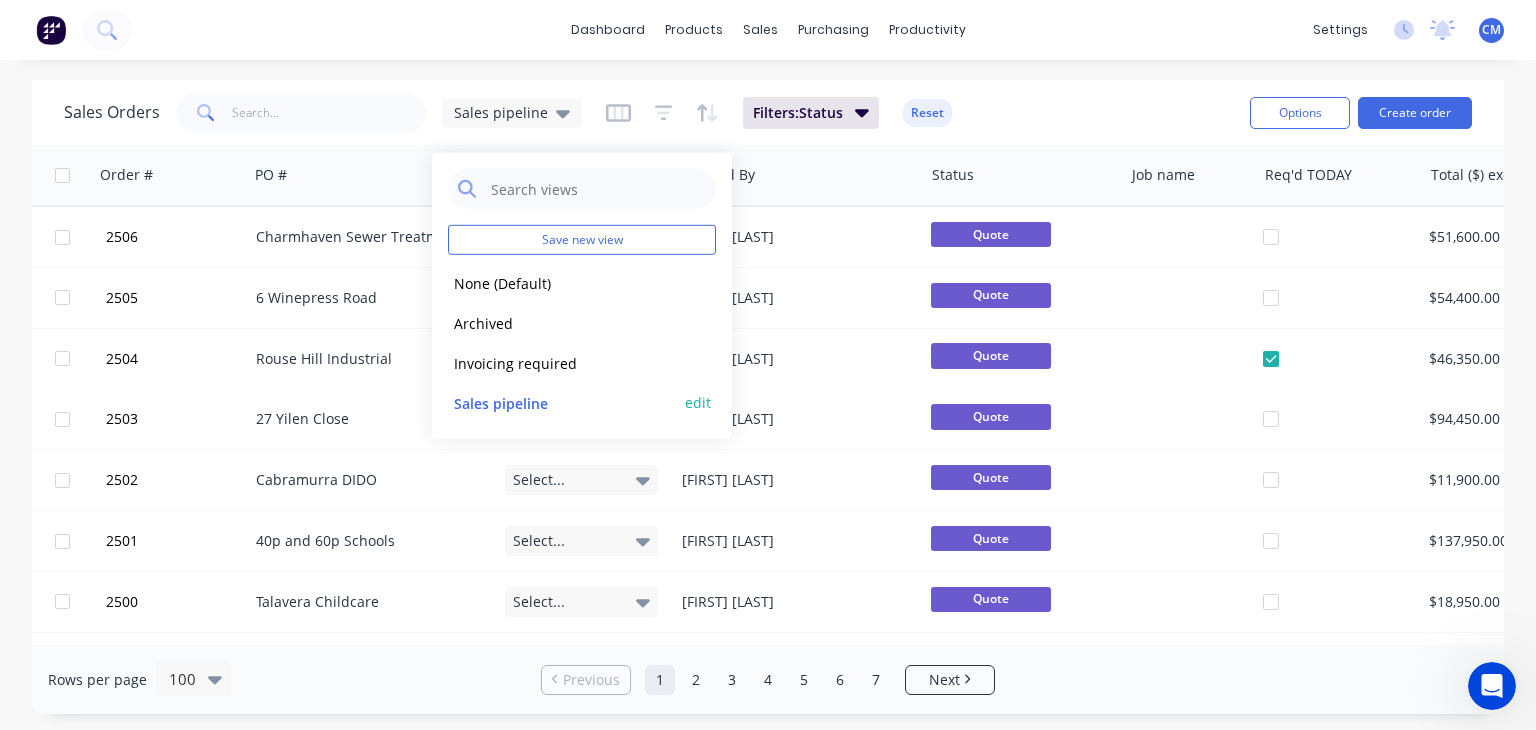 click on "edit" at bounding box center [698, 402] 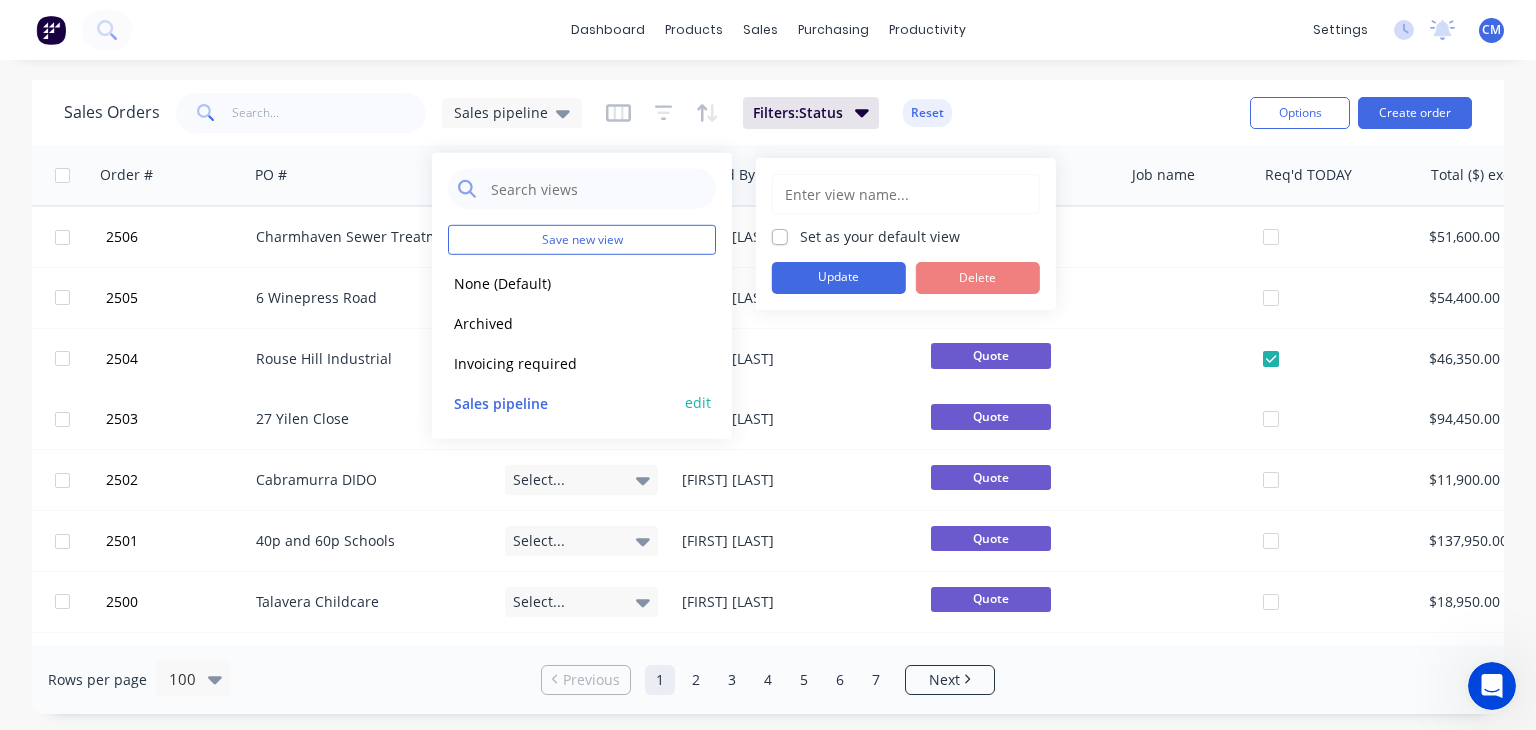 type on "Sales pipeline" 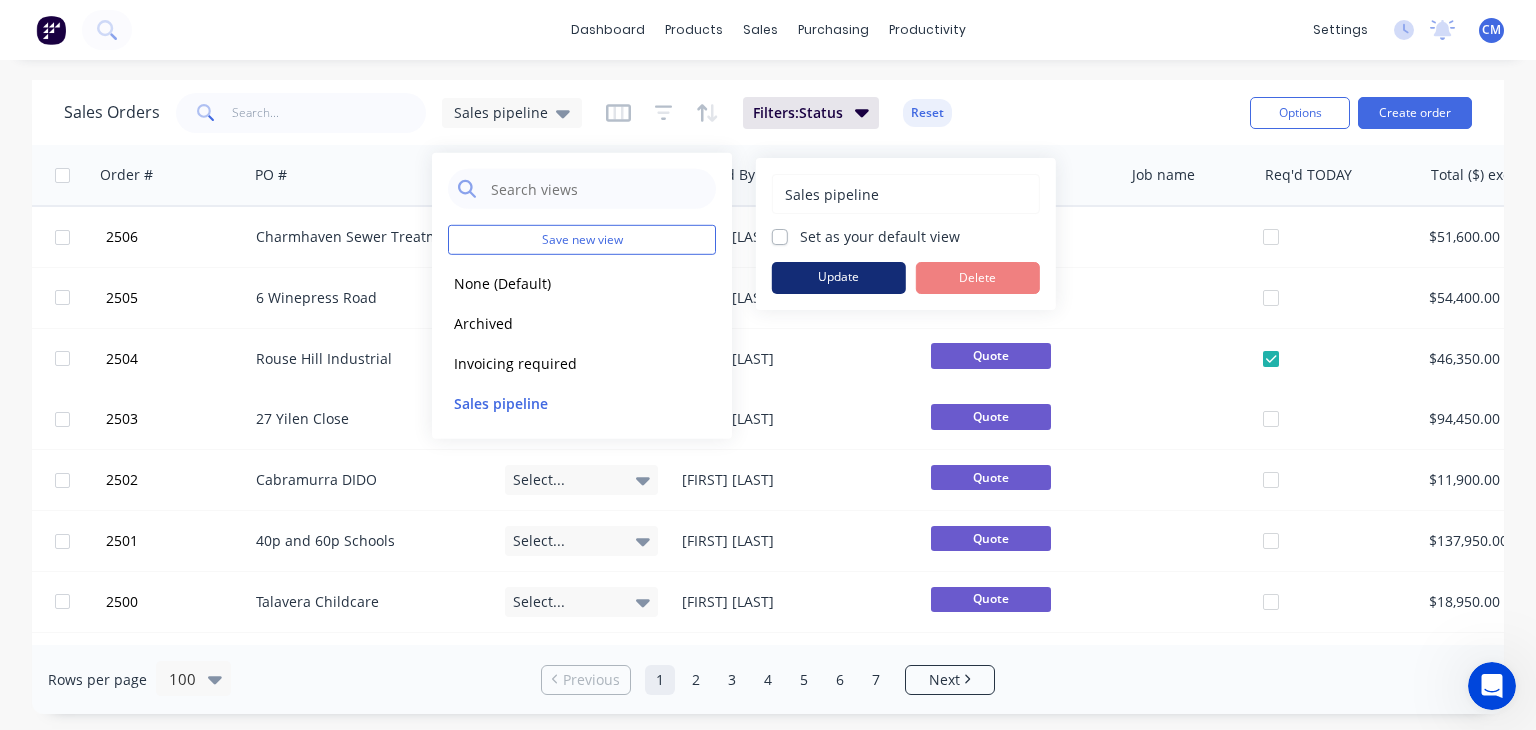 click on "Update" at bounding box center (839, 278) 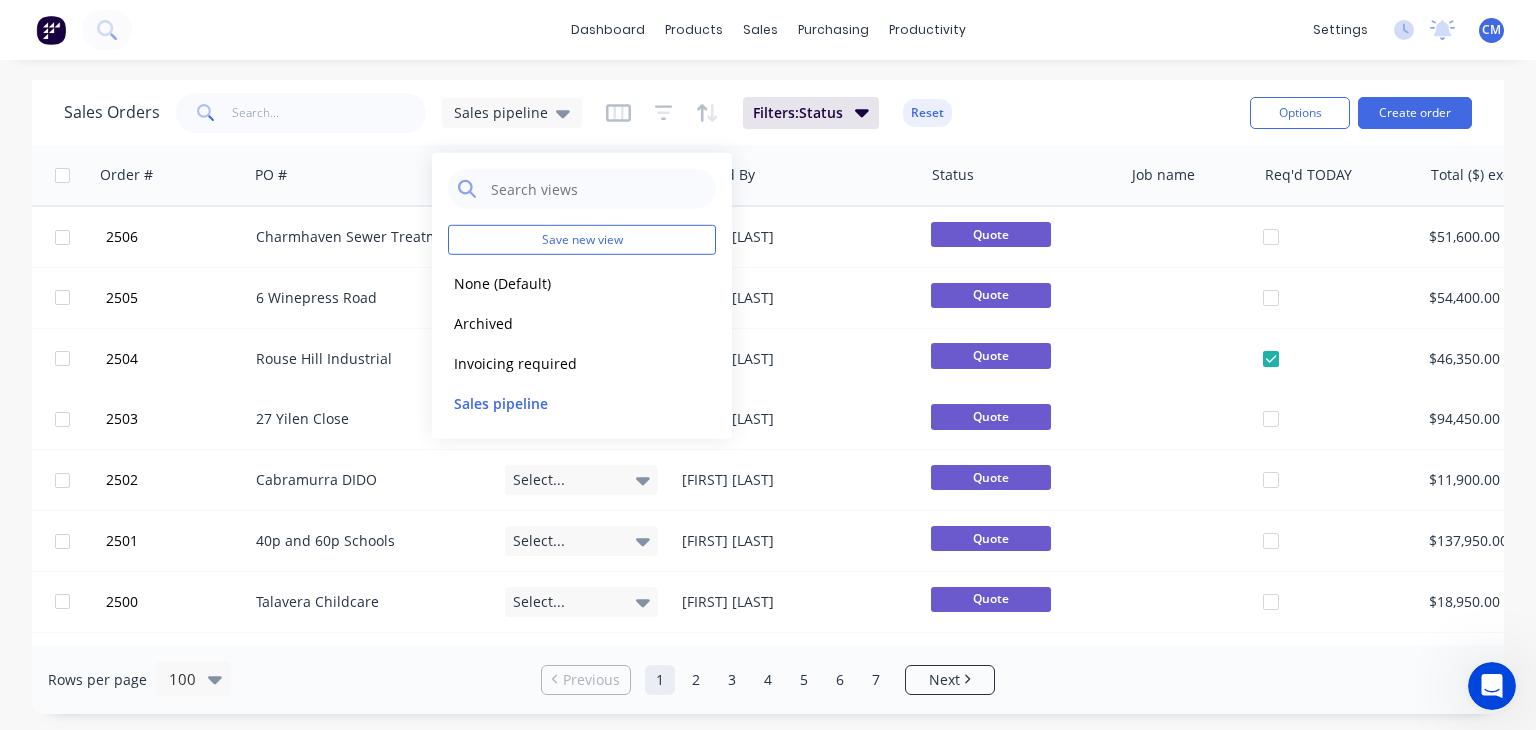 click on "Sales Orders Sales pipeline Filters:  Status Reset" at bounding box center (649, 112) 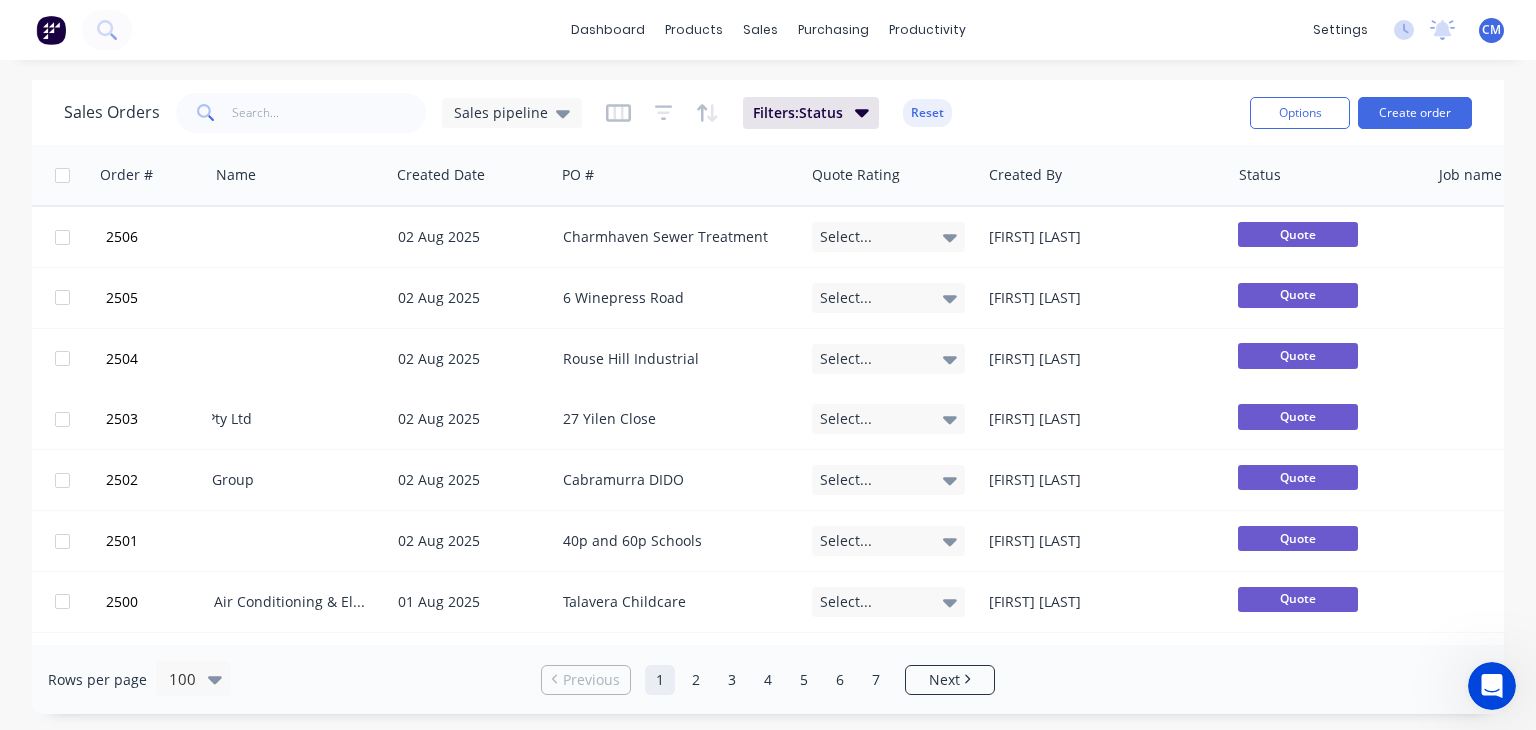 scroll, scrollTop: 0, scrollLeft: 0, axis: both 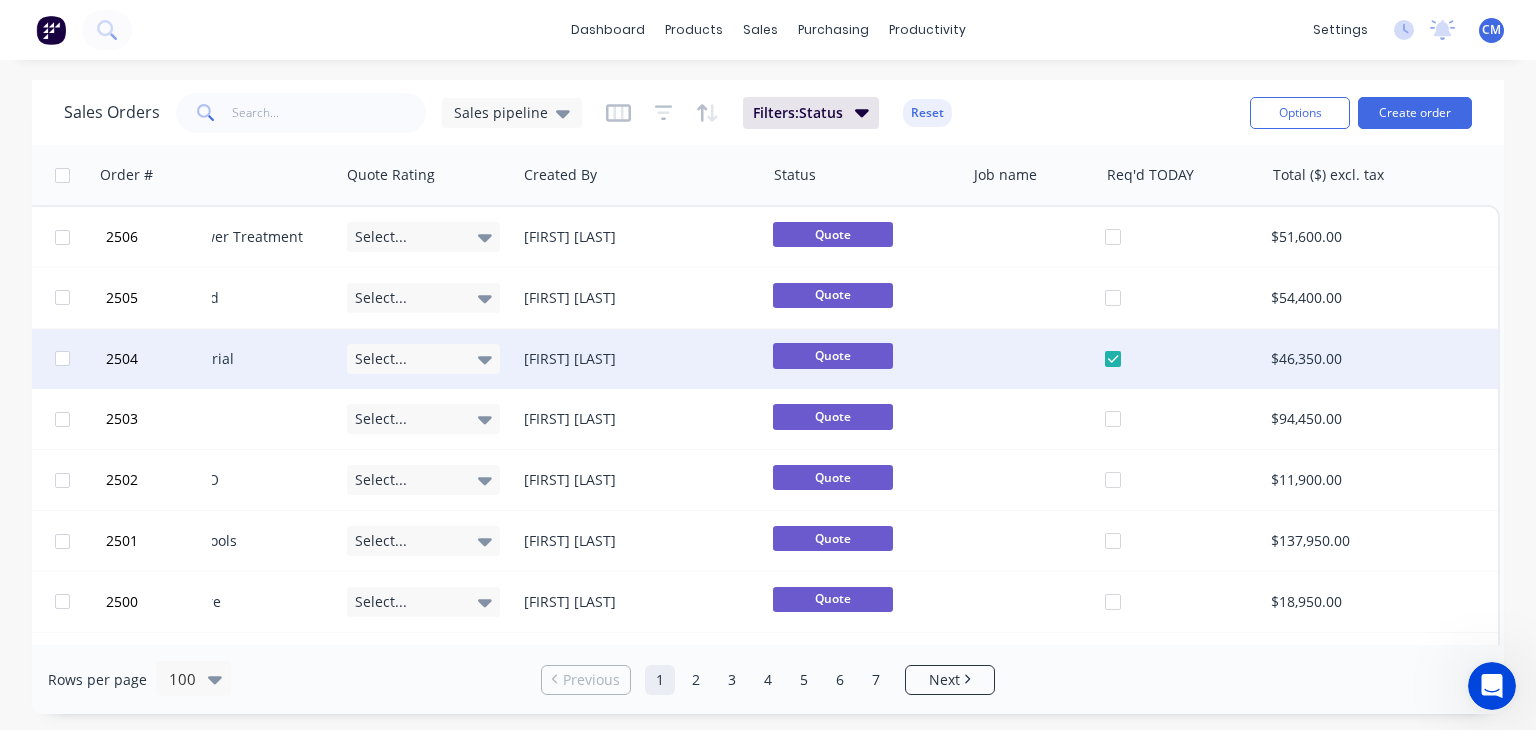 click at bounding box center (1188, 359) 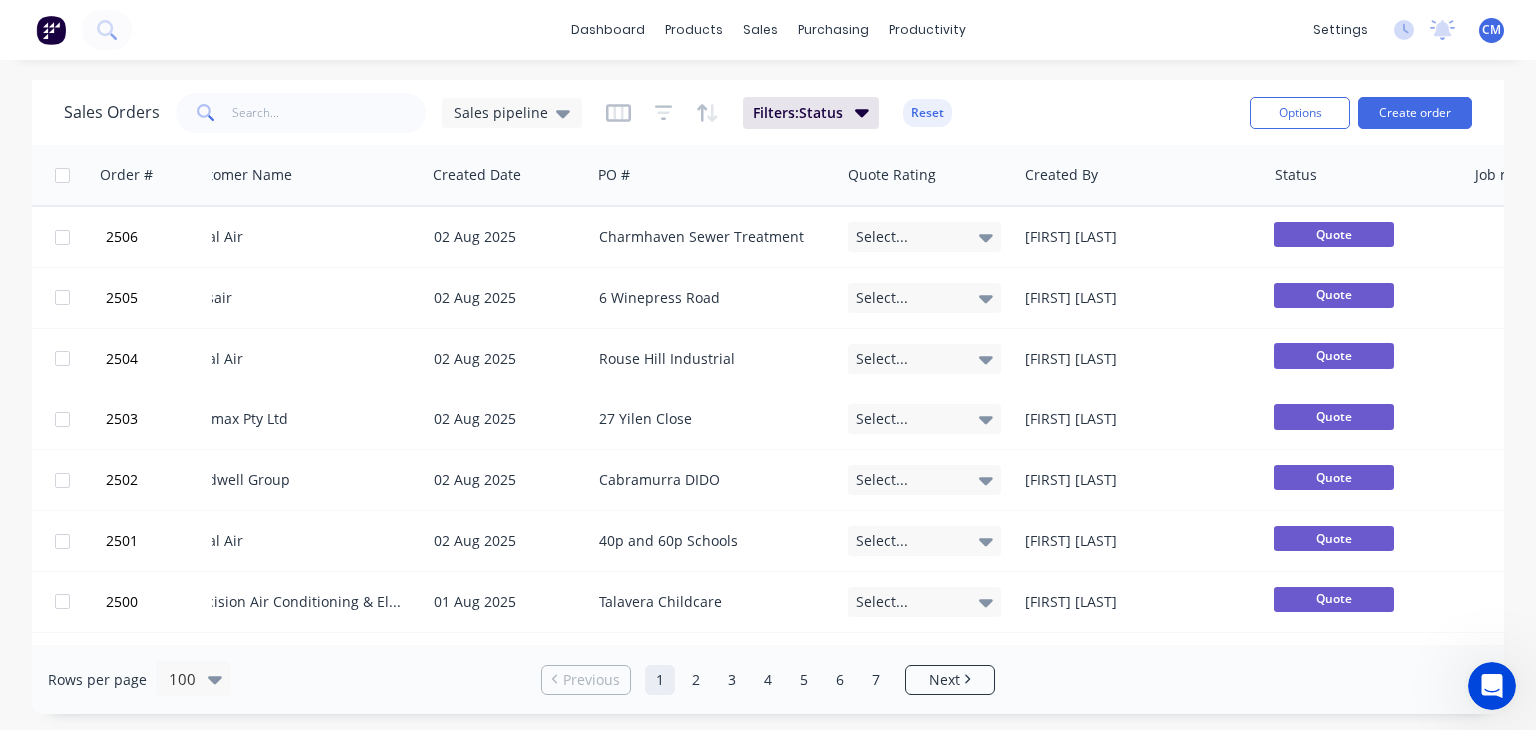 scroll, scrollTop: 0, scrollLeft: 0, axis: both 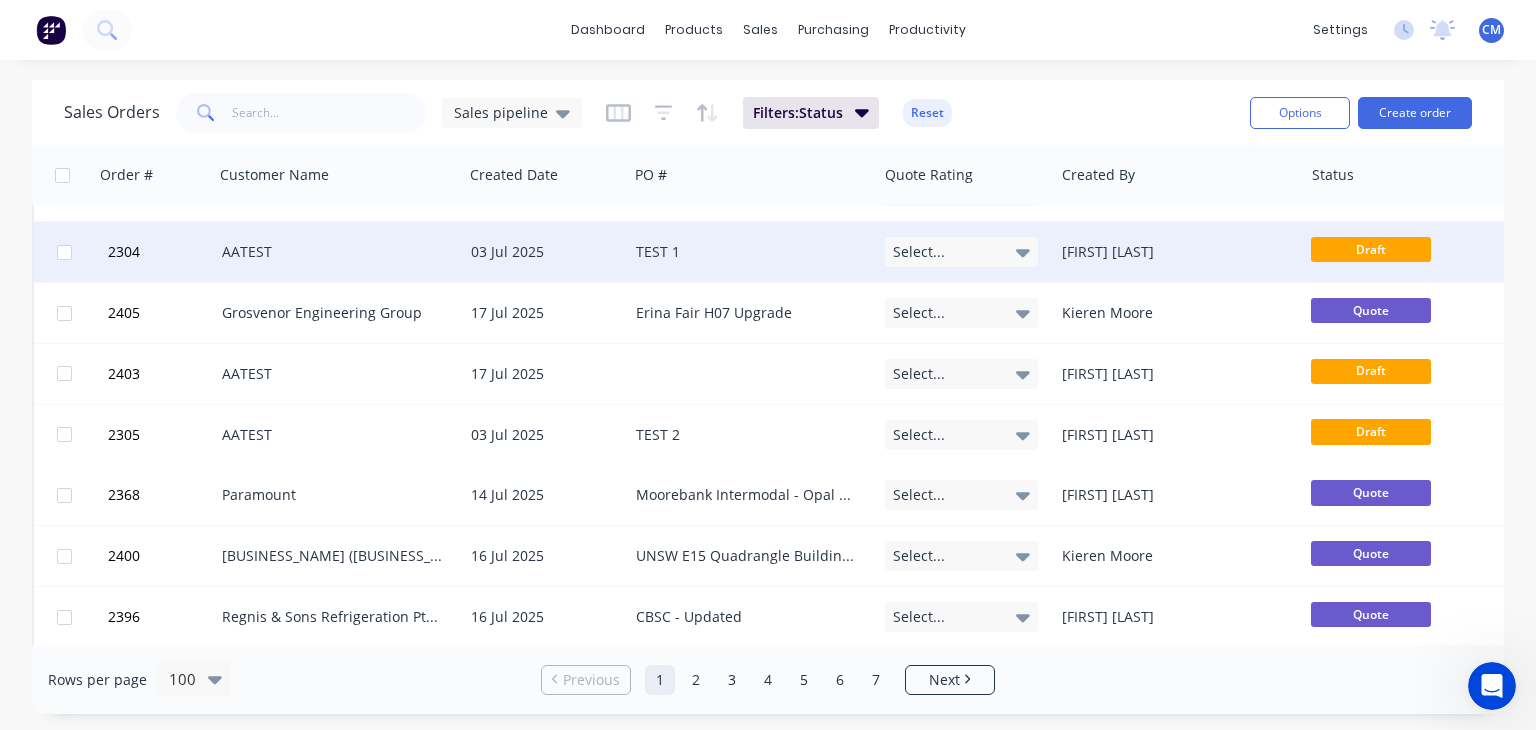 click on "Select..." at bounding box center (961, 252) 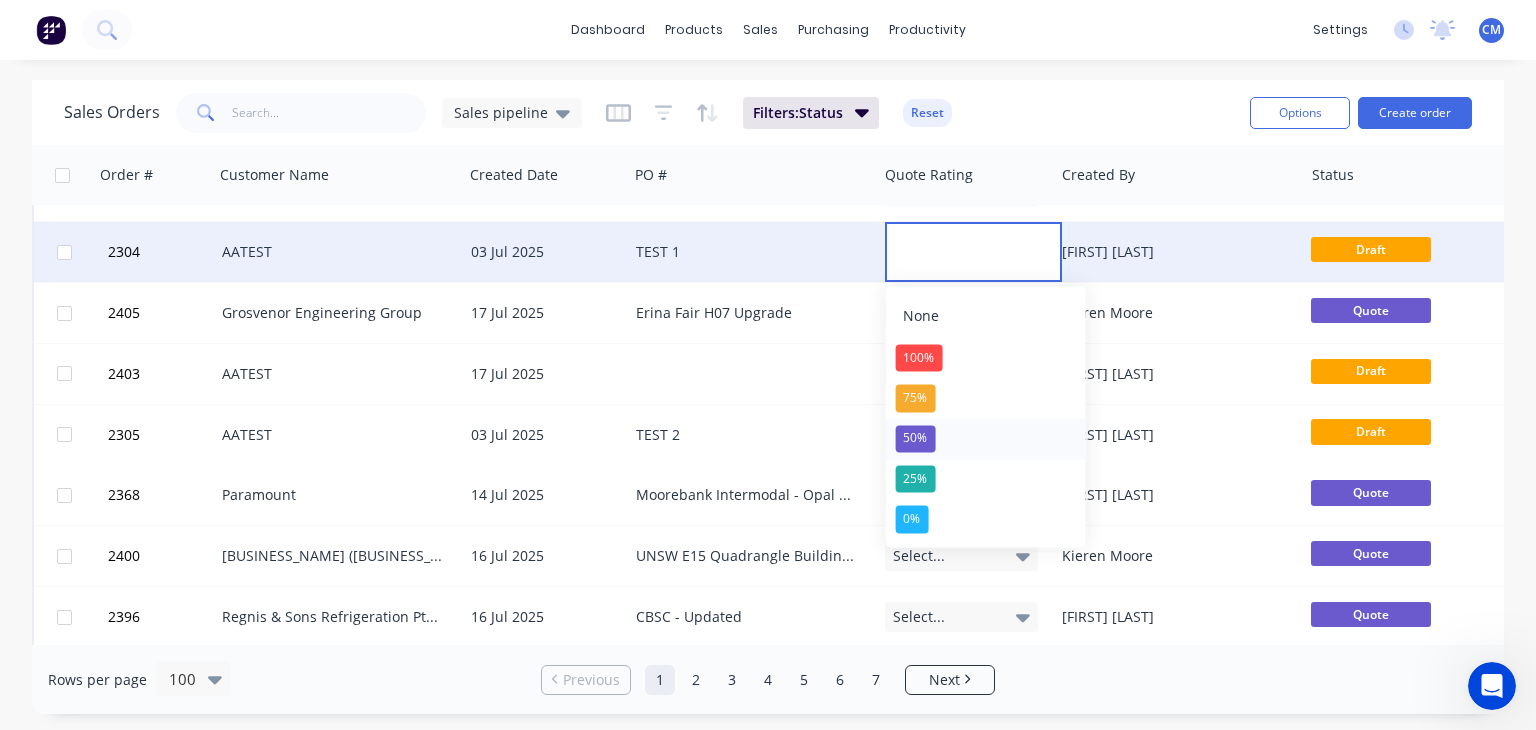 click on "50%" at bounding box center [986, 439] 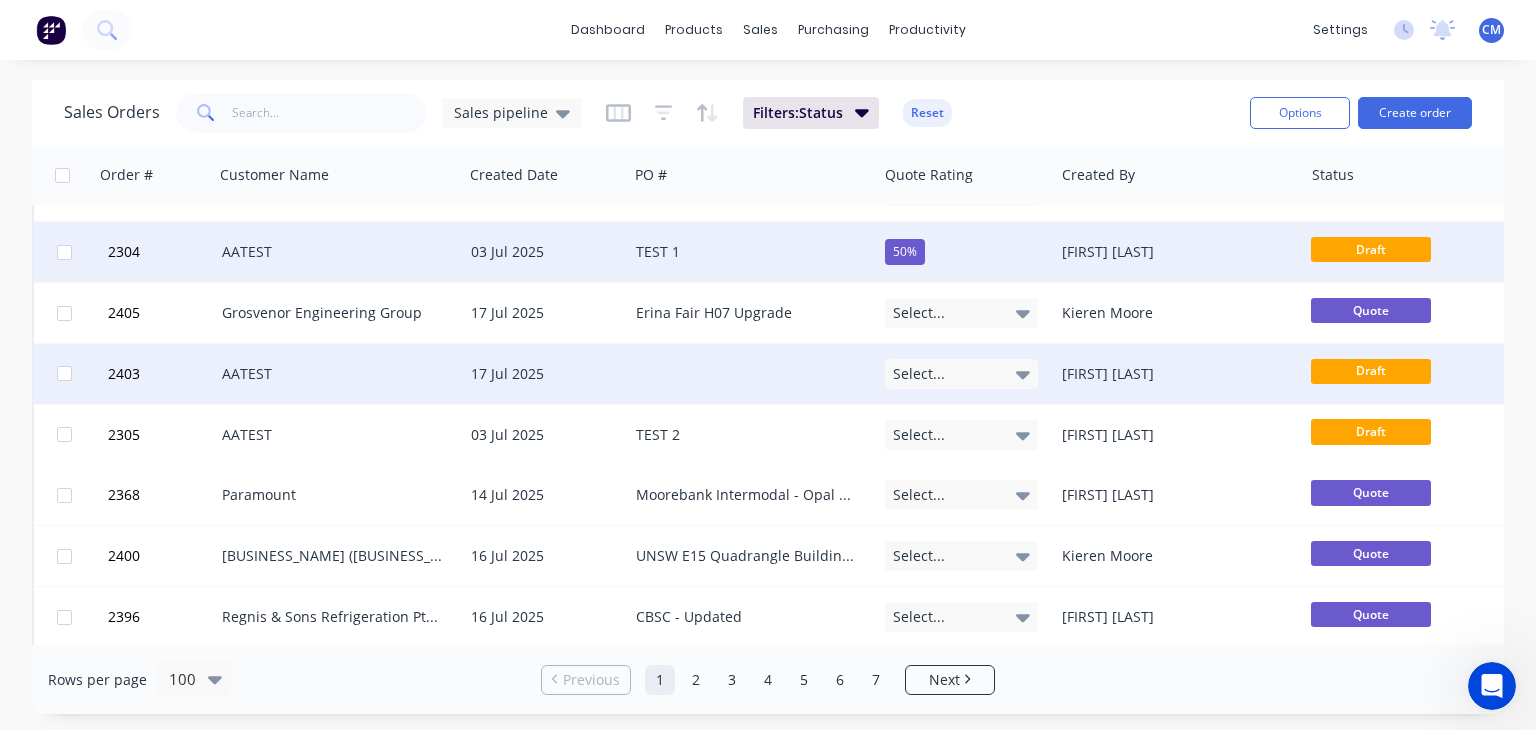 click on "Select..." at bounding box center [961, 374] 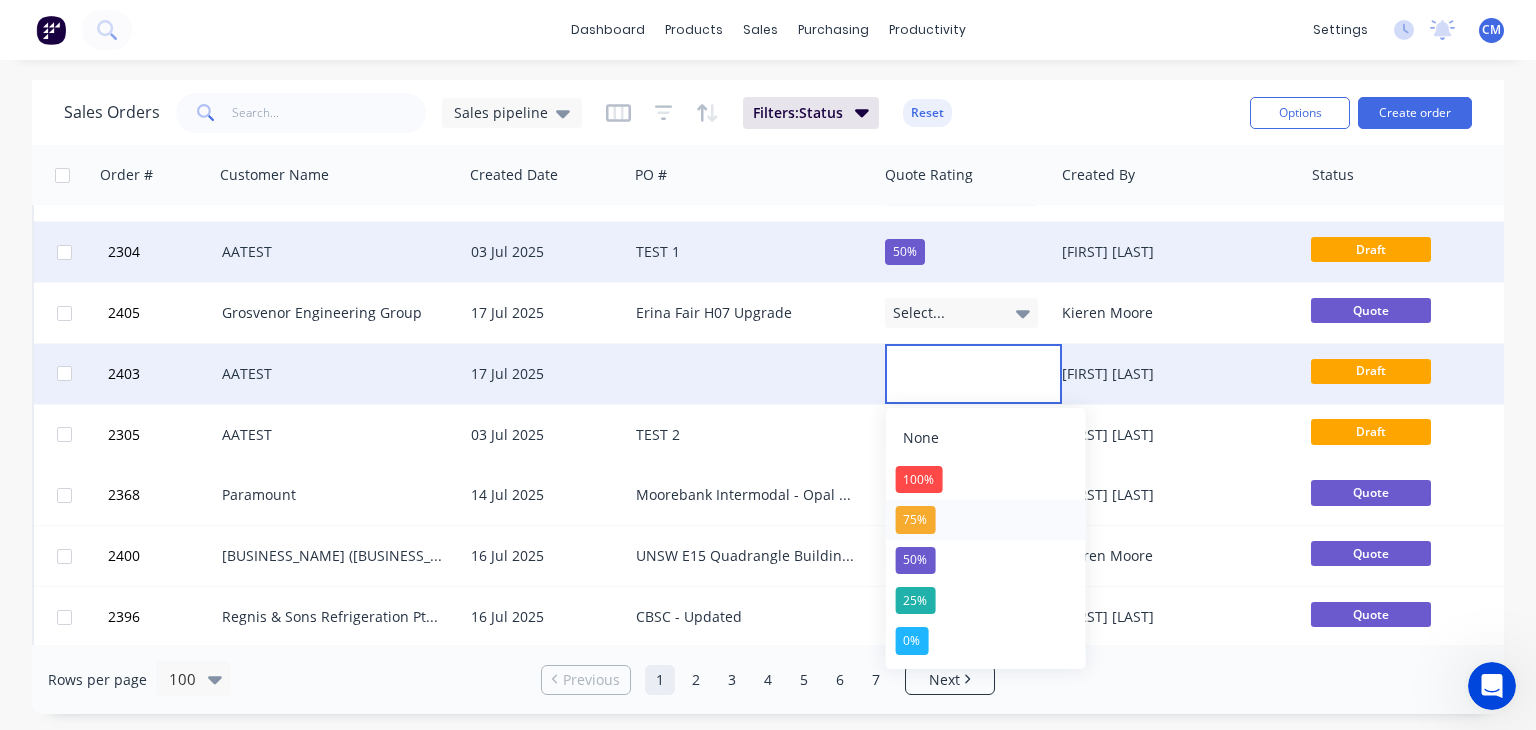 click on "75%" at bounding box center [986, 520] 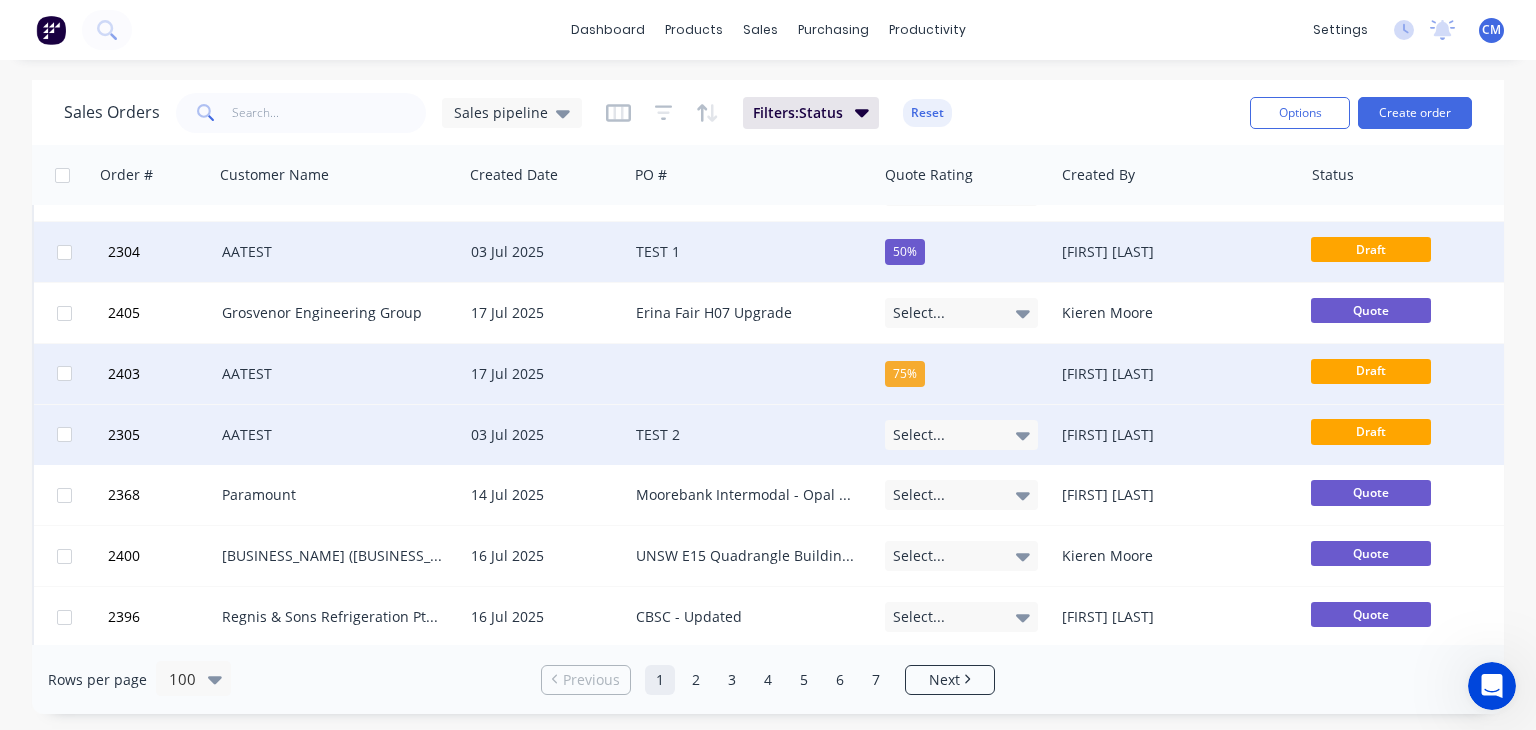 click on "Select..." at bounding box center [961, 435] 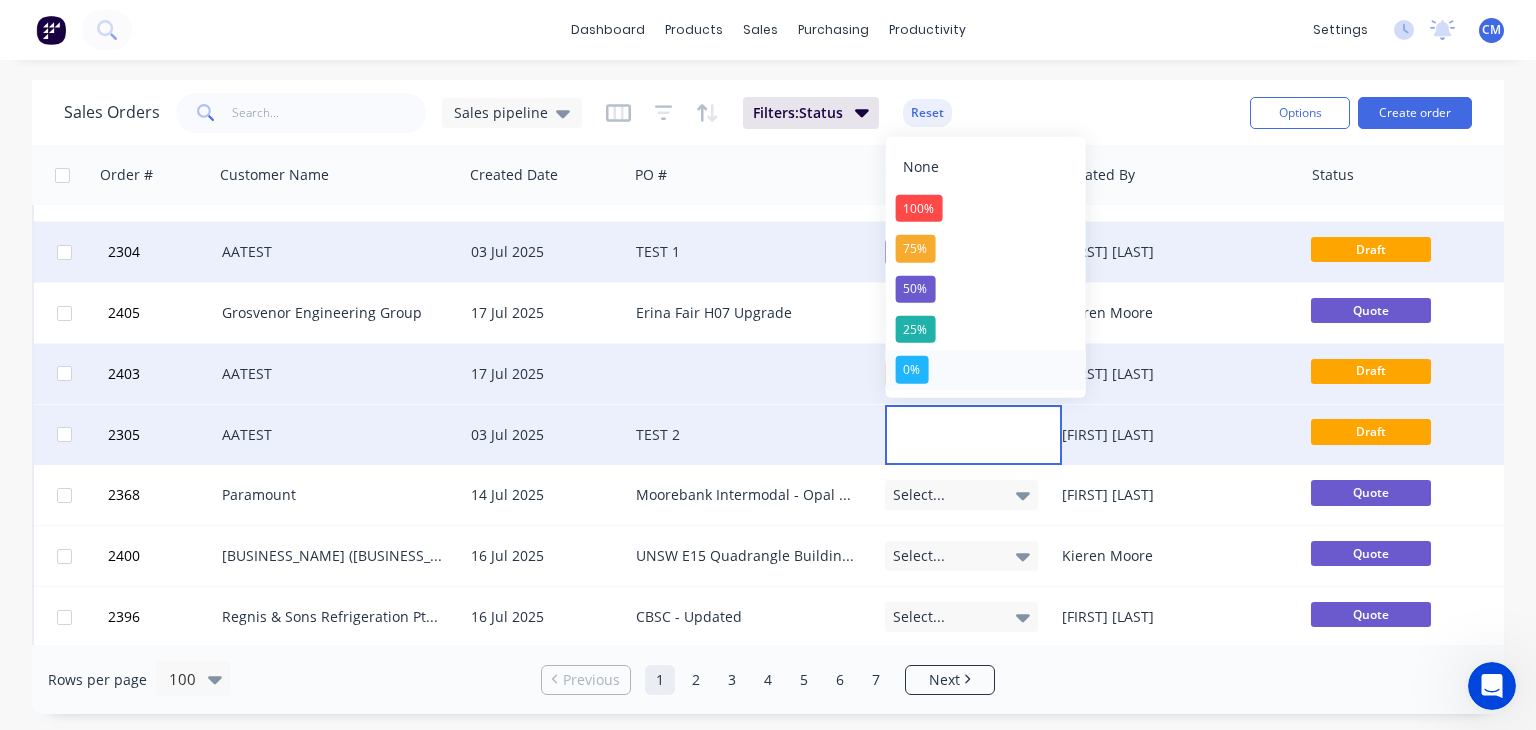 click on "0%" at bounding box center (986, 370) 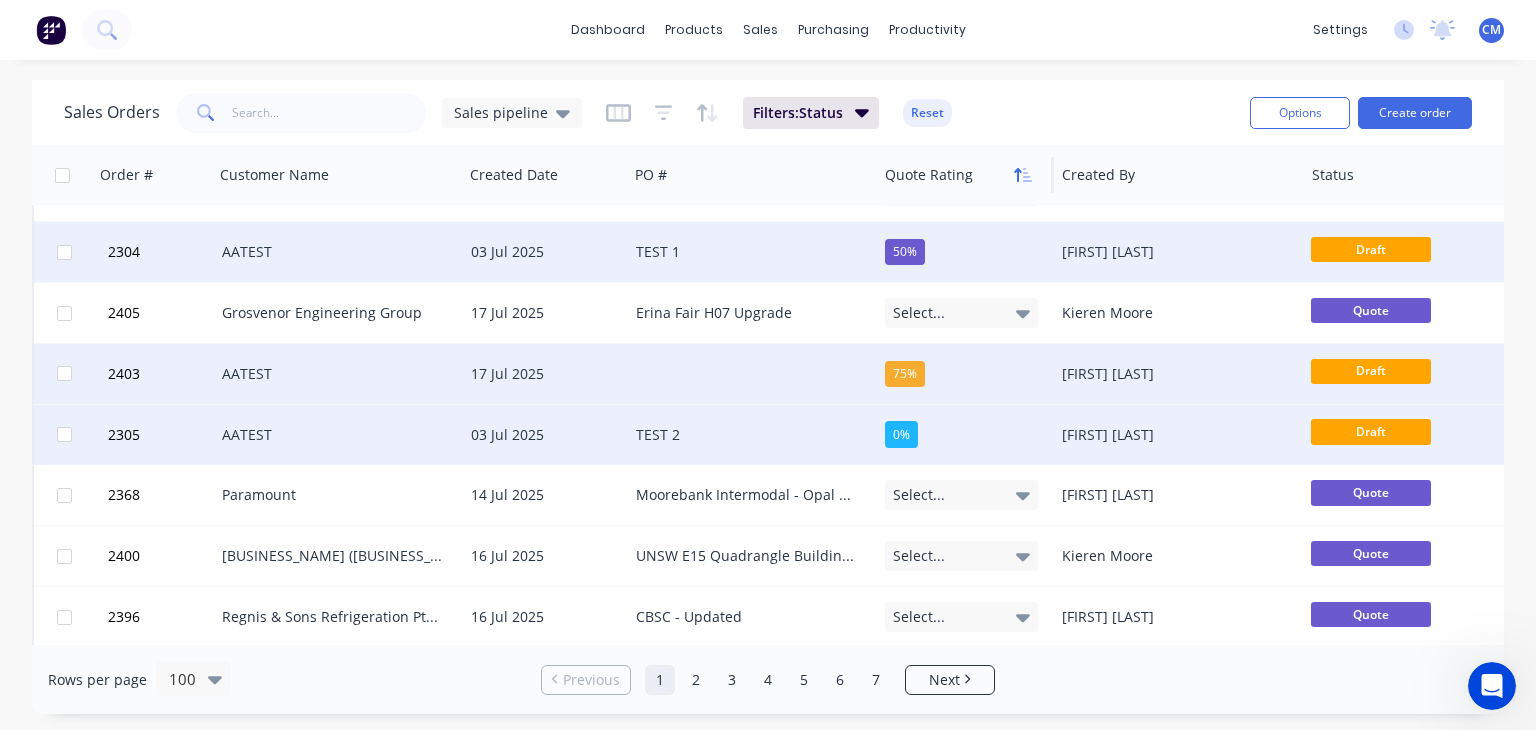click 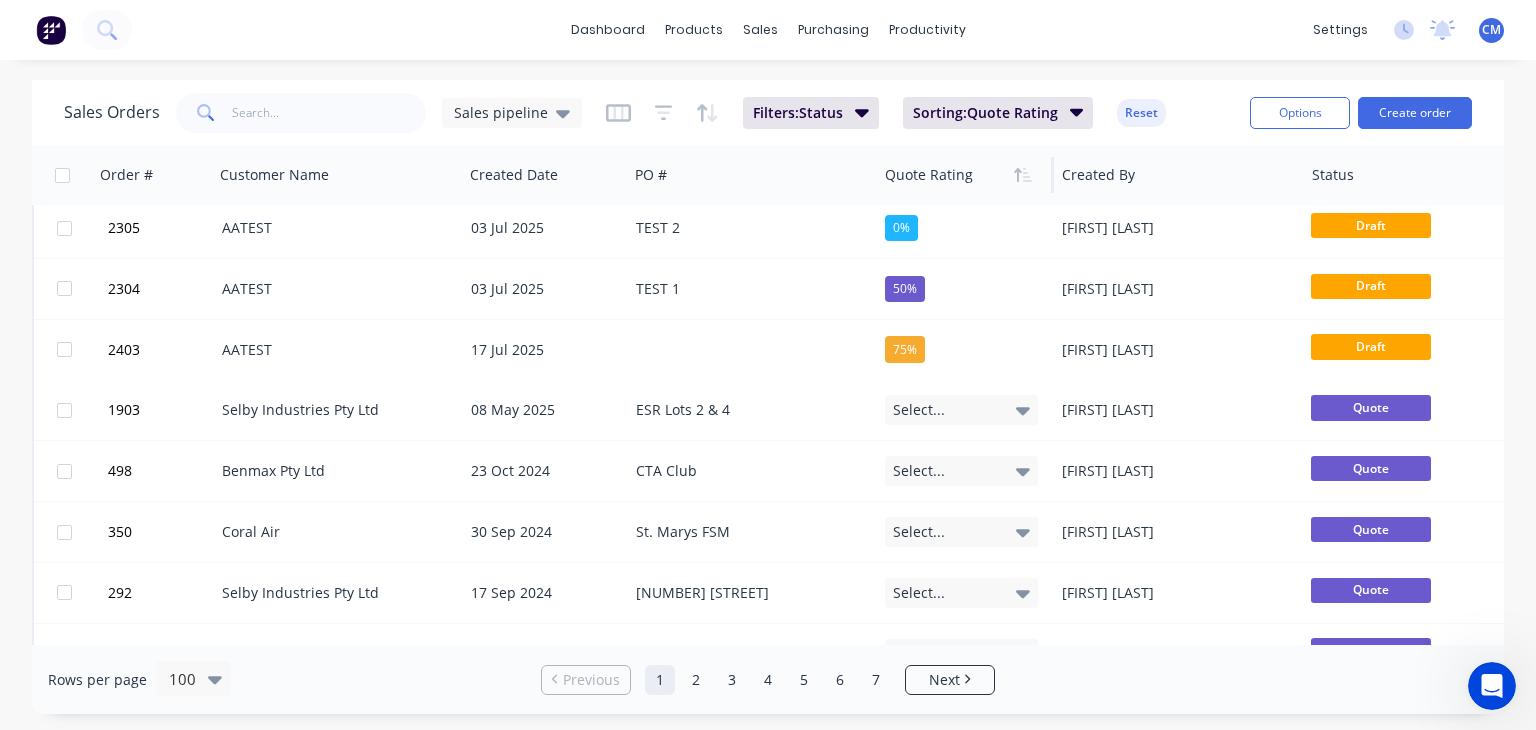 scroll, scrollTop: 0, scrollLeft: 0, axis: both 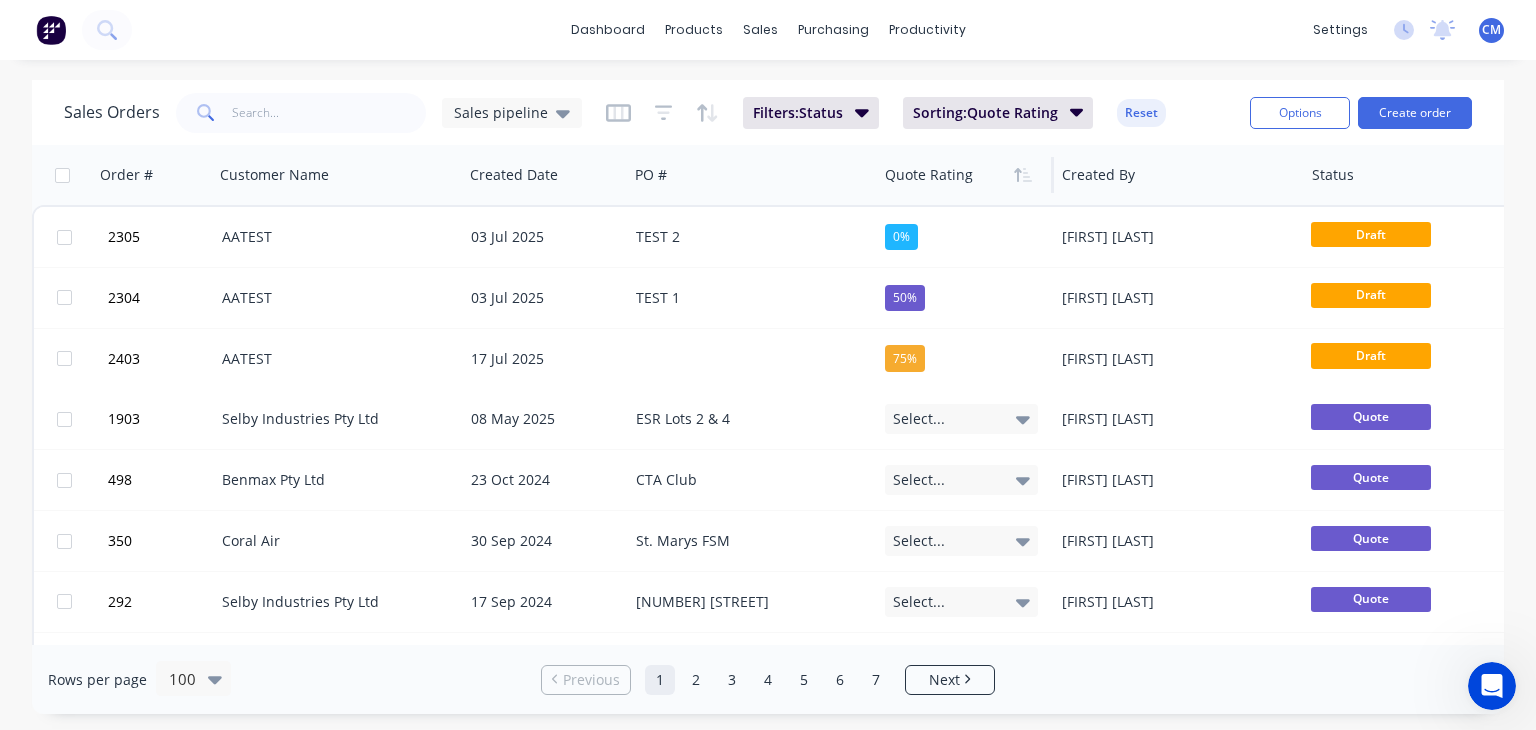 click 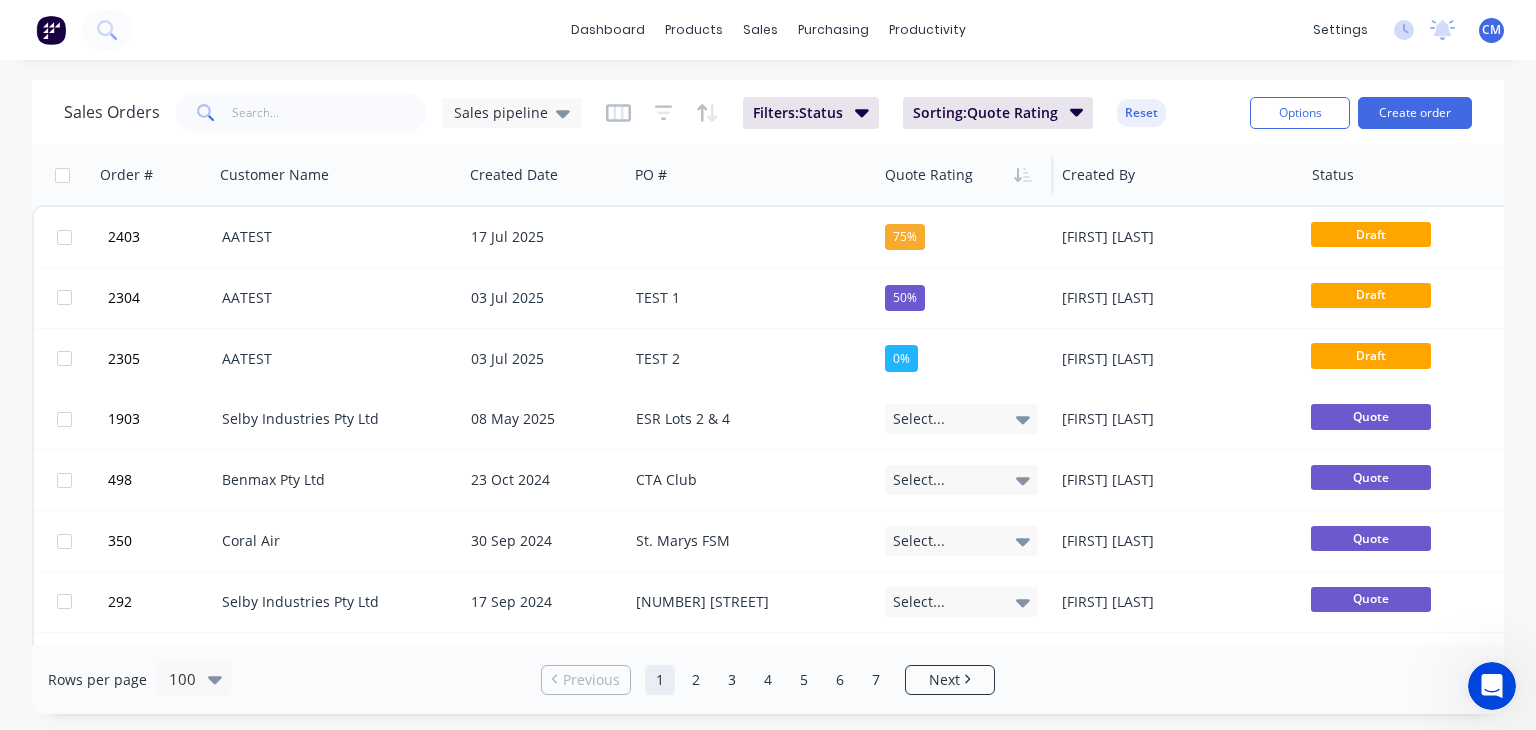 click 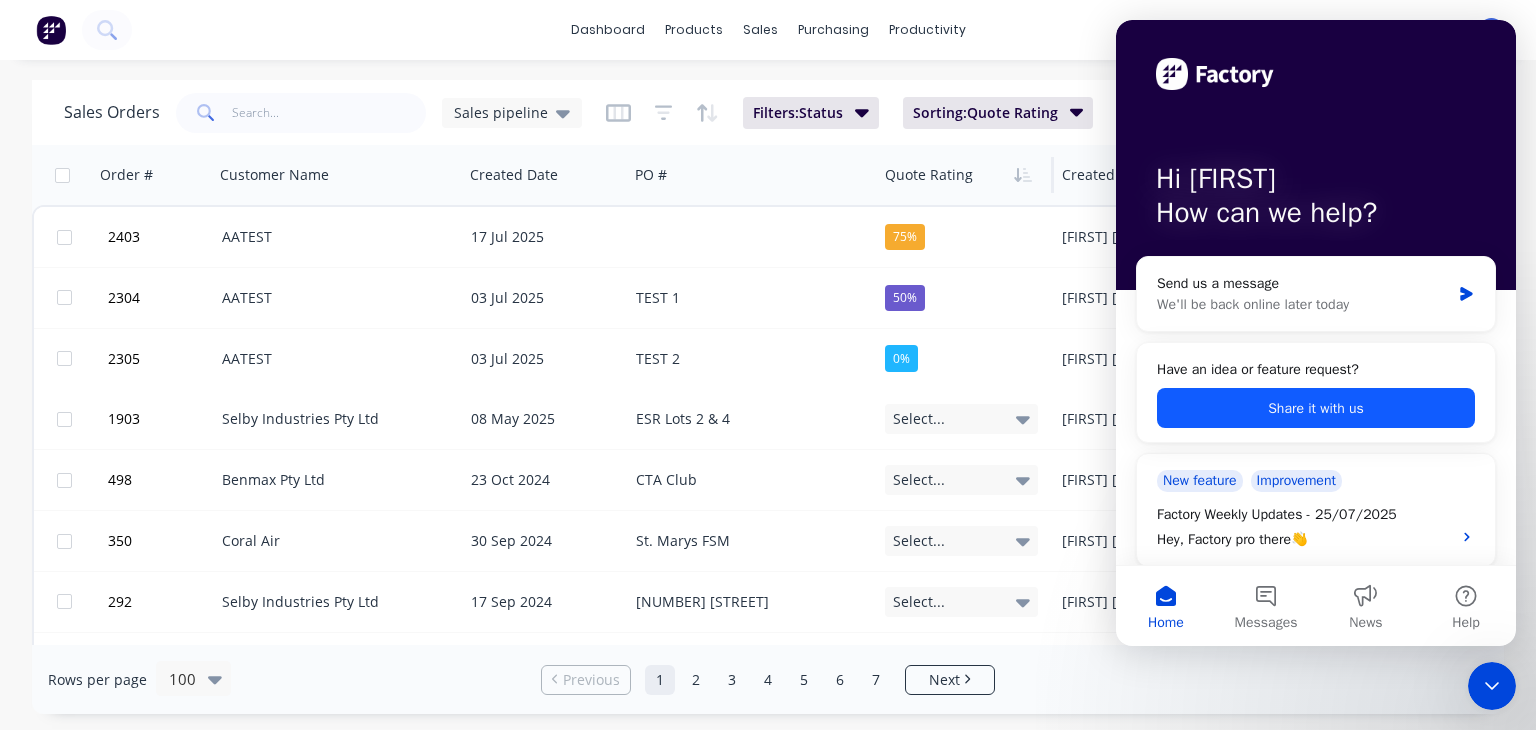 click on "Share it with us" at bounding box center [1316, 408] 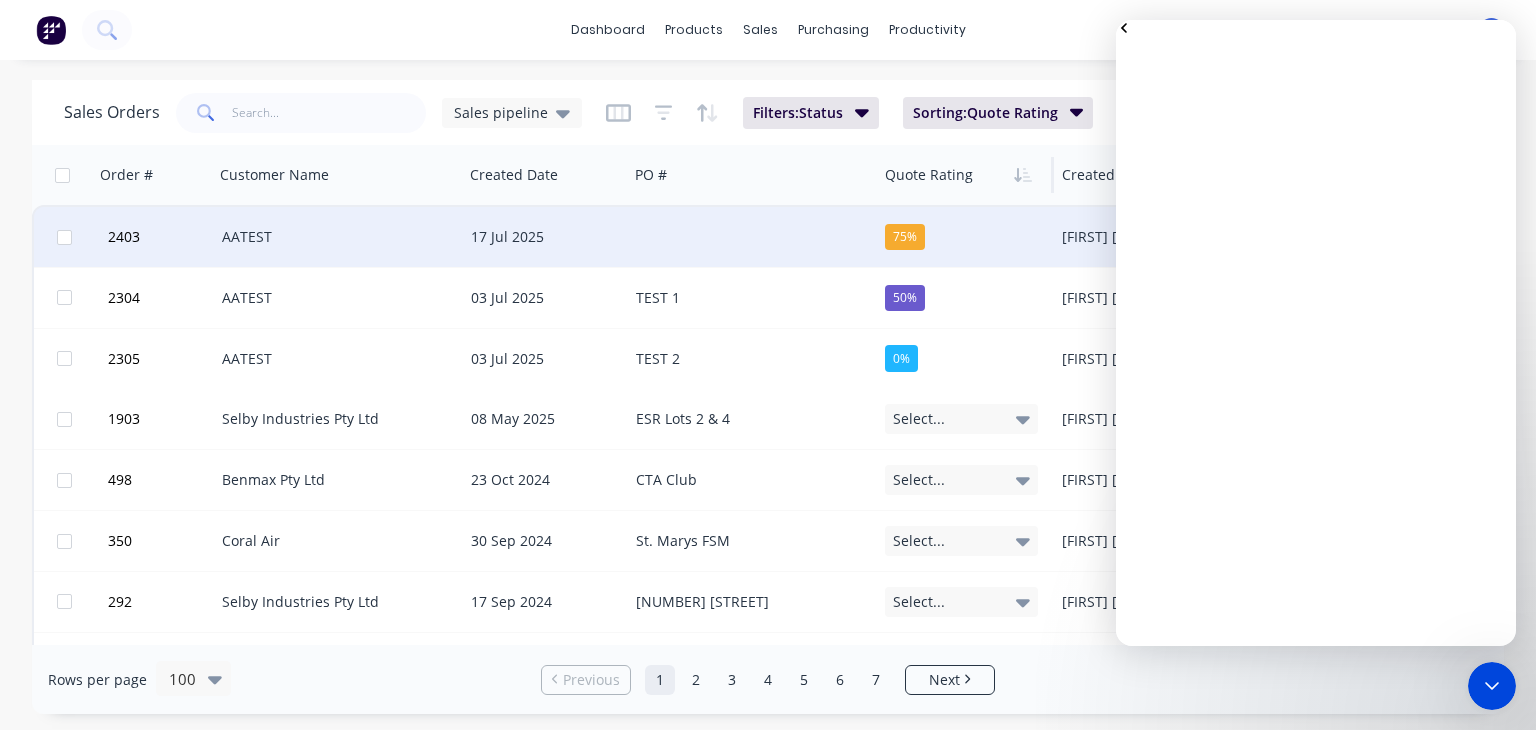 click on "AATEST" at bounding box center (338, 237) 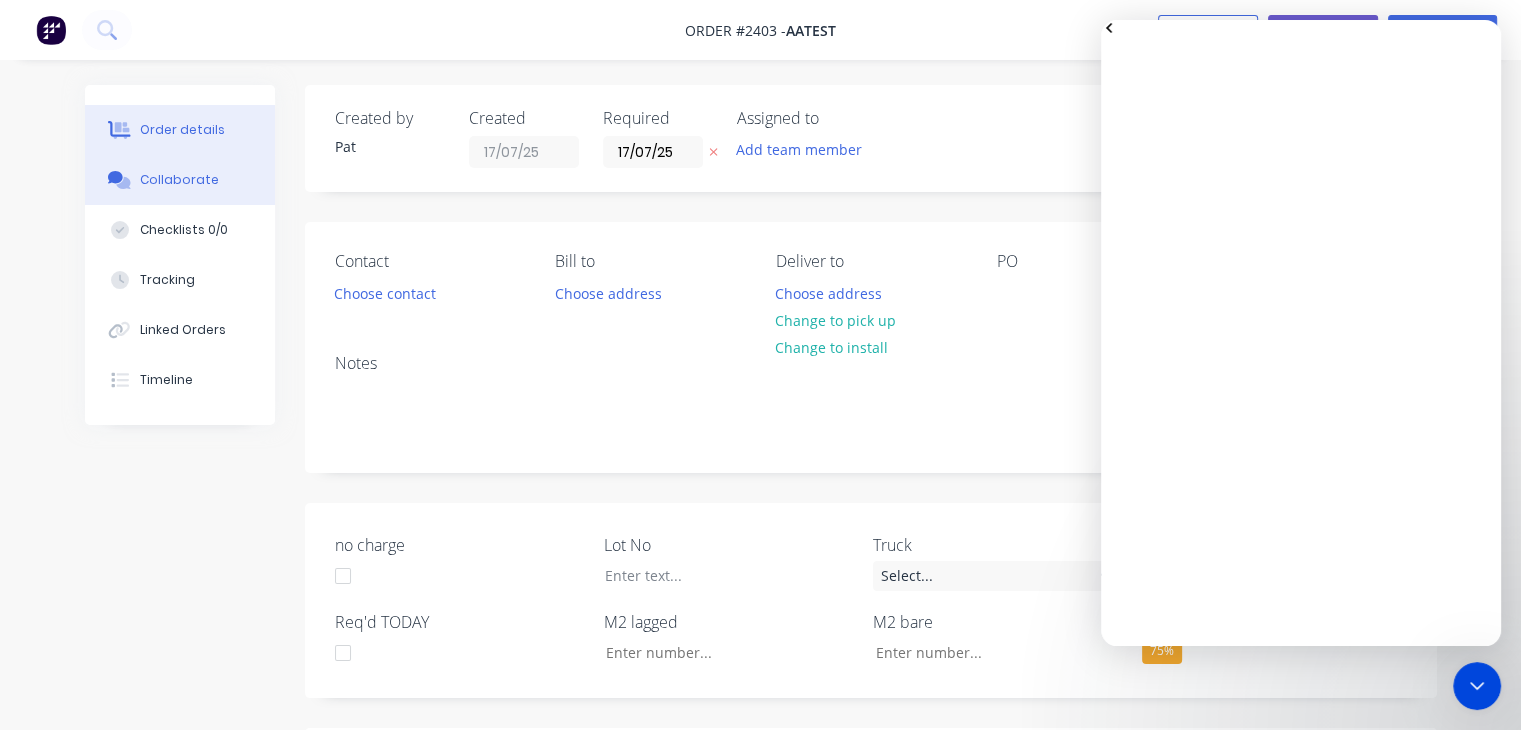 click on "Collaborate" at bounding box center (179, 180) 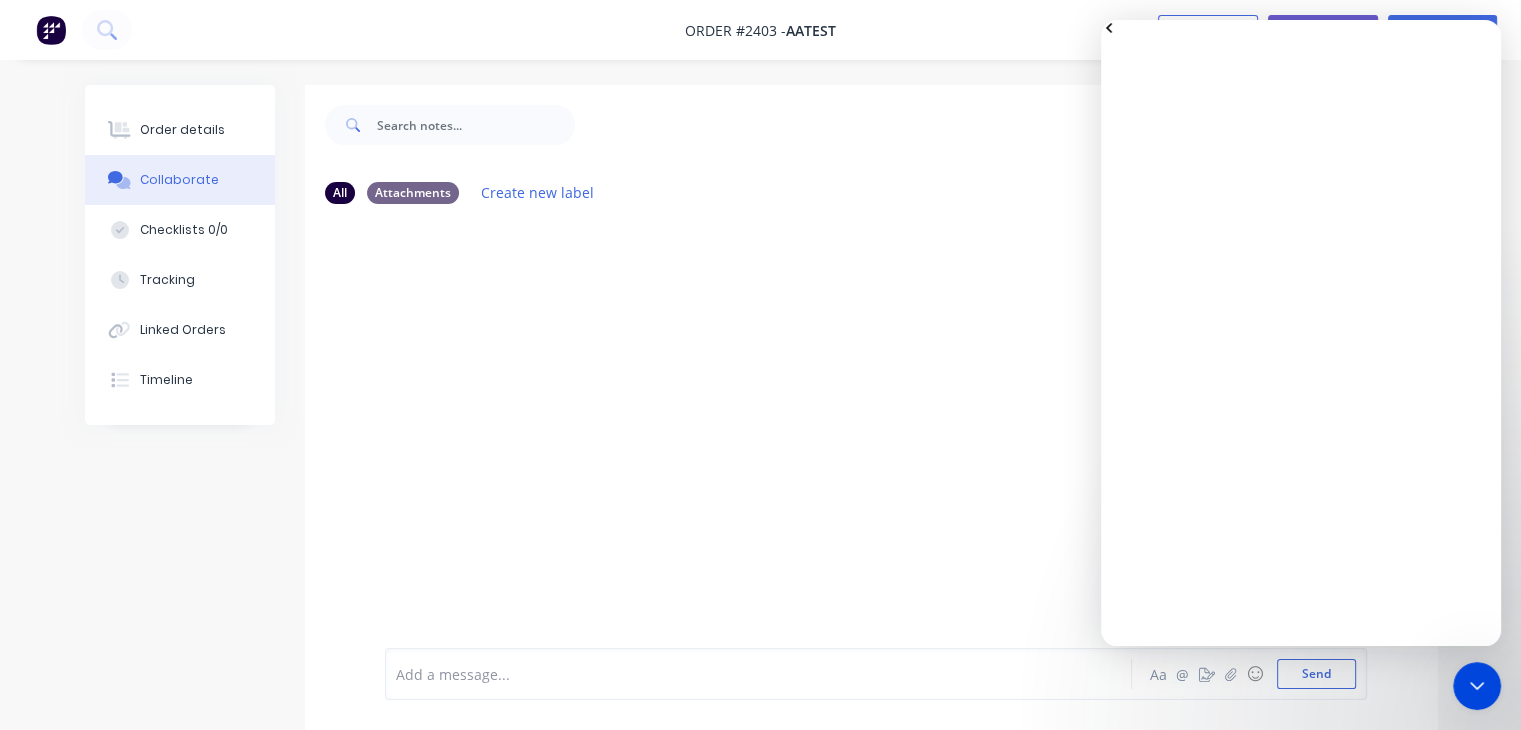 click 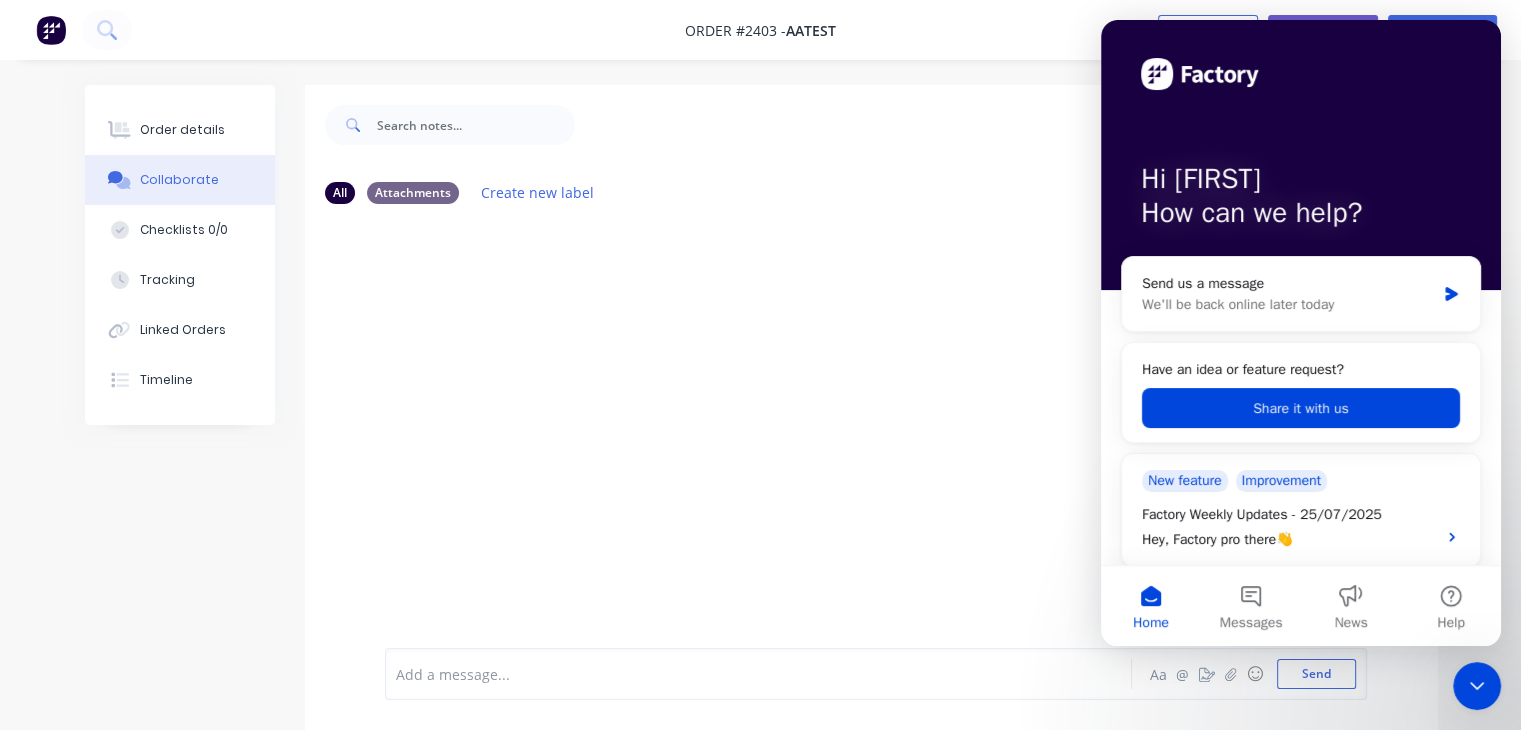 click 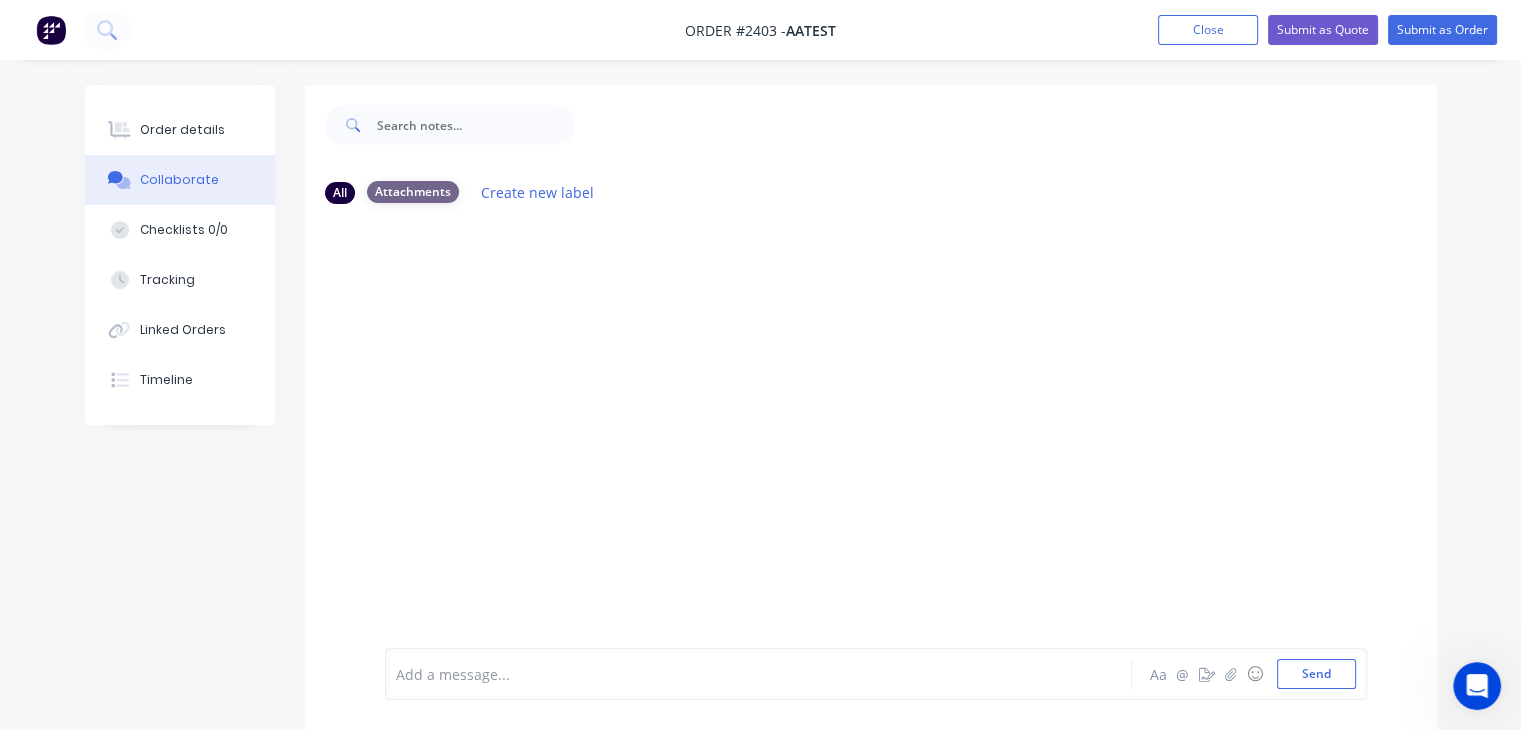 click on "Attachments" at bounding box center (413, 192) 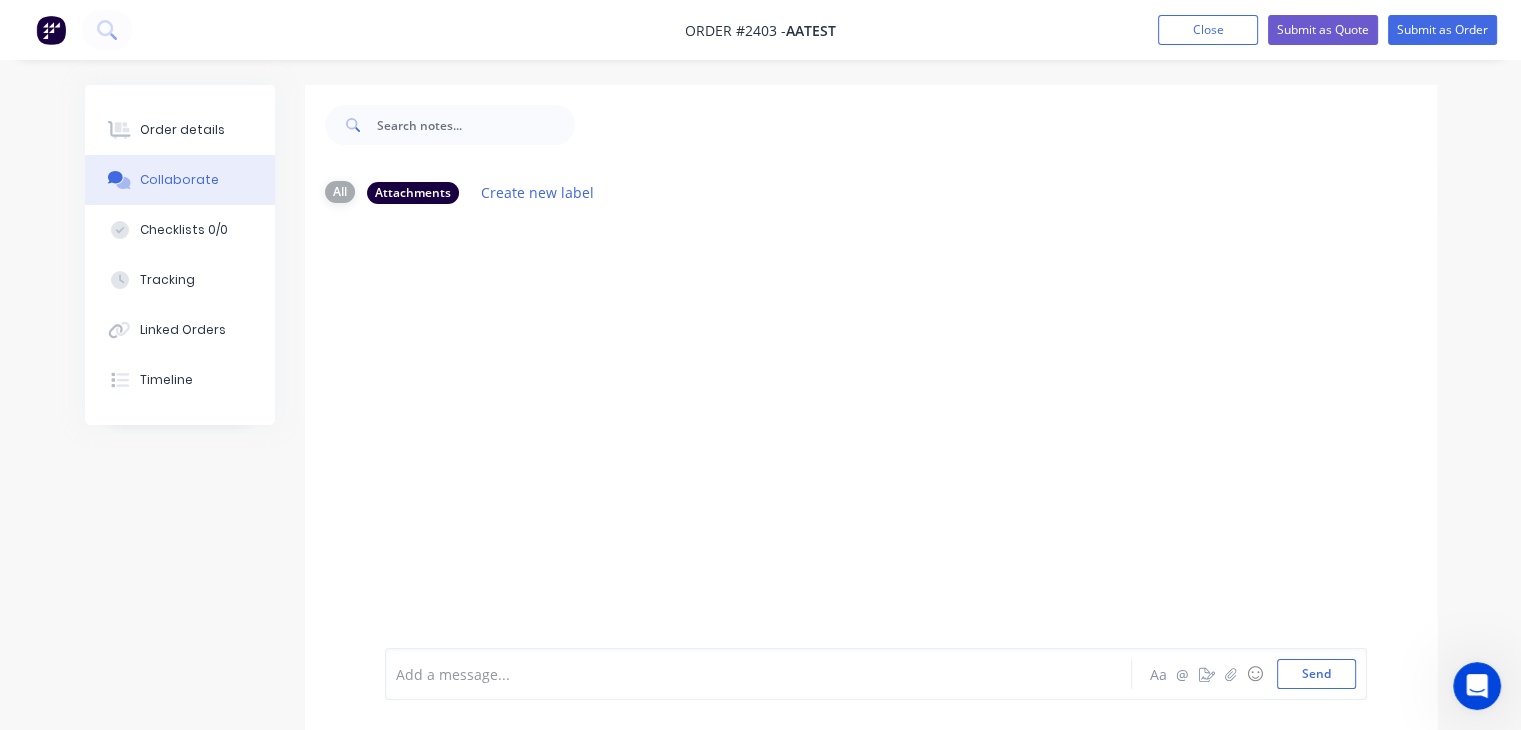 click on "All" at bounding box center [340, 192] 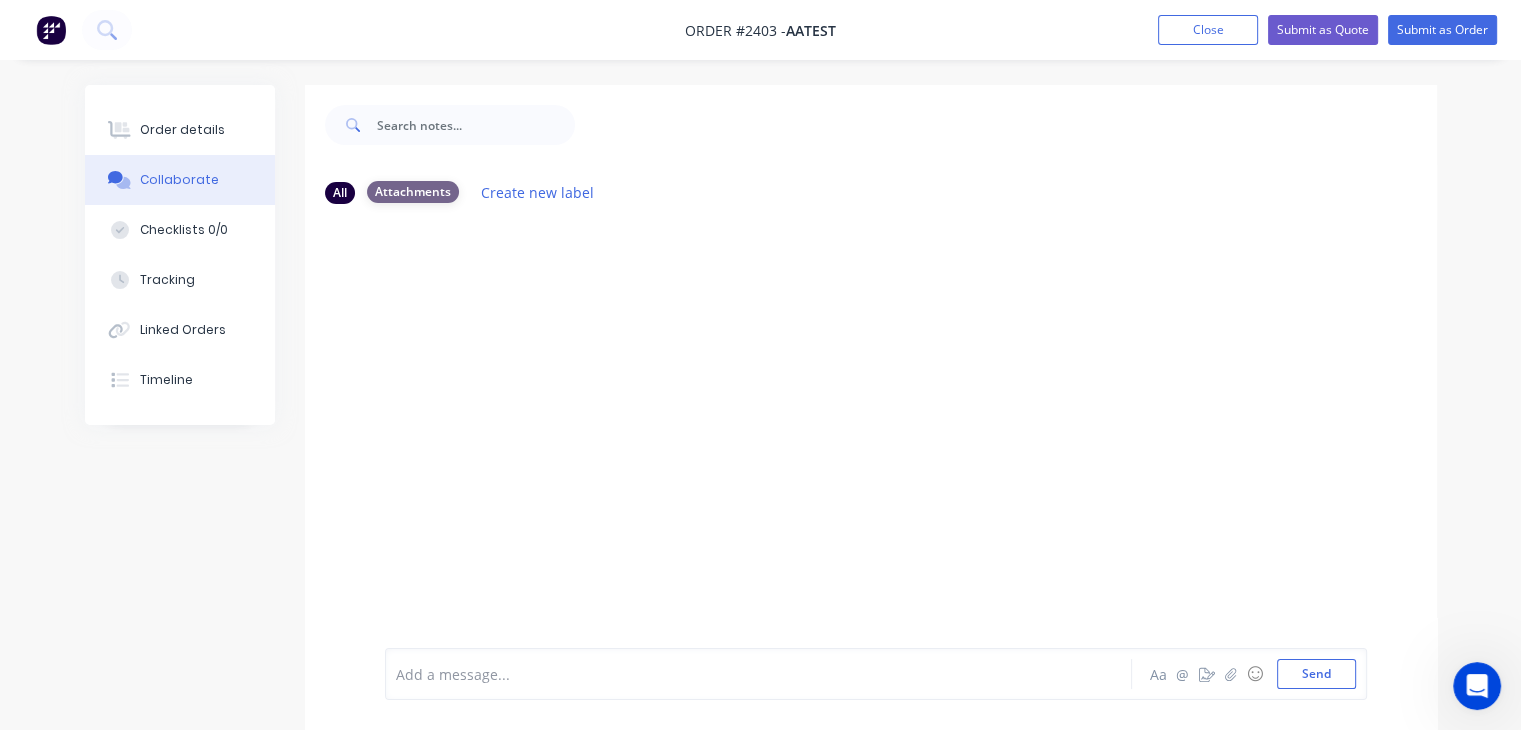 click on "Attachments" at bounding box center (413, 192) 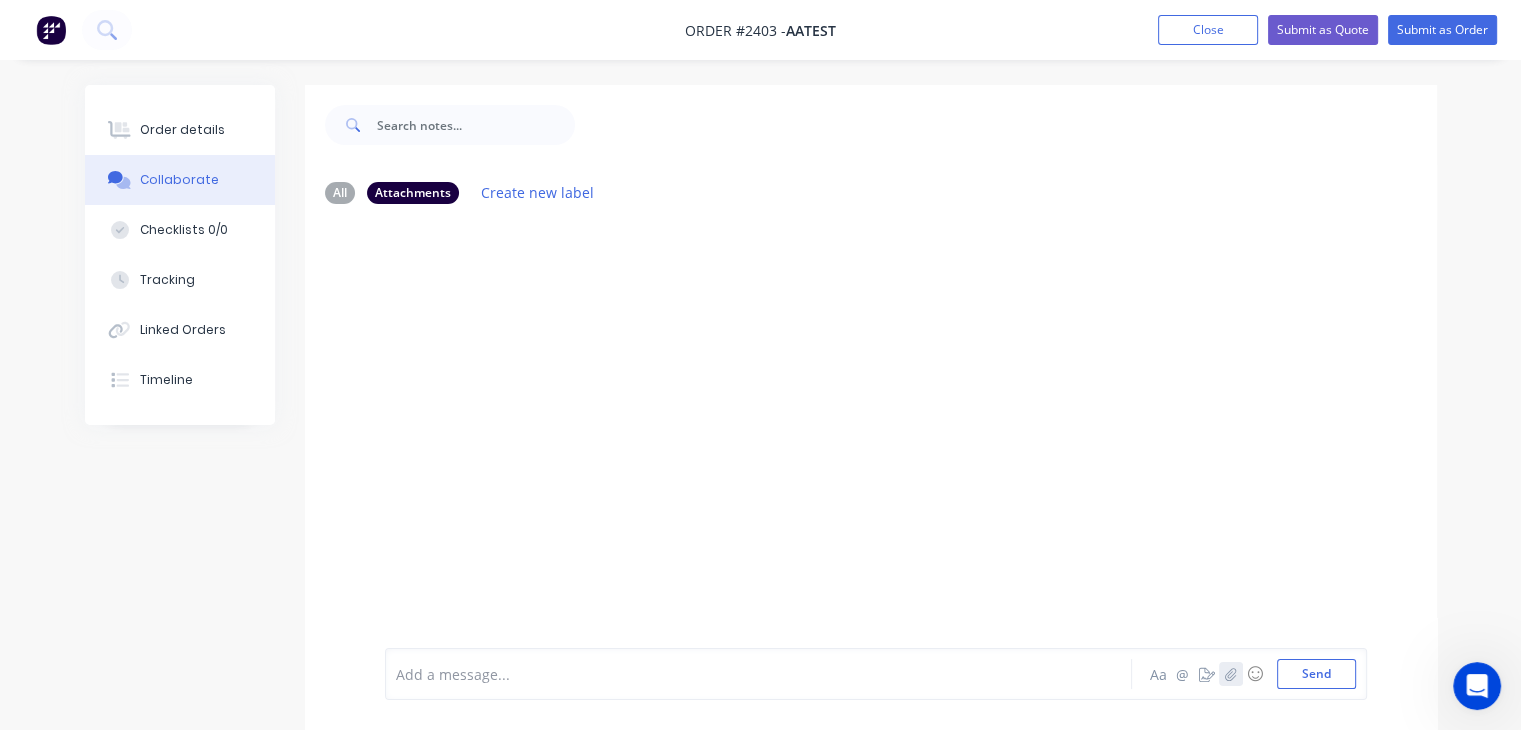 click 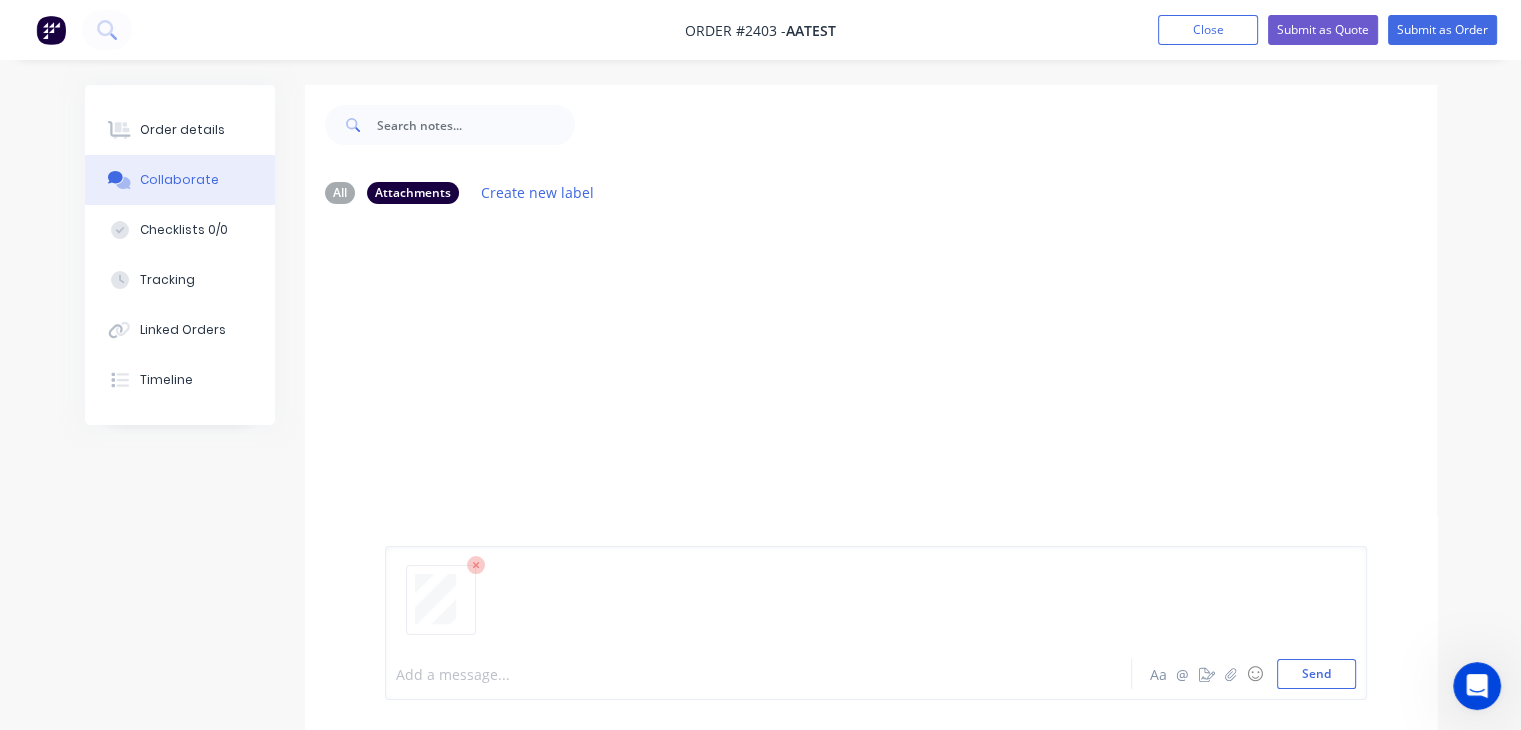 click at bounding box center [756, 674] 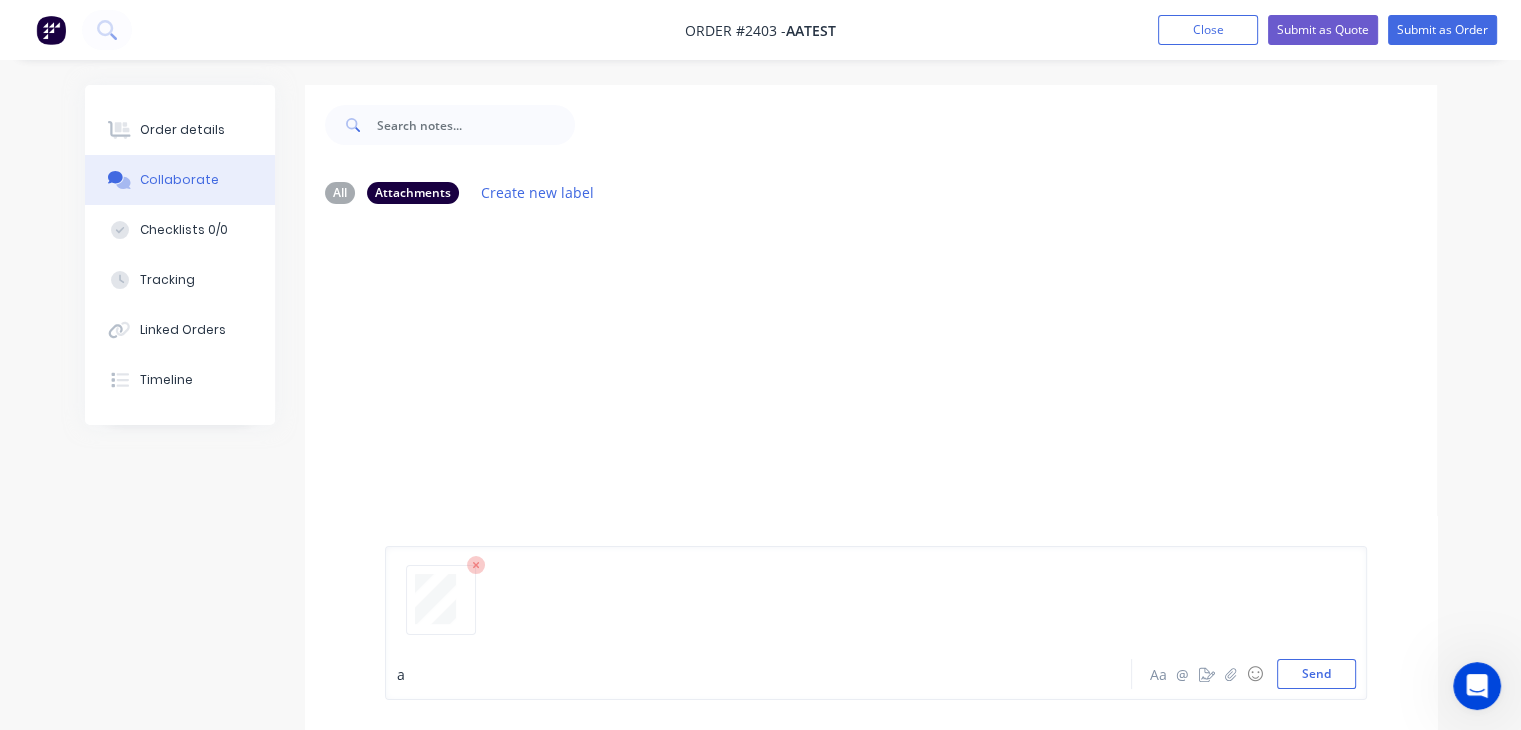 type 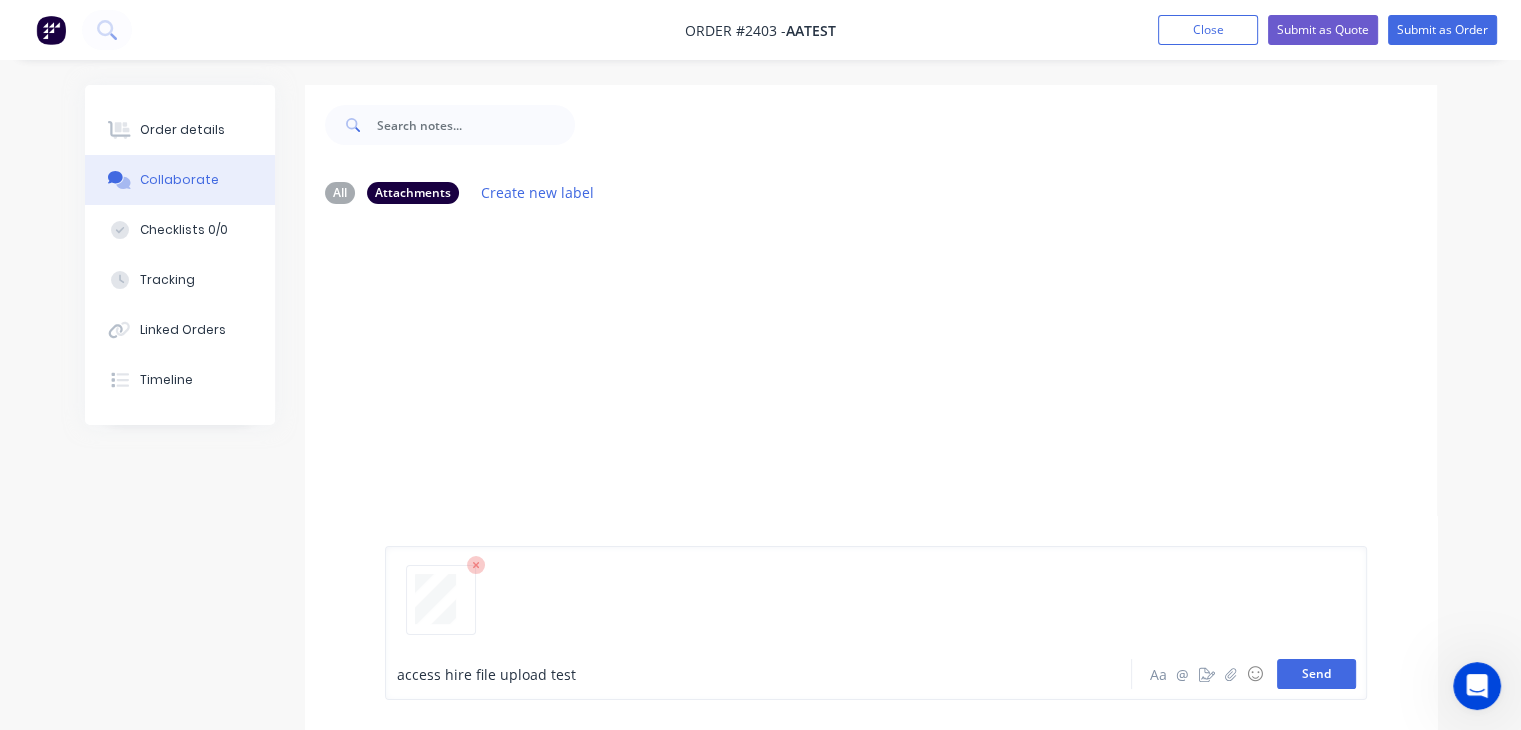 click on "Send" at bounding box center (1316, 674) 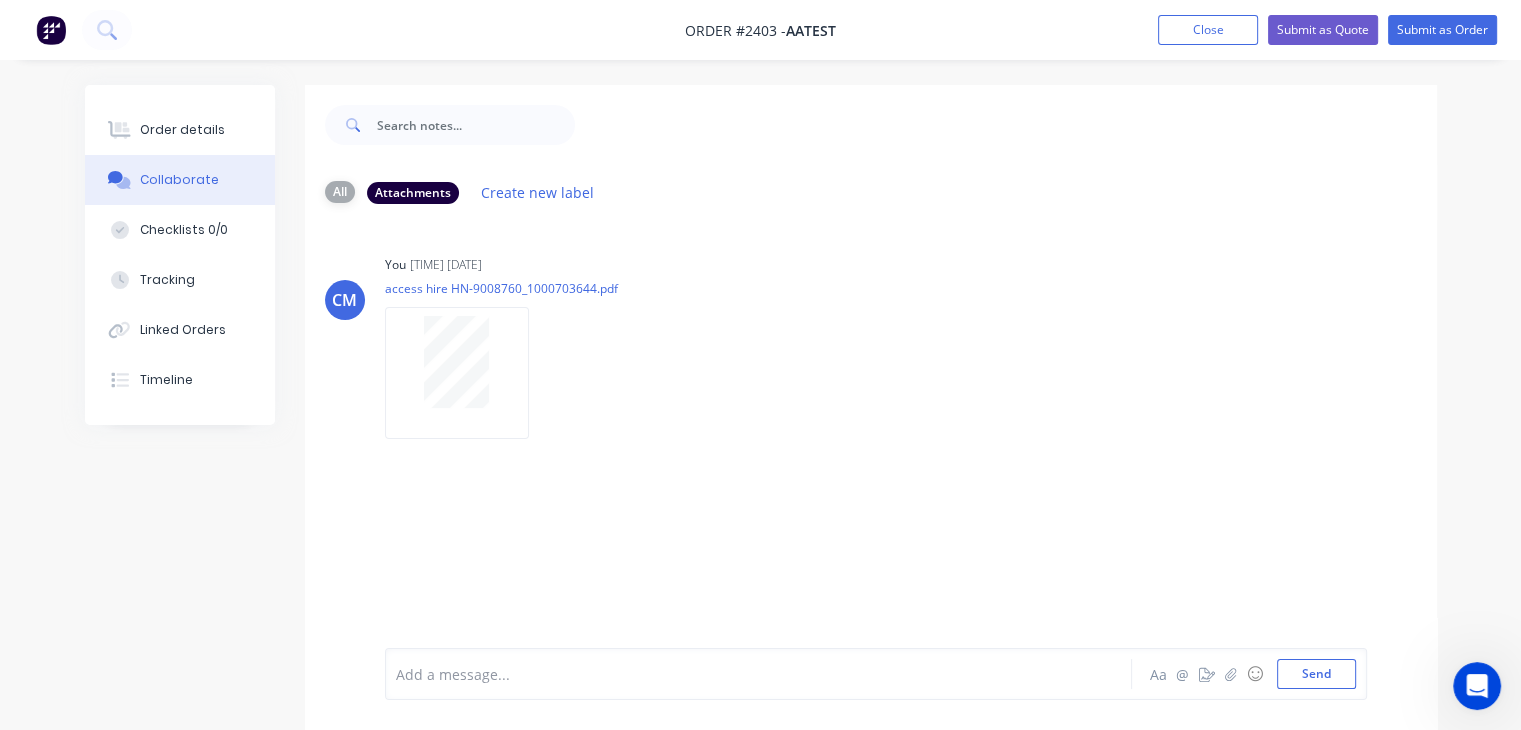 click on "All" at bounding box center [340, 192] 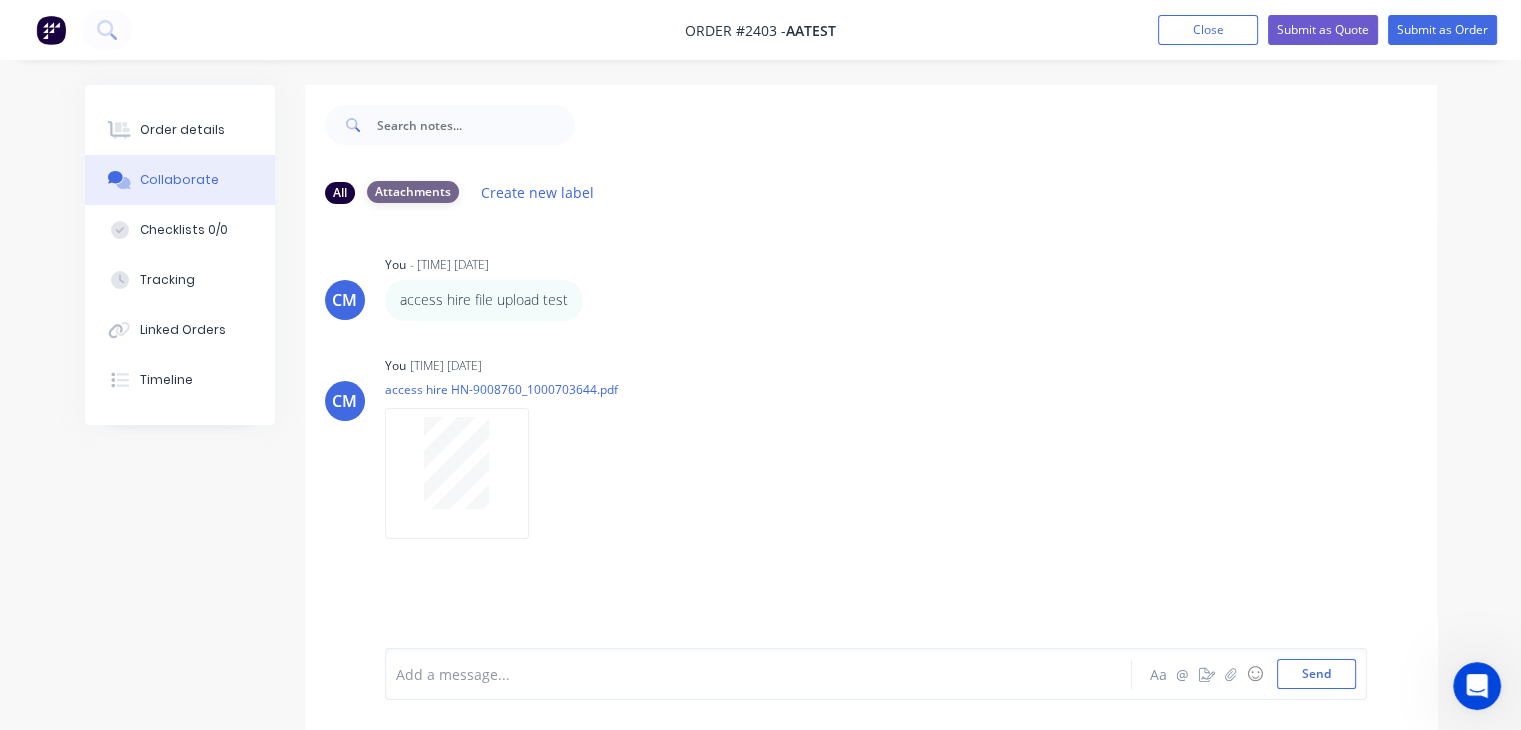 click on "Attachments" at bounding box center [413, 192] 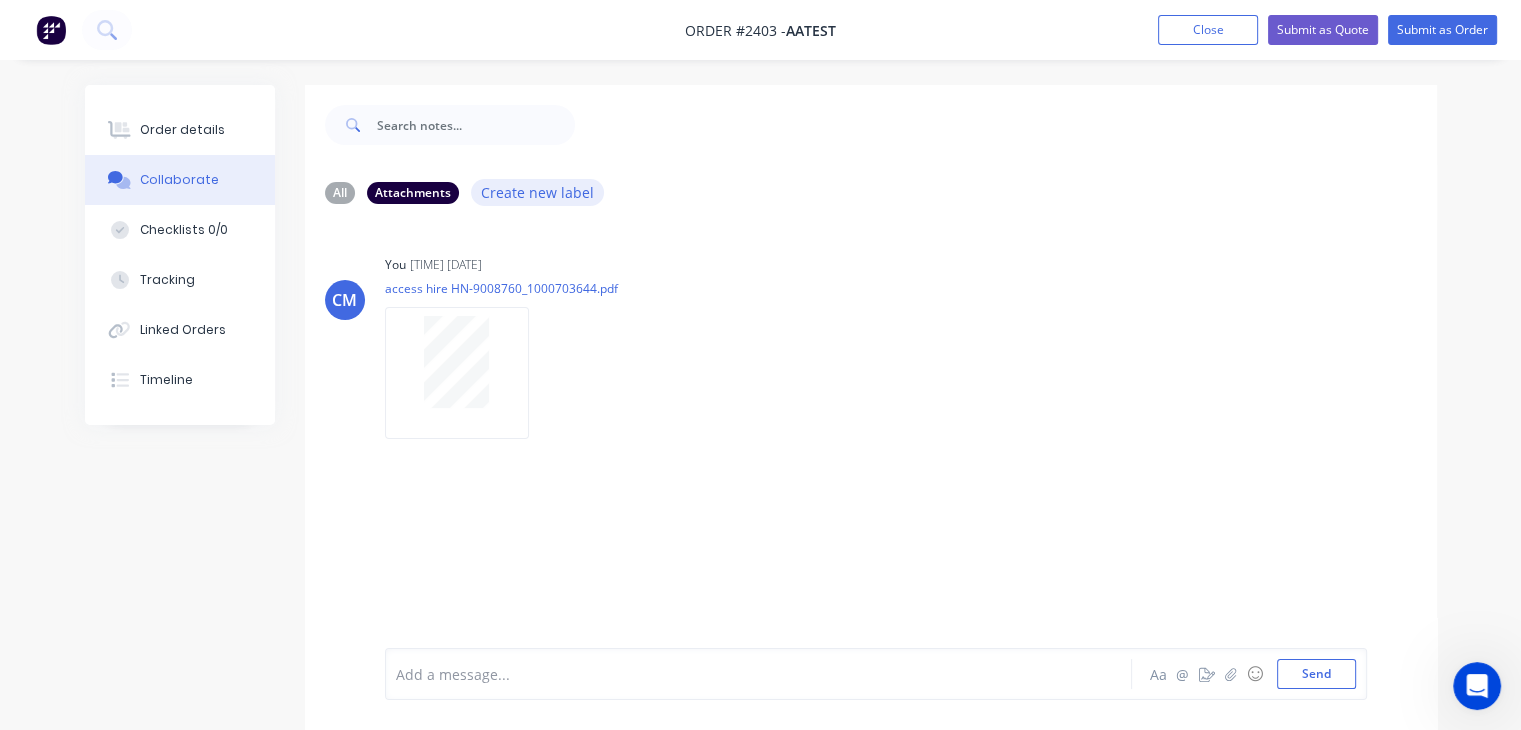 click on "Create new label" at bounding box center (538, 192) 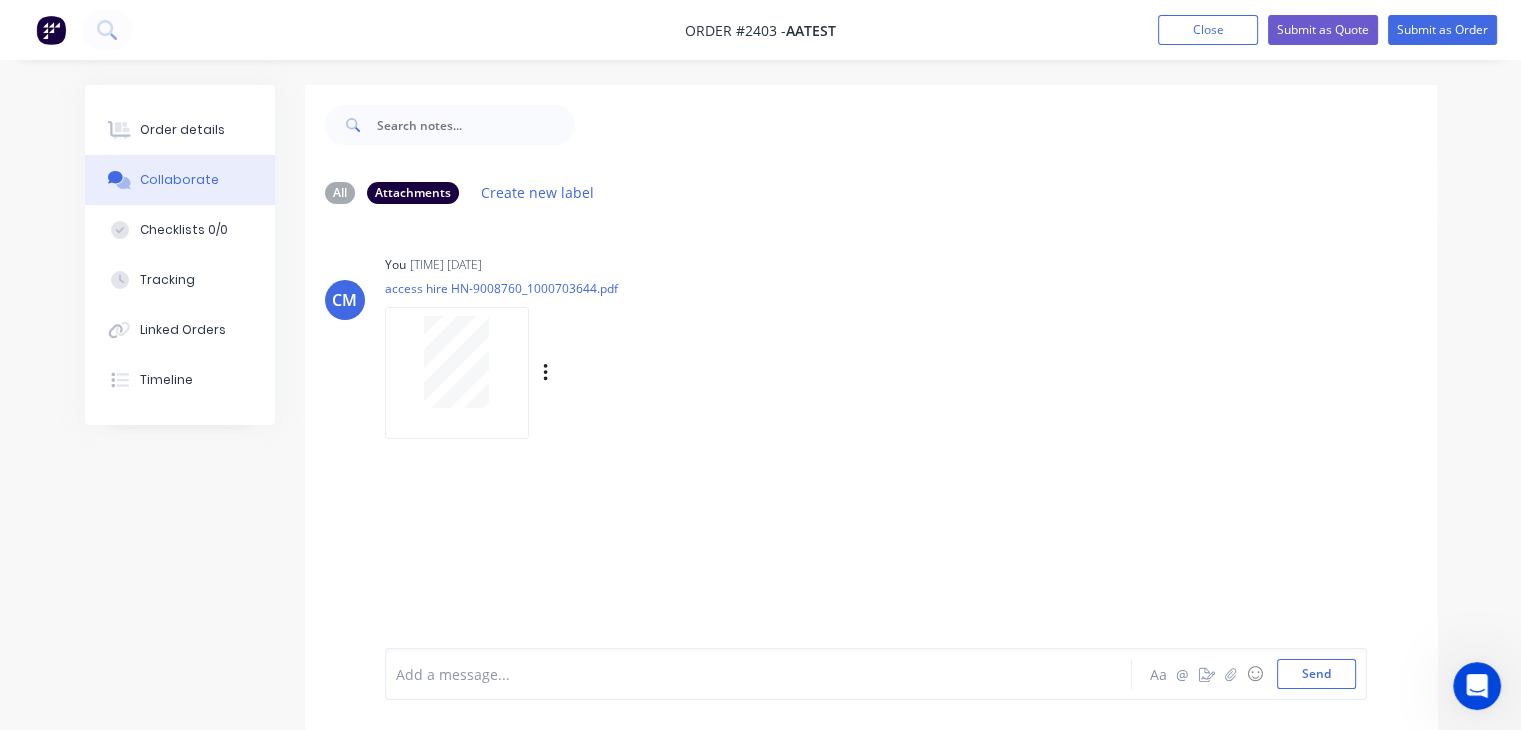 click on "[INITIALS] You [TIME] [DATE] Labels Download Delete" at bounding box center [871, 340] 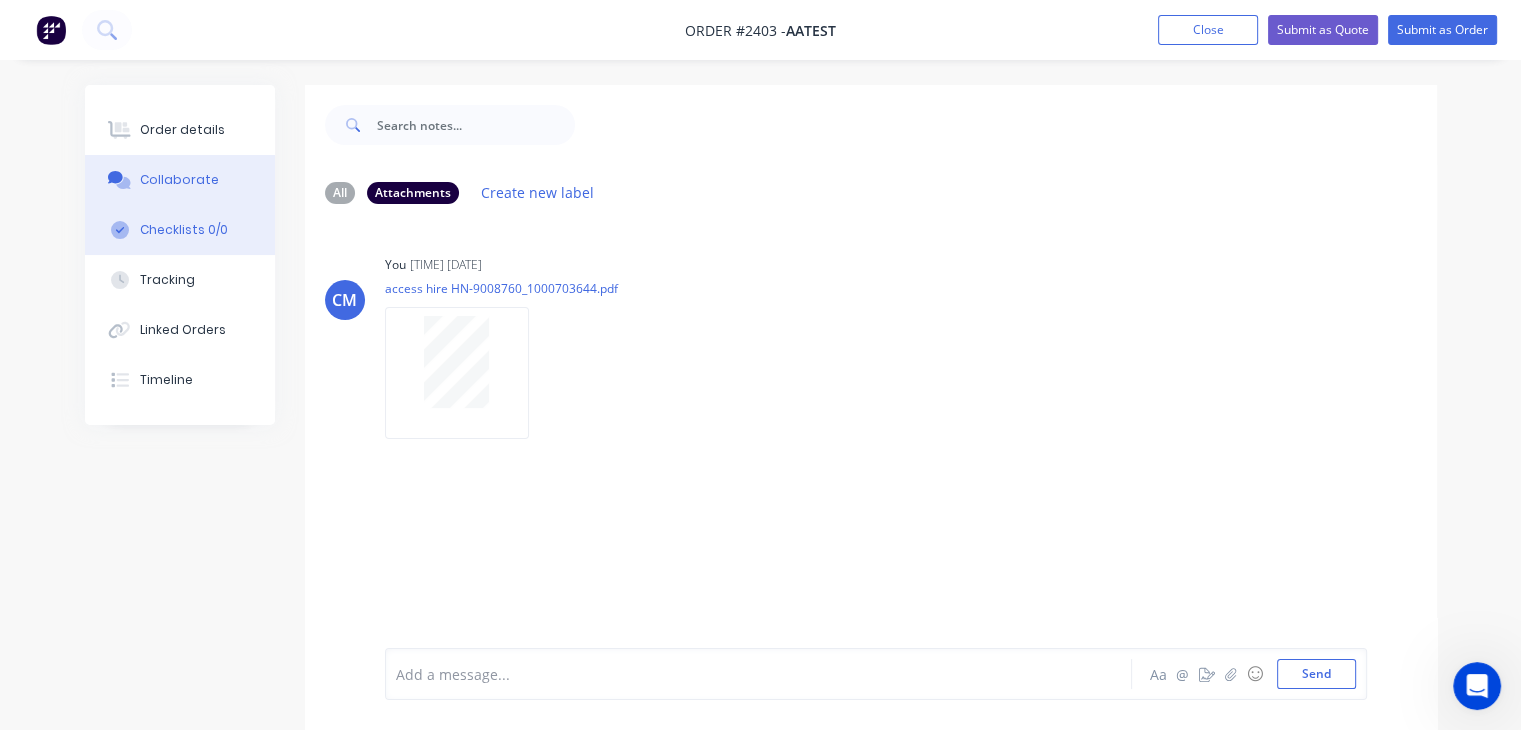 click on "Checklists 0/0" at bounding box center (184, 230) 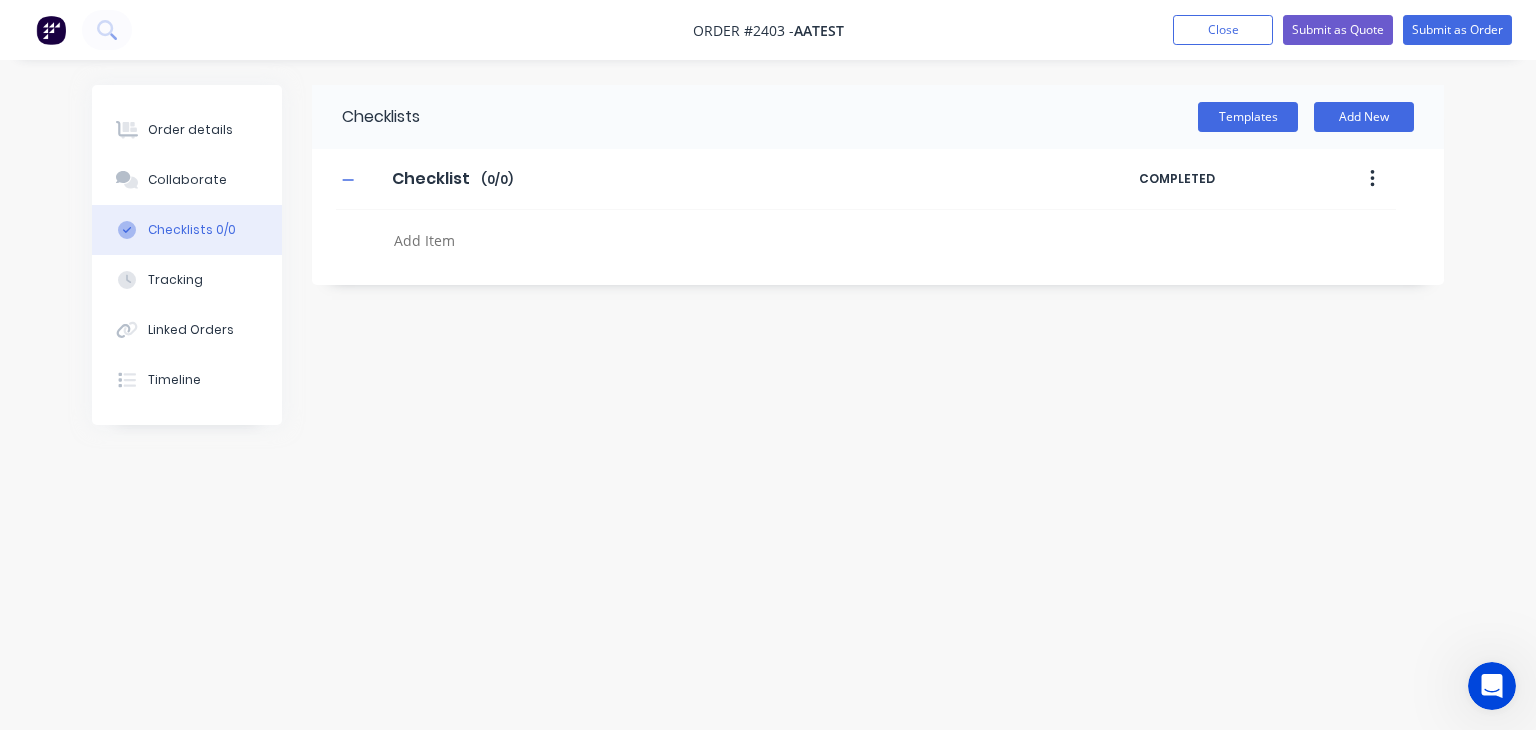 click at bounding box center [717, 240] 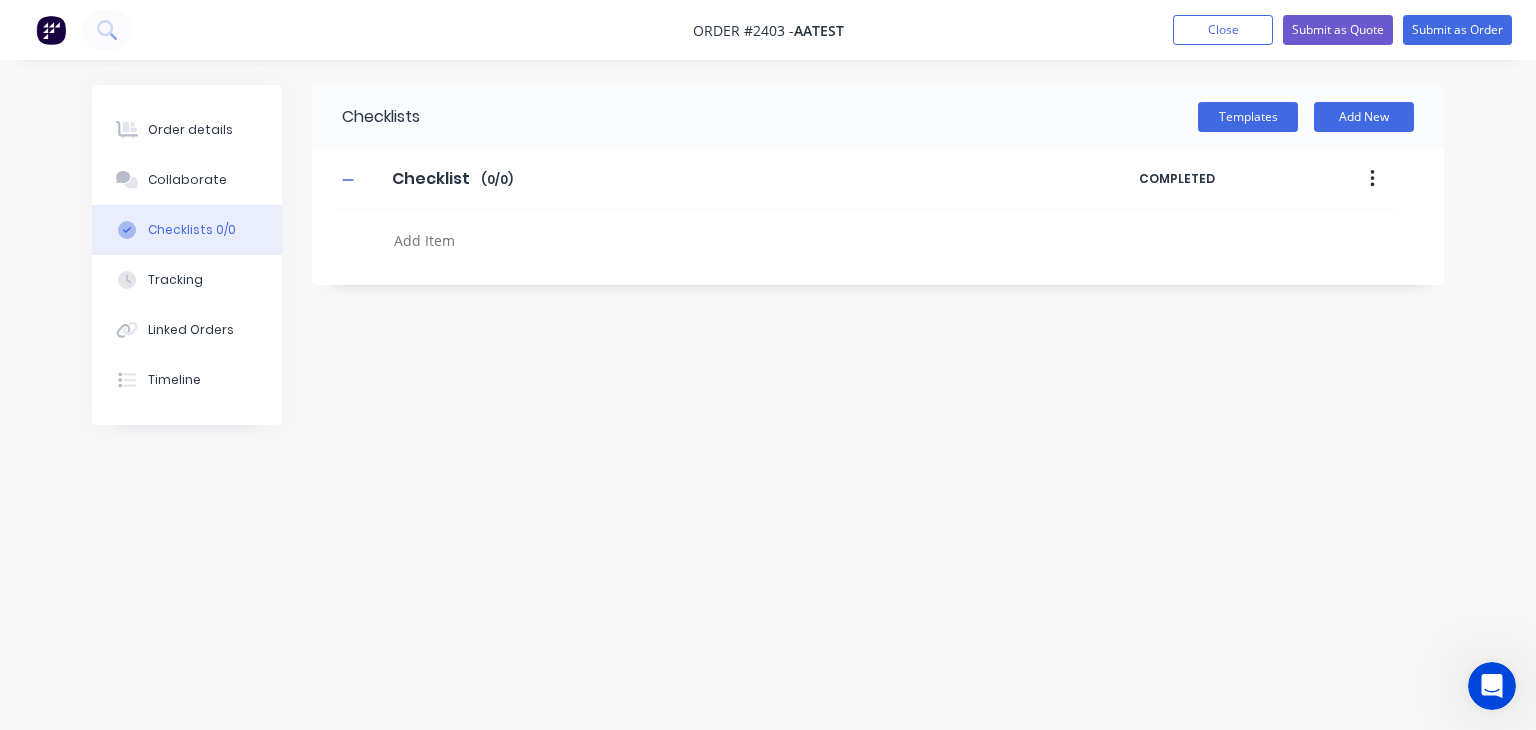 type on "x" 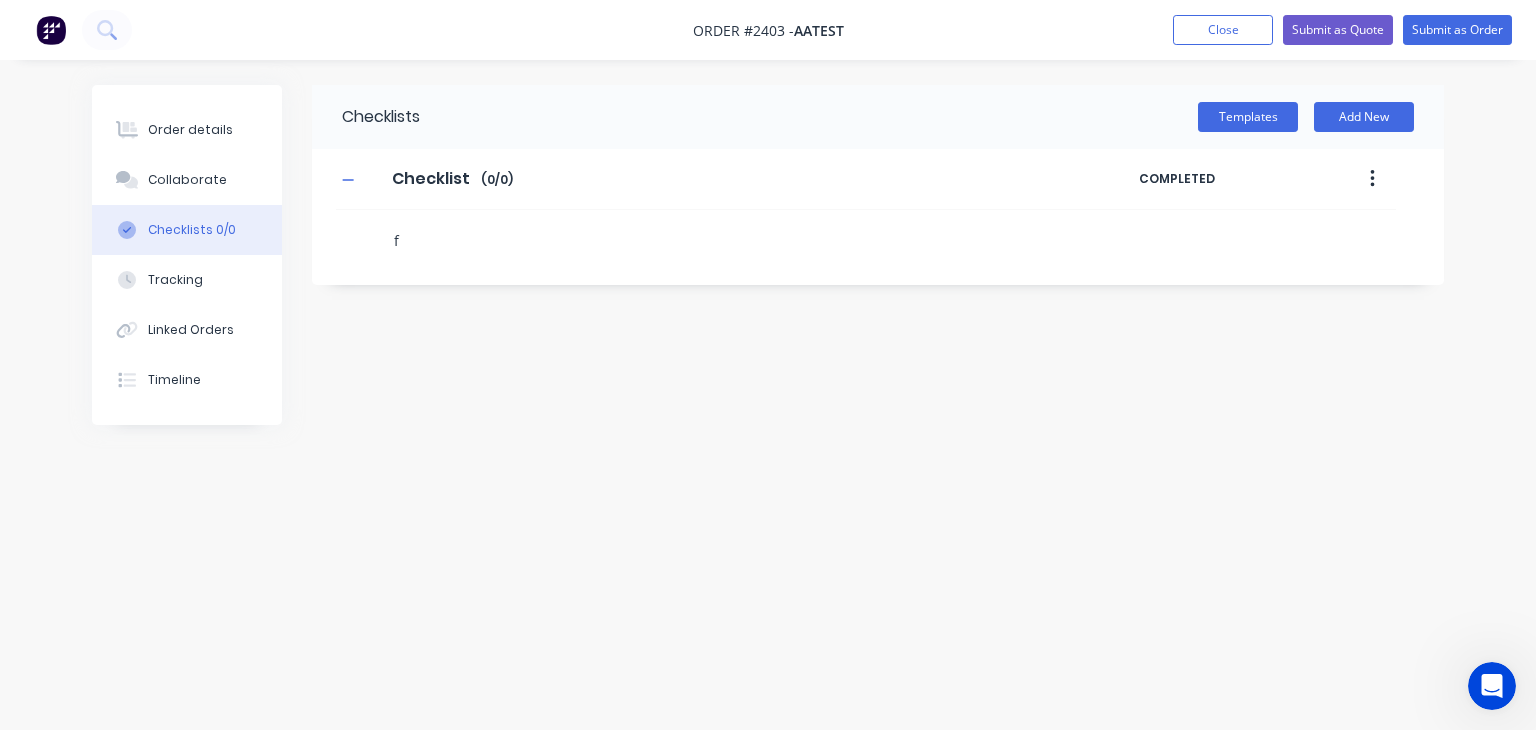 type on "x" 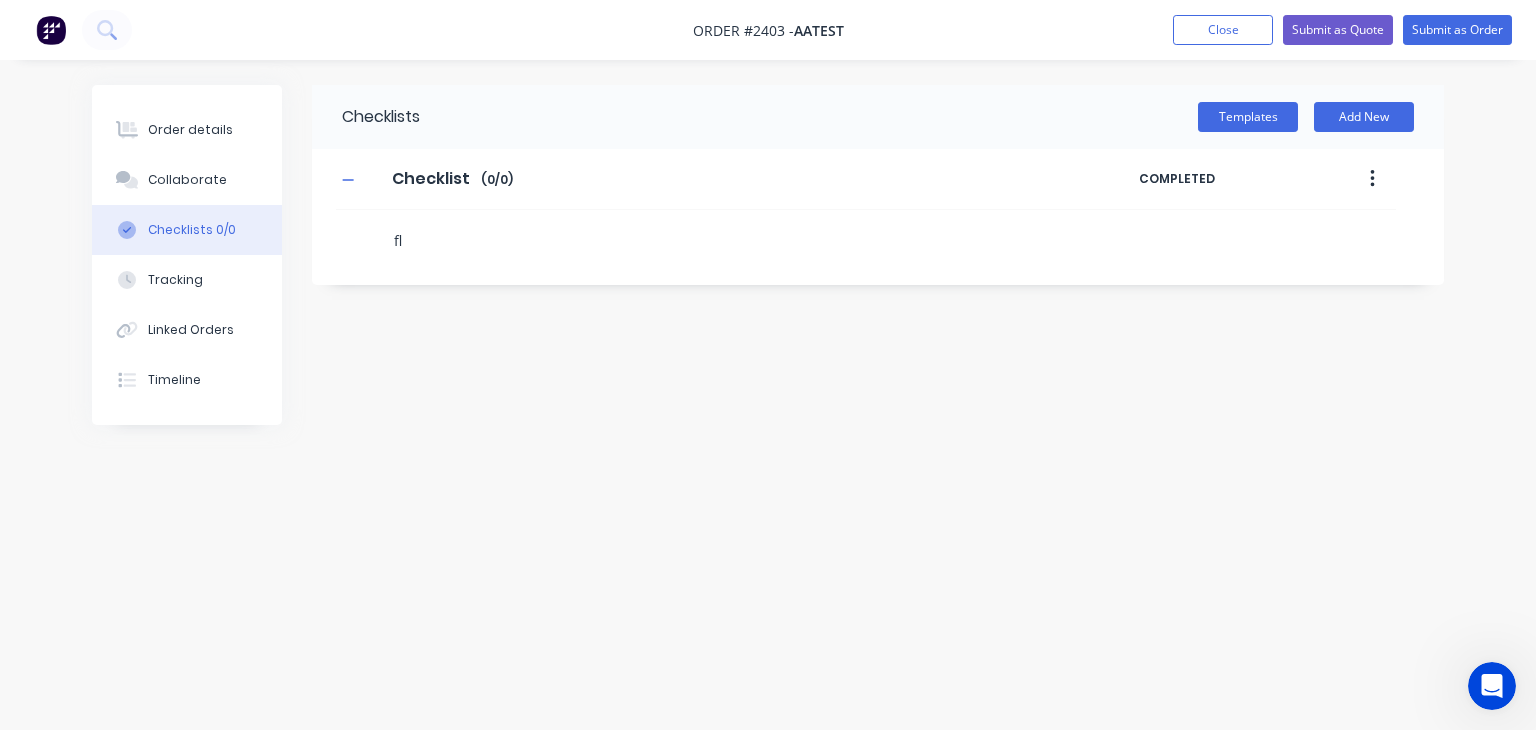 type on "x" 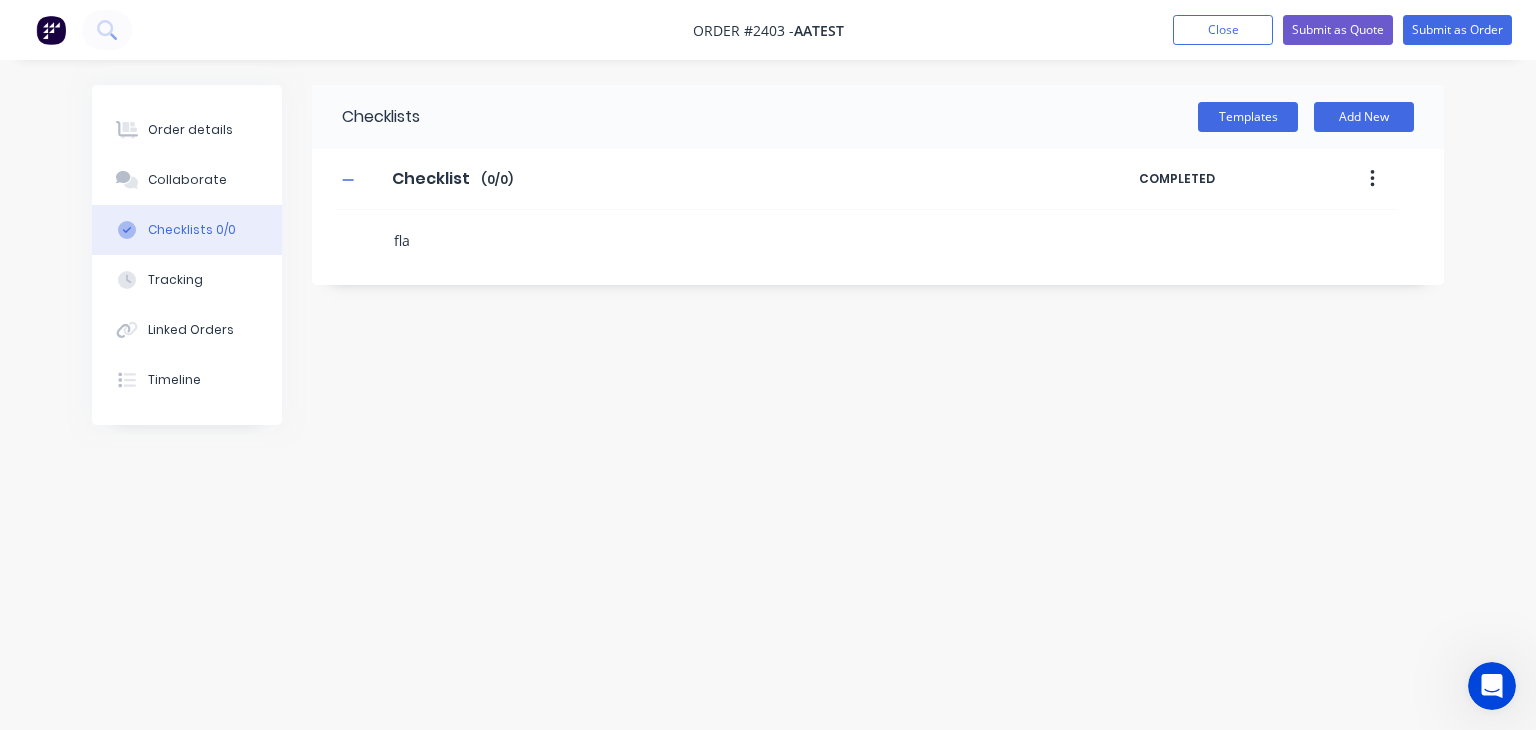 type on "x" 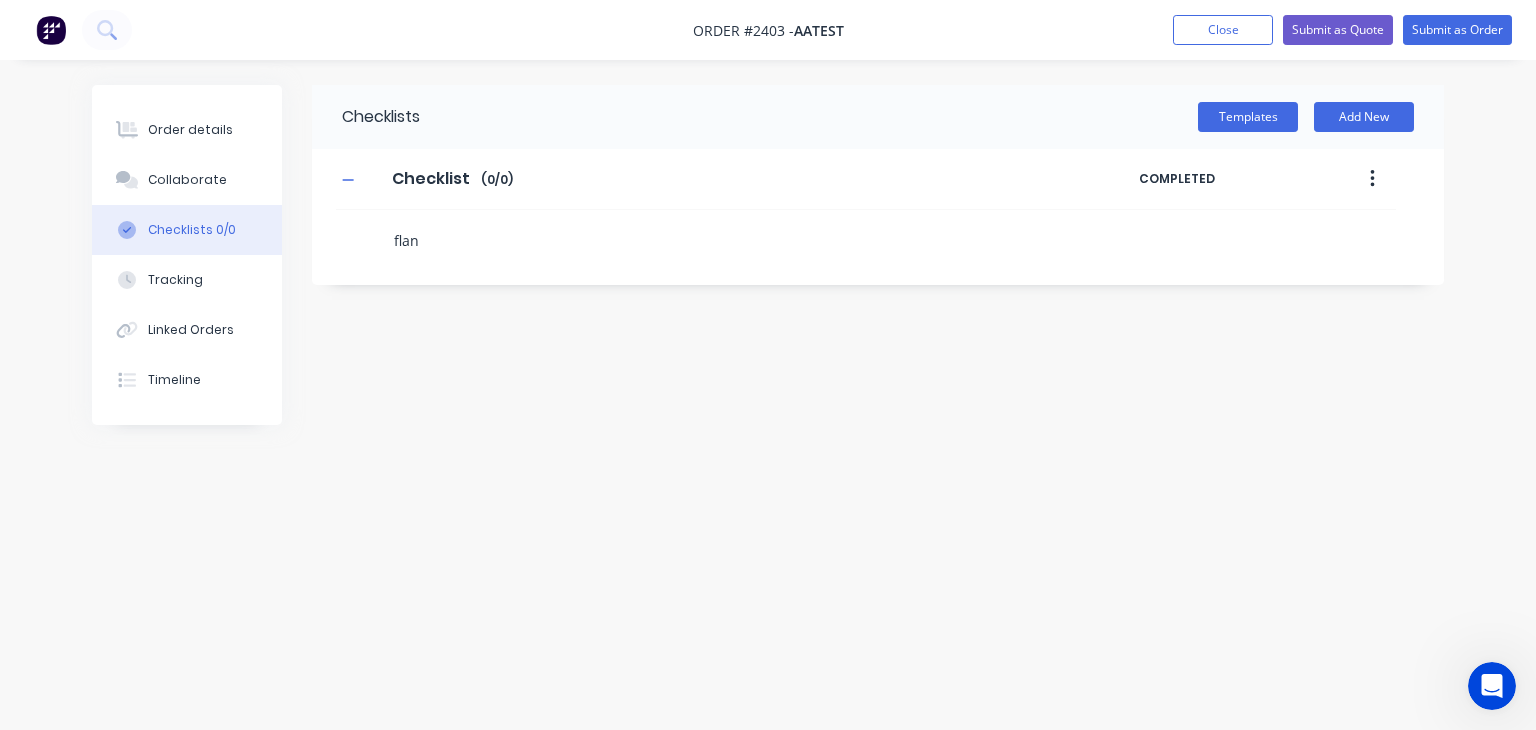 type on "x" 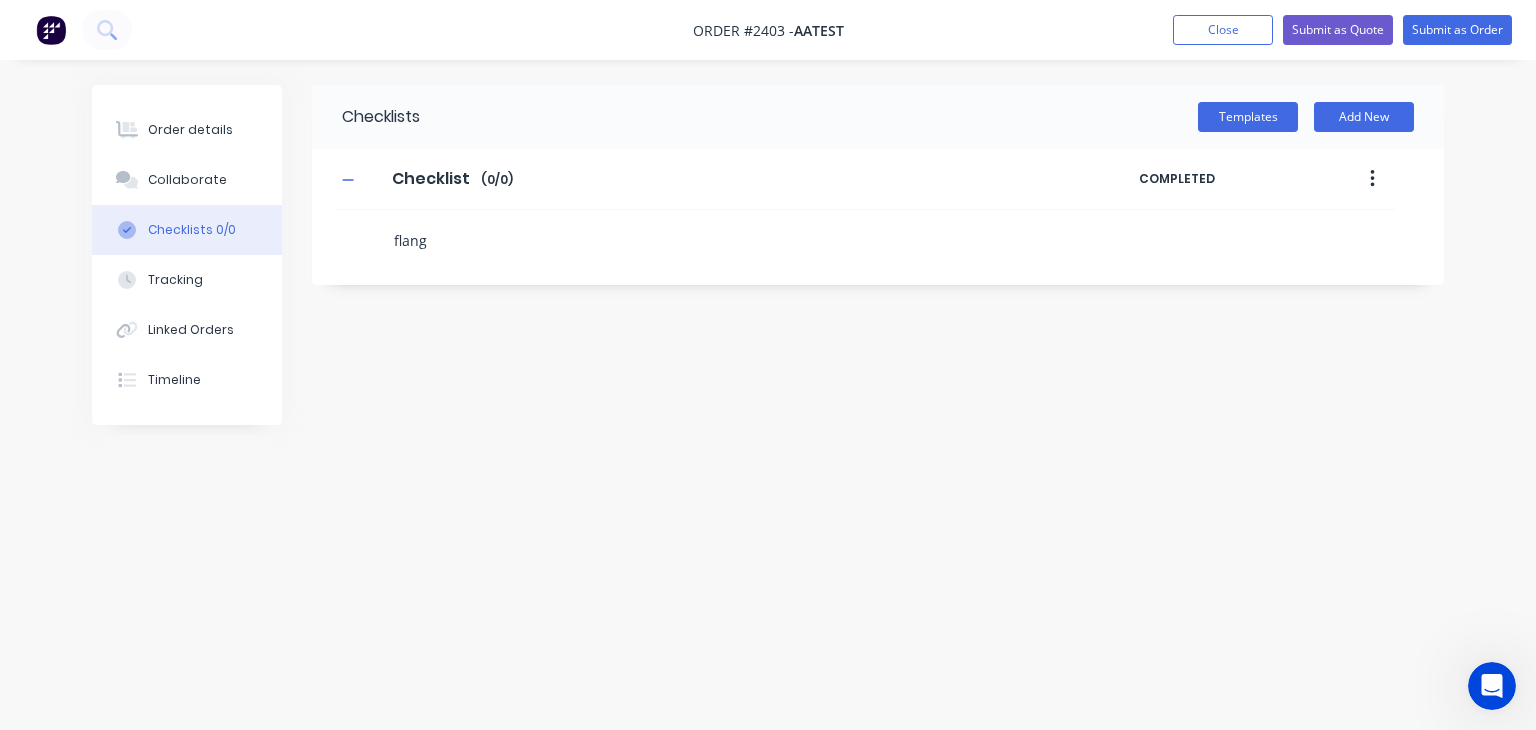 type on "x" 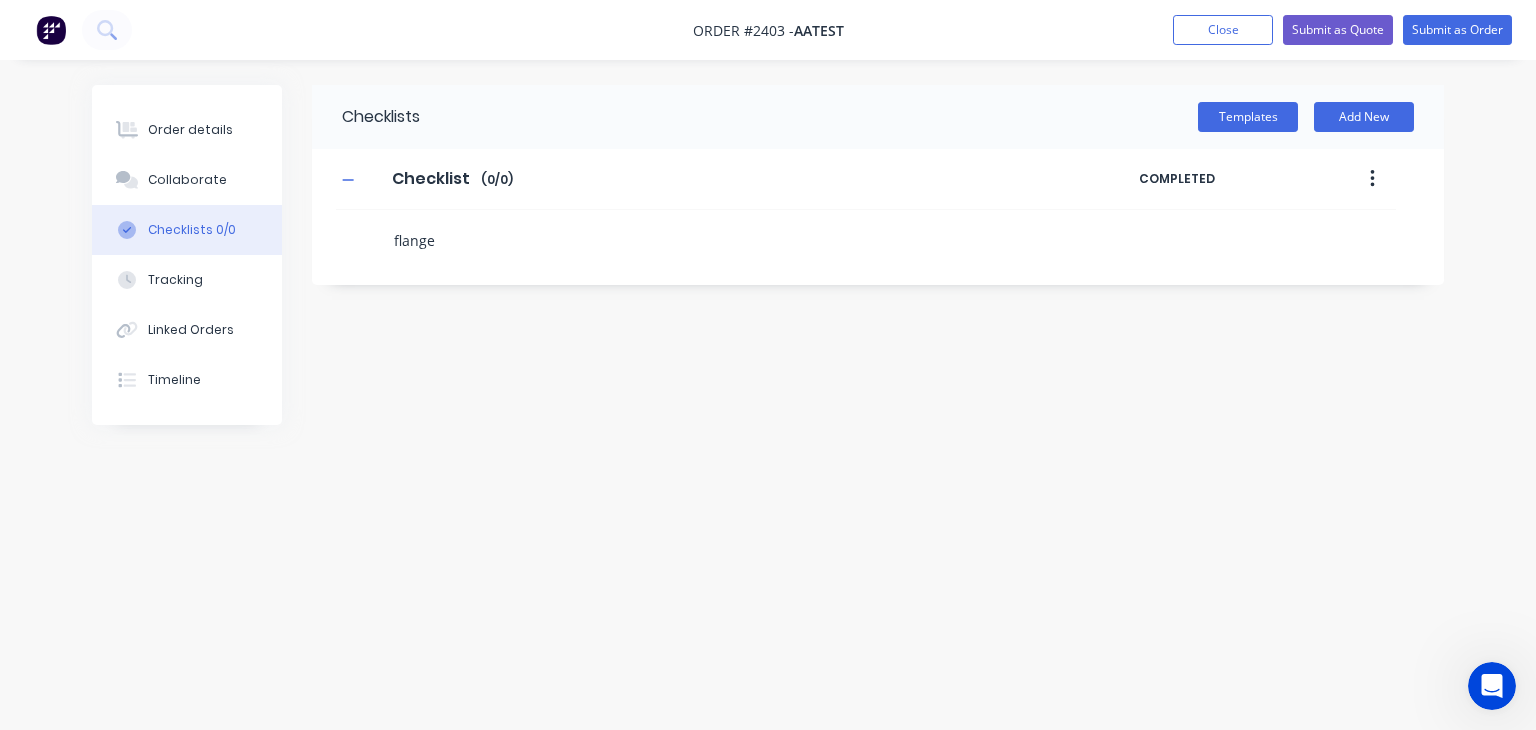 type on "x" 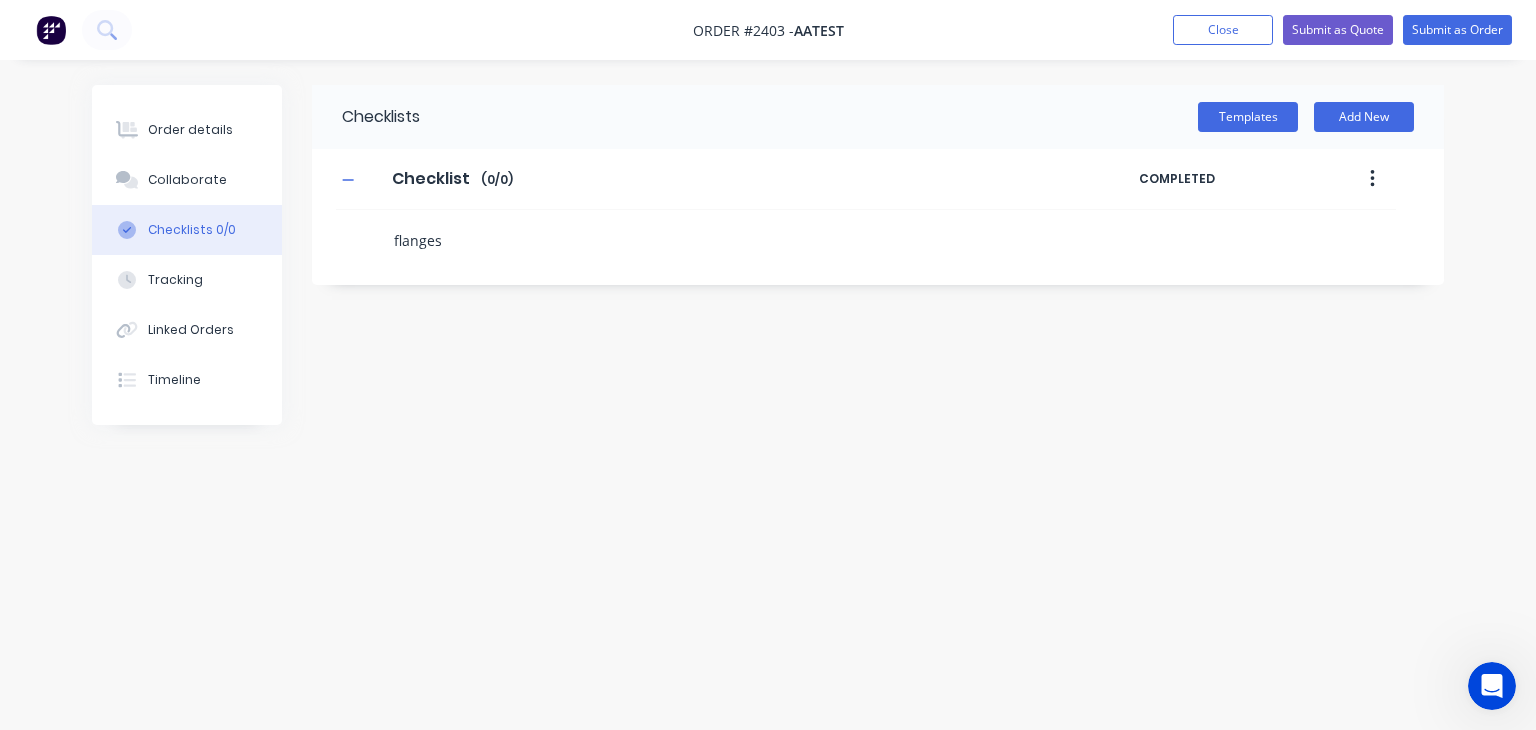 type on "x" 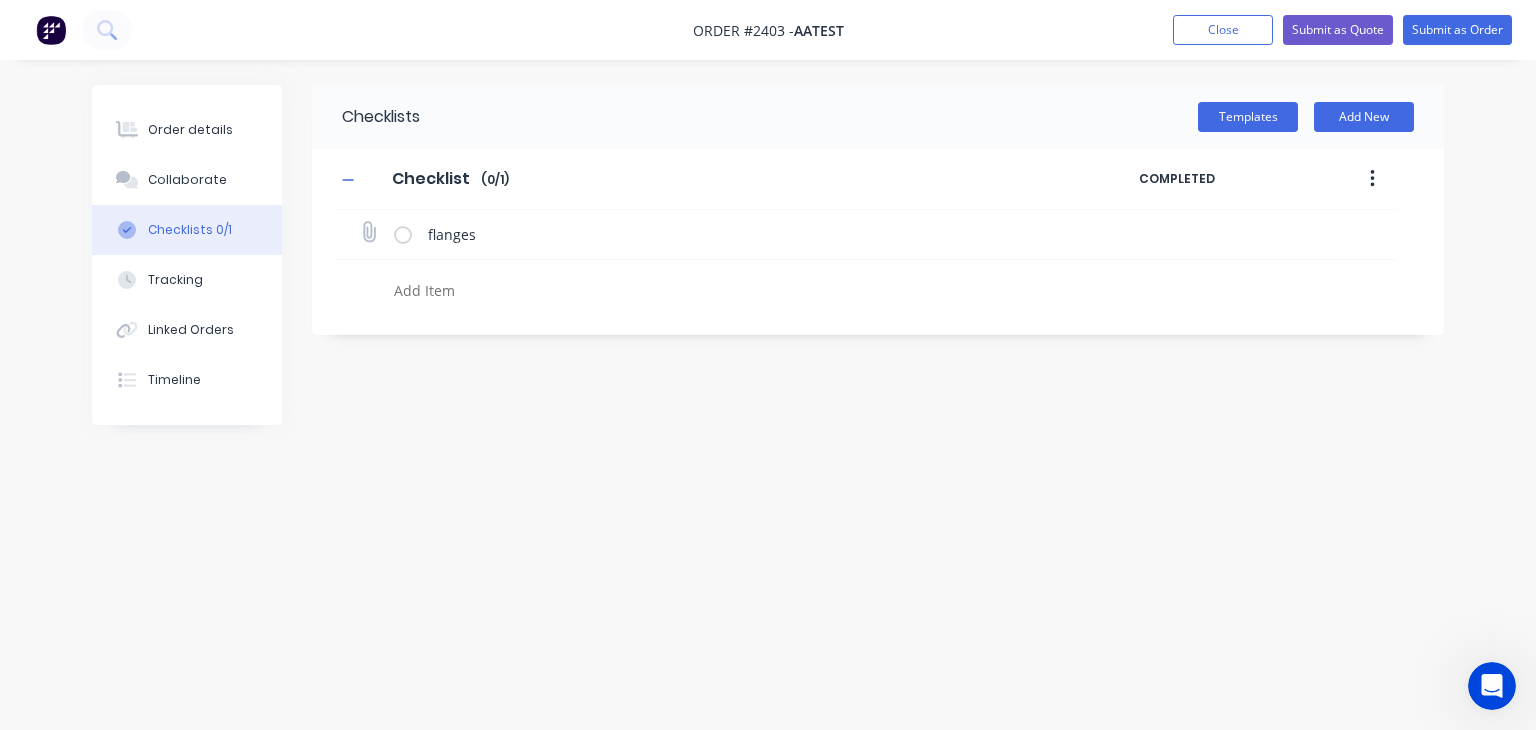 type on "x" 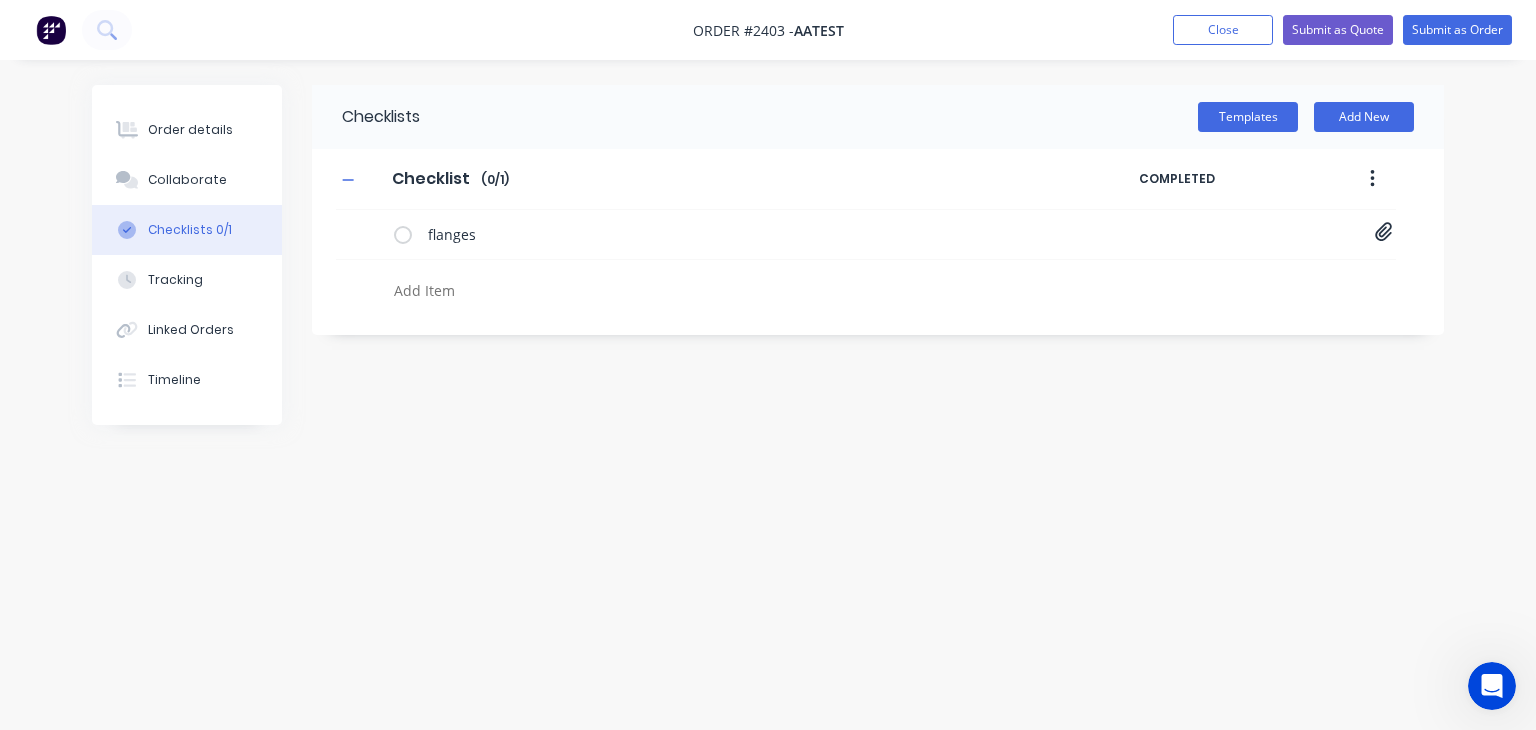 click at bounding box center [717, 290] 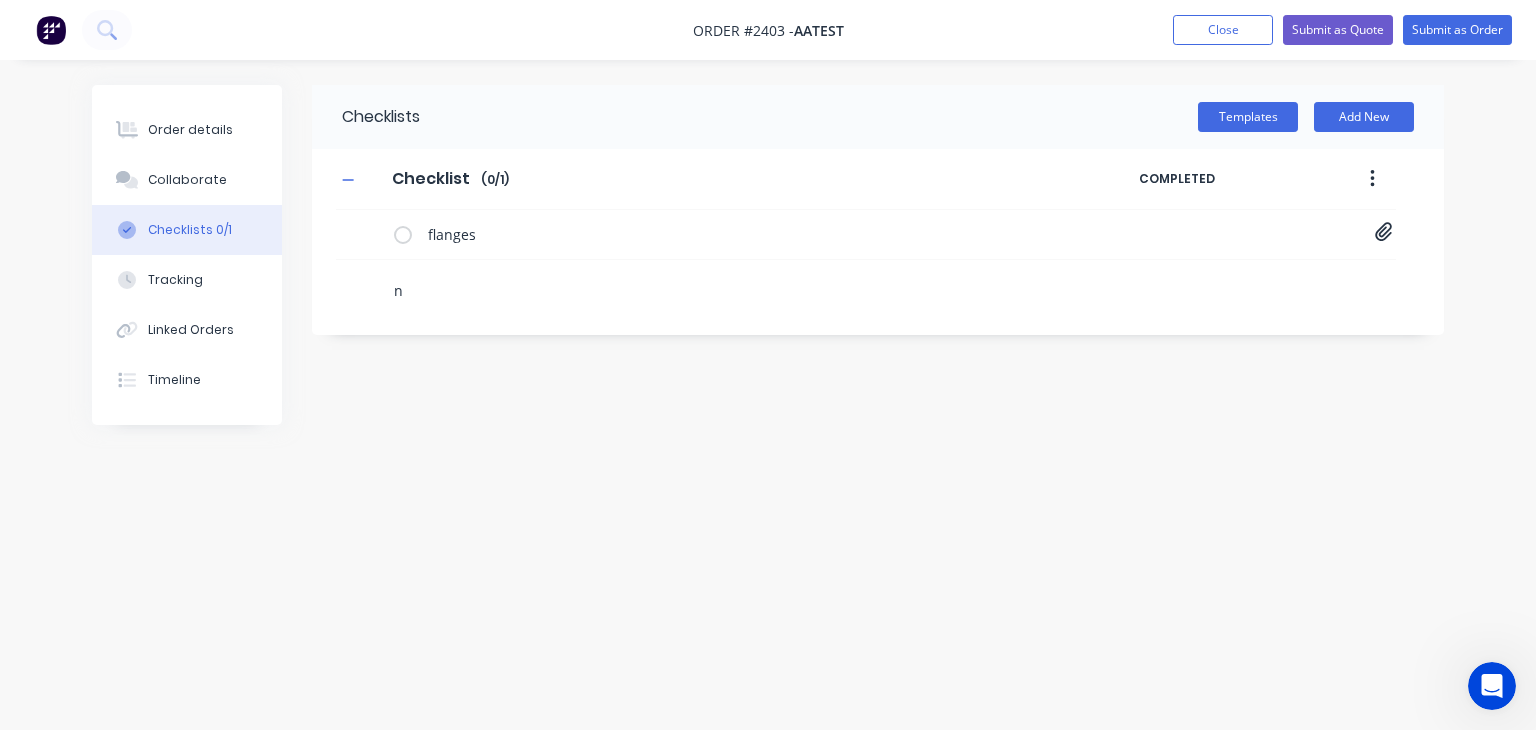 type on "x" 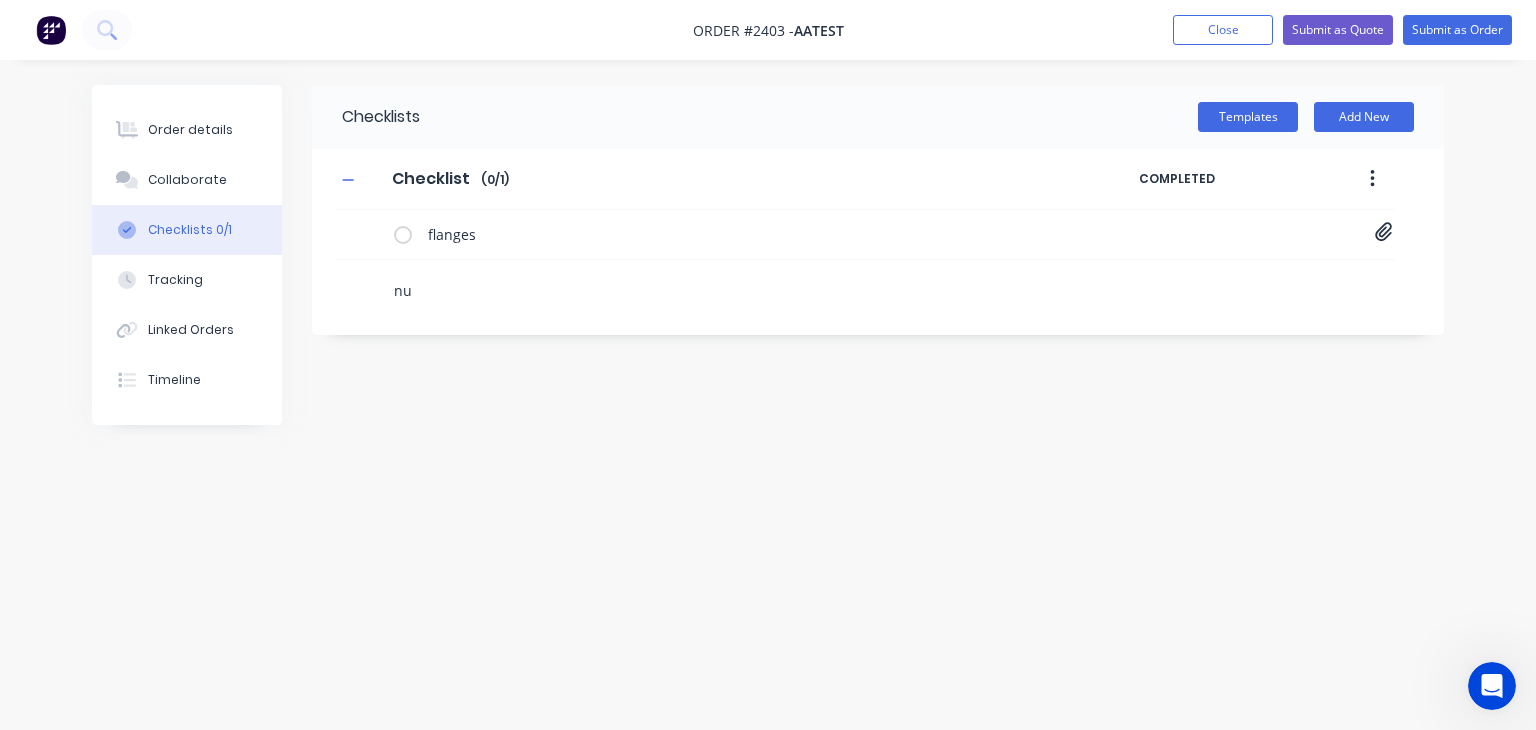 type on "x" 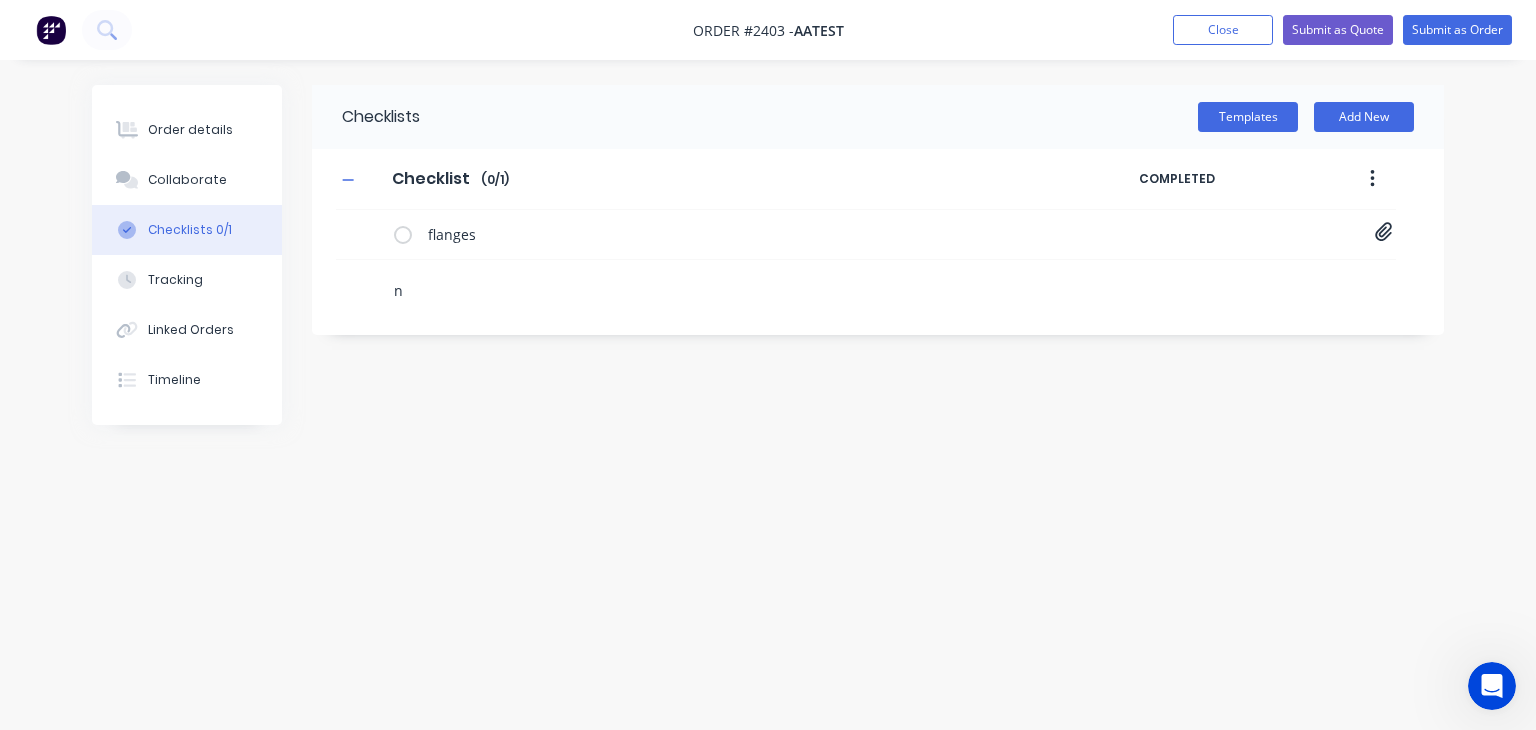 type on "x" 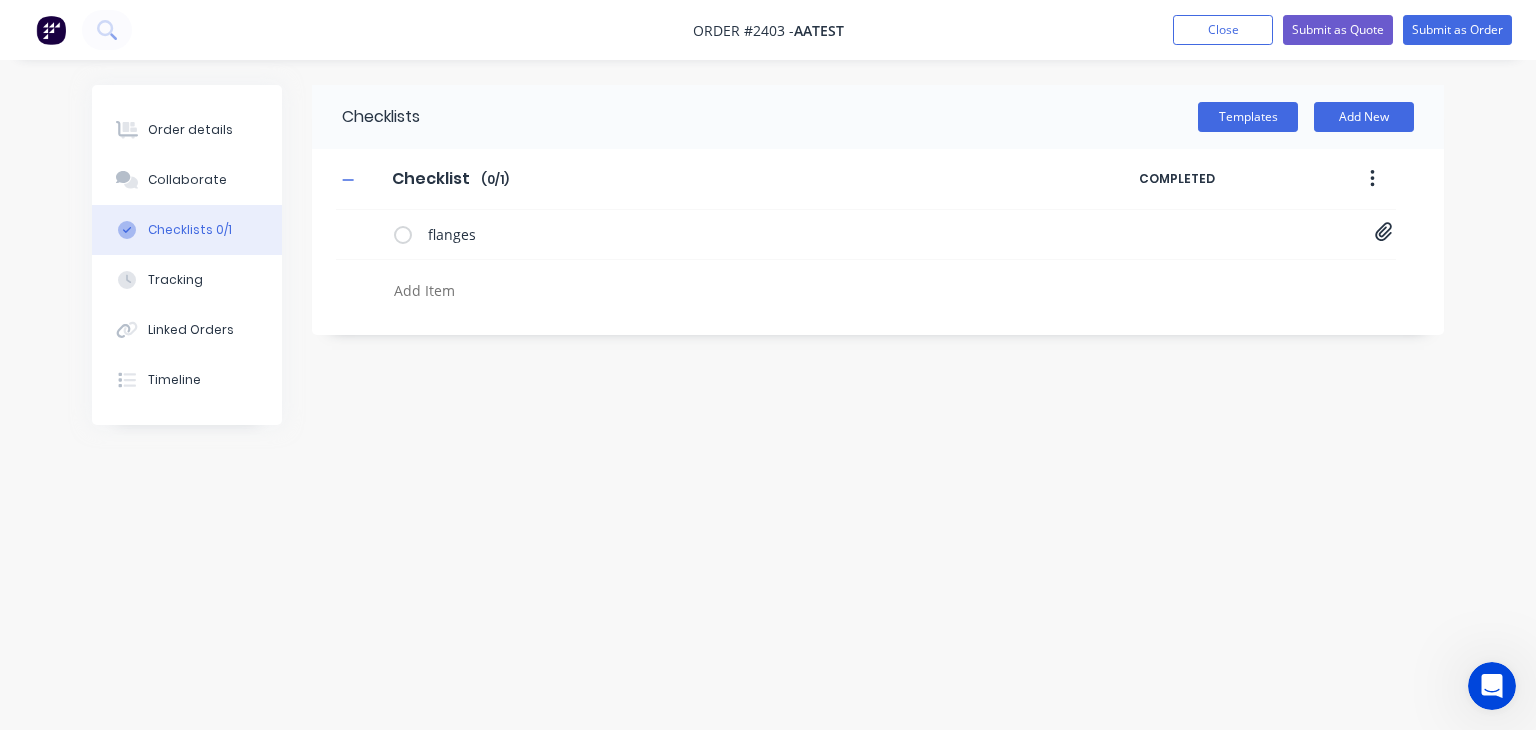 type on "x" 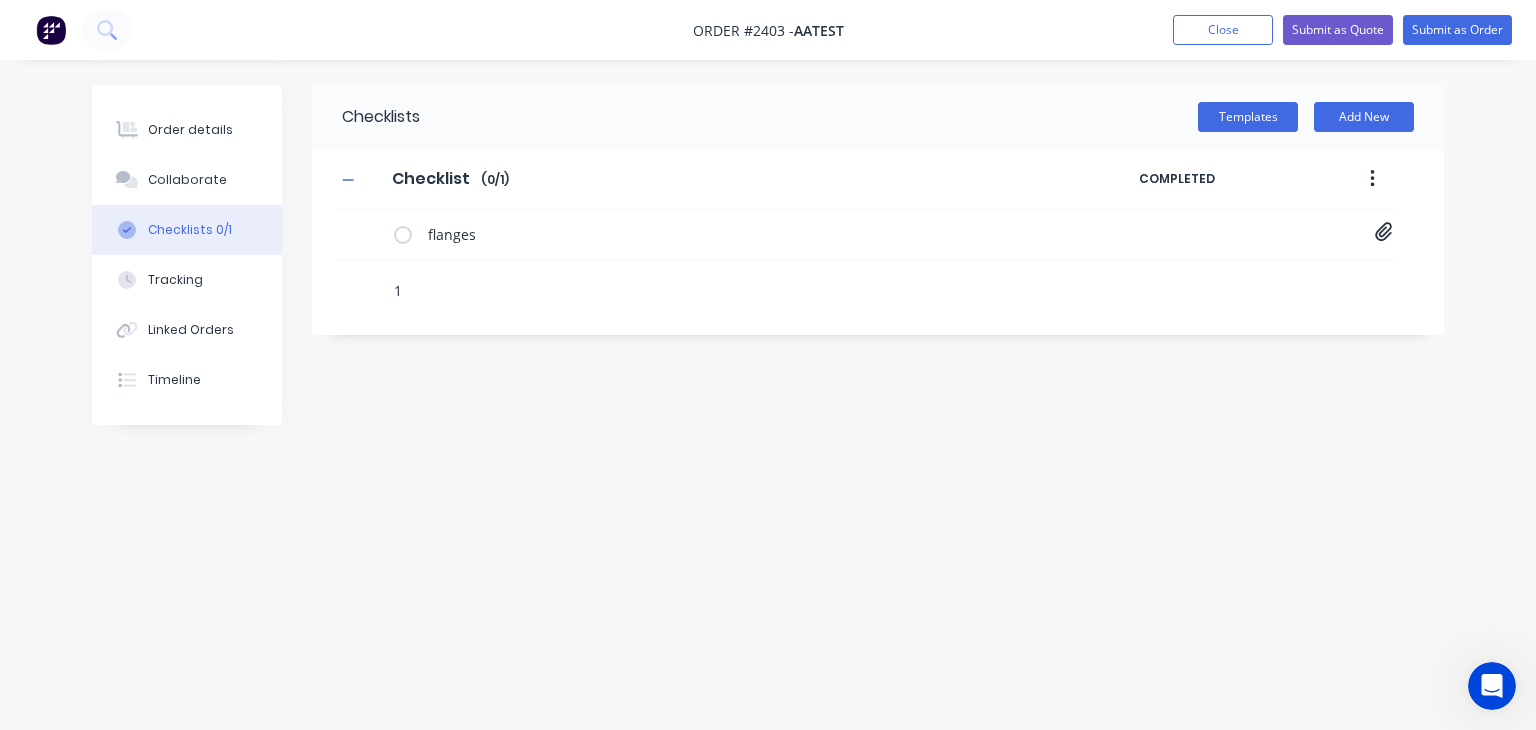 type on "x" 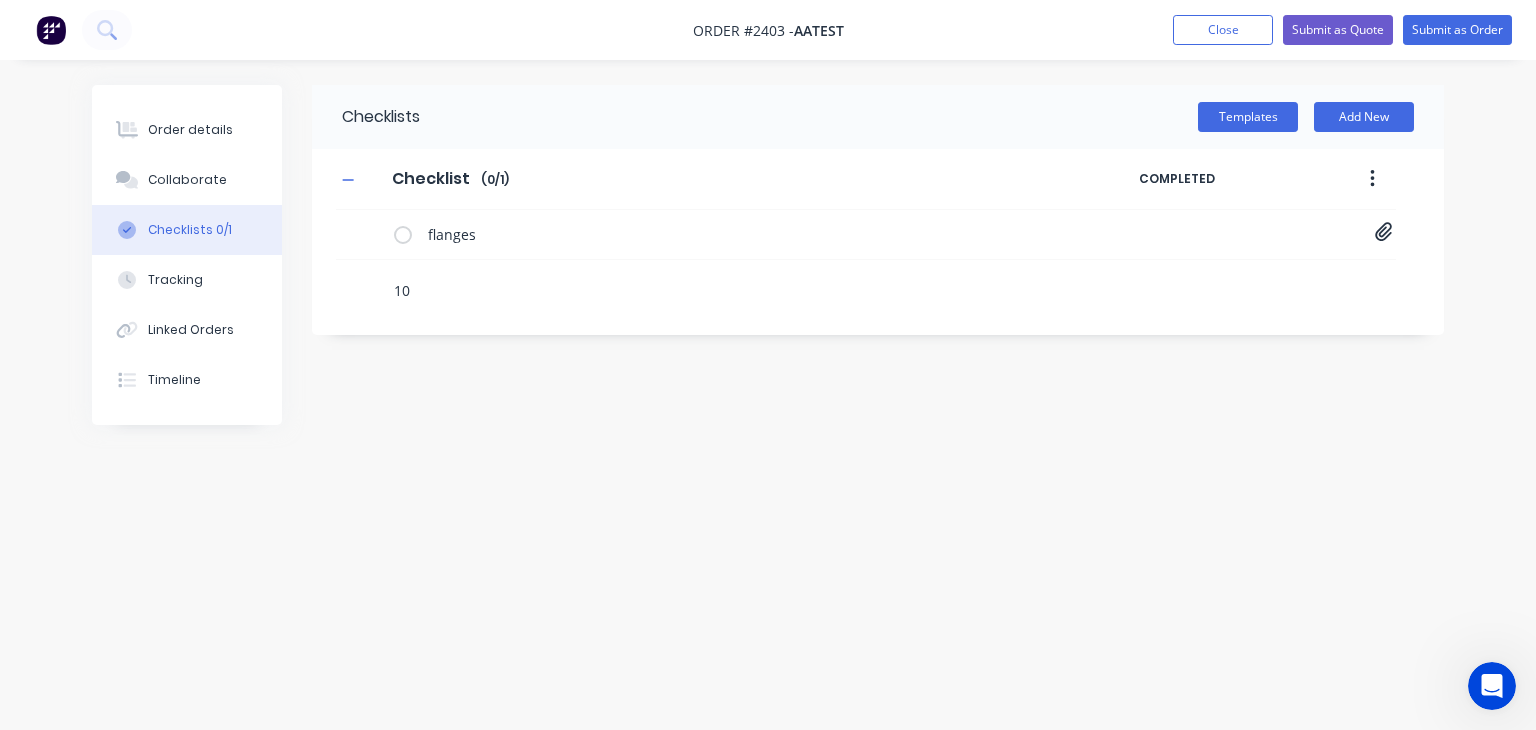 type on "x" 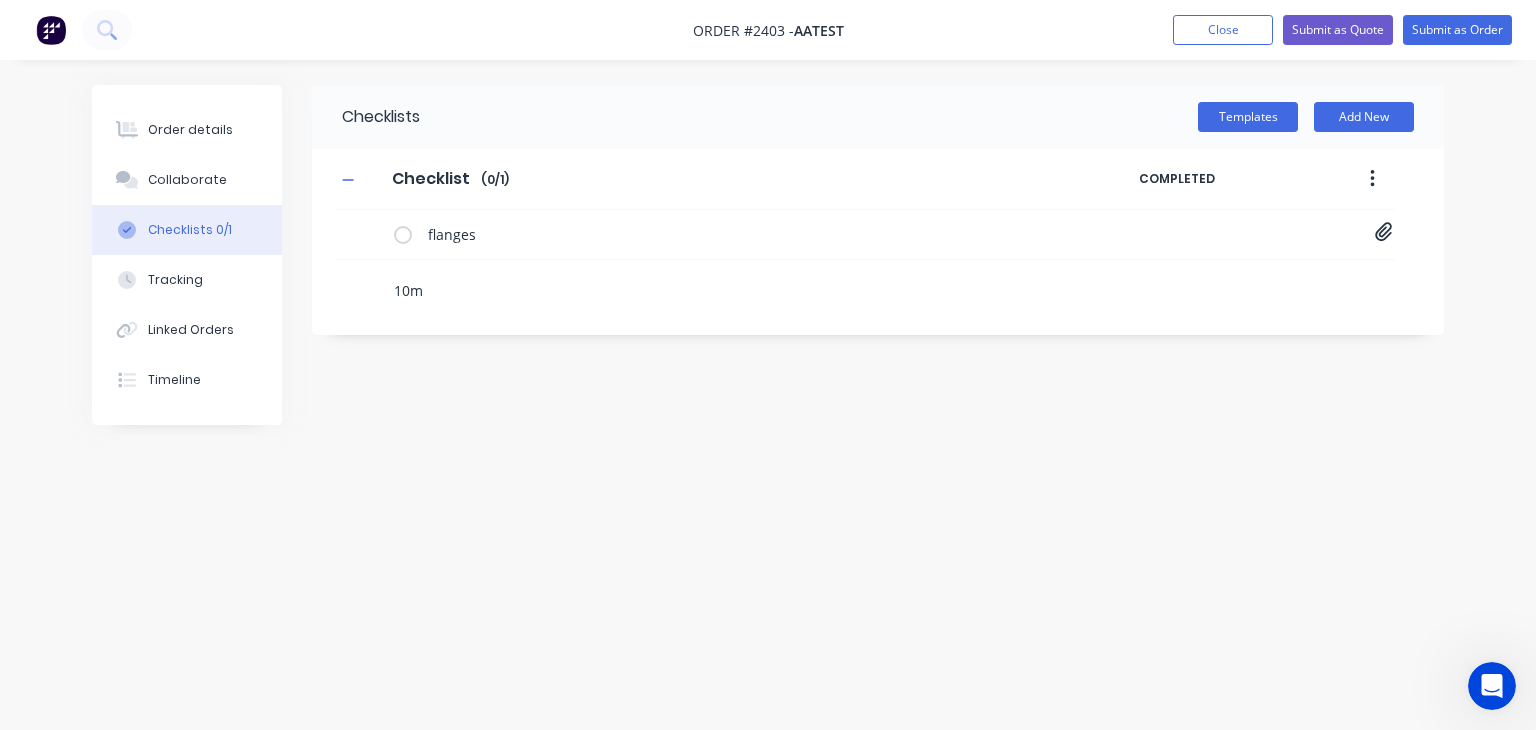 type on "x" 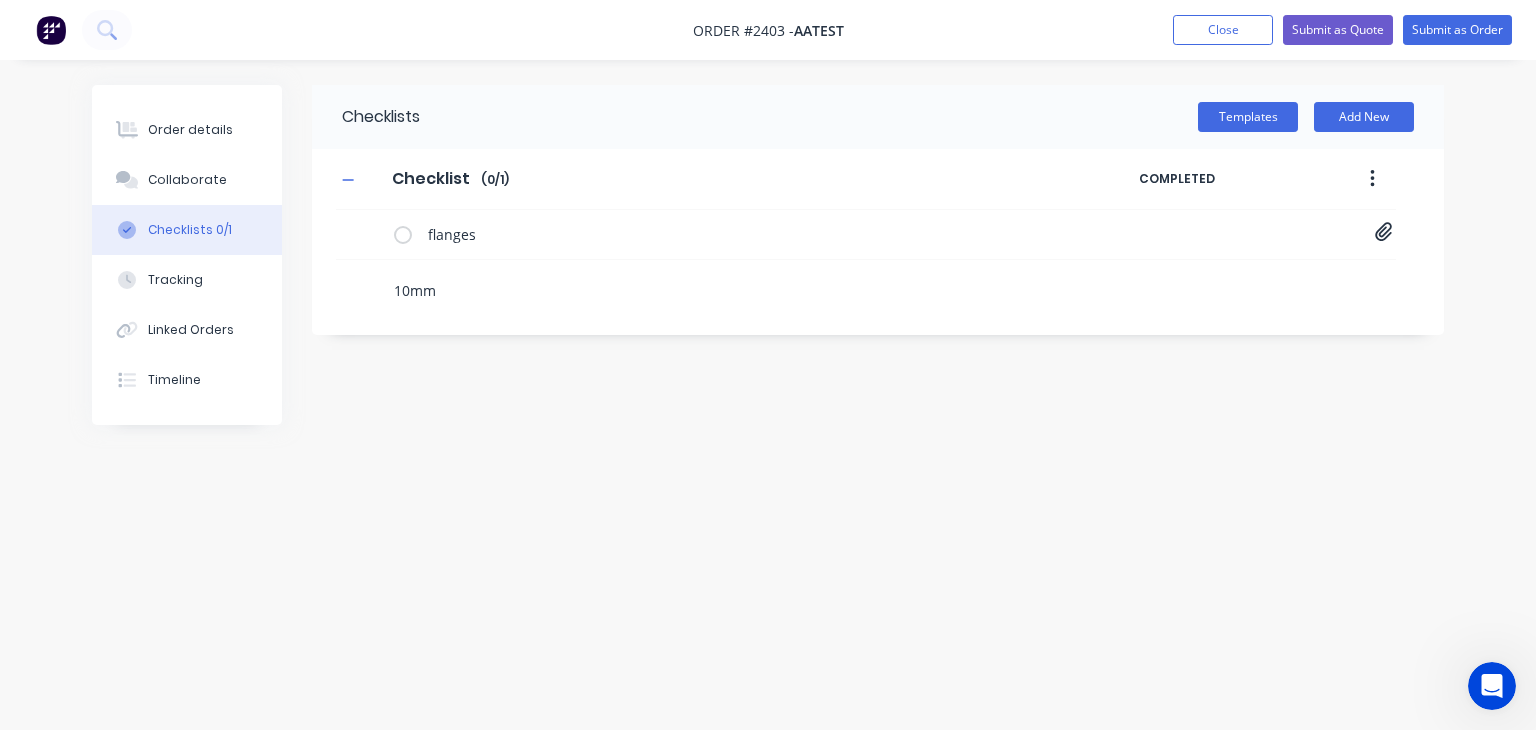 type on "x" 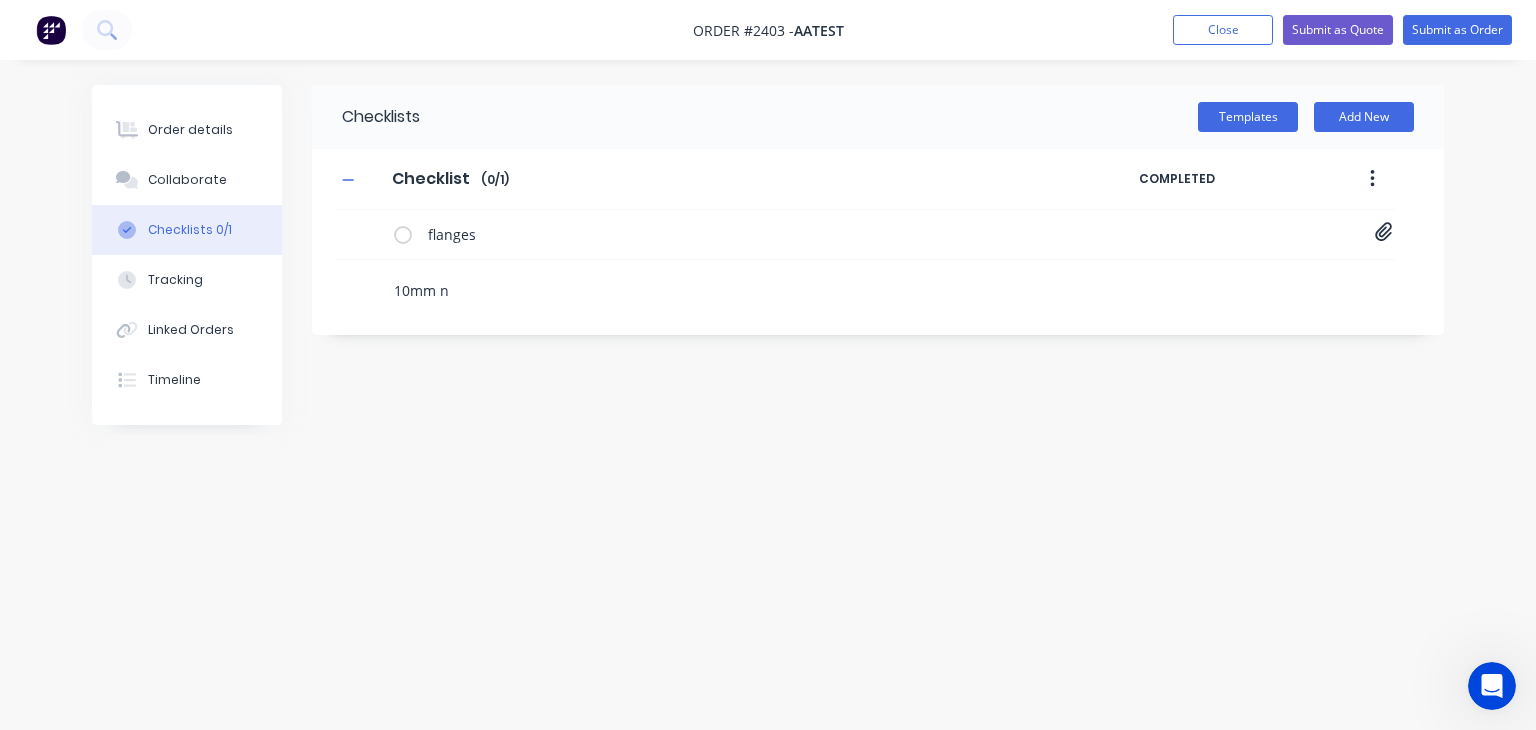 type on "x" 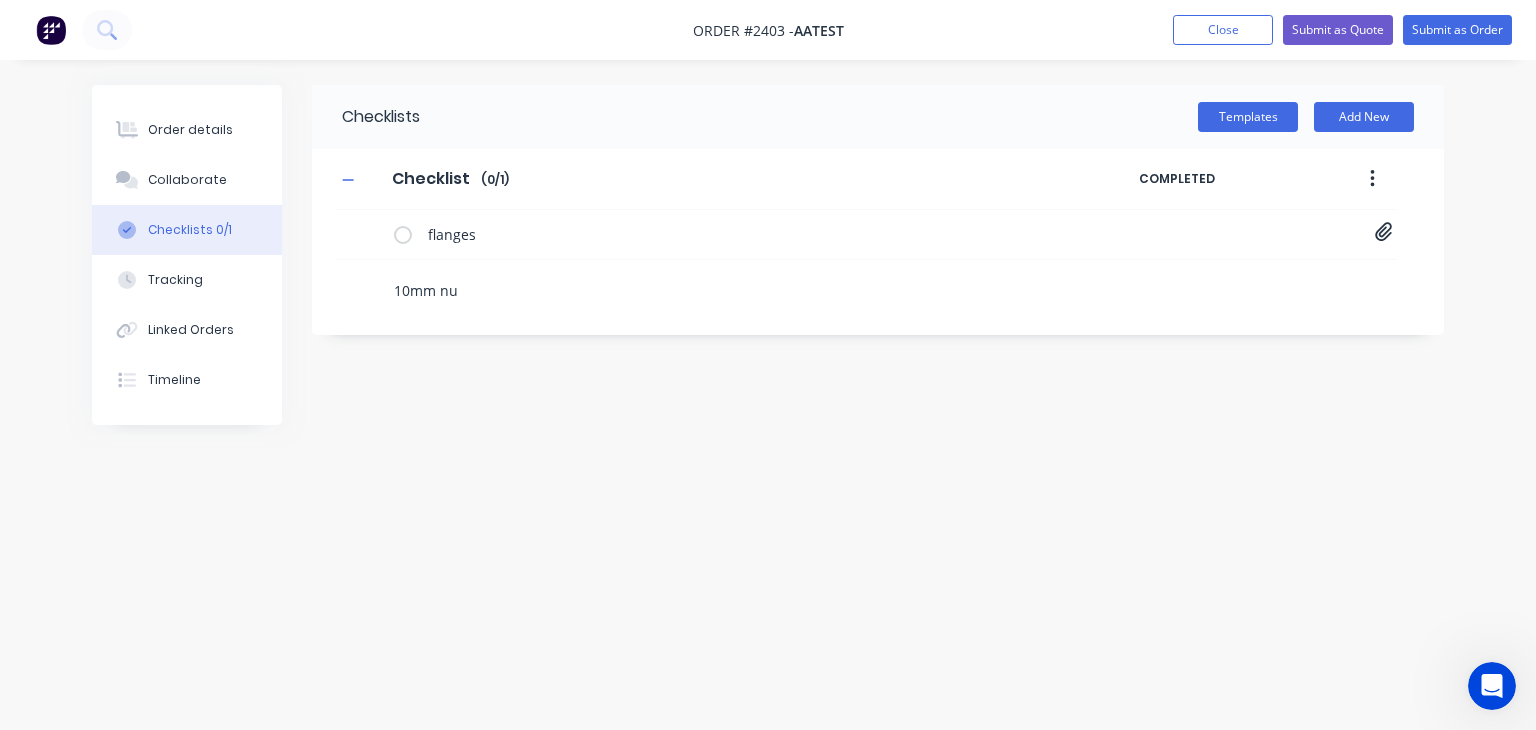 type on "x" 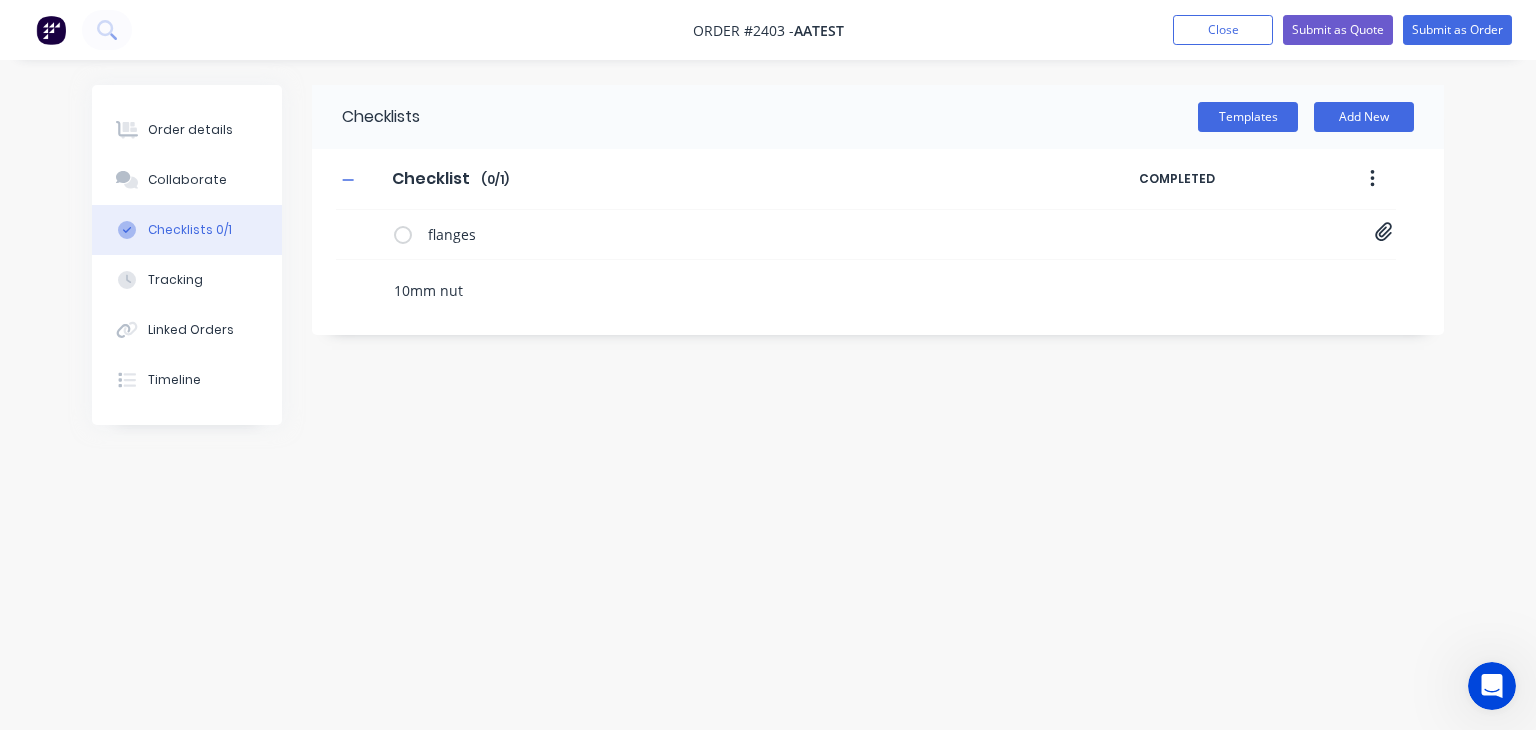type on "x" 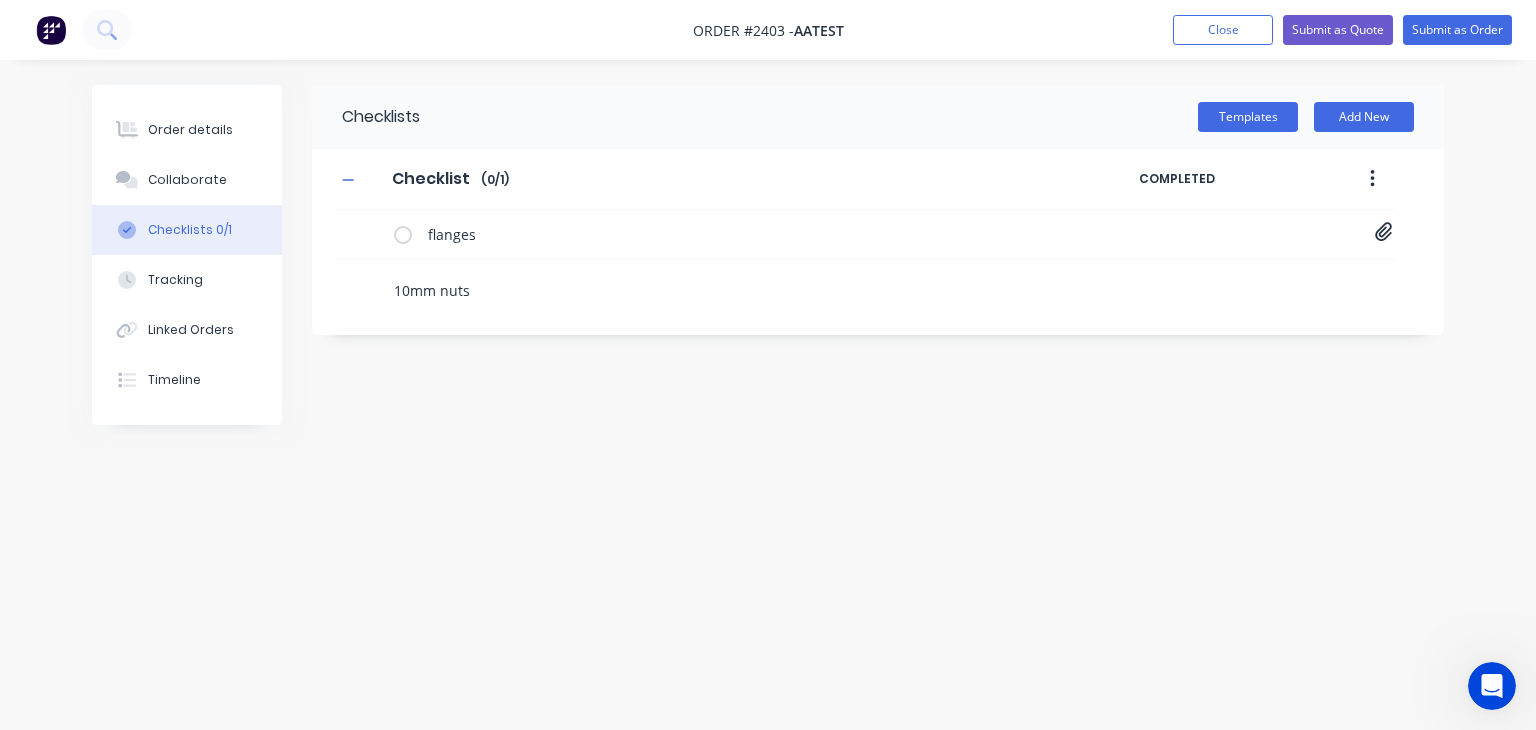 type on "x" 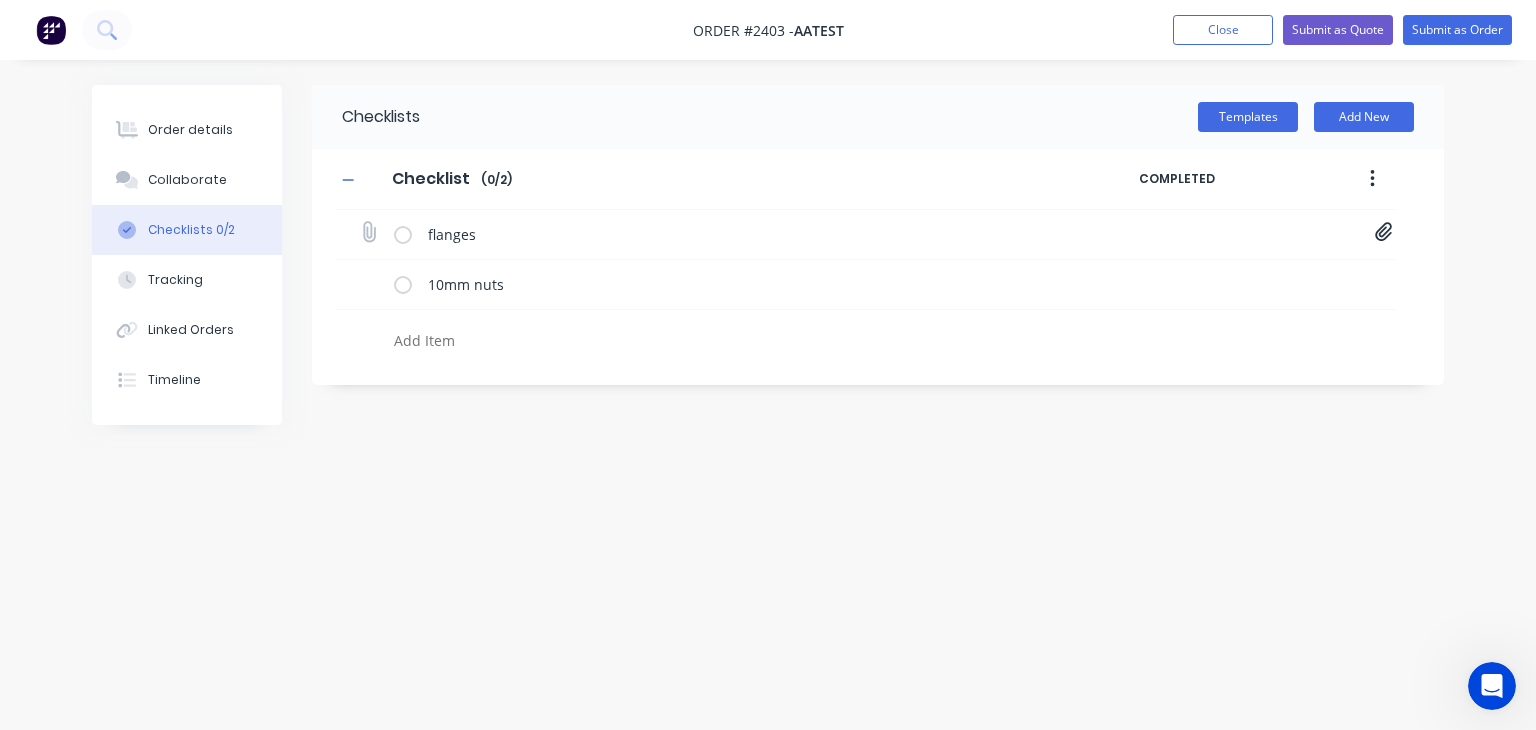 click 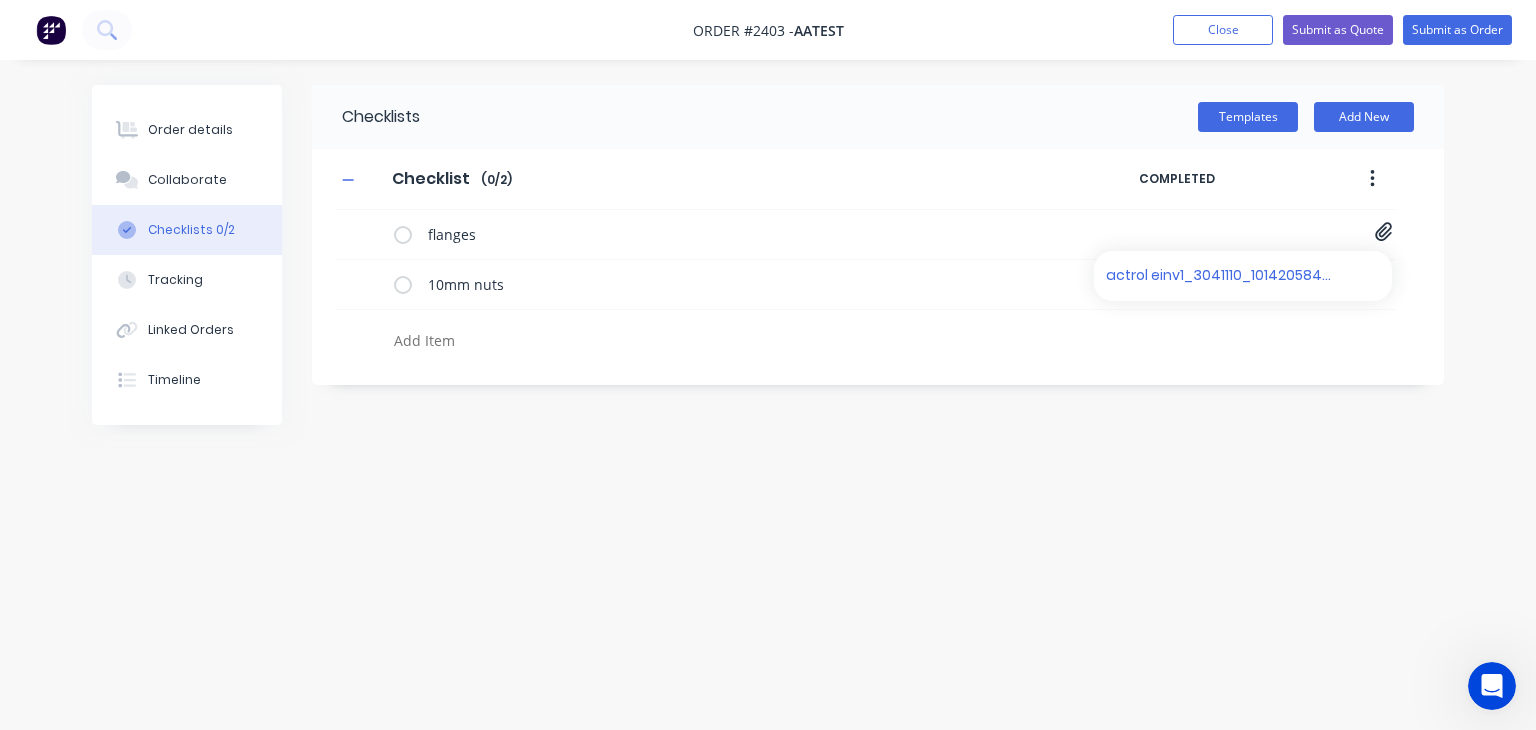 click at bounding box center (717, 340) 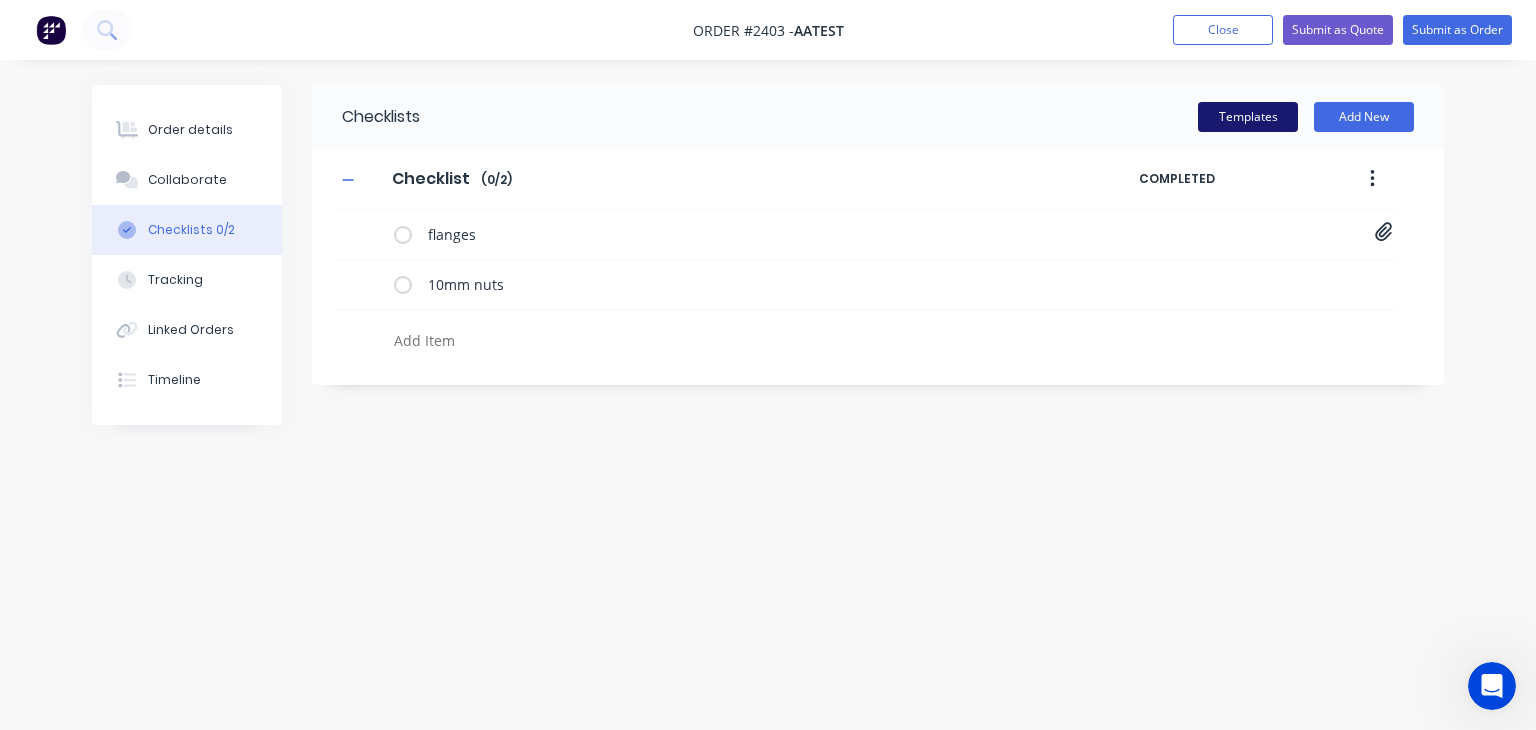 click on "Templates" at bounding box center (1248, 117) 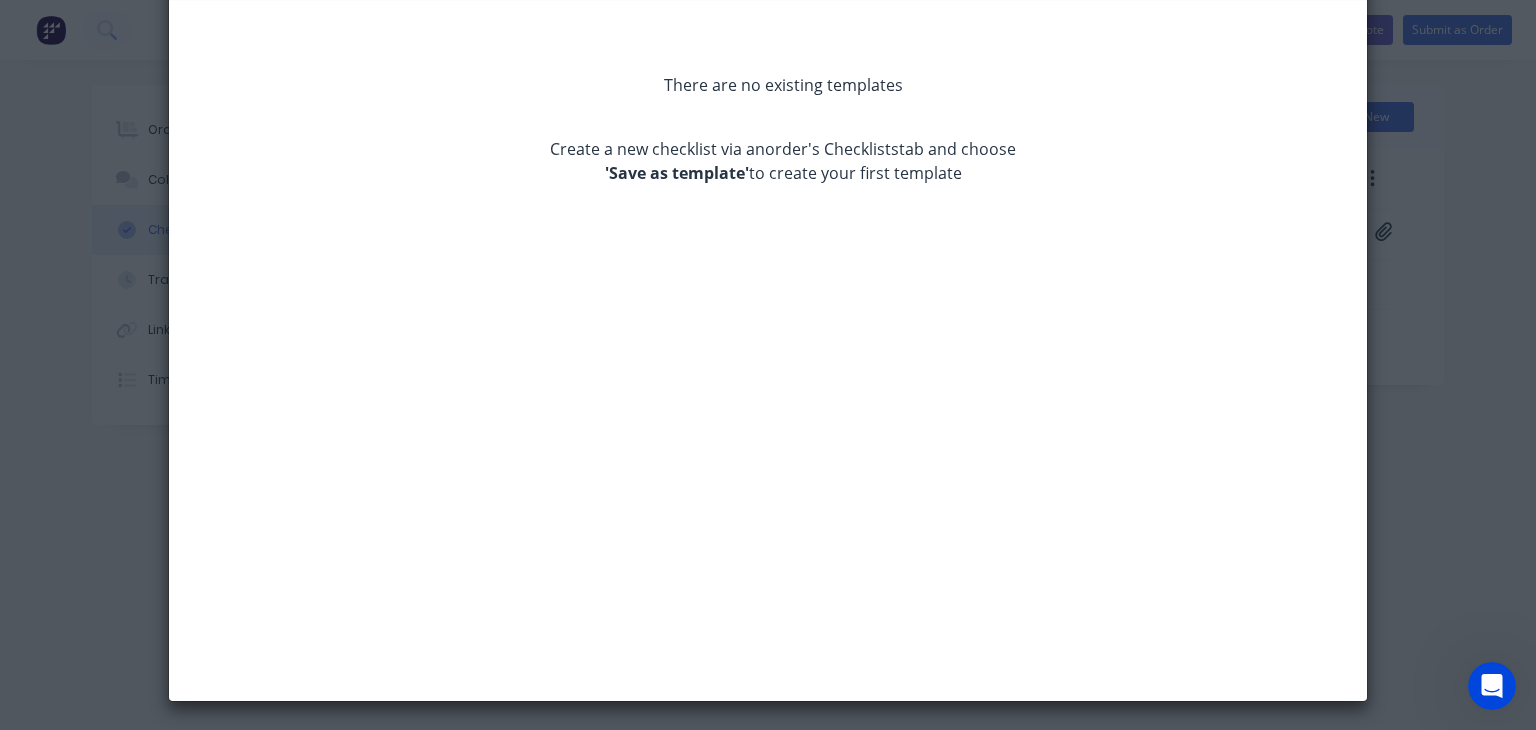scroll, scrollTop: 0, scrollLeft: 0, axis: both 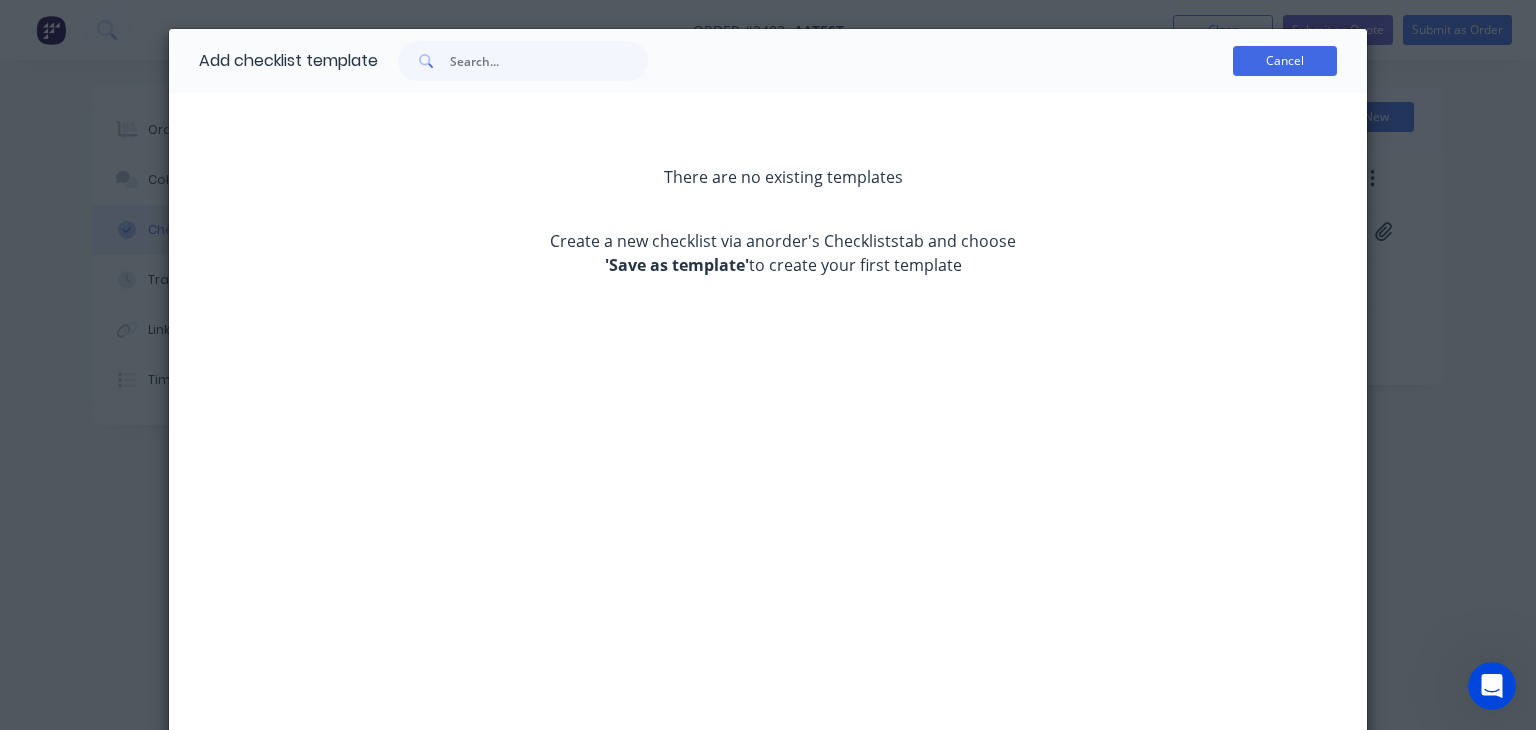 click on "Cancel" at bounding box center (1285, 61) 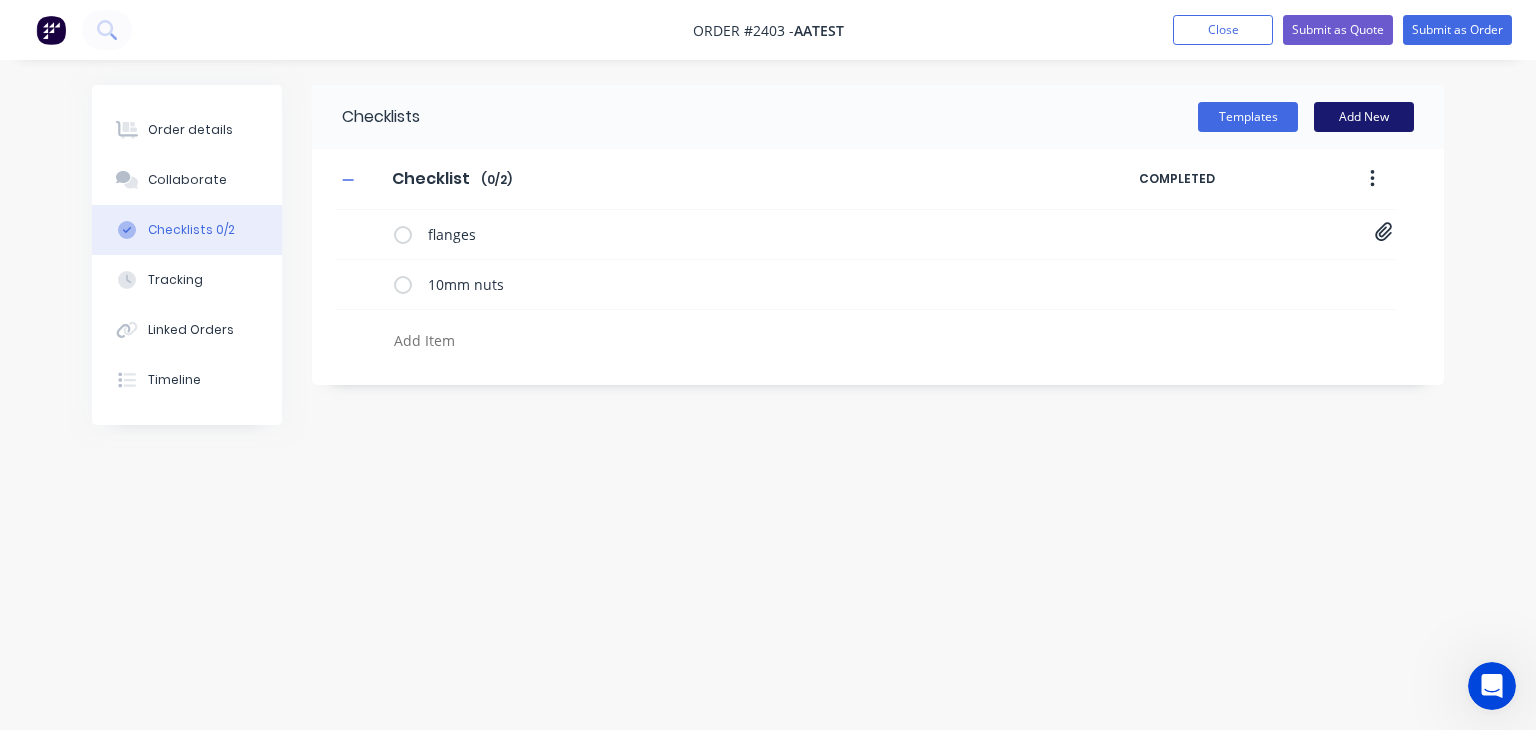 click on "Add New" at bounding box center [1364, 117] 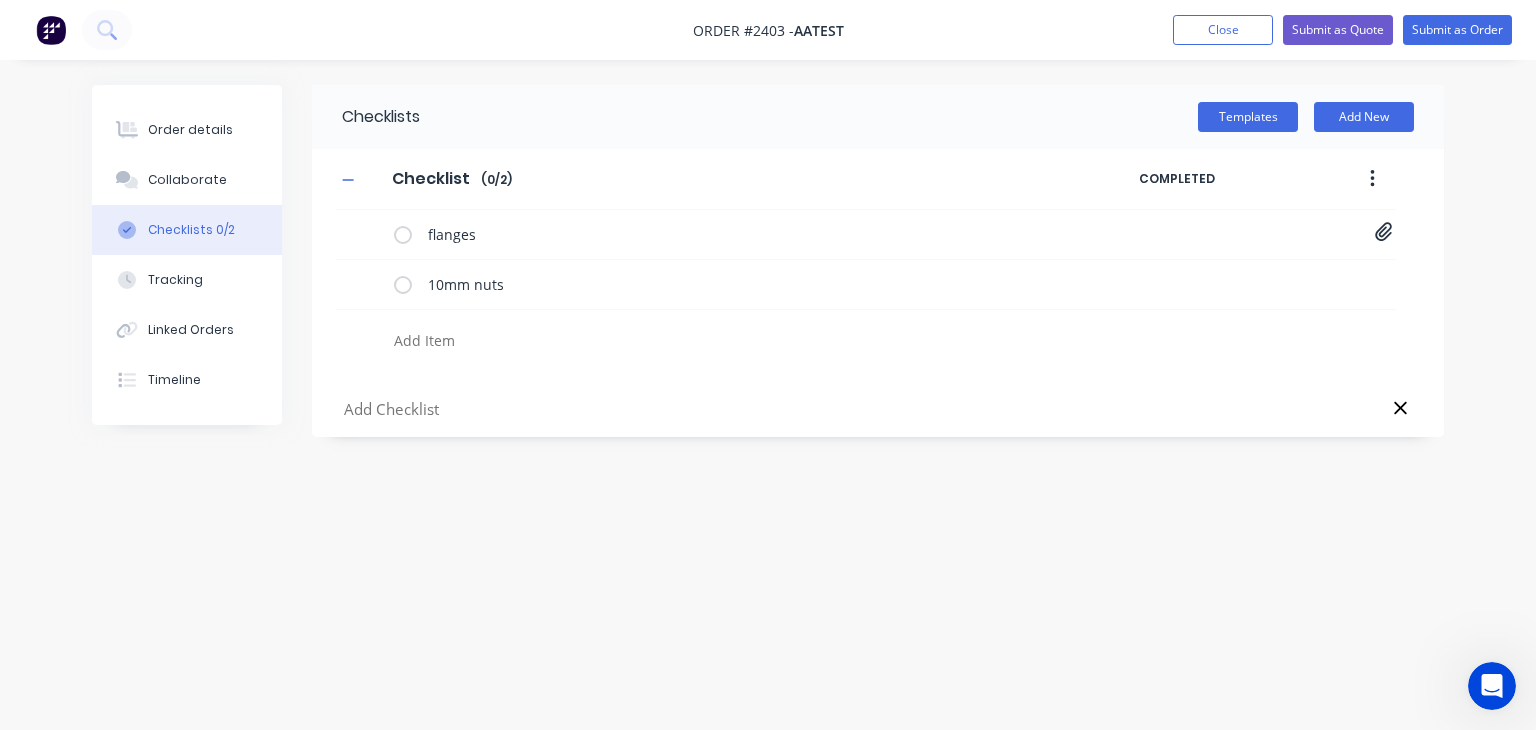 click at bounding box center [1372, 179] 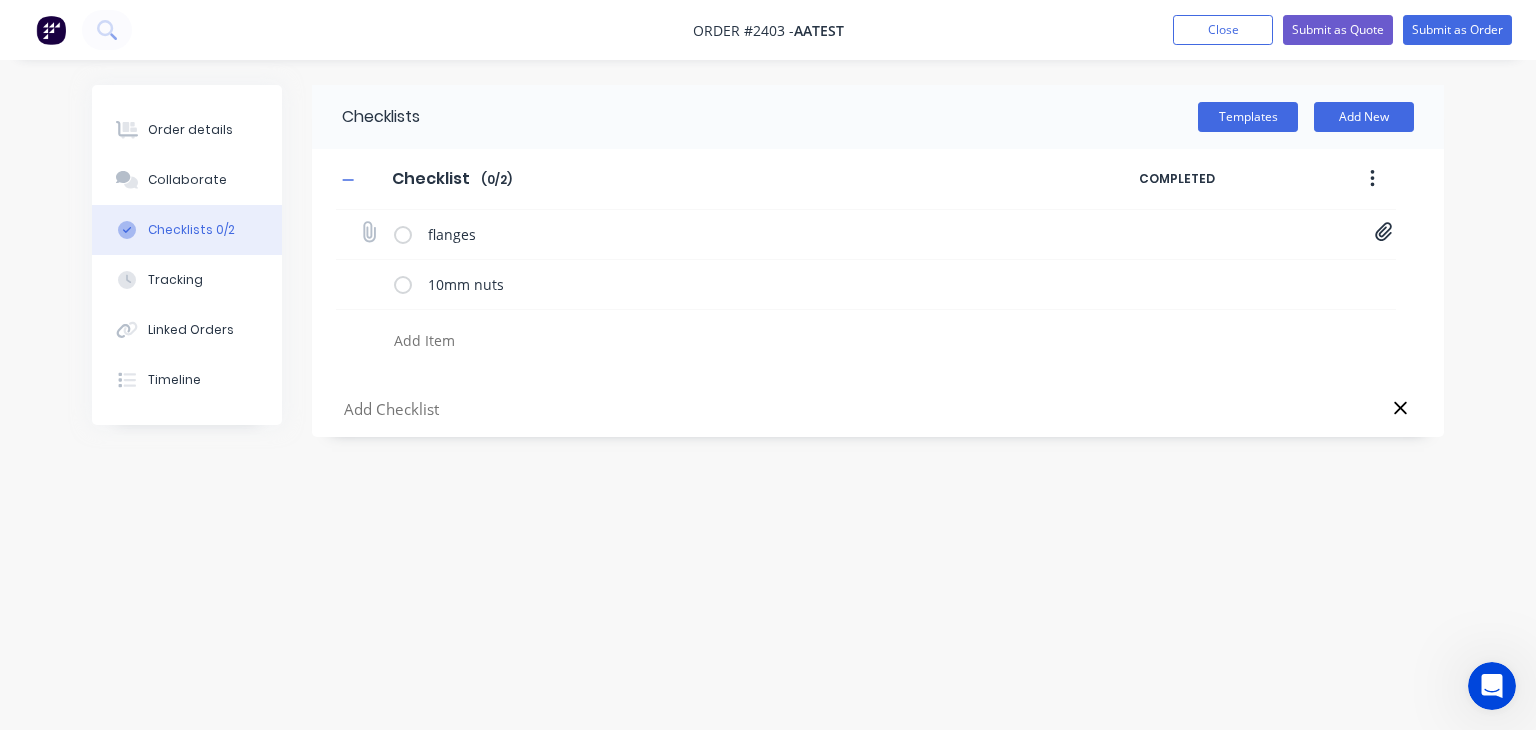 click at bounding box center (403, 234) 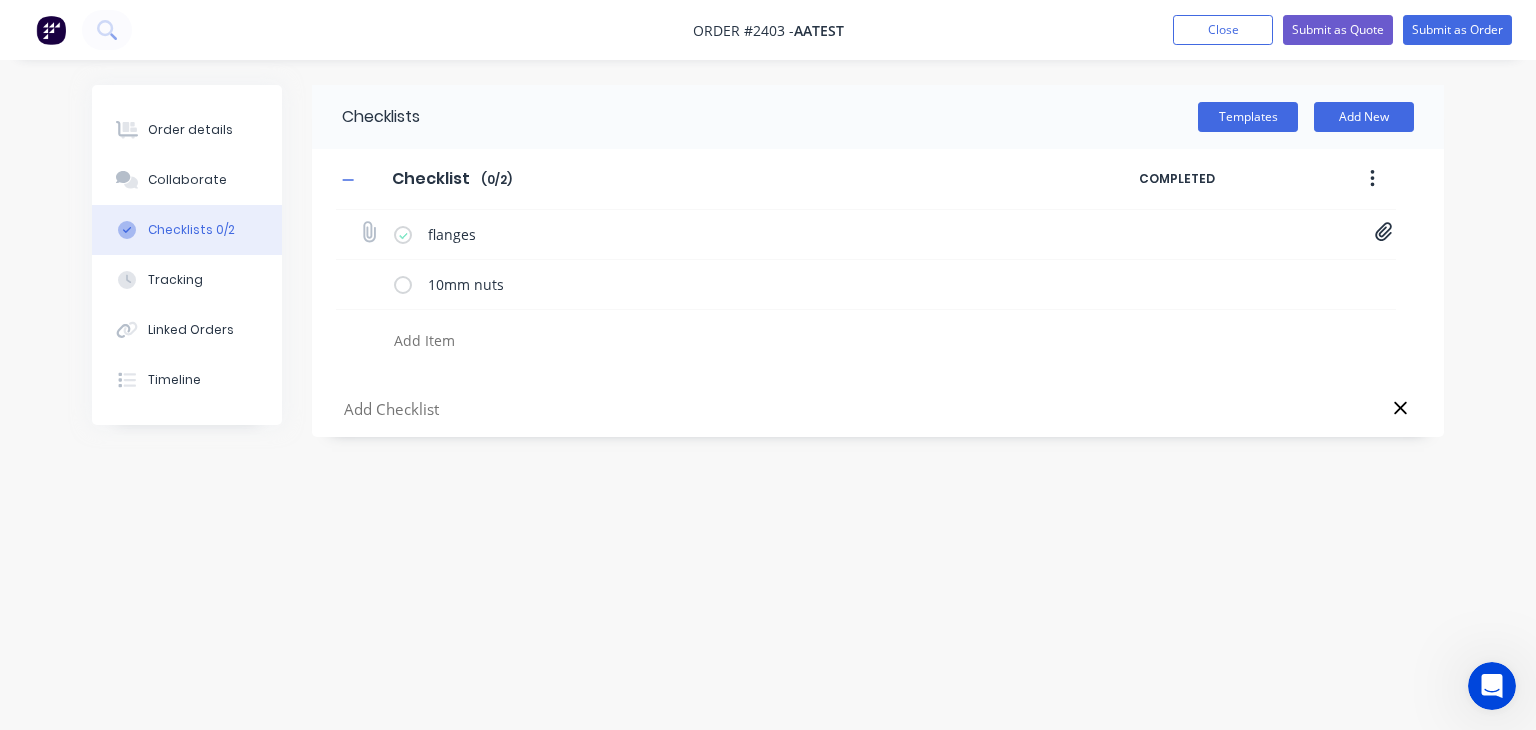 type on "x" 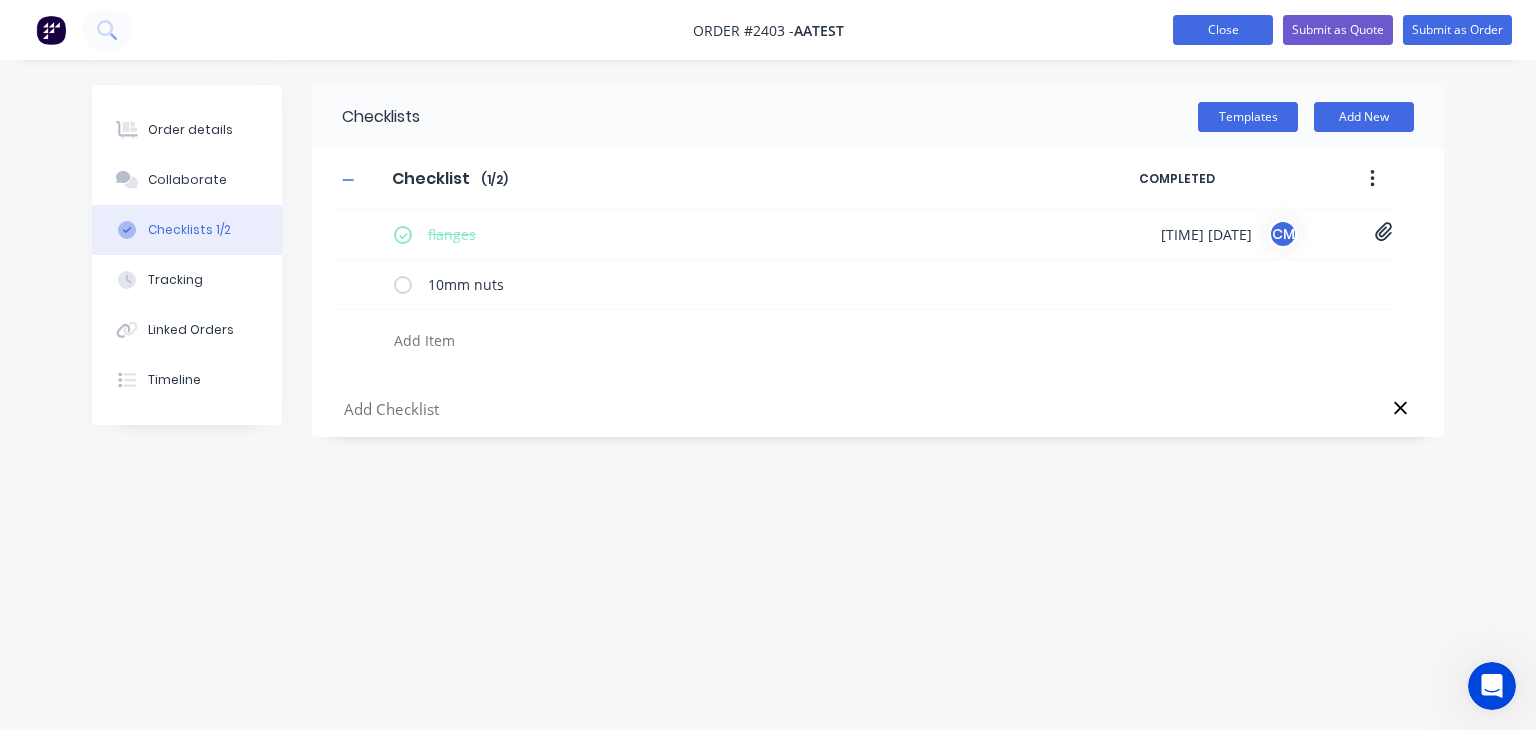 click on "Close" at bounding box center [1223, 30] 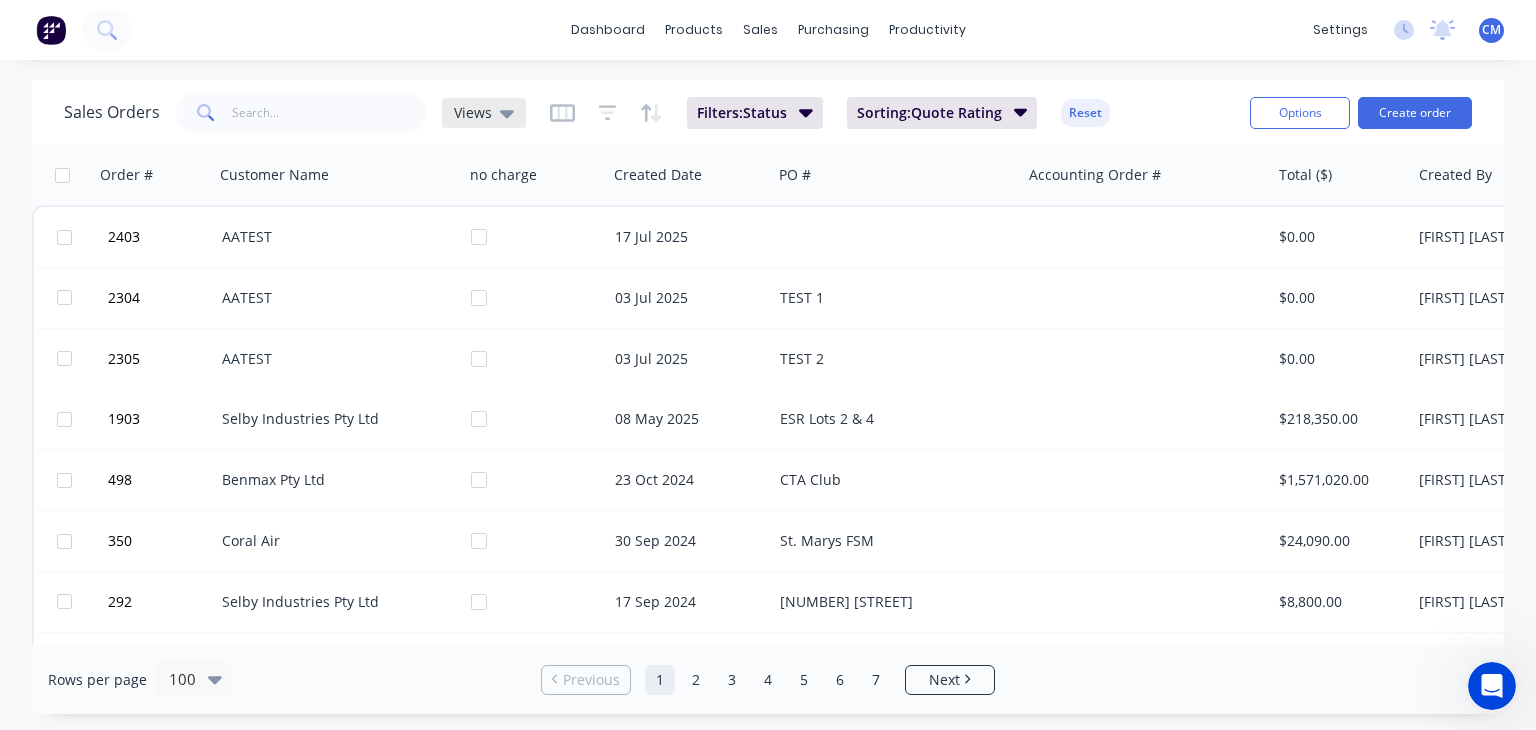 click 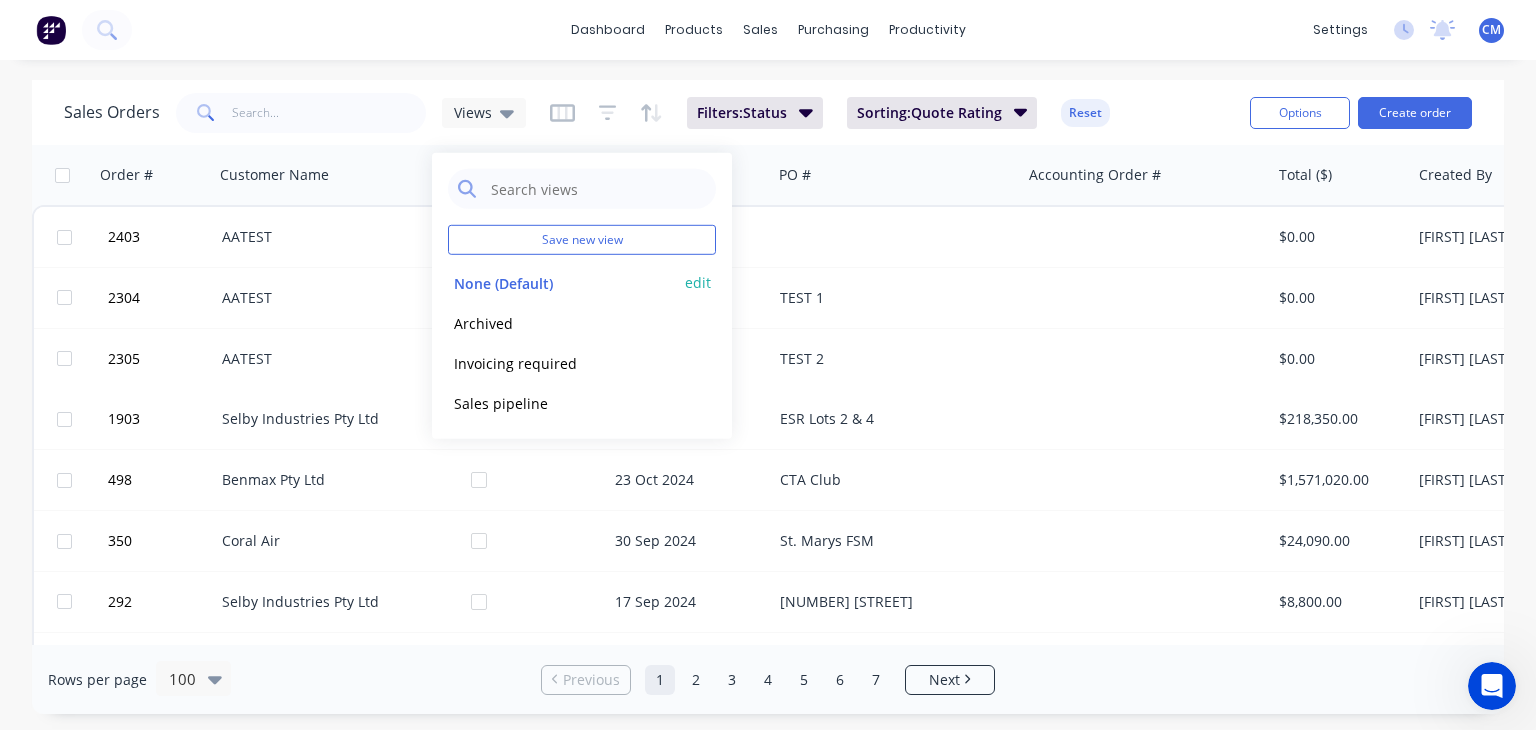 click on "None   (Default)" at bounding box center [562, 282] 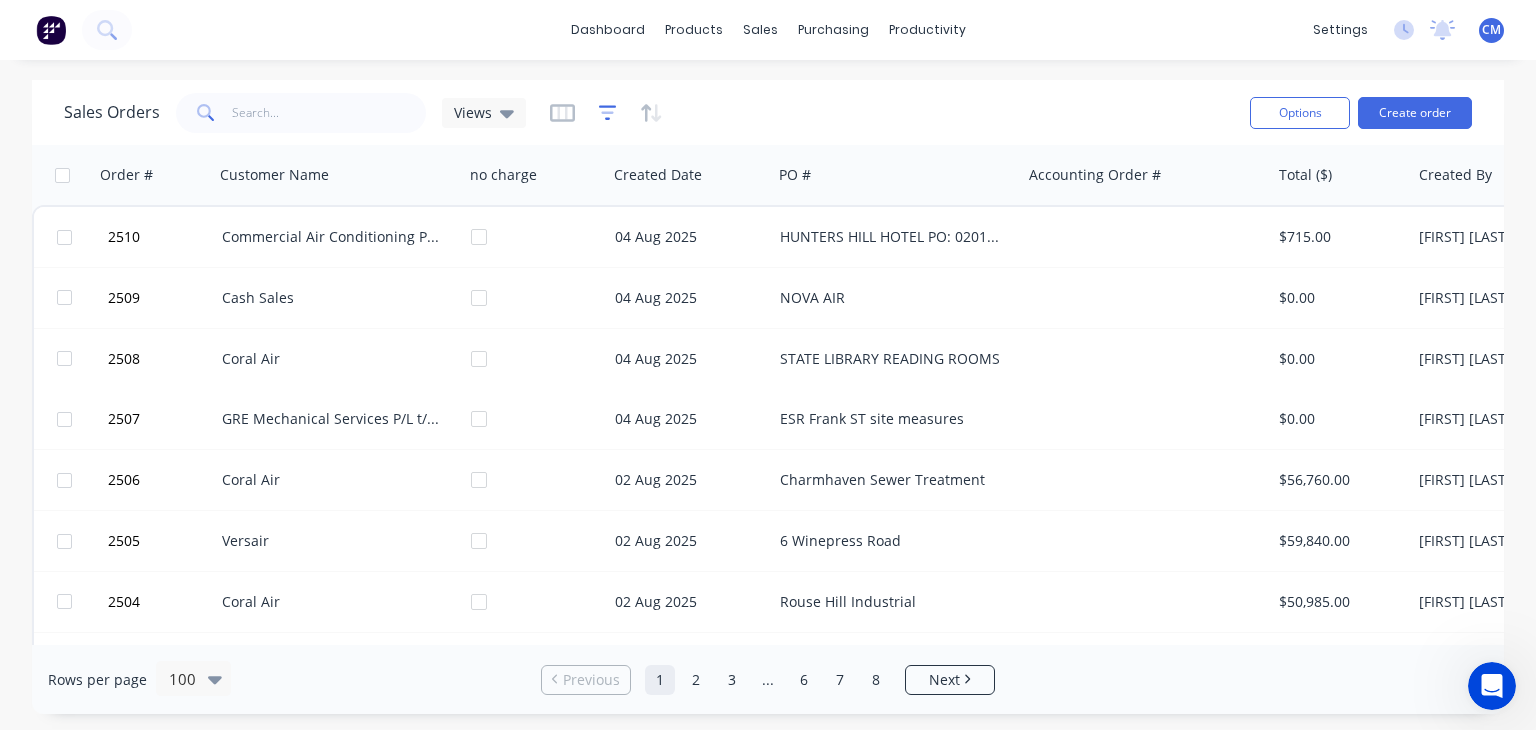 click 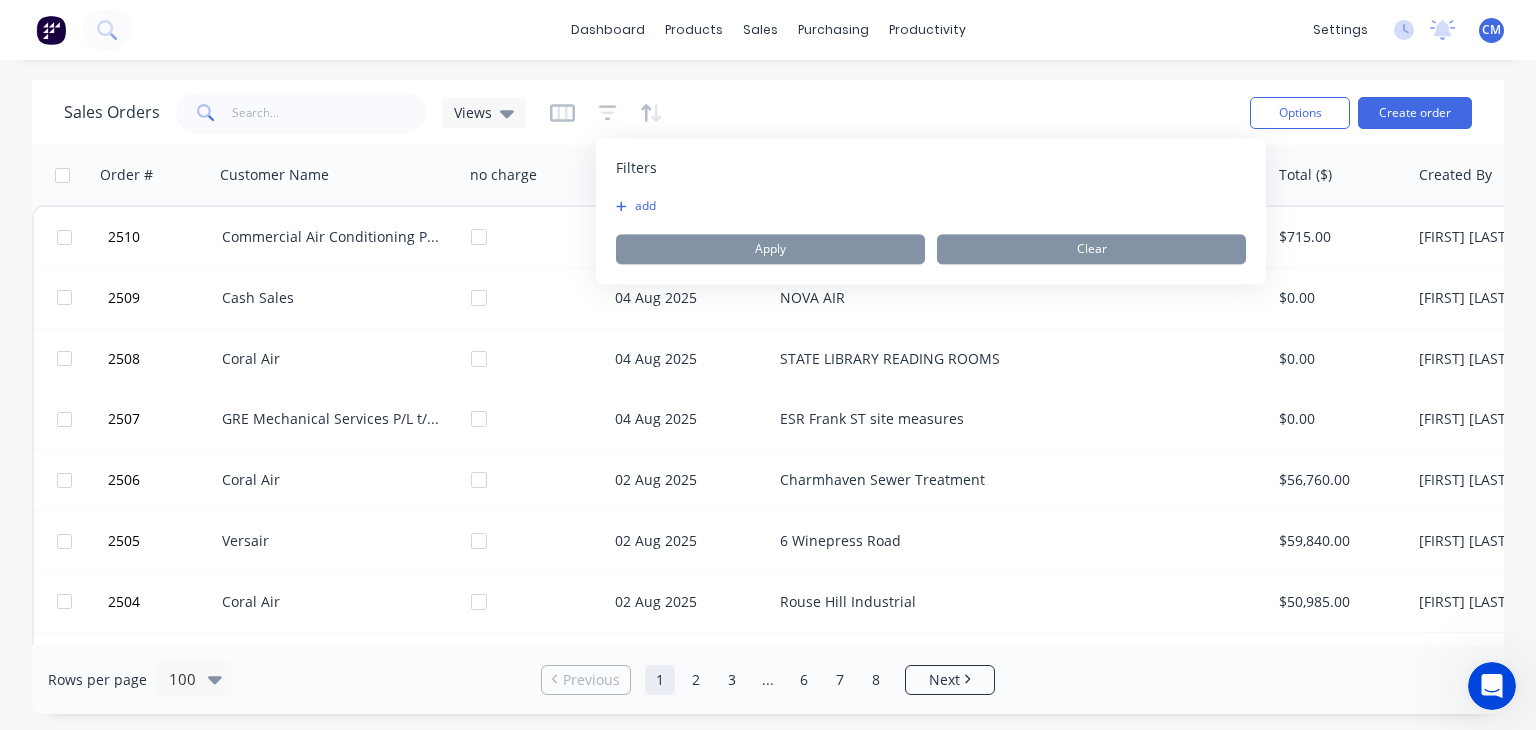 click on "add" at bounding box center (641, 206) 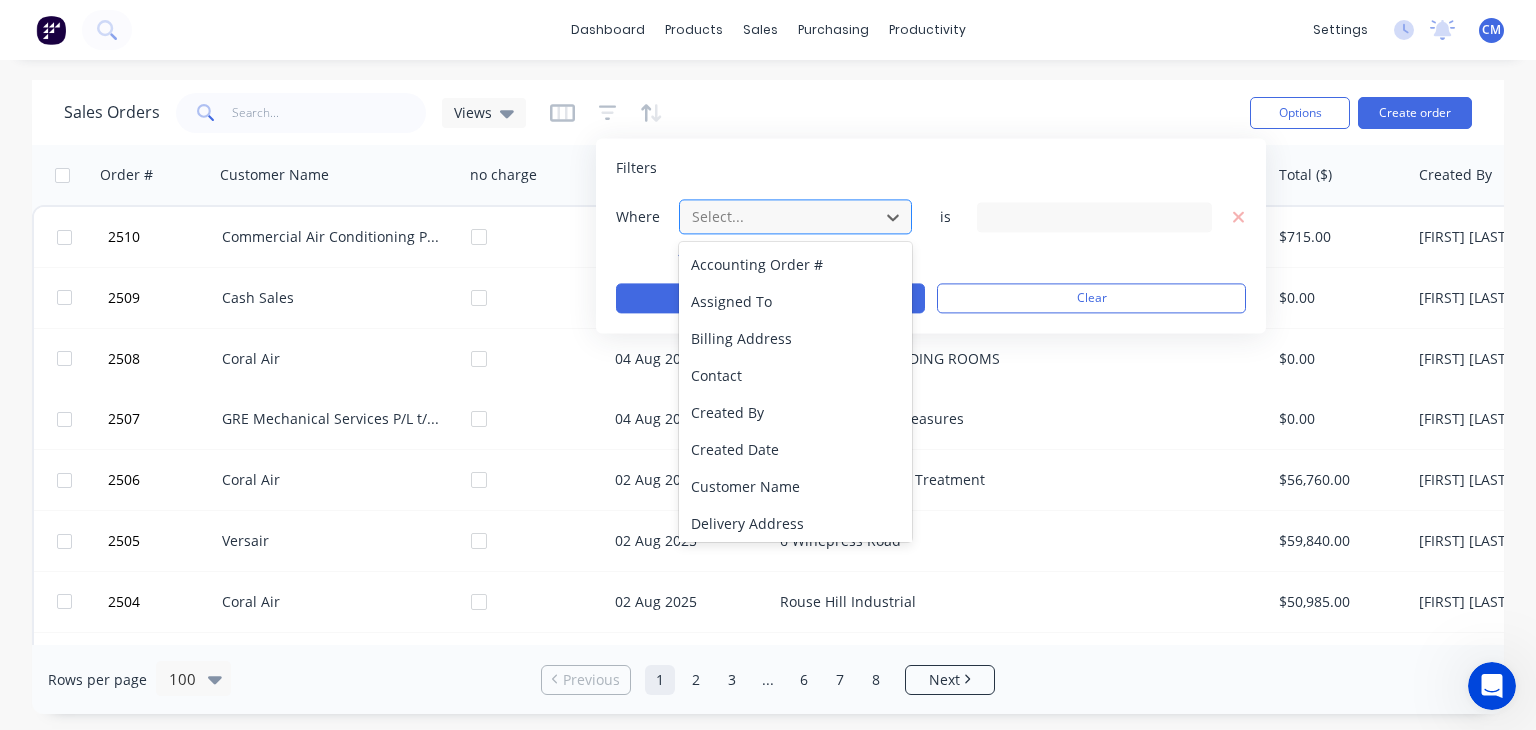 click at bounding box center (779, 216) 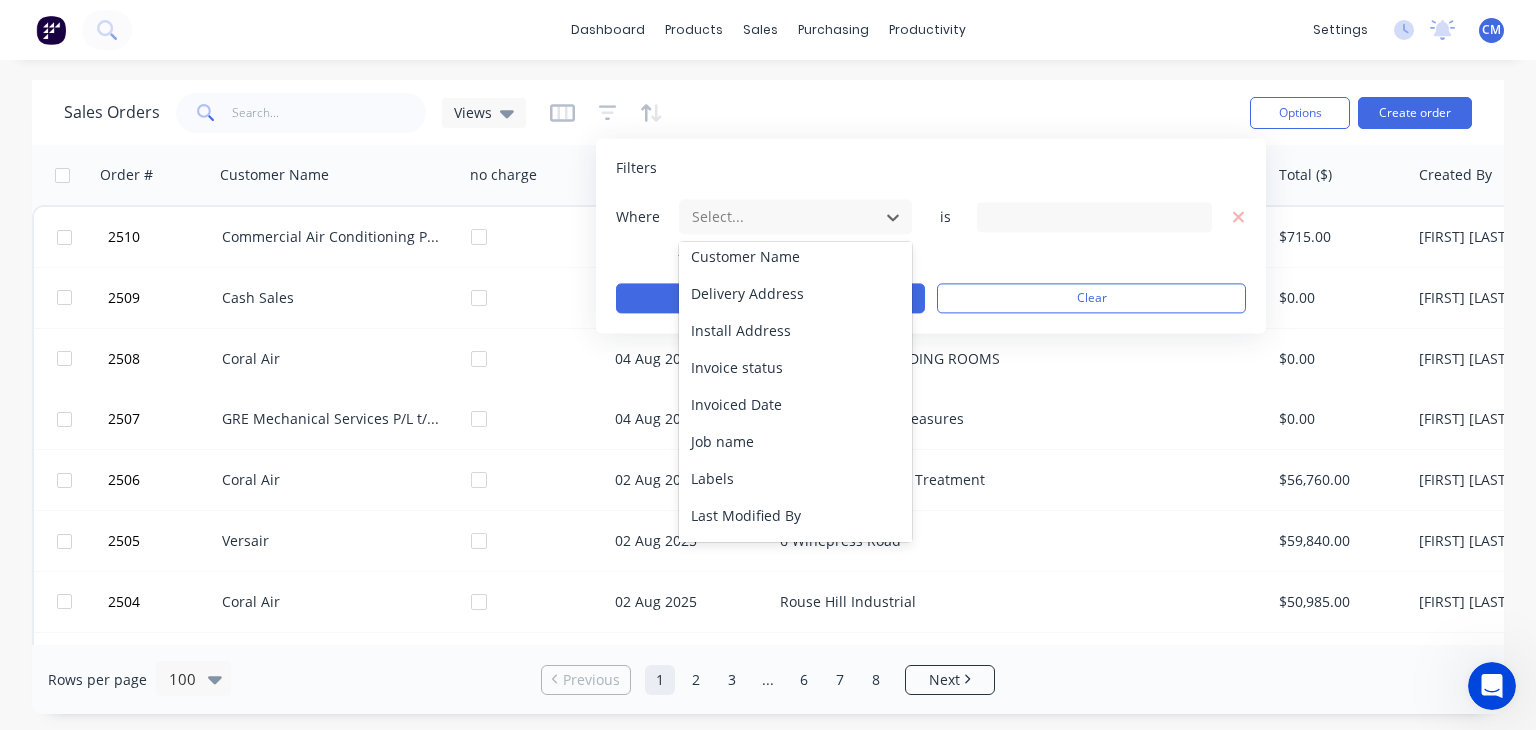scroll, scrollTop: 231, scrollLeft: 0, axis: vertical 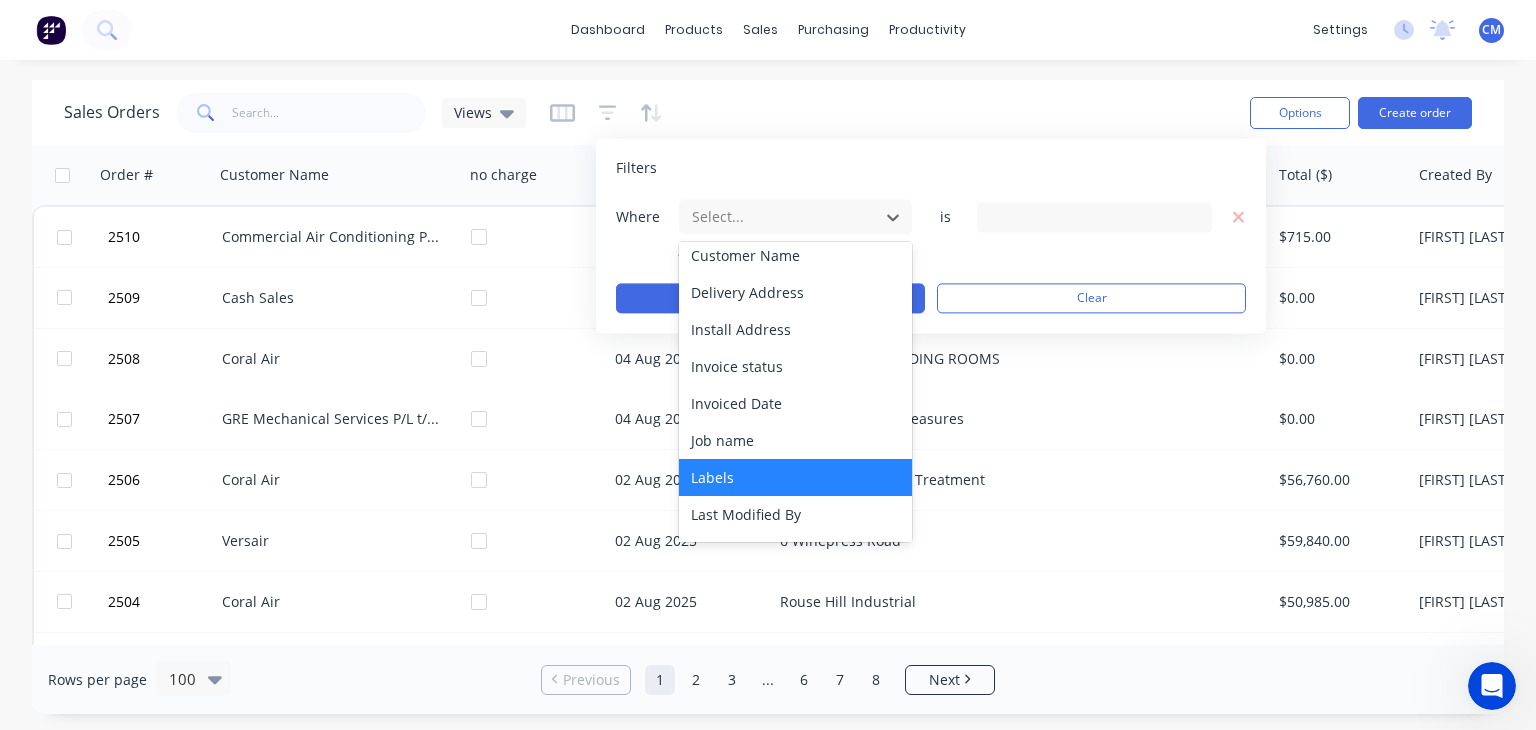 click on "Labels" at bounding box center (795, 477) 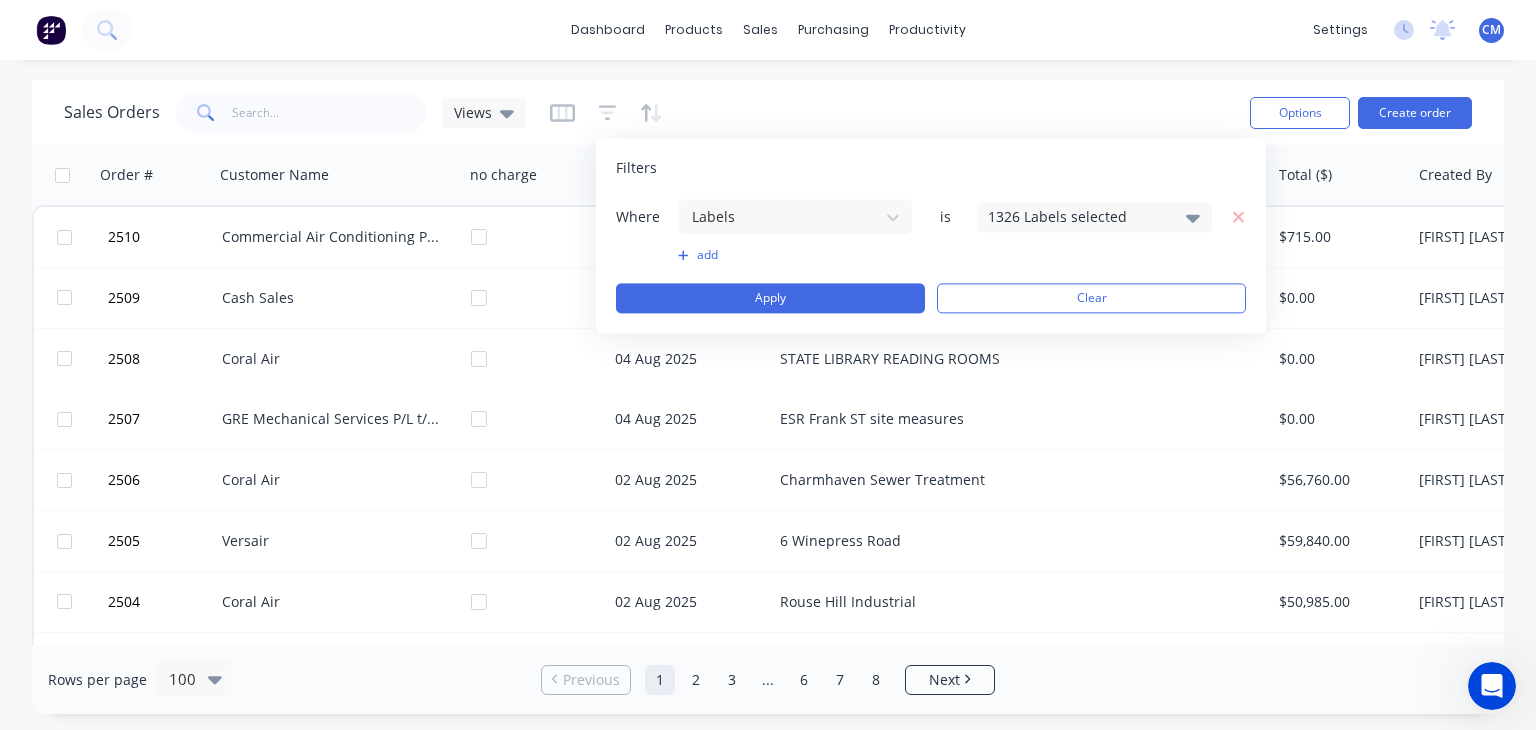 click 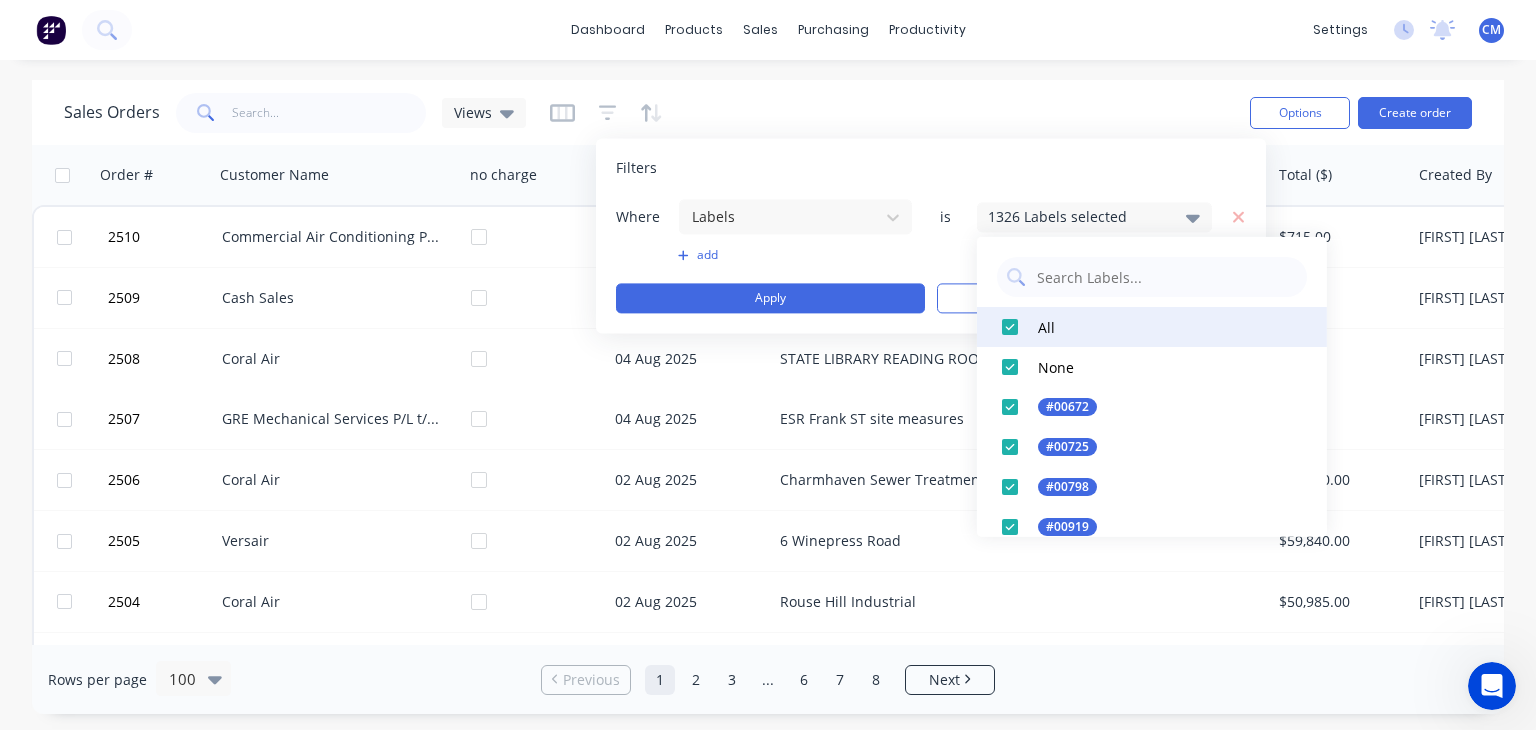 click at bounding box center [1010, 327] 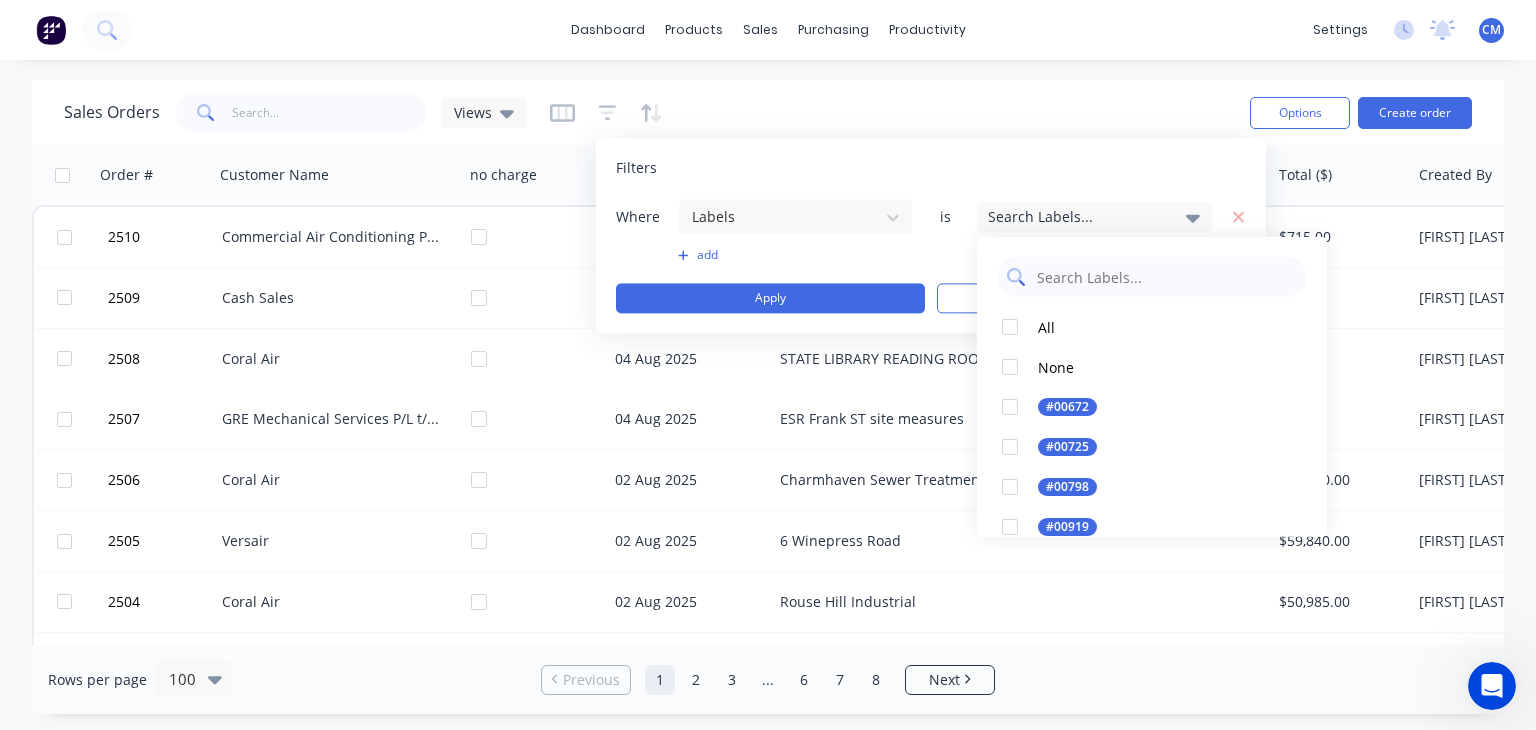 click at bounding box center (1166, 277) 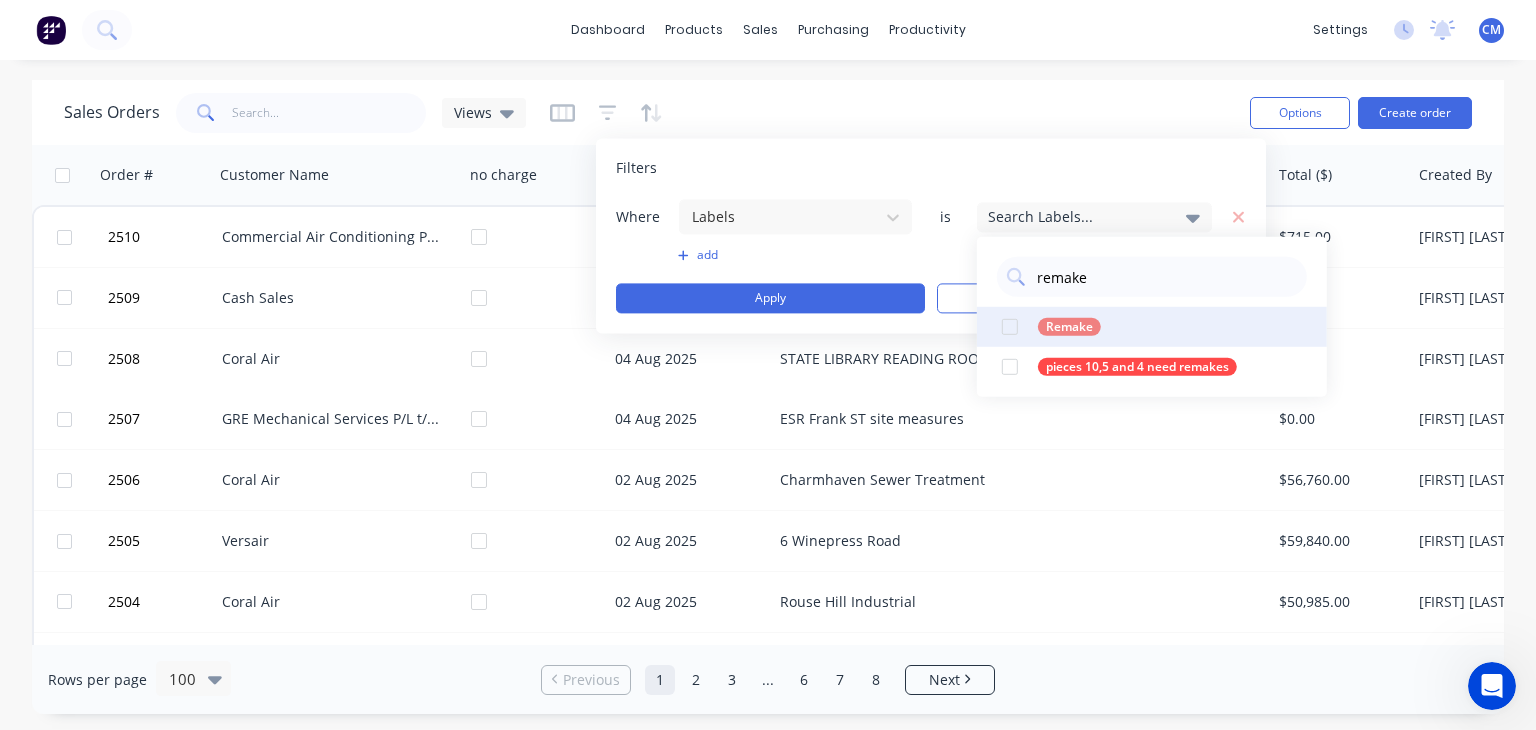 type on "remake" 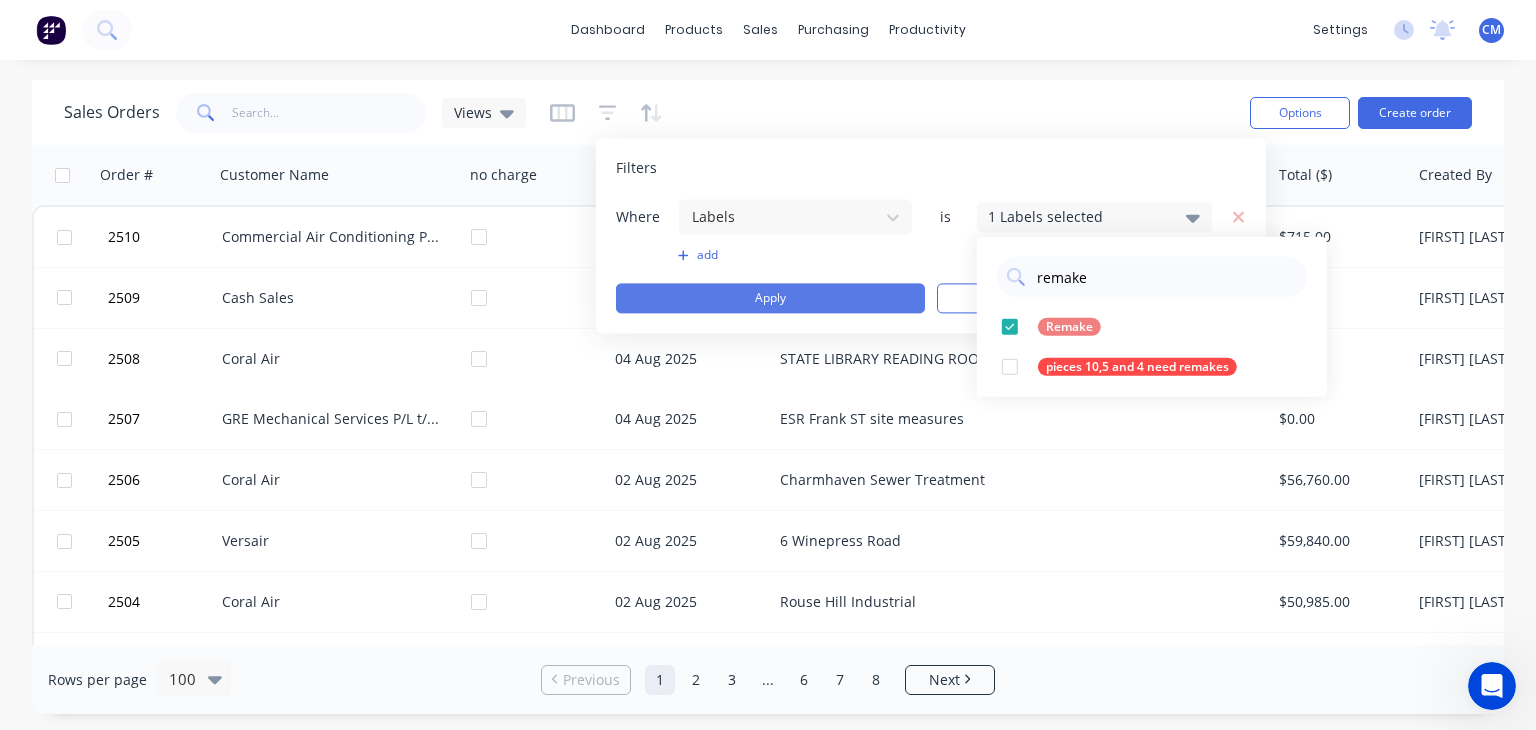 click on "Apply" at bounding box center [770, 298] 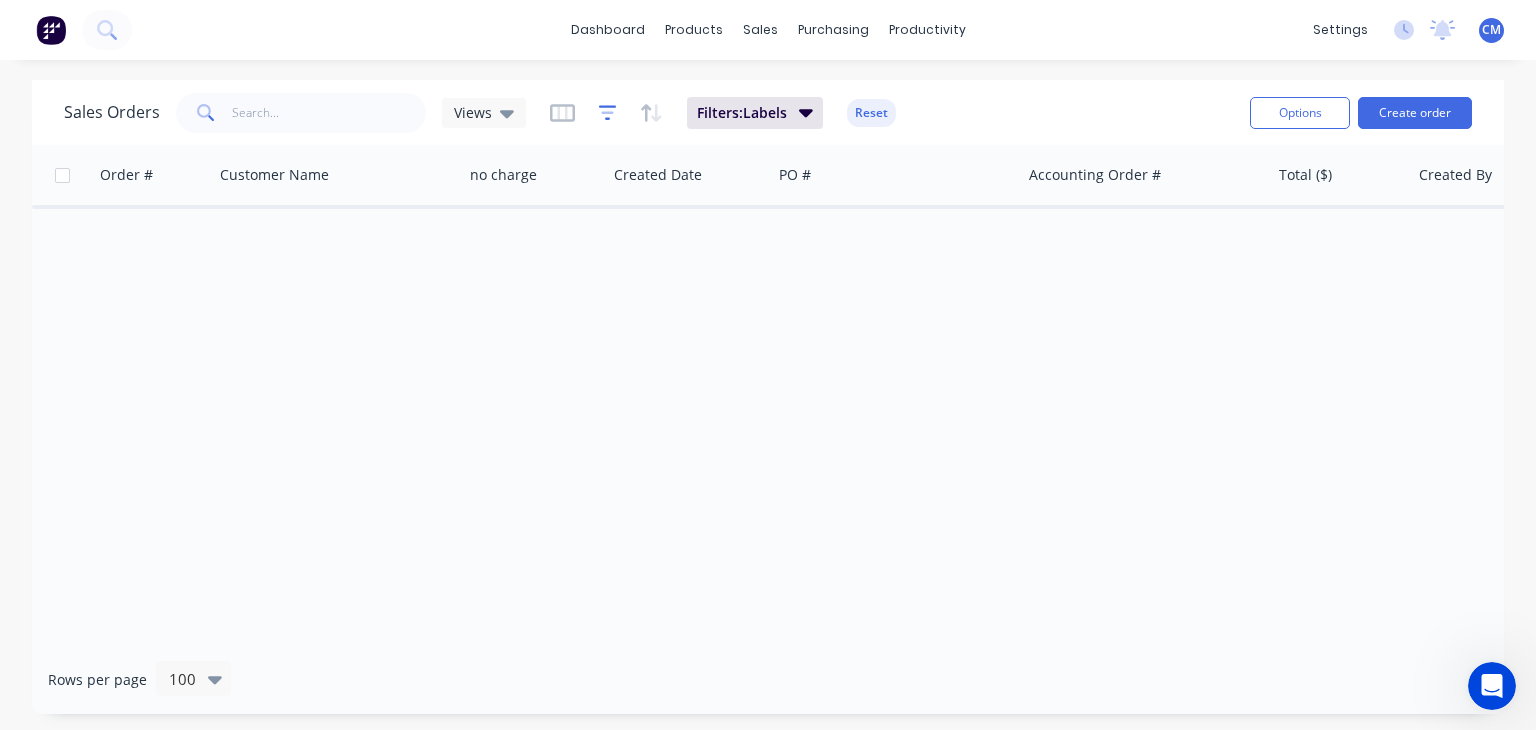 click 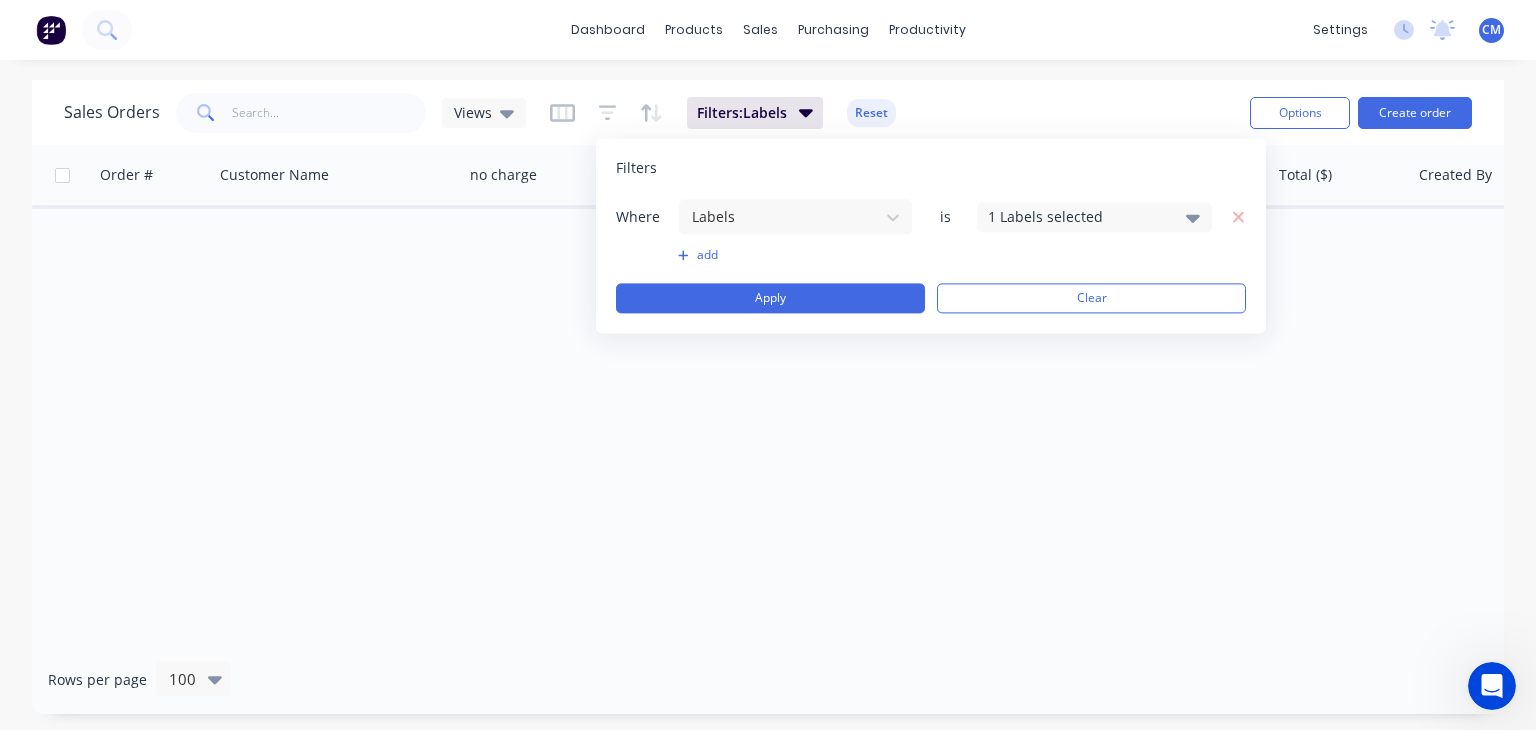 click on "add" at bounding box center (795, 255) 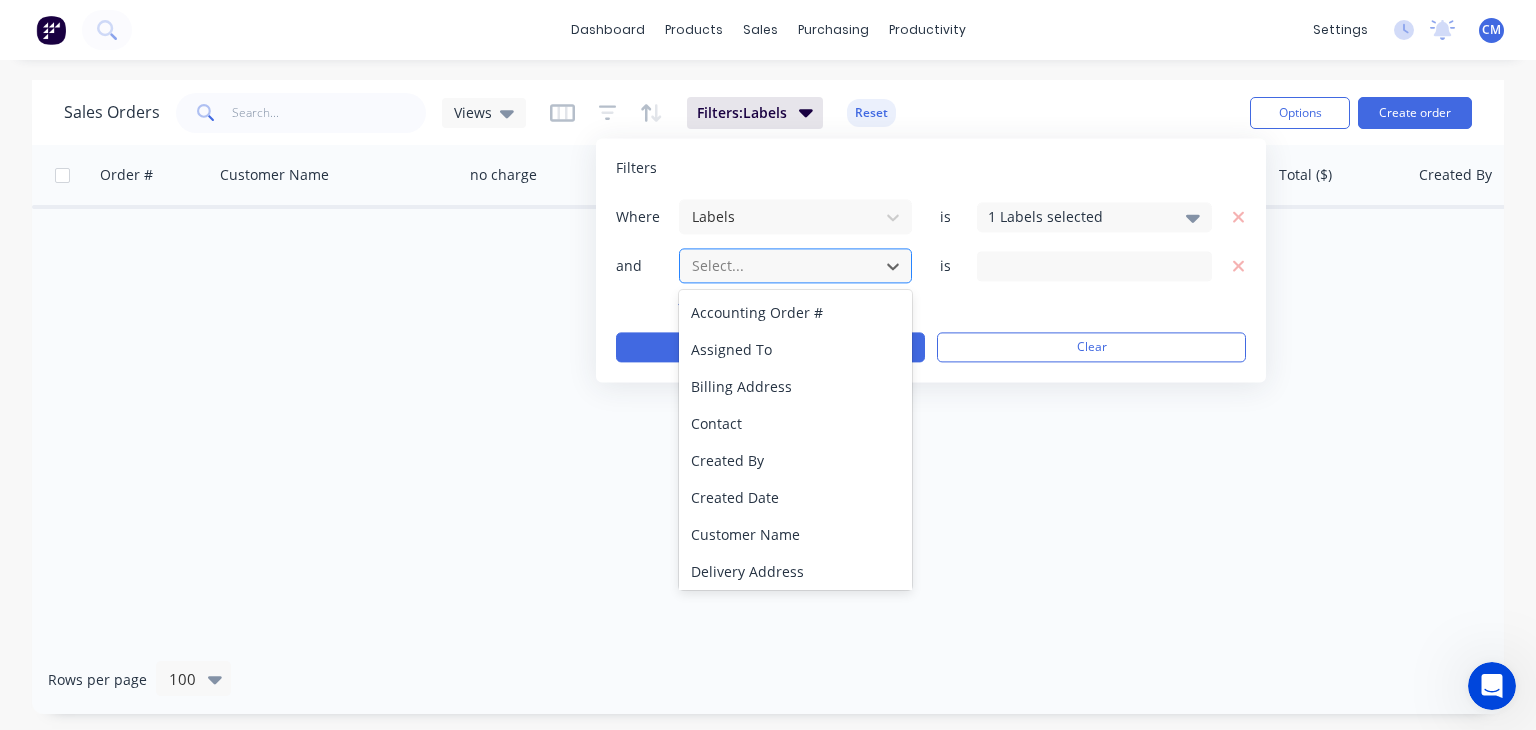 click at bounding box center (779, 265) 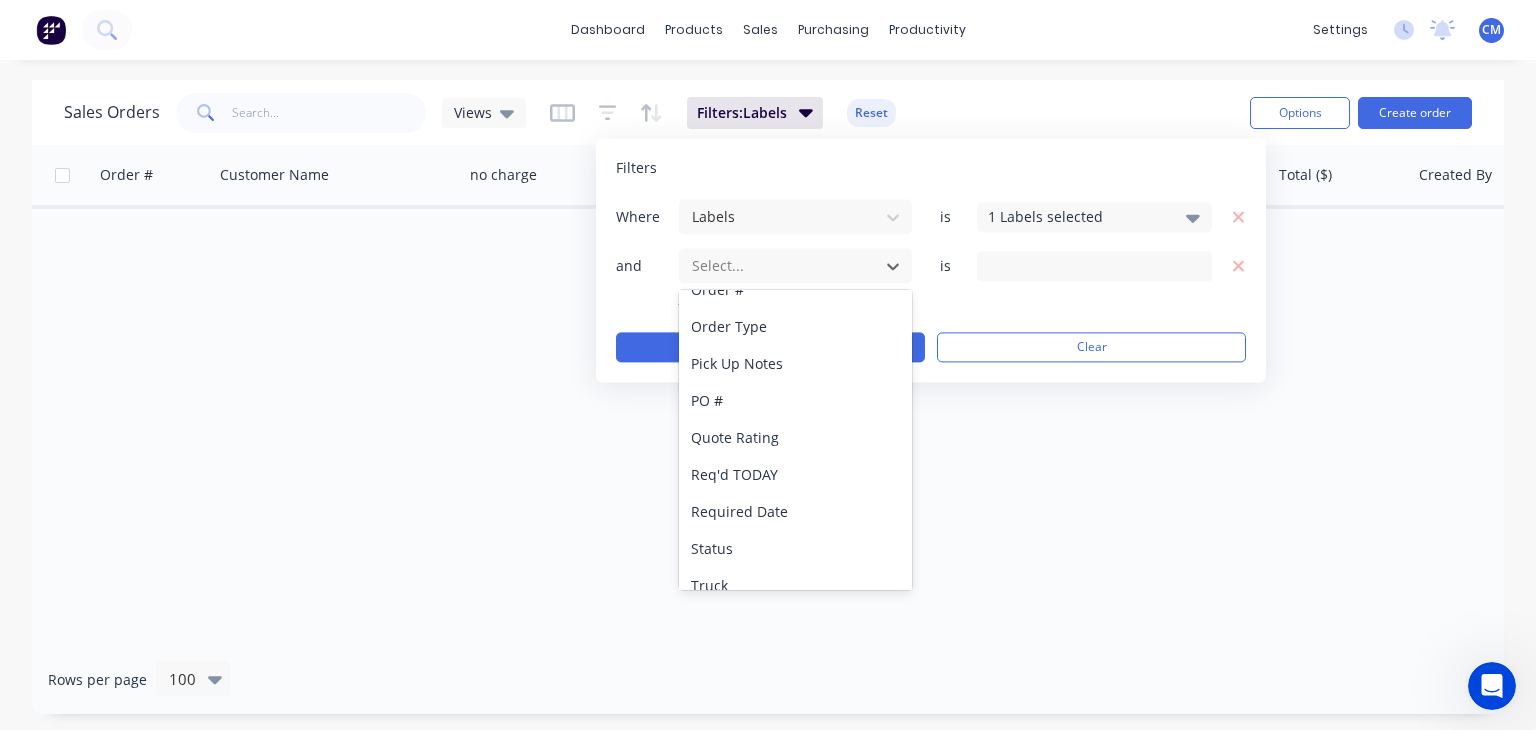 scroll, scrollTop: 669, scrollLeft: 0, axis: vertical 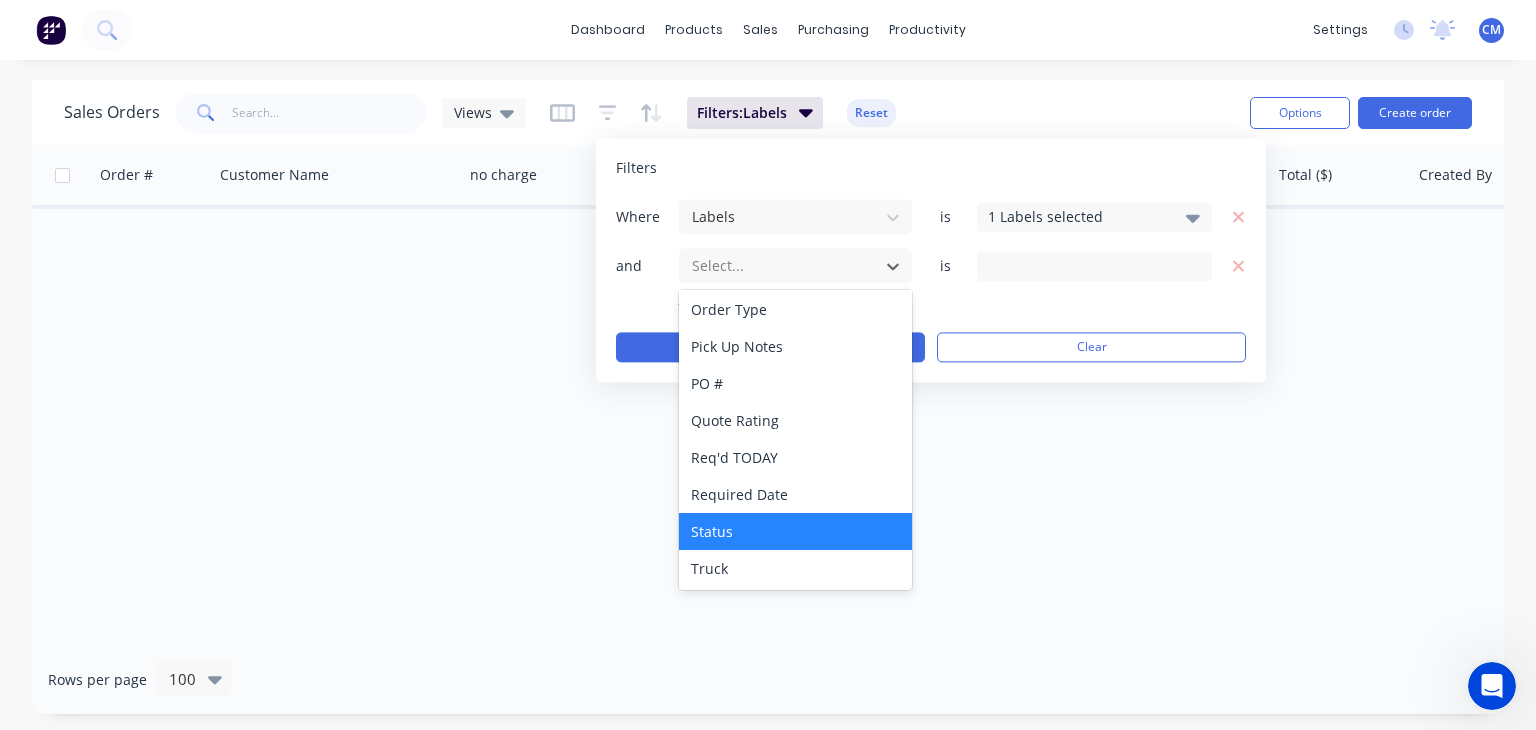 click on "Status" at bounding box center (795, 531) 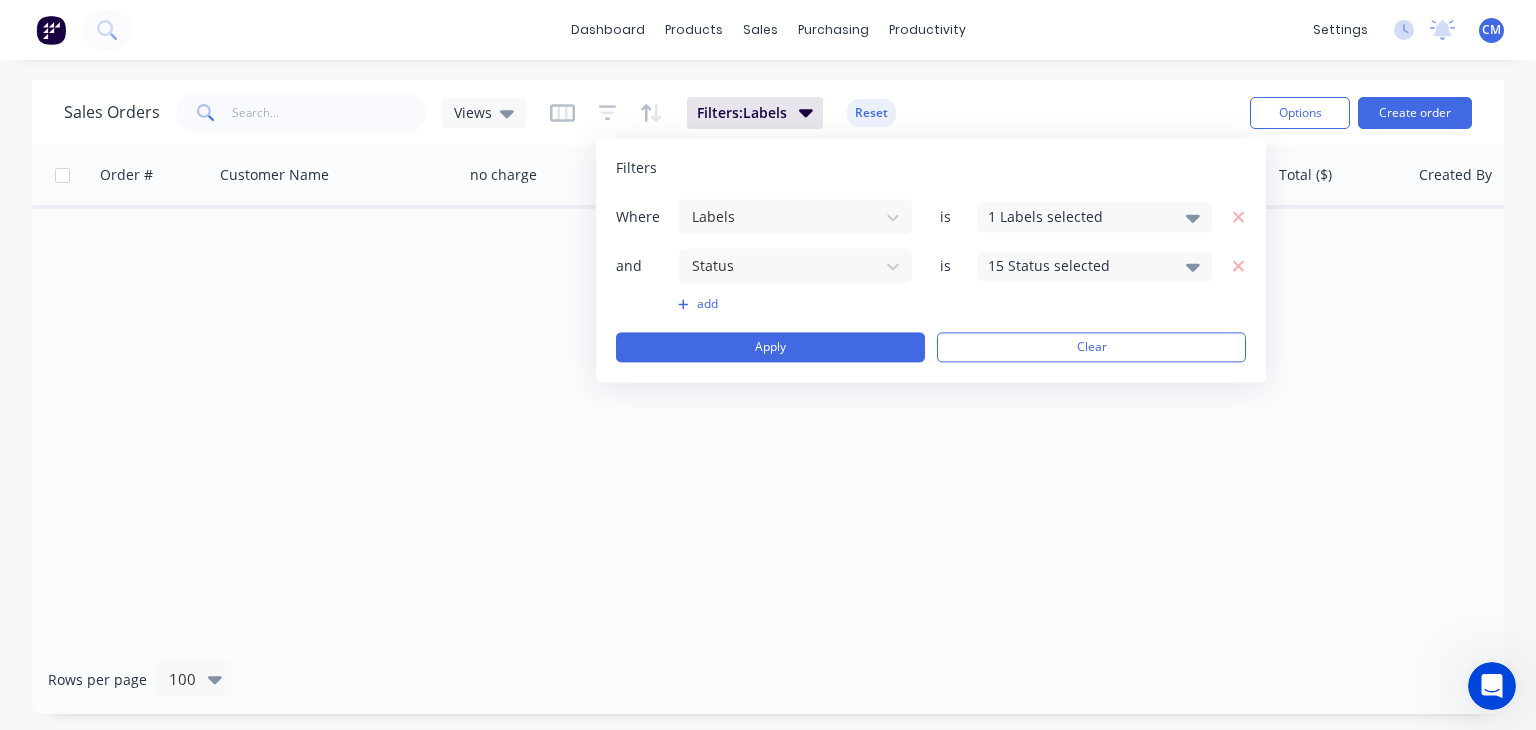 click 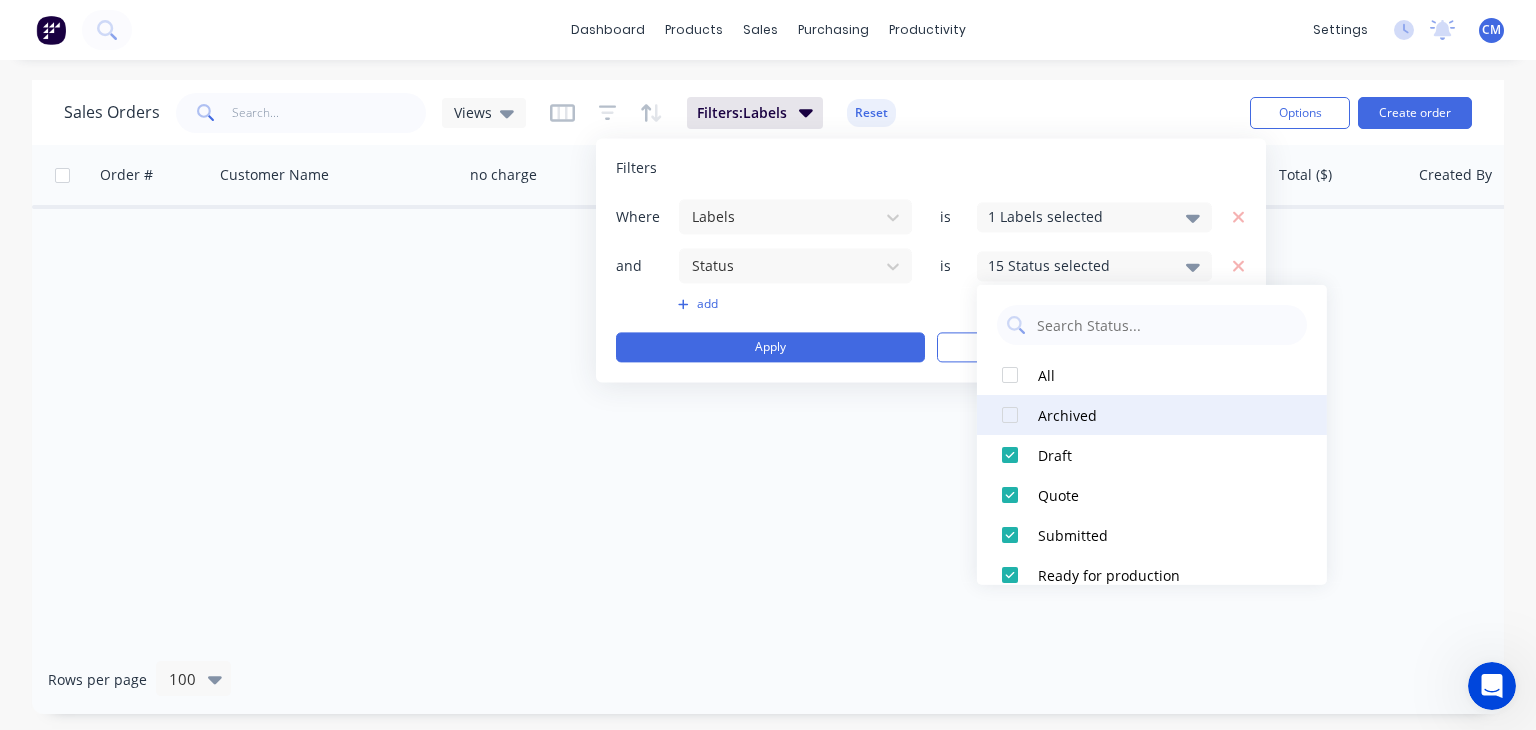click at bounding box center [1010, 415] 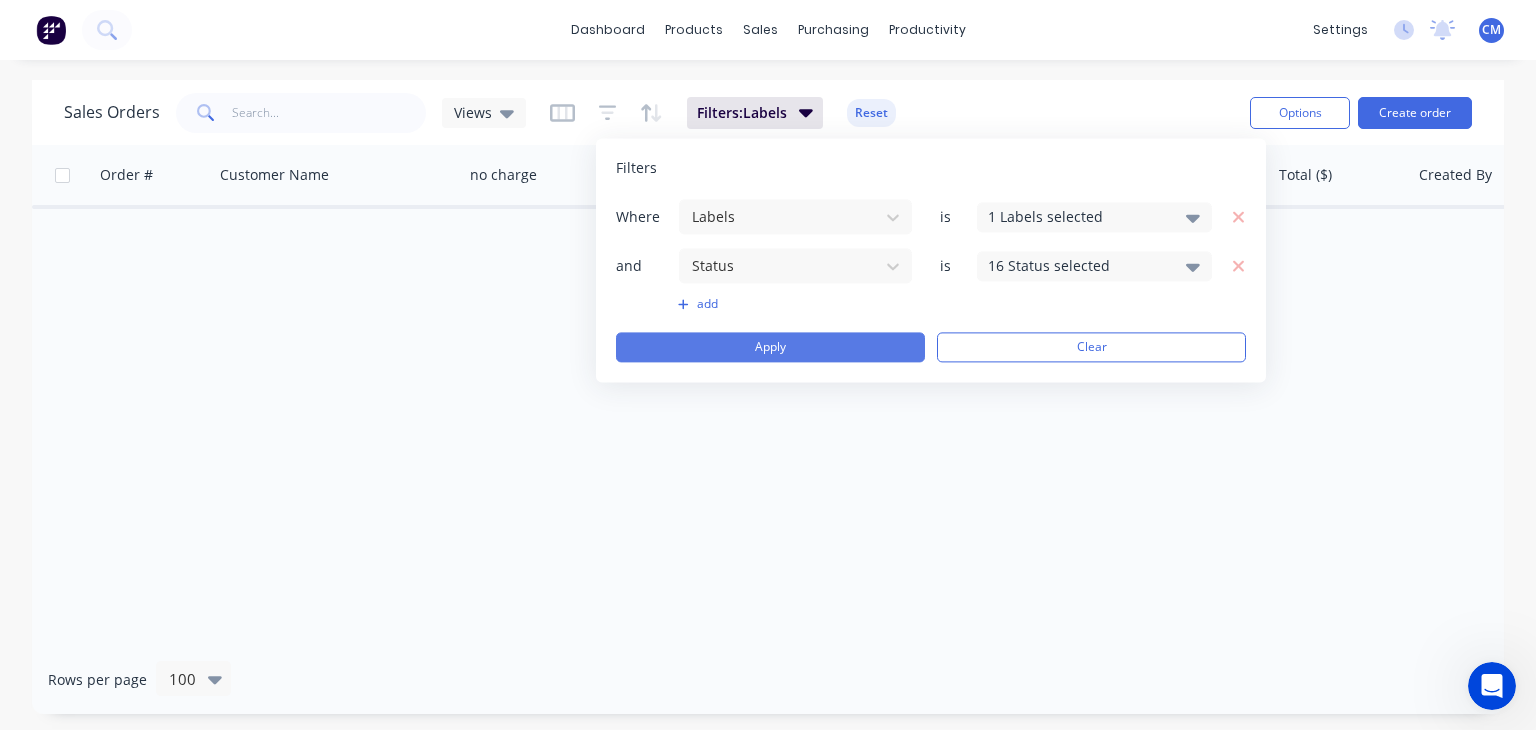 click on "Apply" at bounding box center [770, 347] 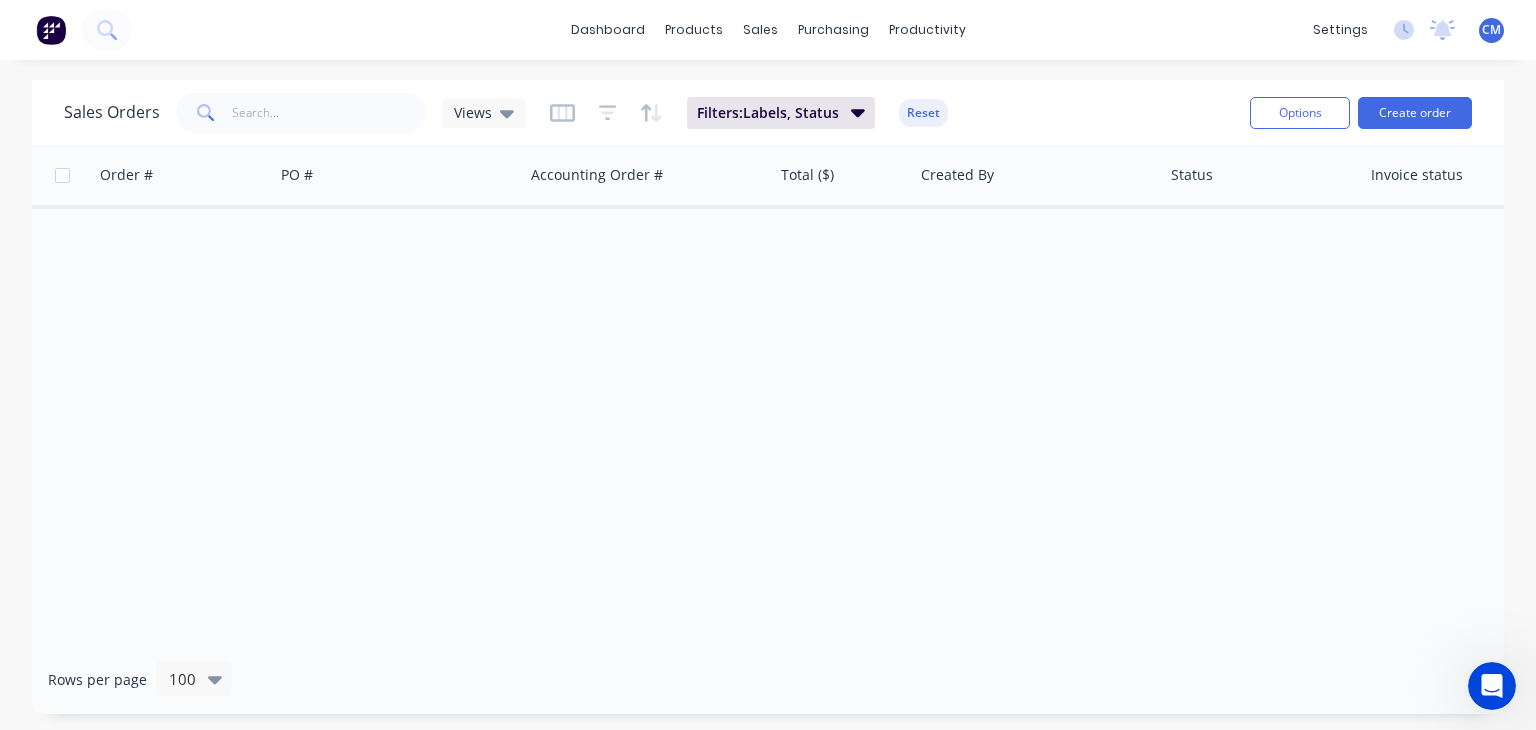 scroll, scrollTop: 0, scrollLeft: 0, axis: both 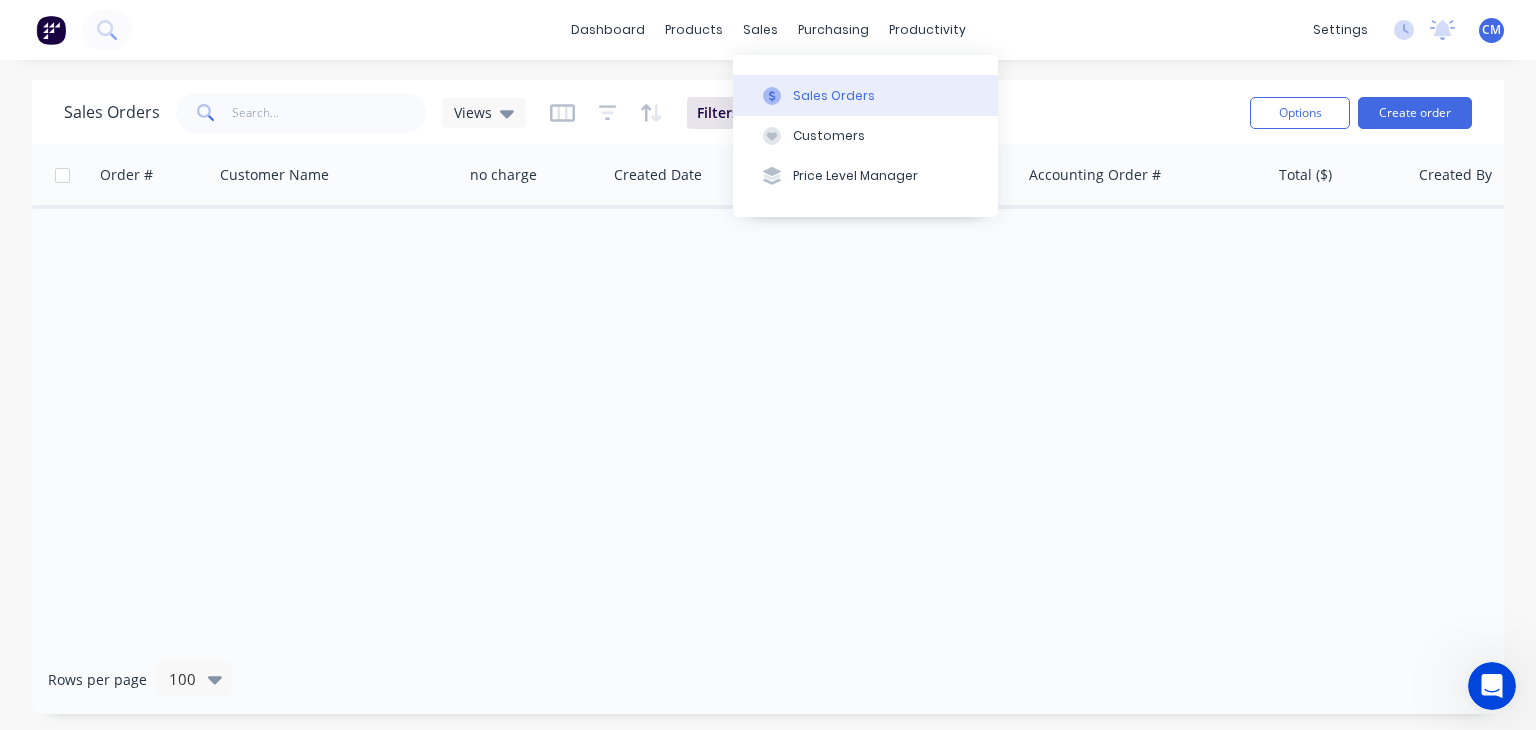click on "Sales Orders" at bounding box center [865, 95] 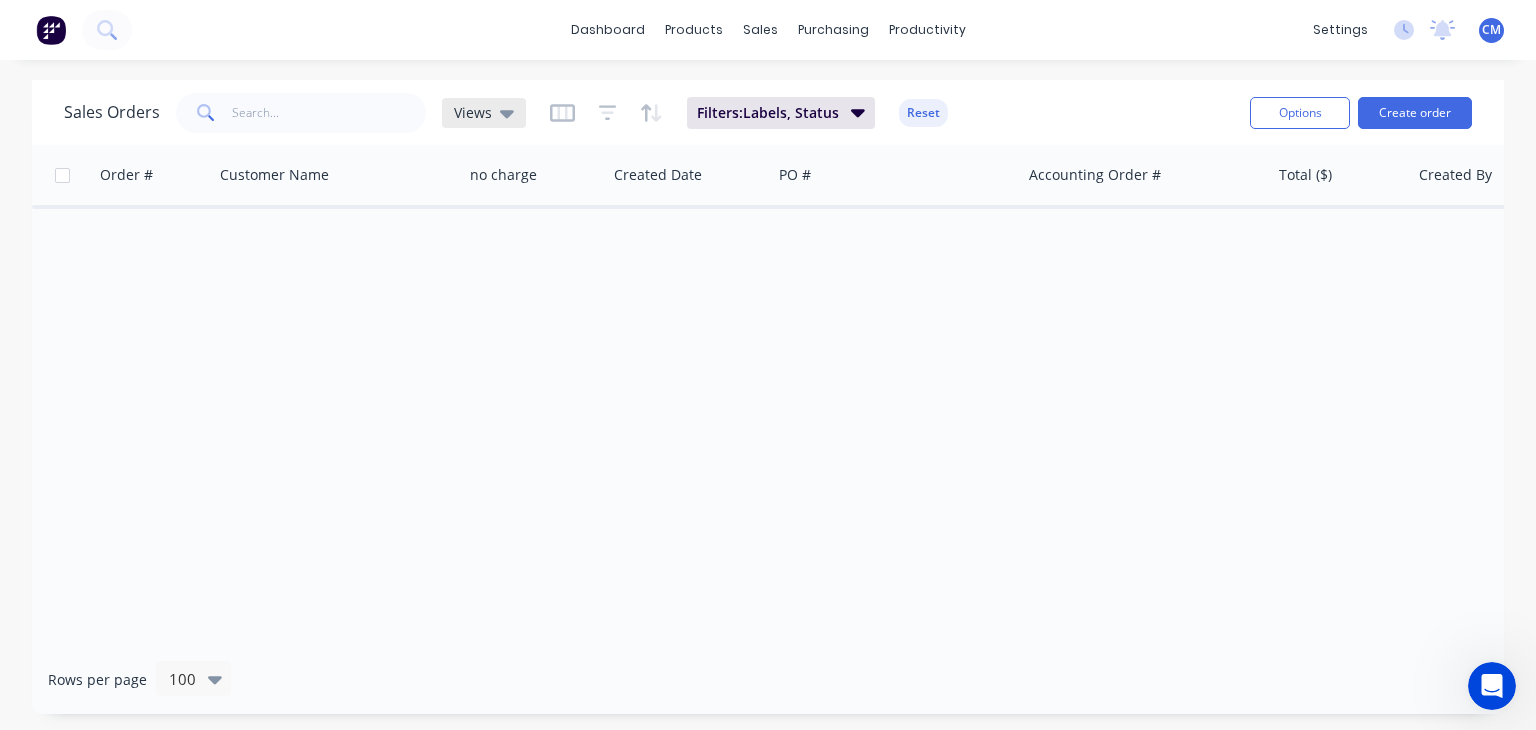 click 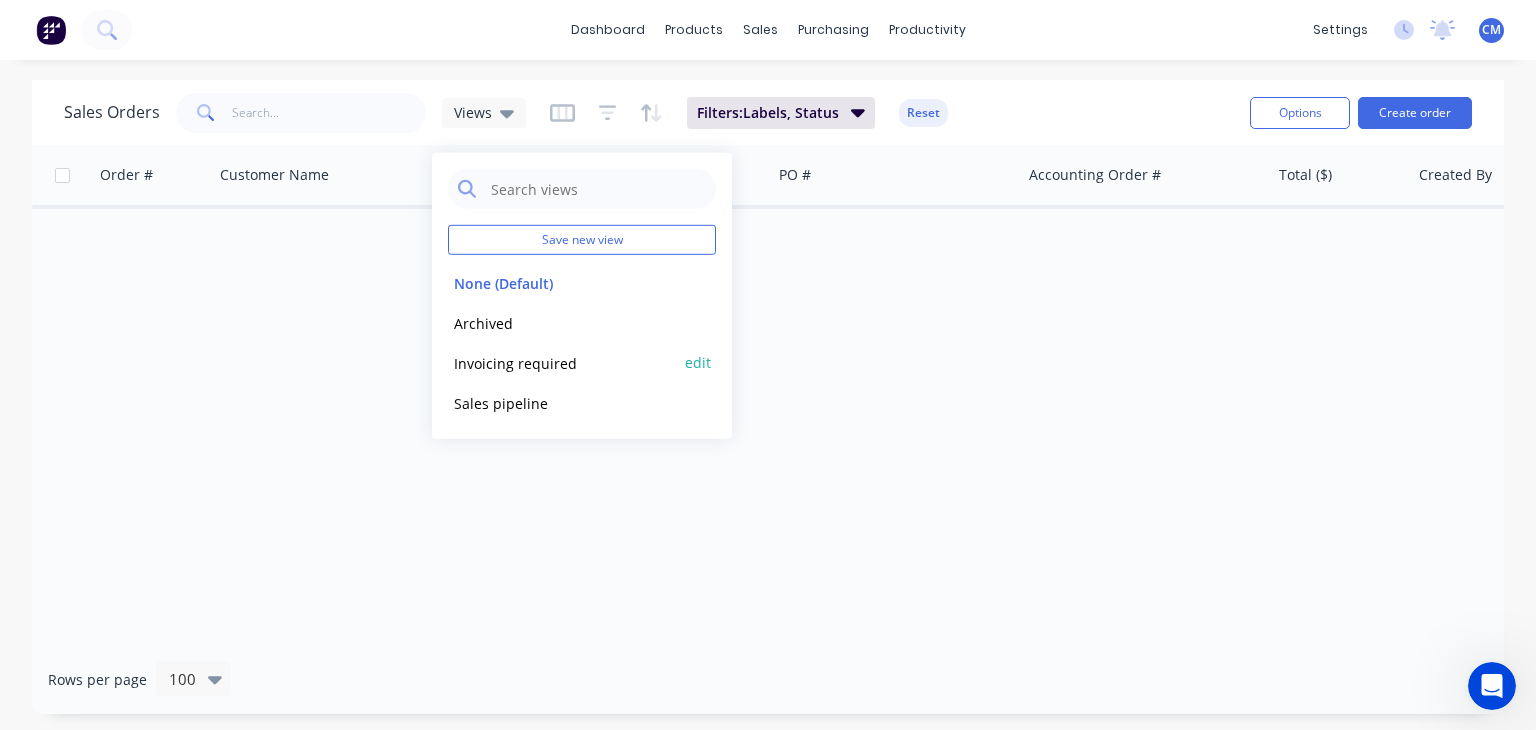 click on "Invoicing required" at bounding box center (562, 362) 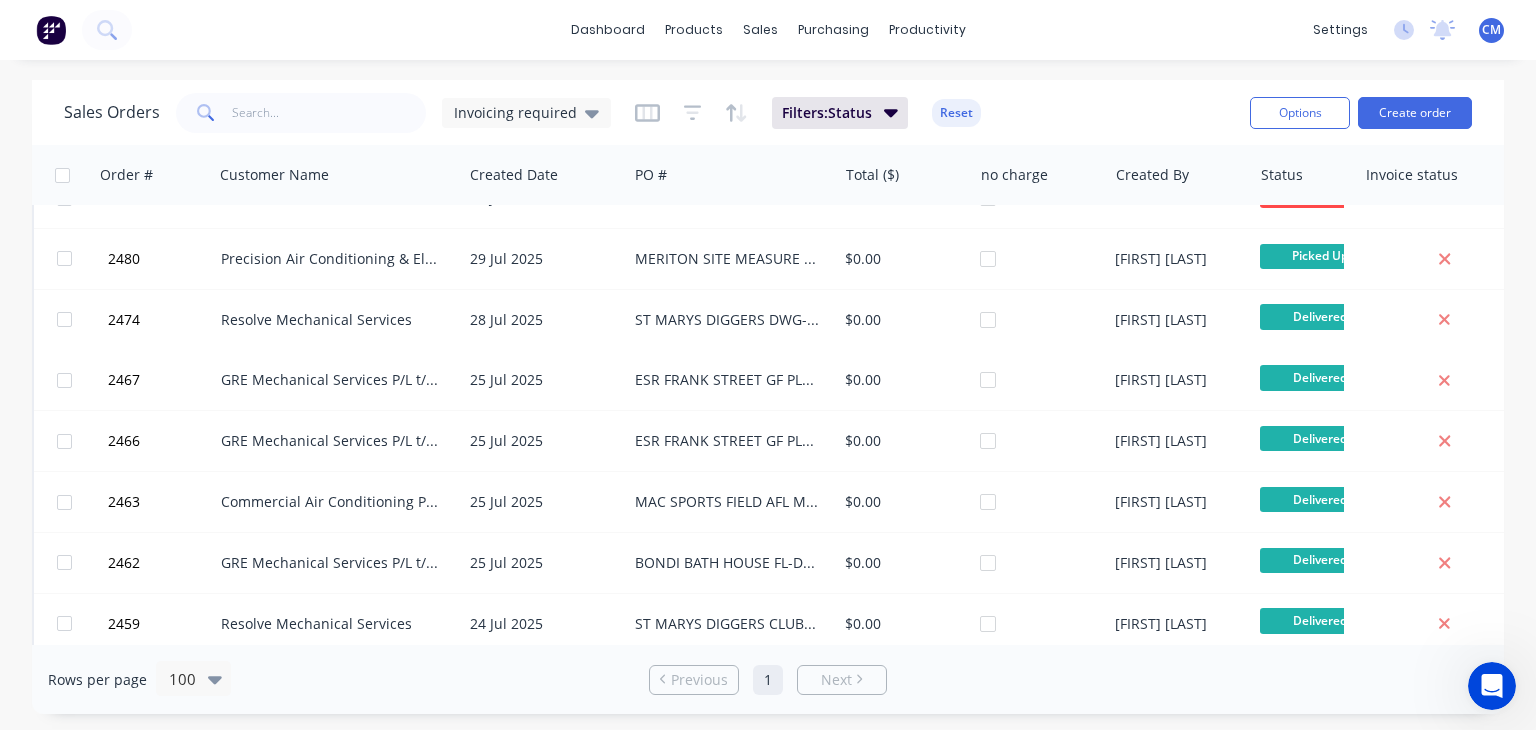 scroll, scrollTop: 0, scrollLeft: 0, axis: both 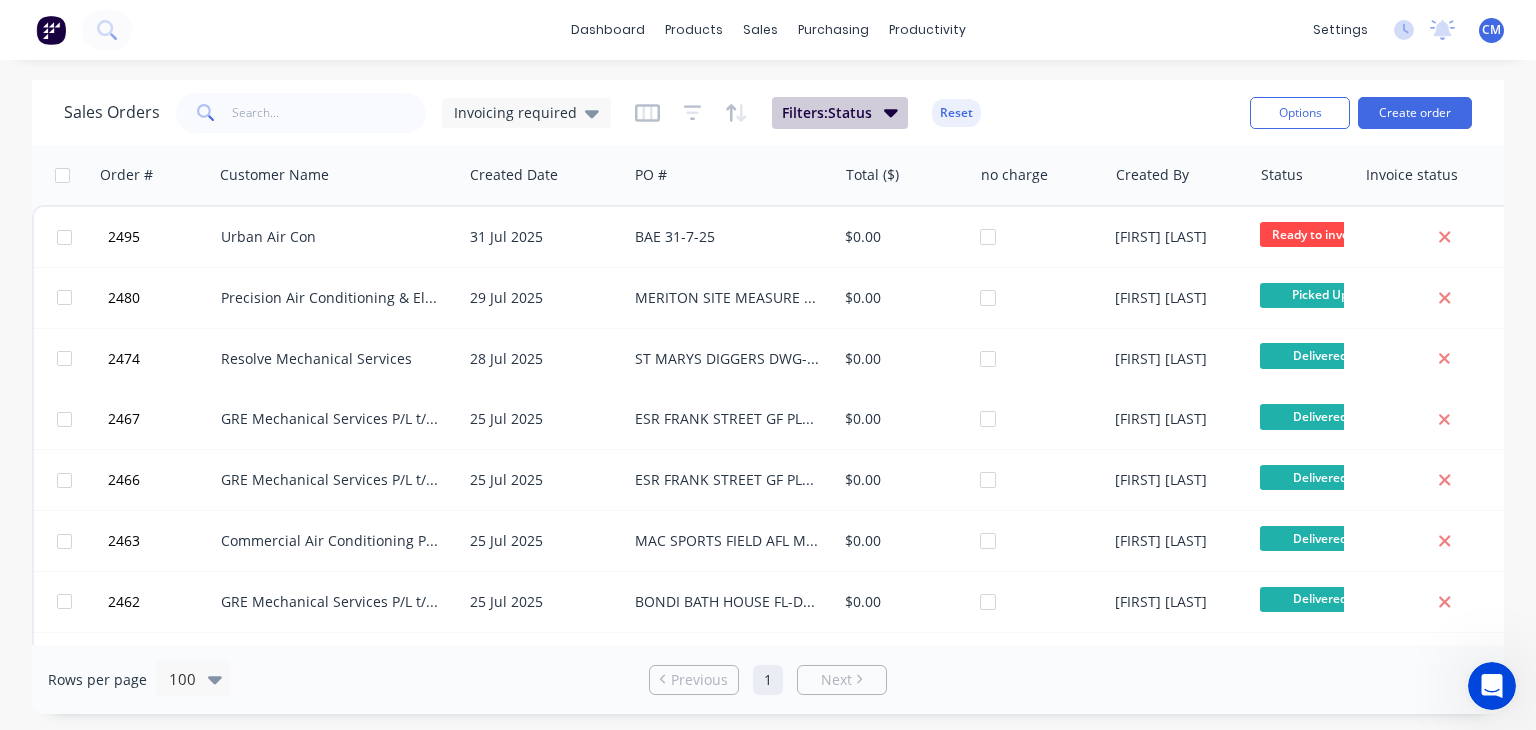 click on "Filters:  Status" at bounding box center (827, 113) 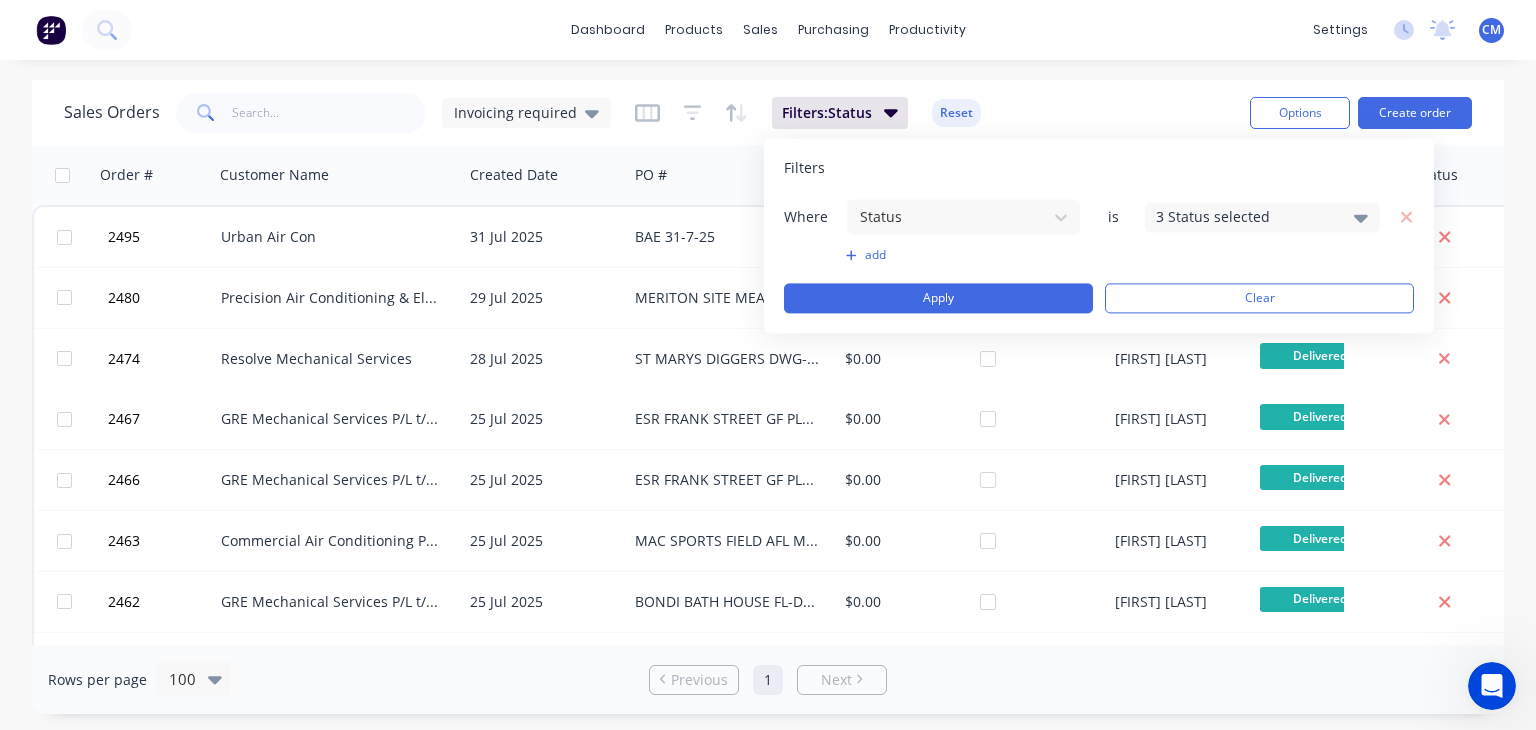 click on "add" at bounding box center [963, 255] 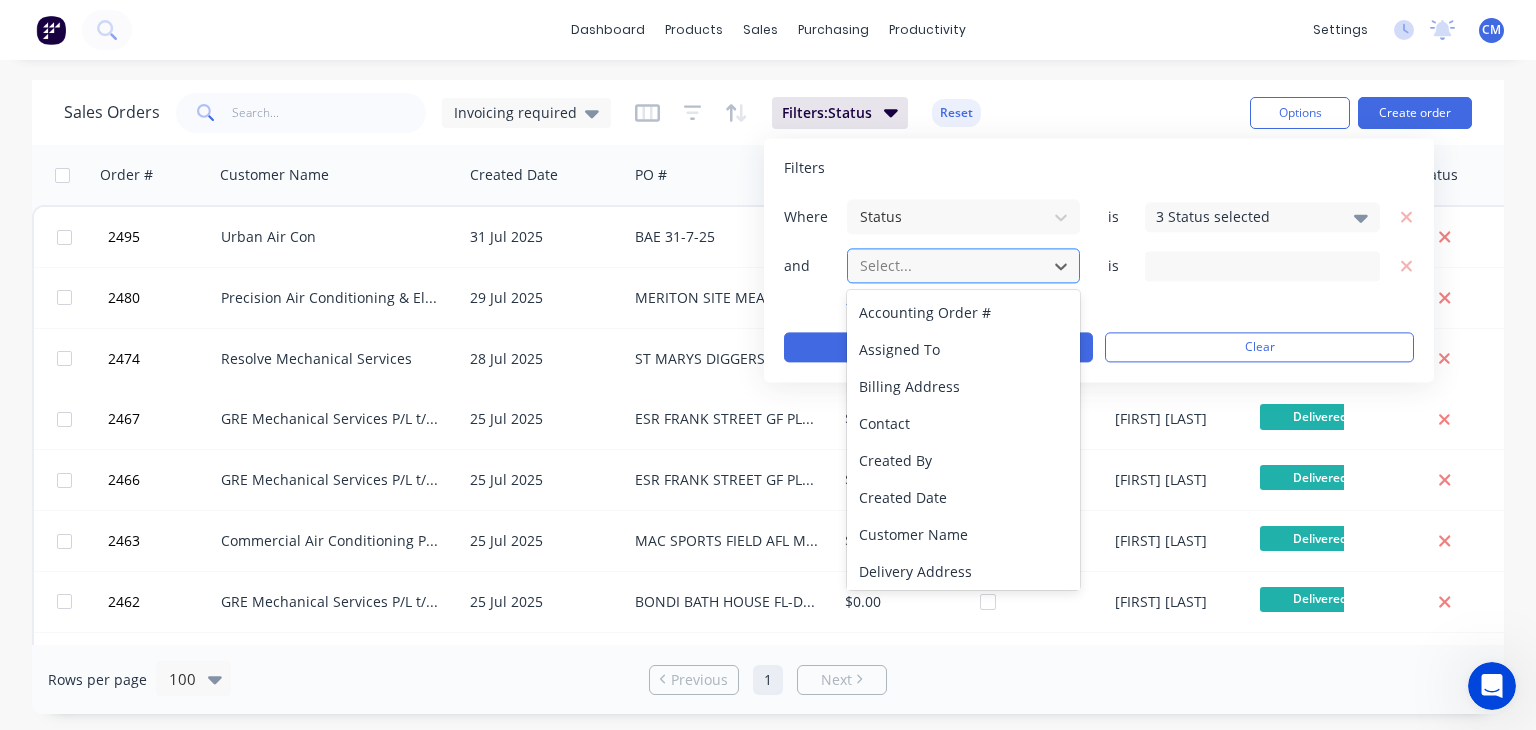 click at bounding box center (947, 265) 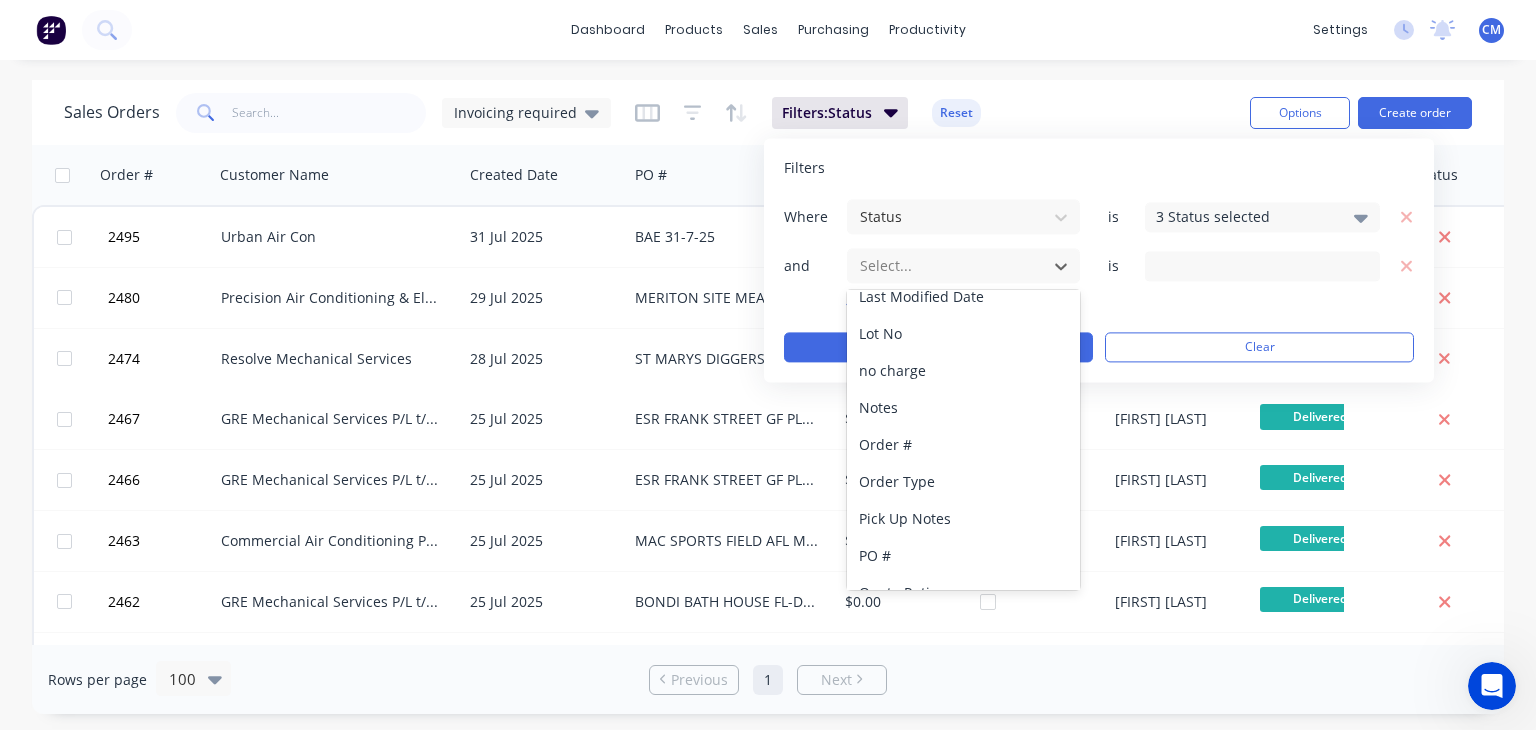scroll, scrollTop: 535, scrollLeft: 0, axis: vertical 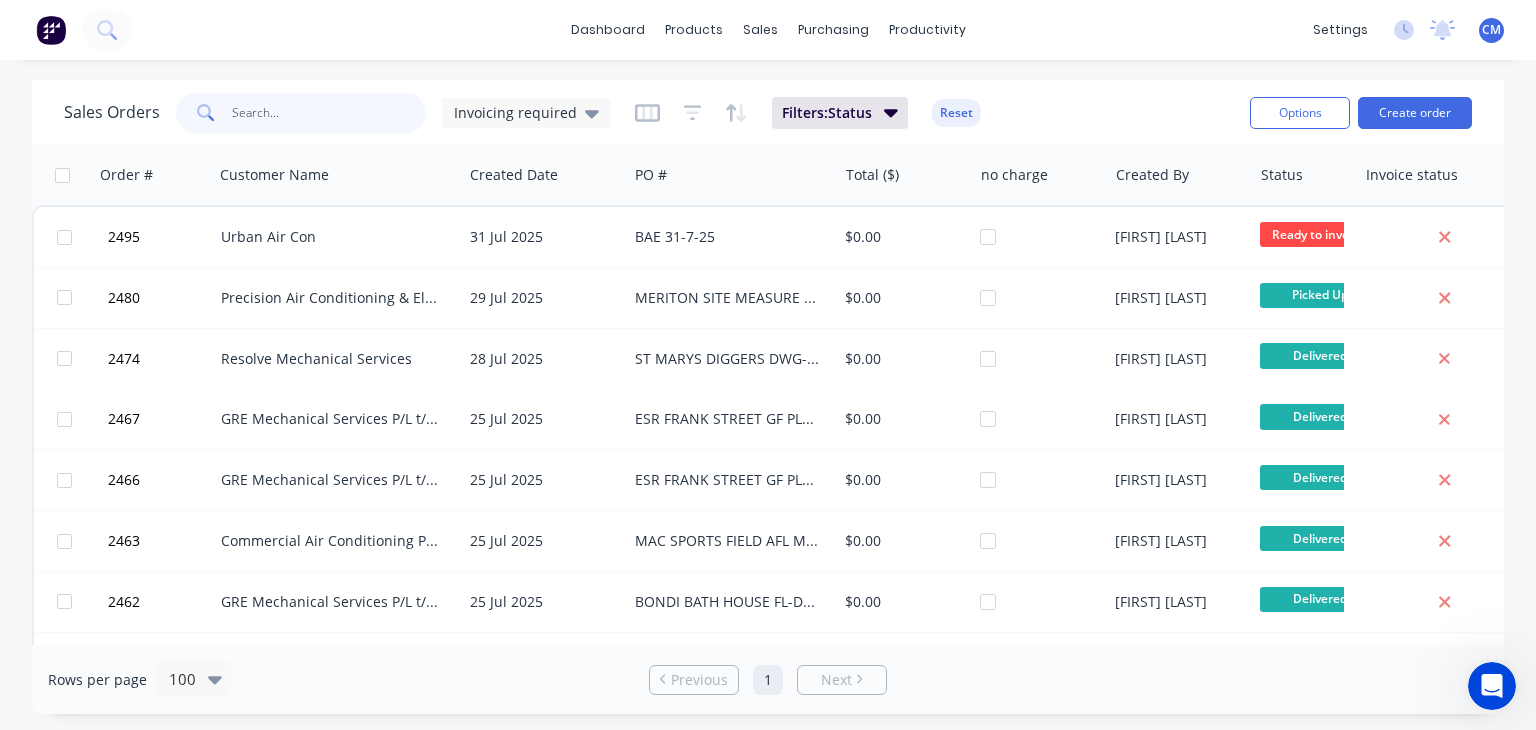 click at bounding box center [329, 113] 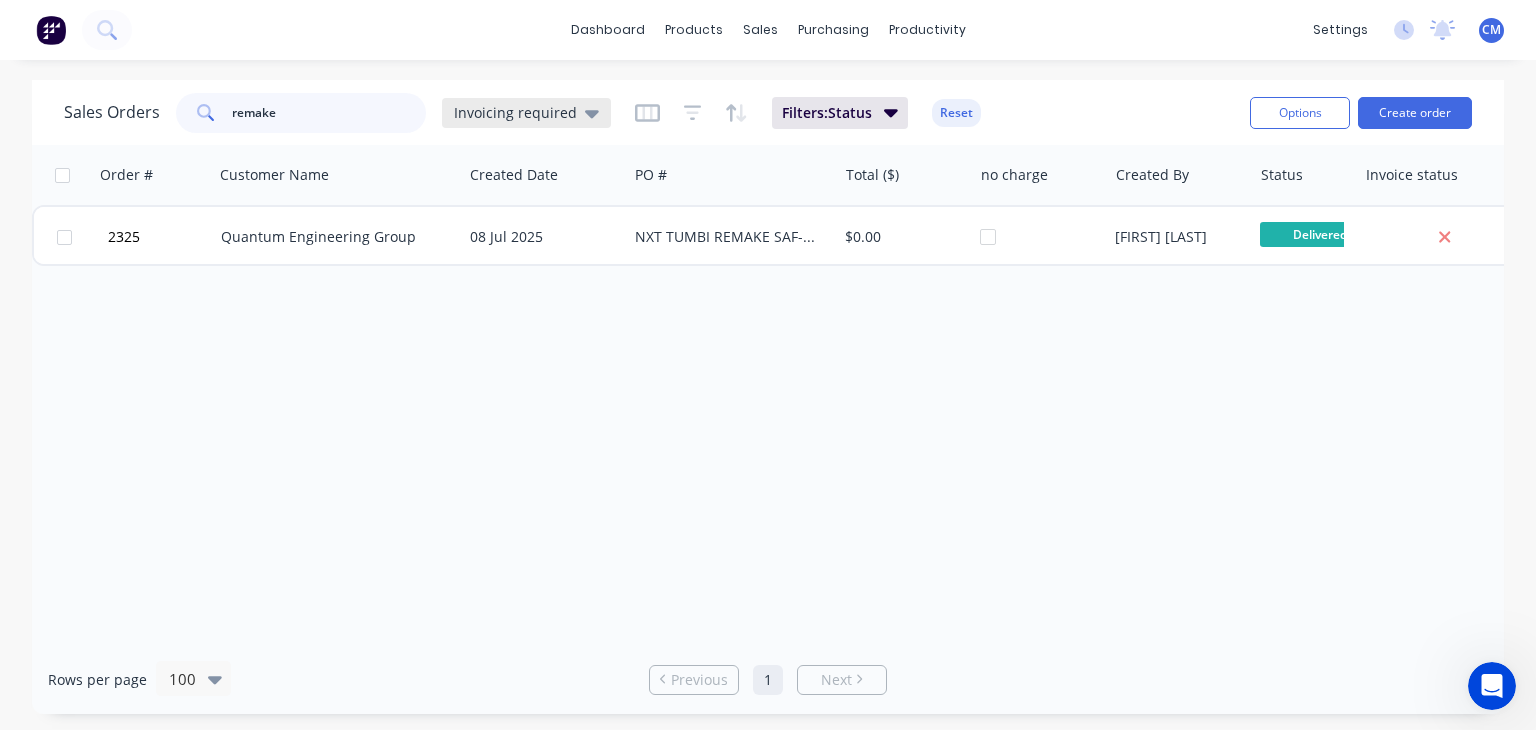 type on "remake" 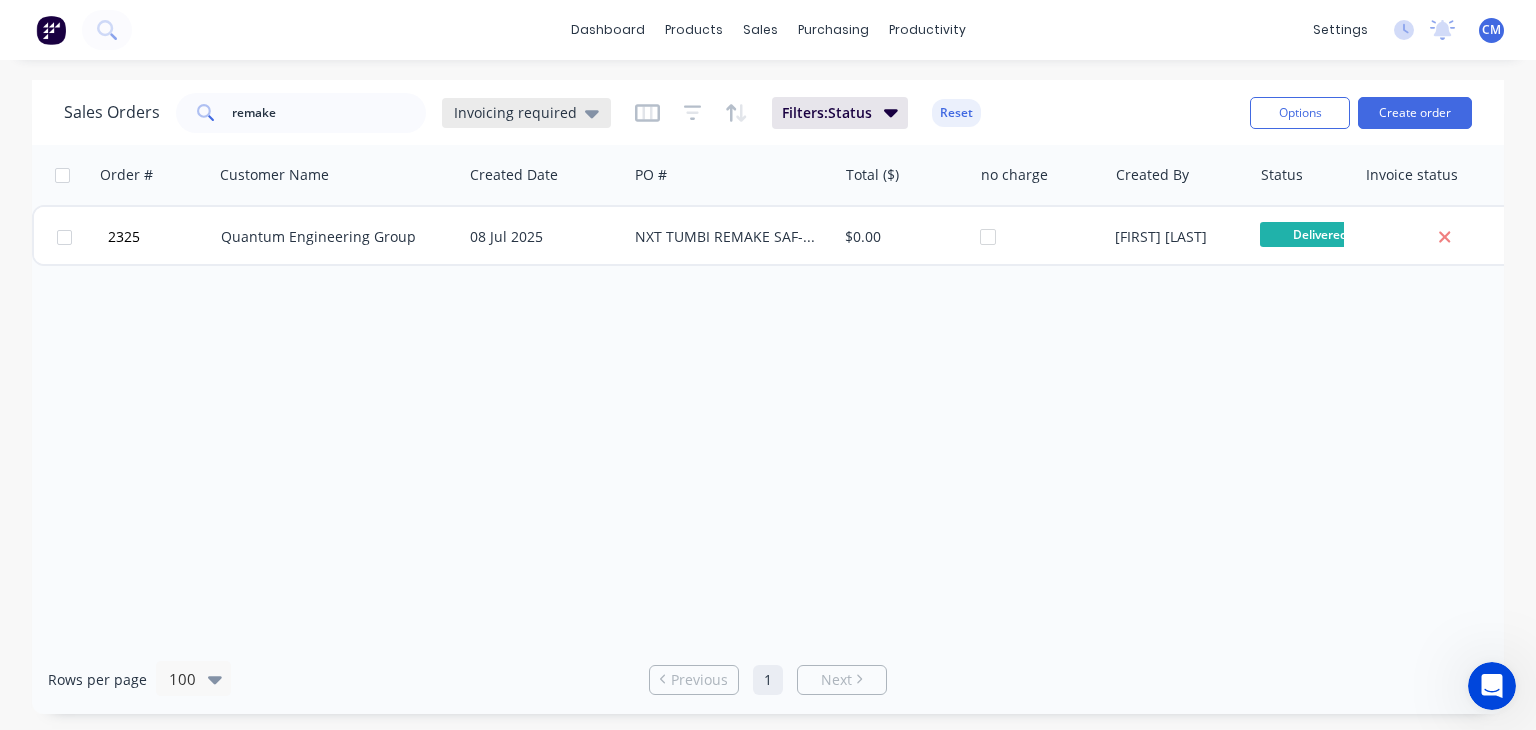 click 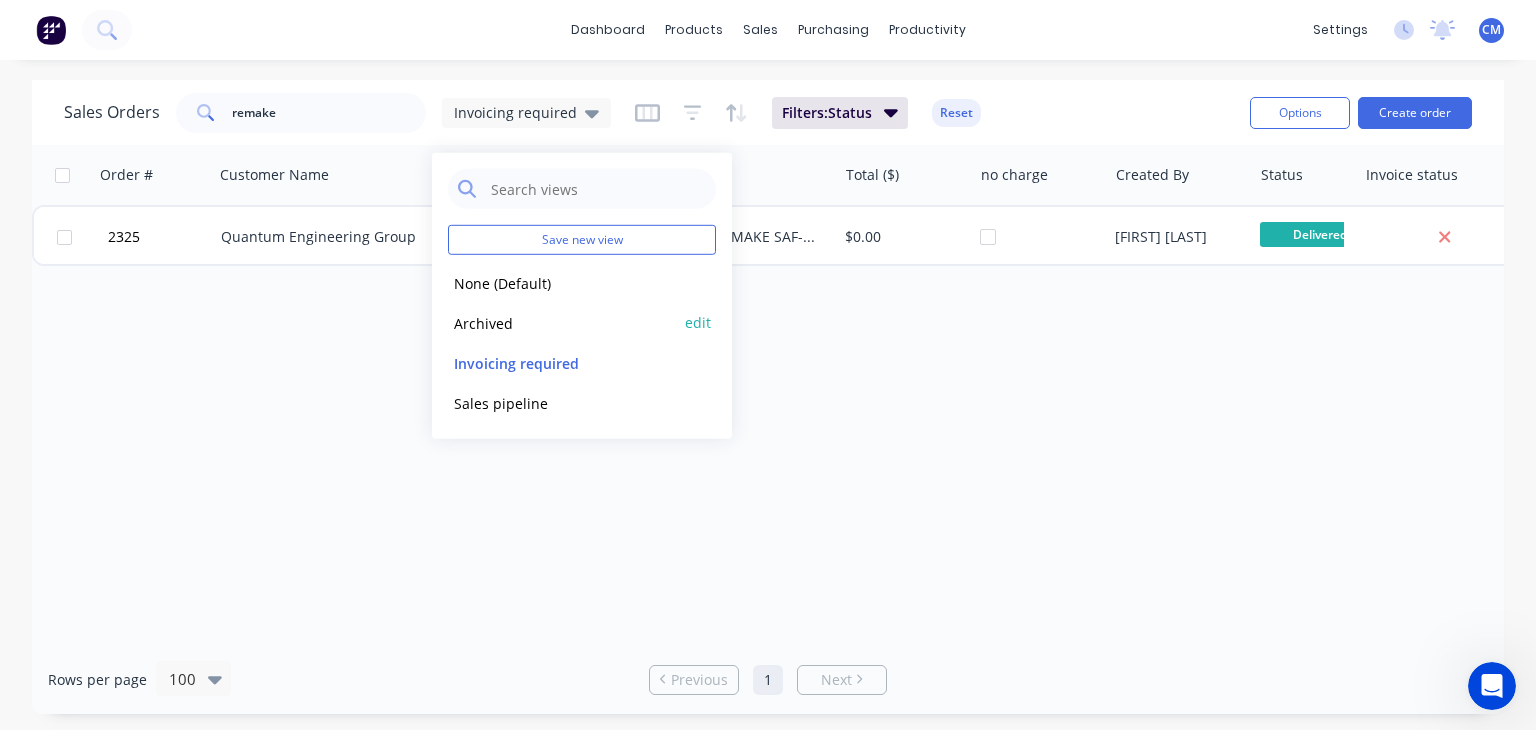click on "Archived" at bounding box center [562, 322] 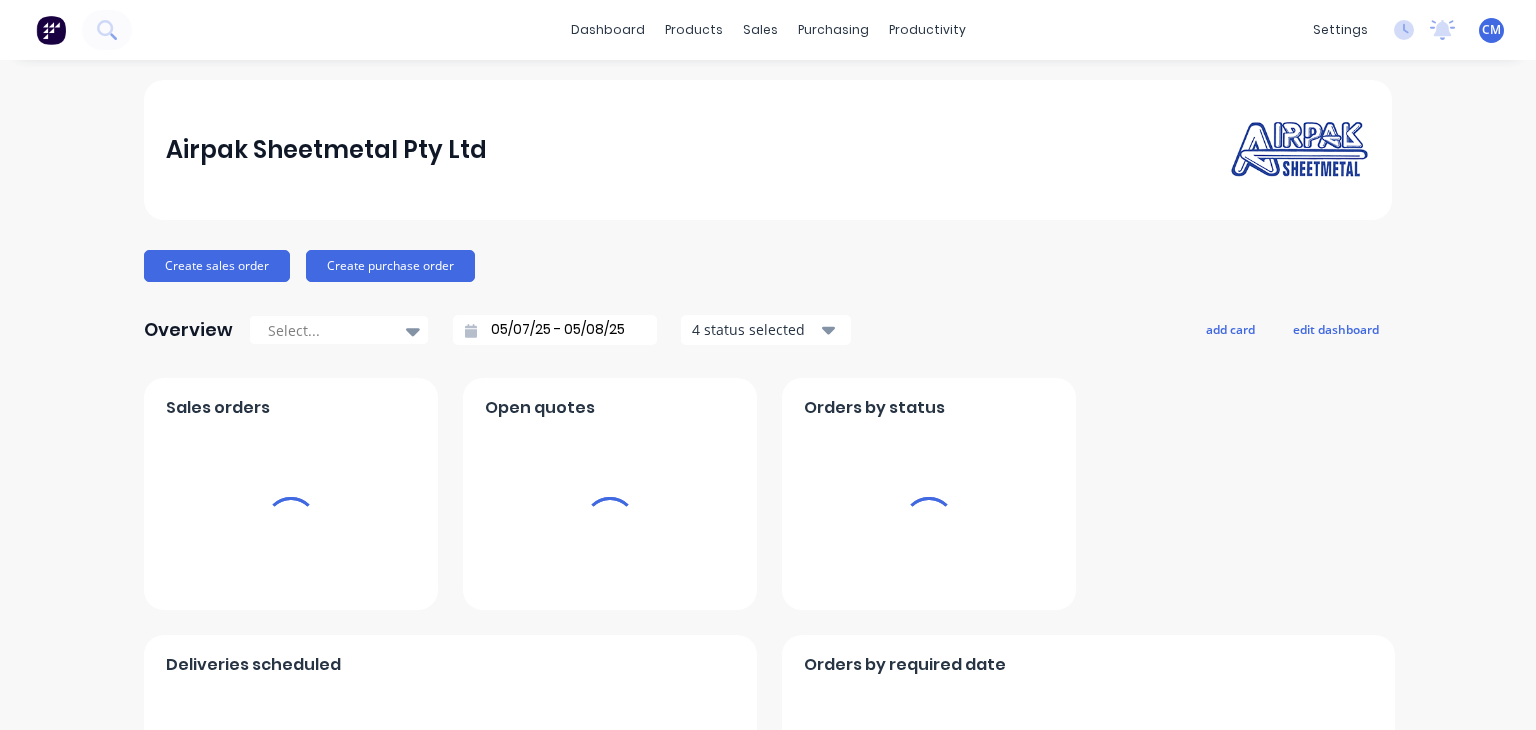 scroll, scrollTop: 0, scrollLeft: 0, axis: both 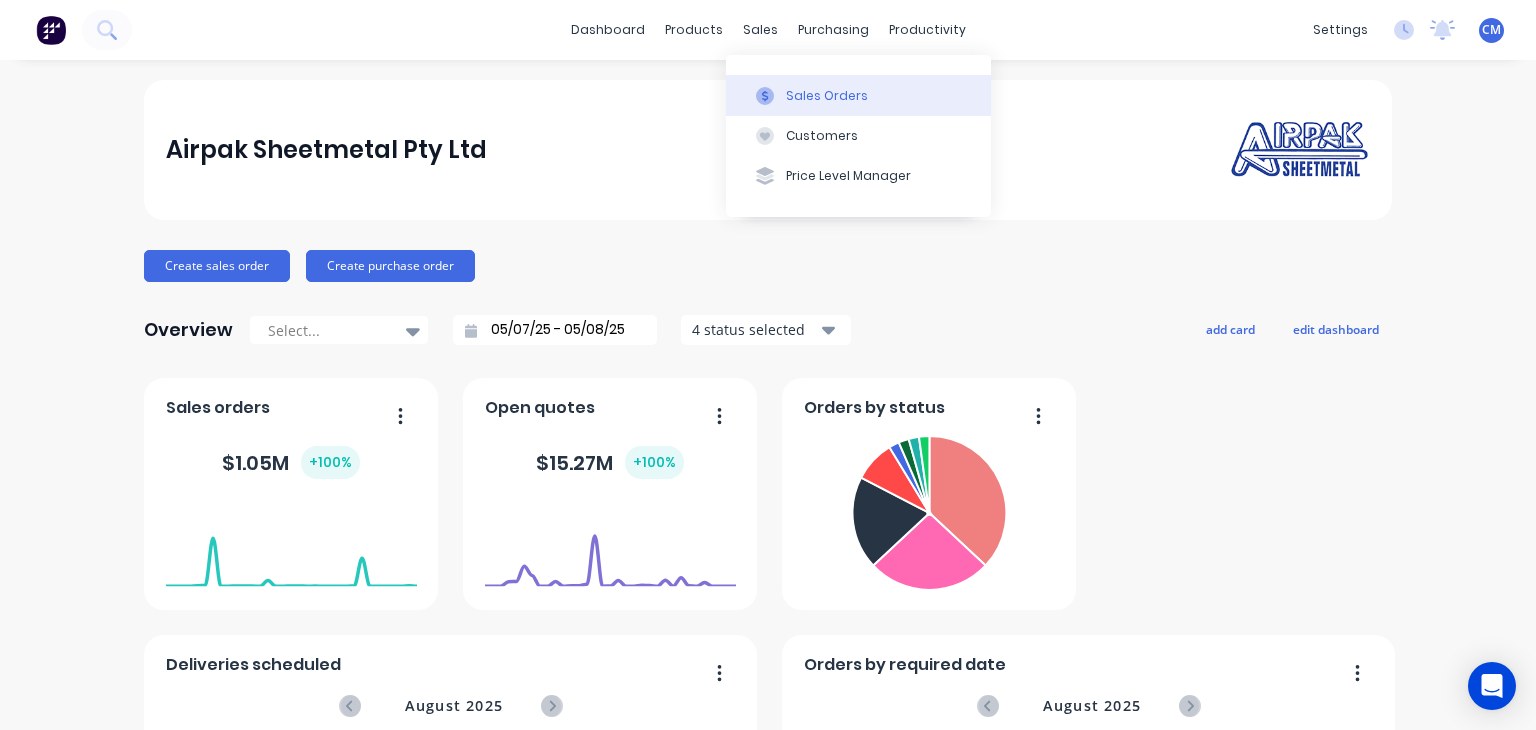 click 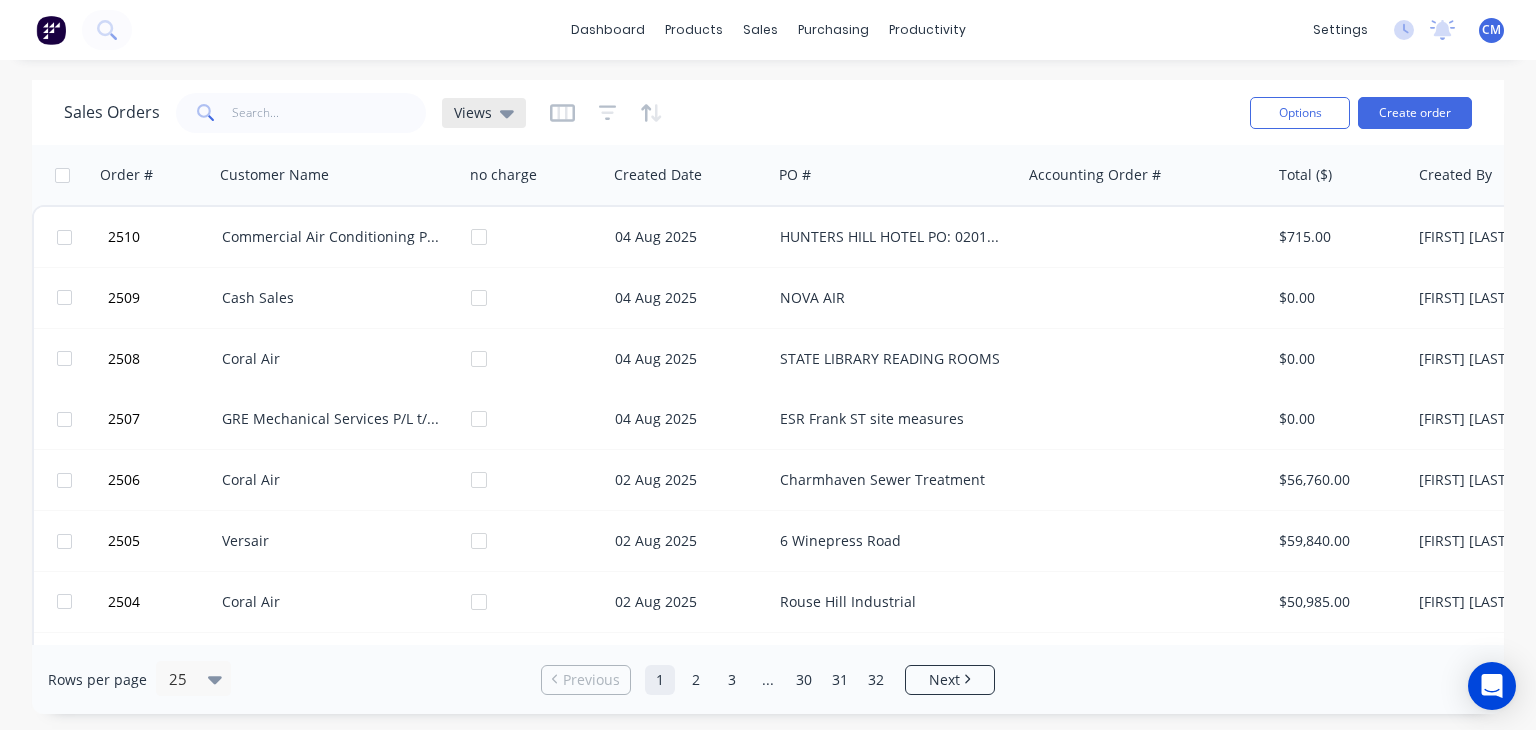 click on "Views" at bounding box center (473, 112) 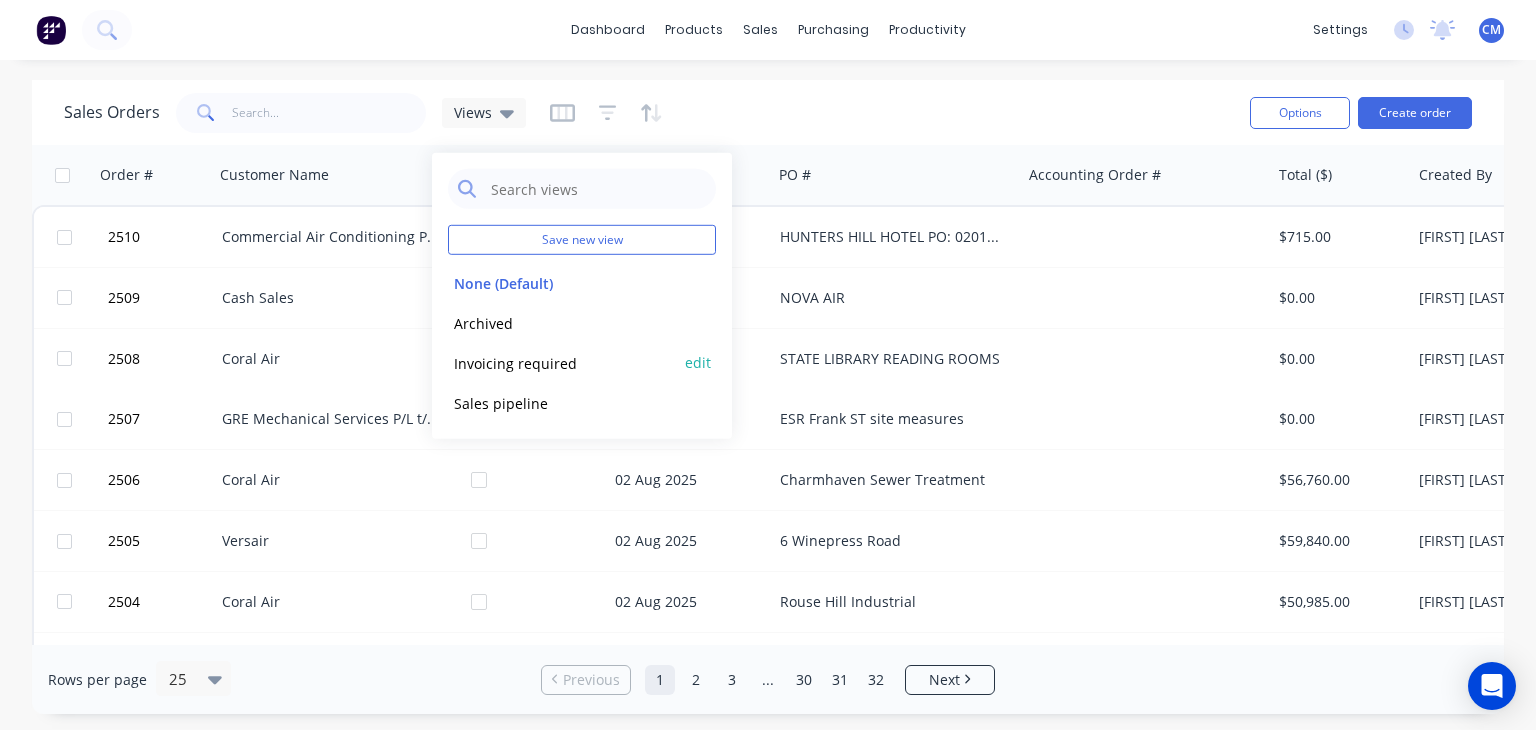 click on "Invoicing required" at bounding box center [562, 362] 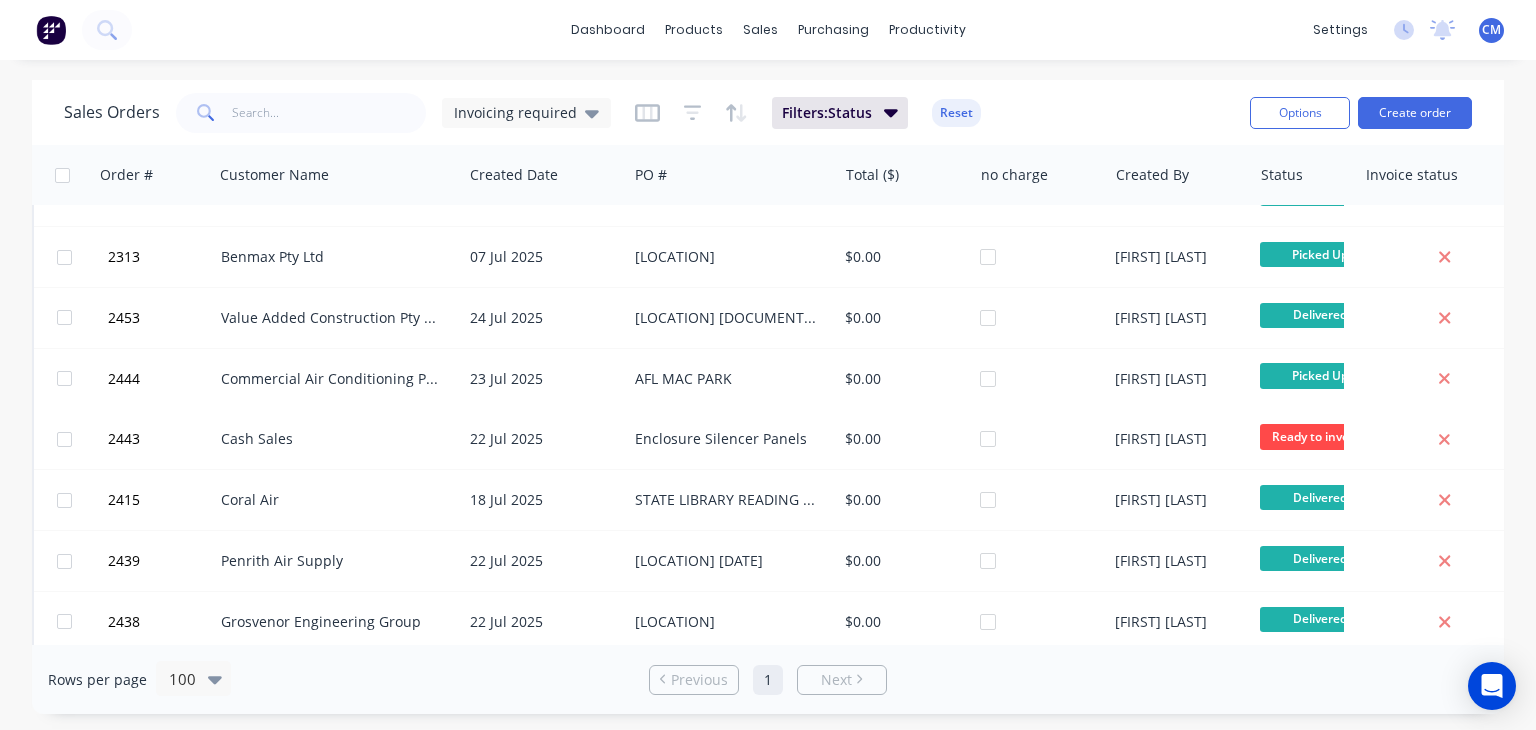 scroll, scrollTop: 0, scrollLeft: 0, axis: both 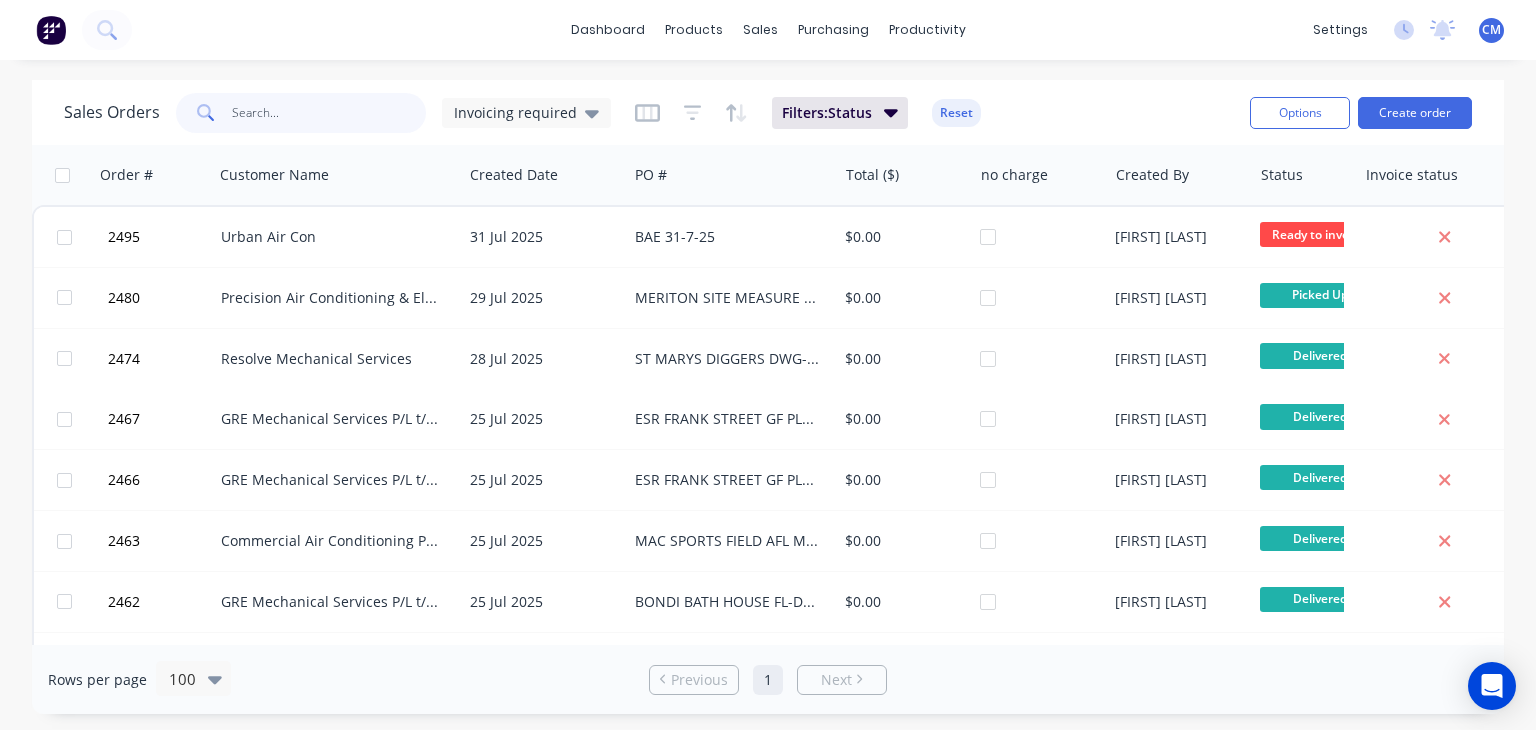 click at bounding box center (329, 113) 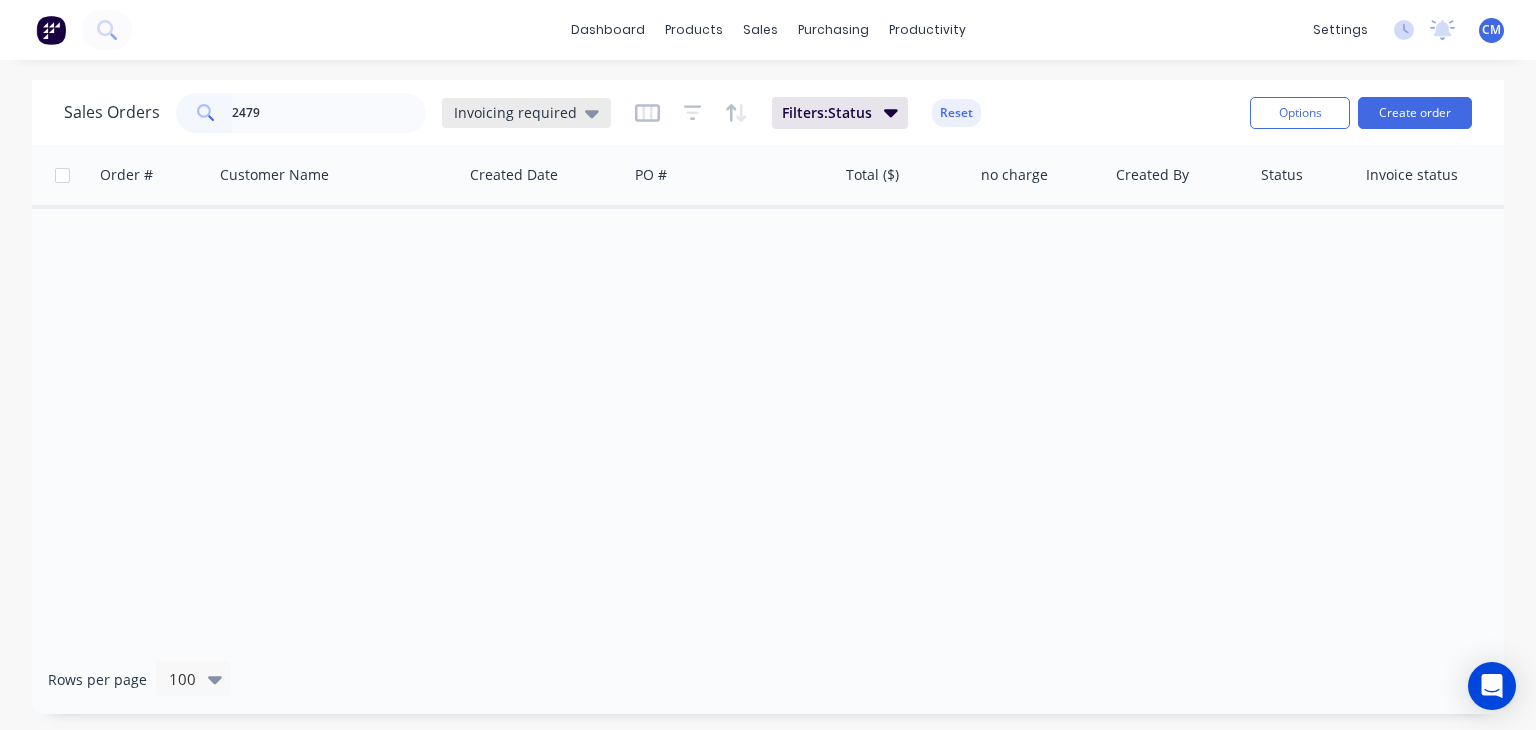 click on "Invoicing required" at bounding box center (526, 113) 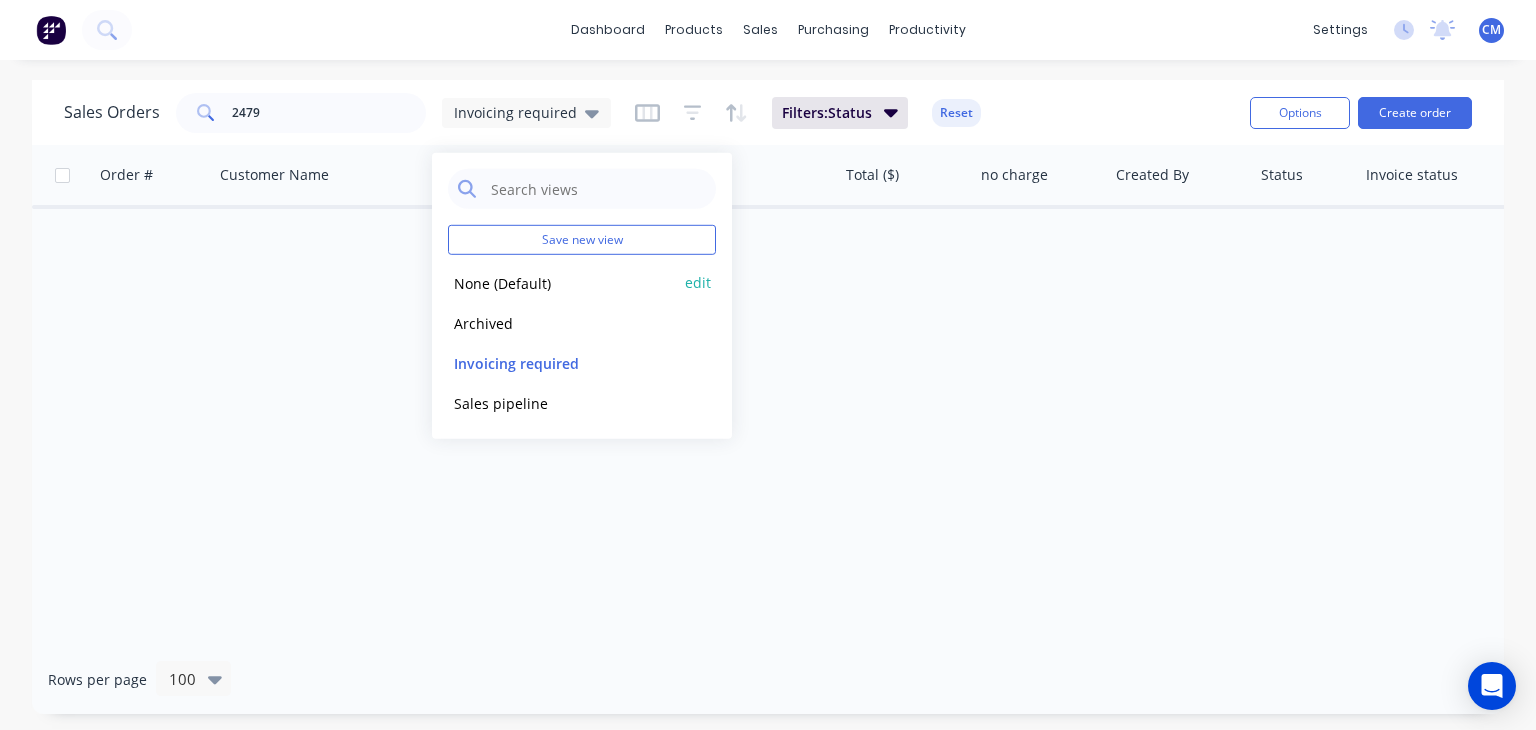 click on "None   (Default)" at bounding box center [562, 282] 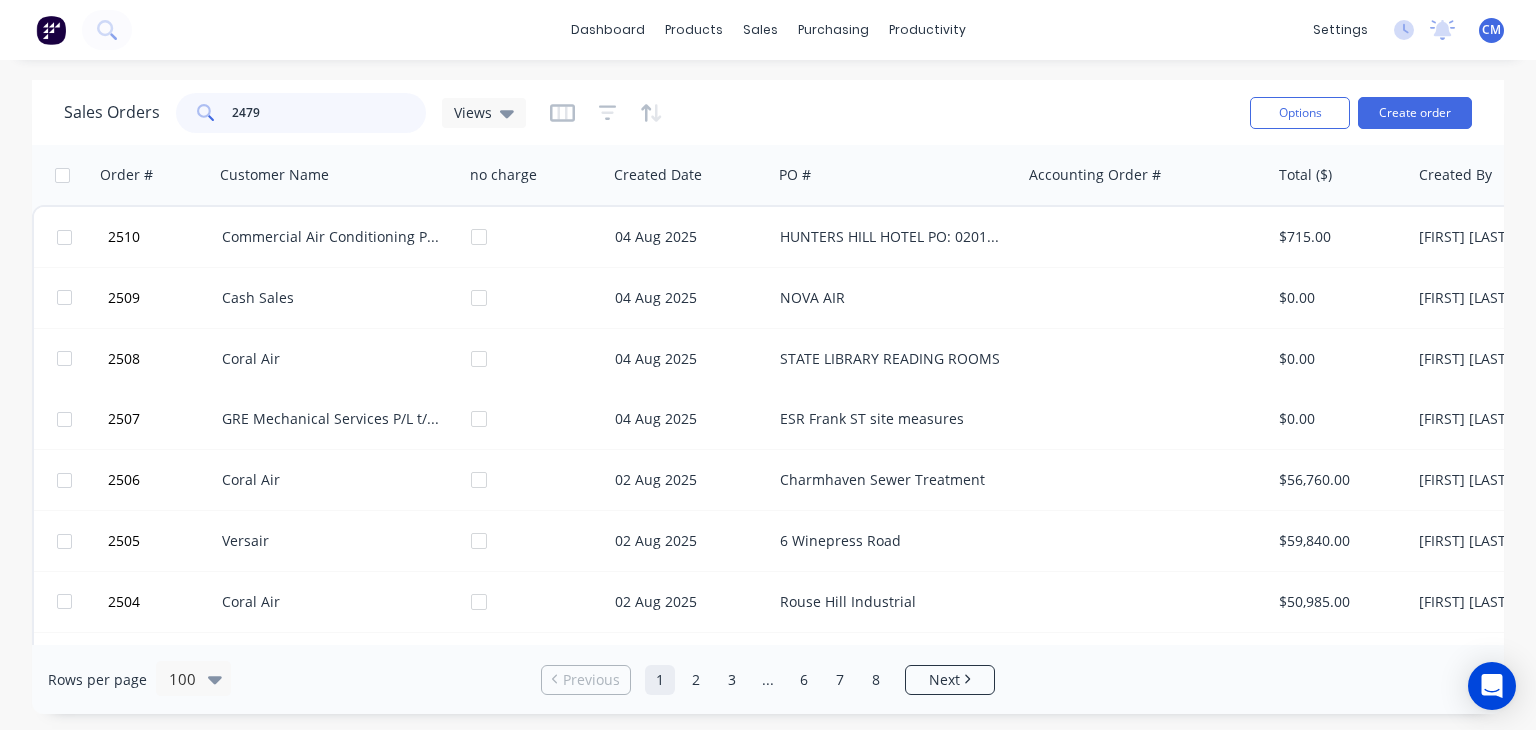 click on "2479" at bounding box center [329, 113] 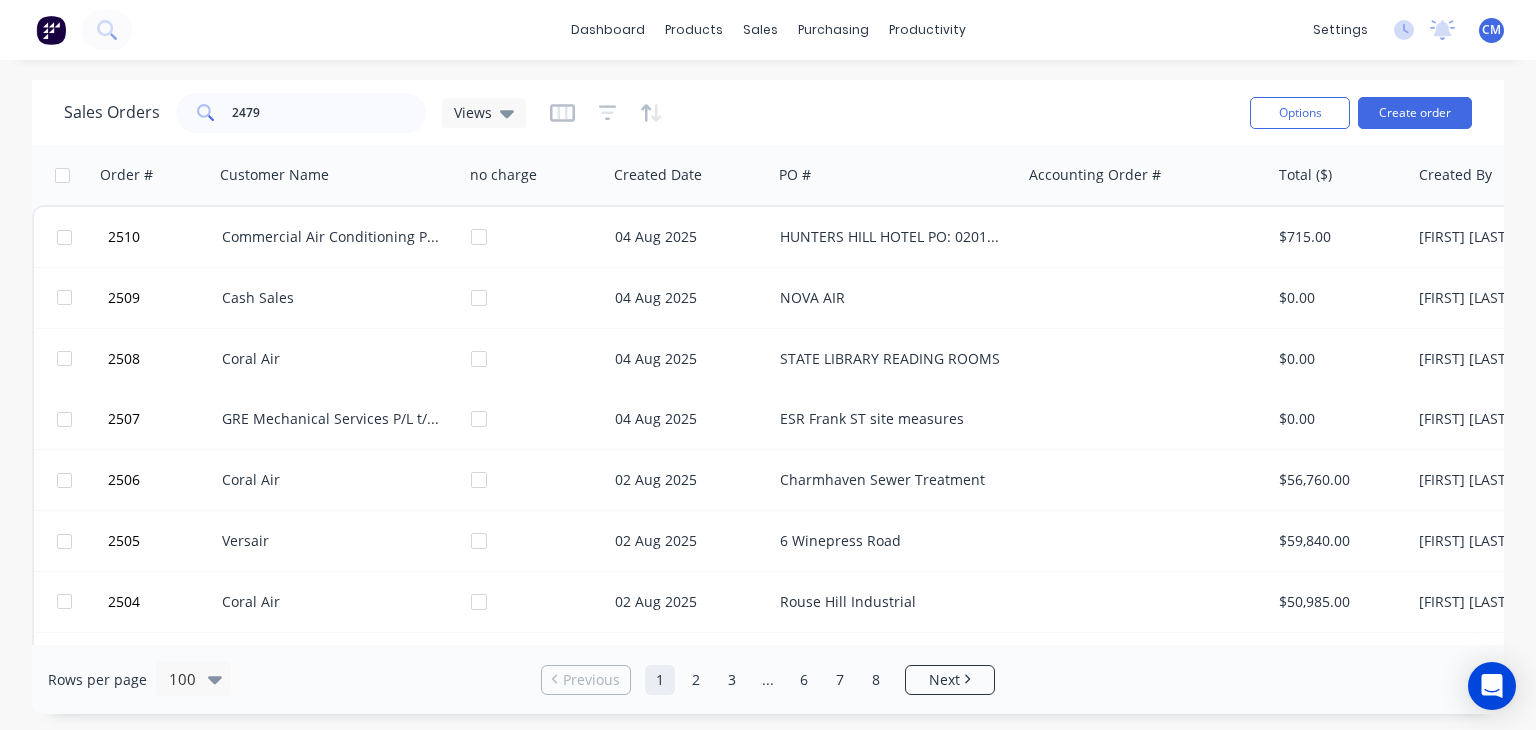 click 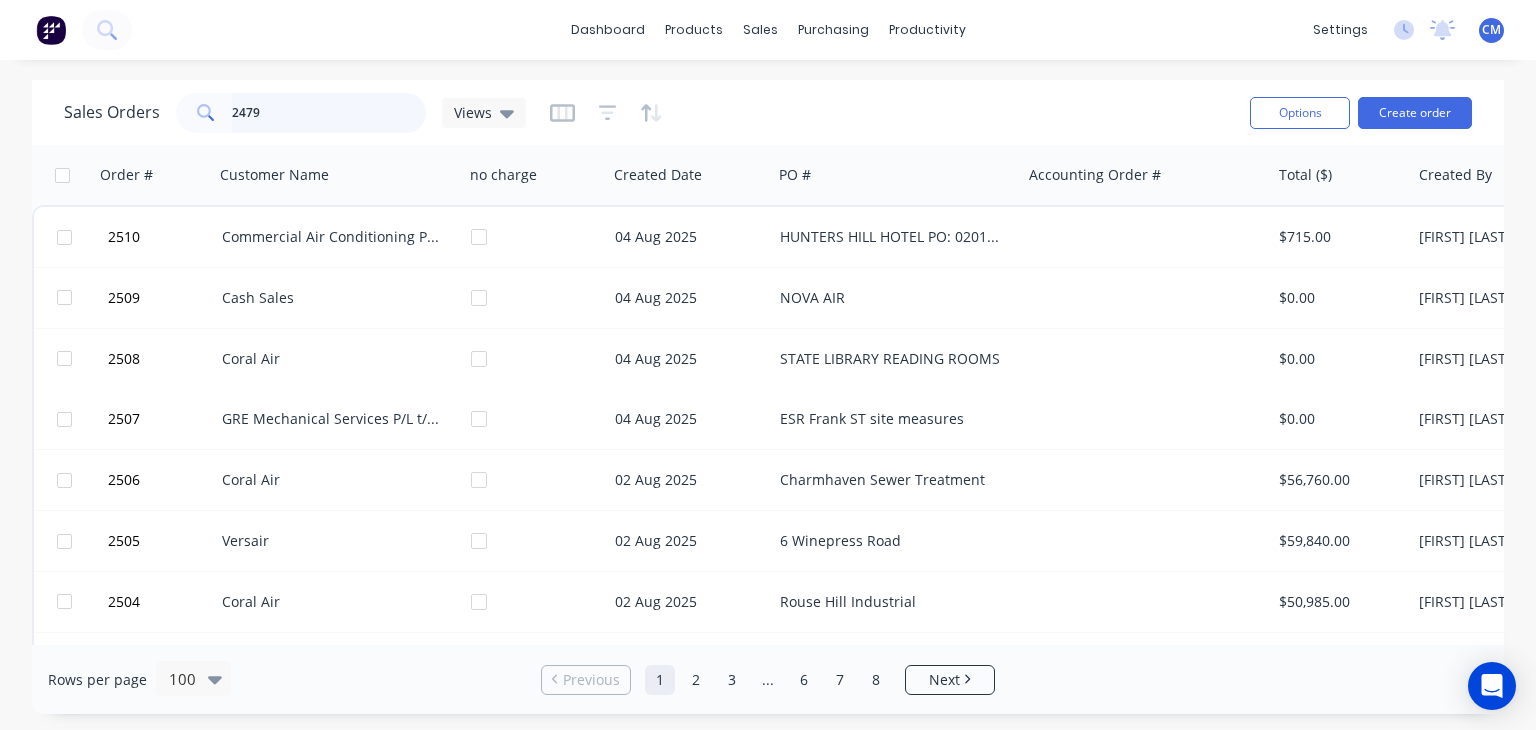 click on "2479" at bounding box center [329, 113] 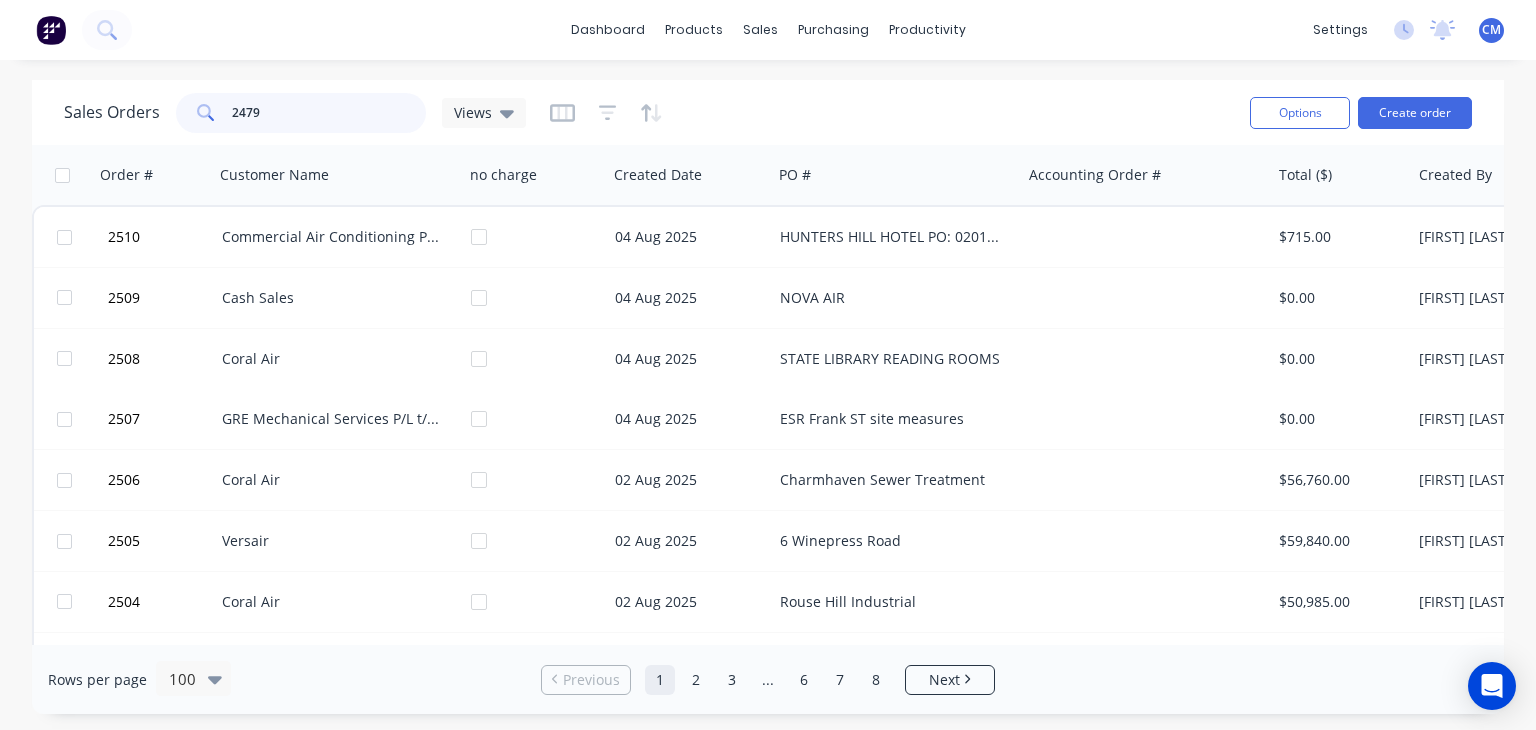click on "2479" at bounding box center (329, 113) 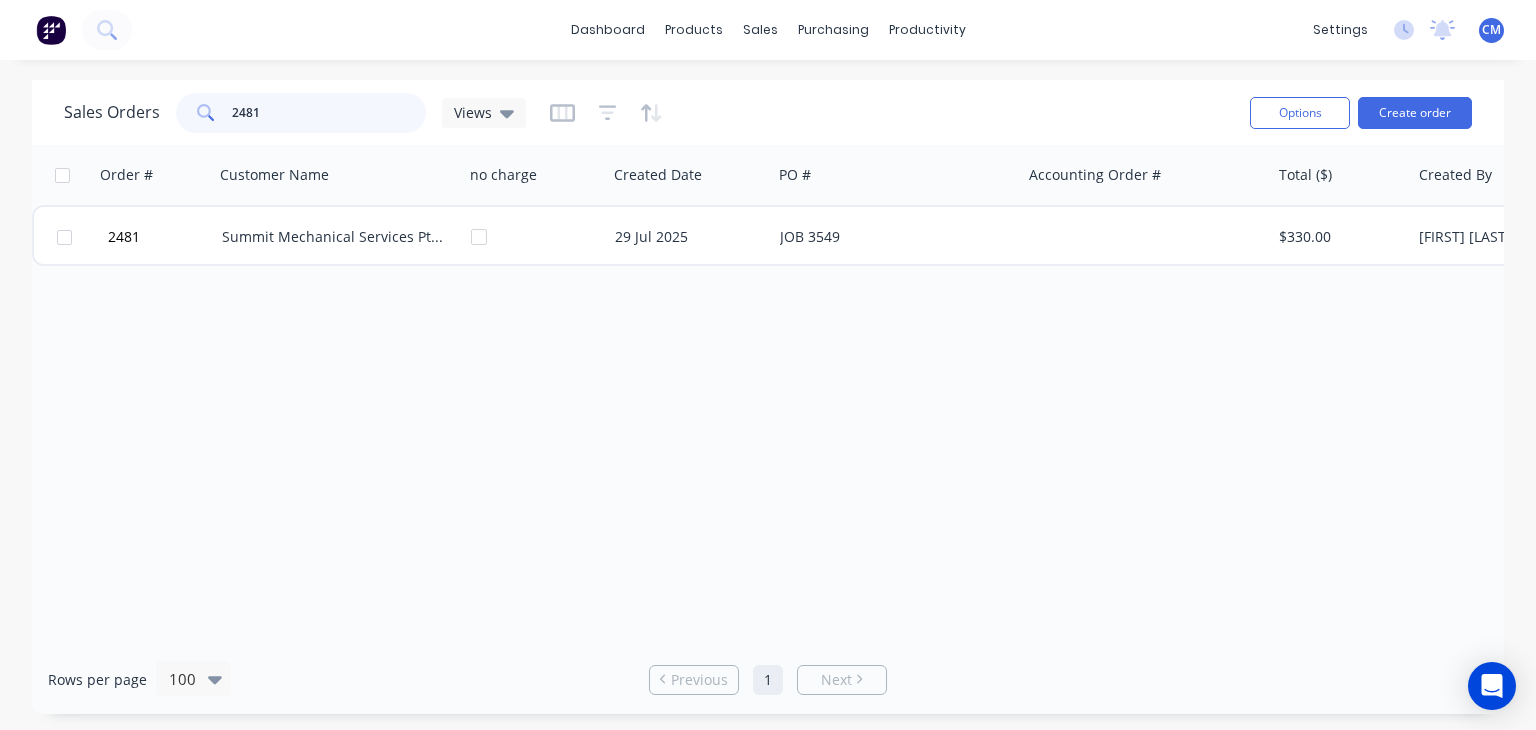 type on "2481" 